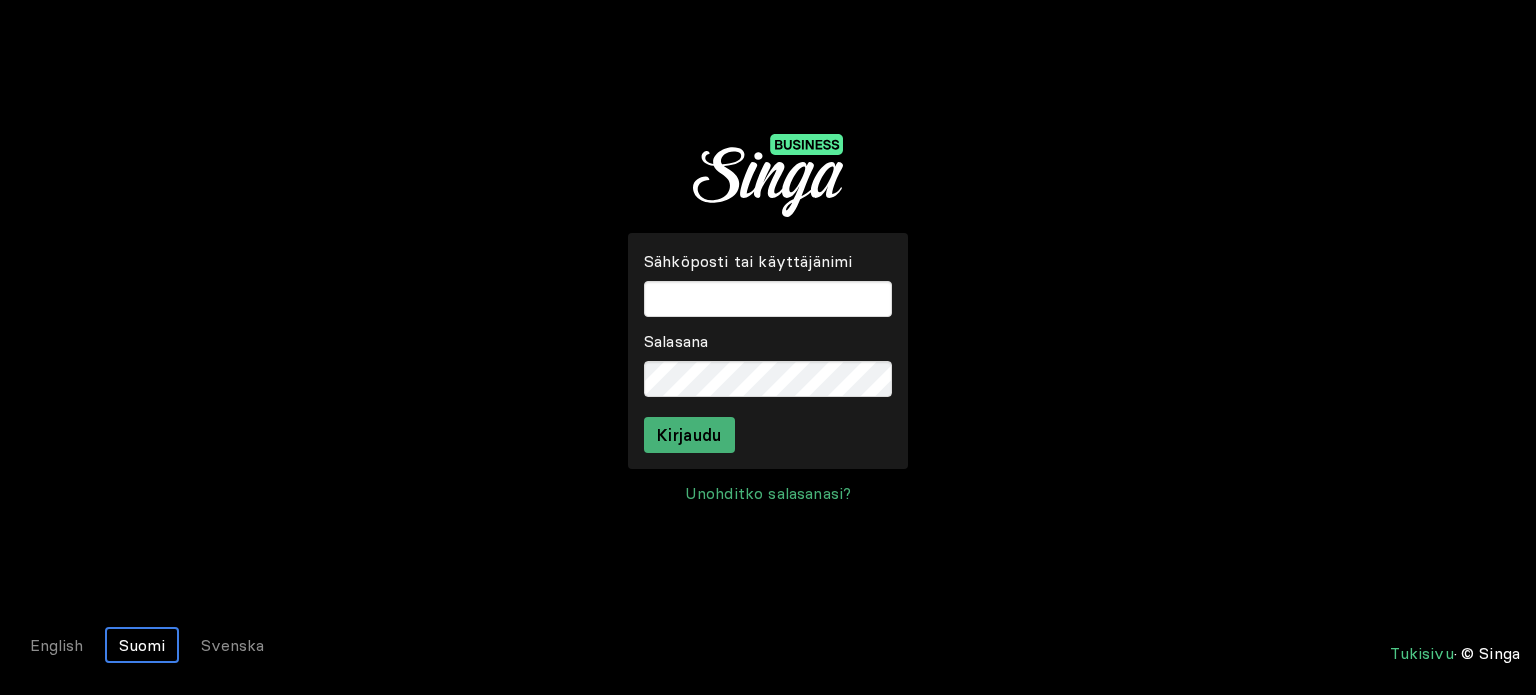 scroll, scrollTop: 0, scrollLeft: 0, axis: both 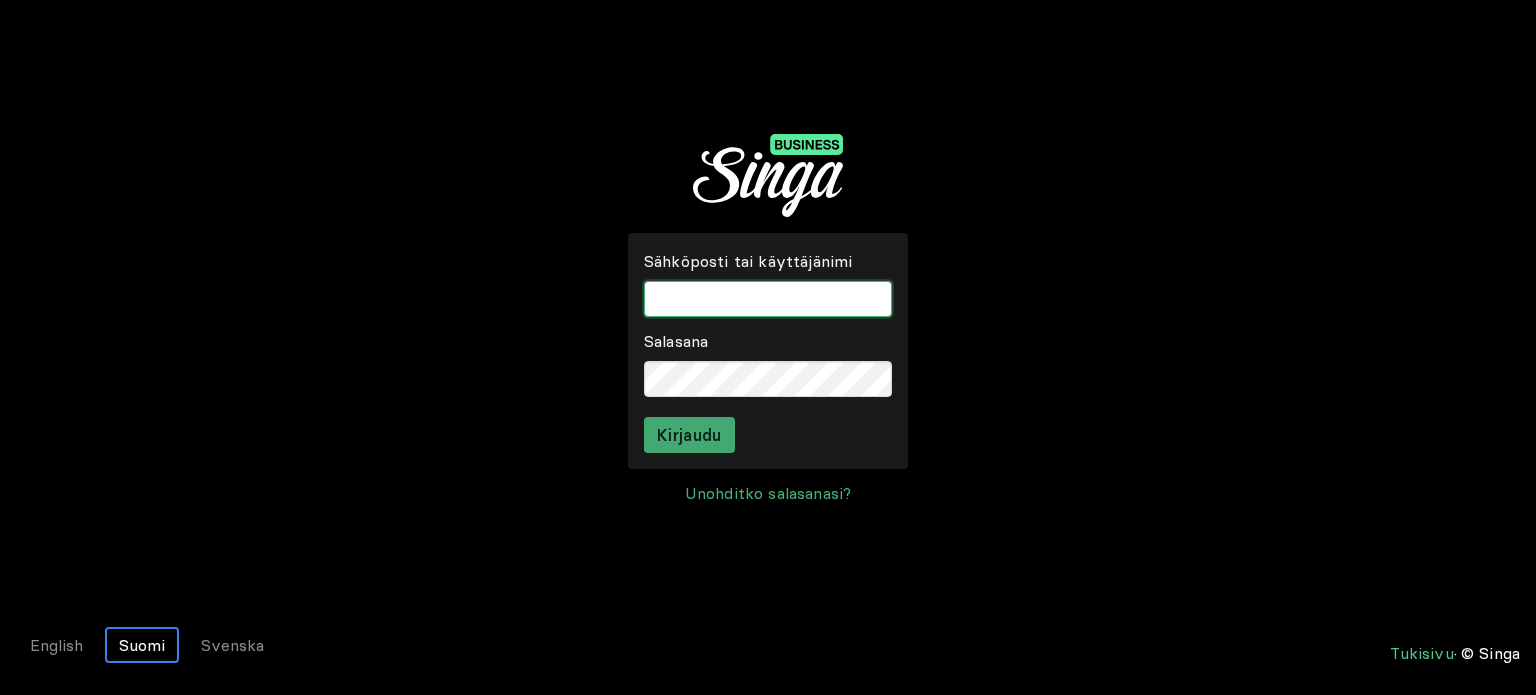 type on "[EMAIL]" 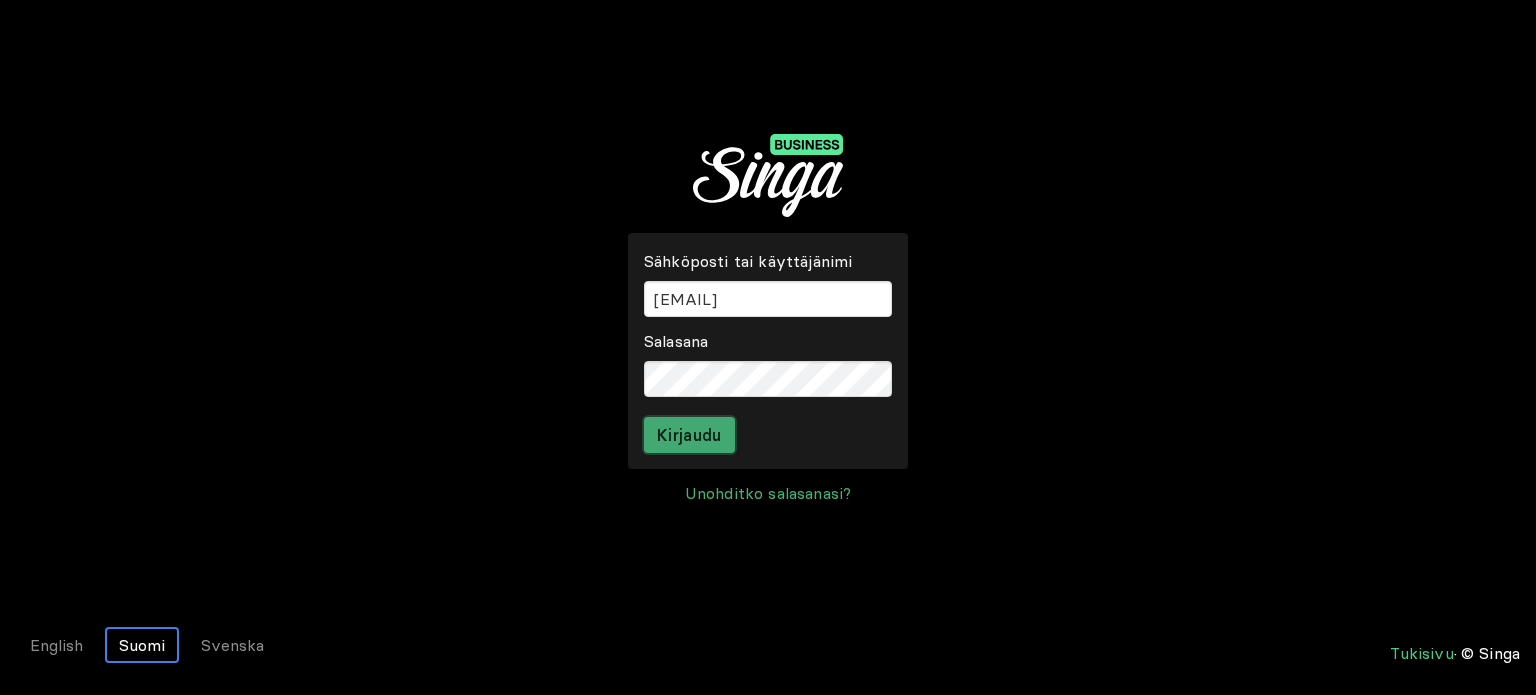click on "Kirjaudu" at bounding box center [689, 435] 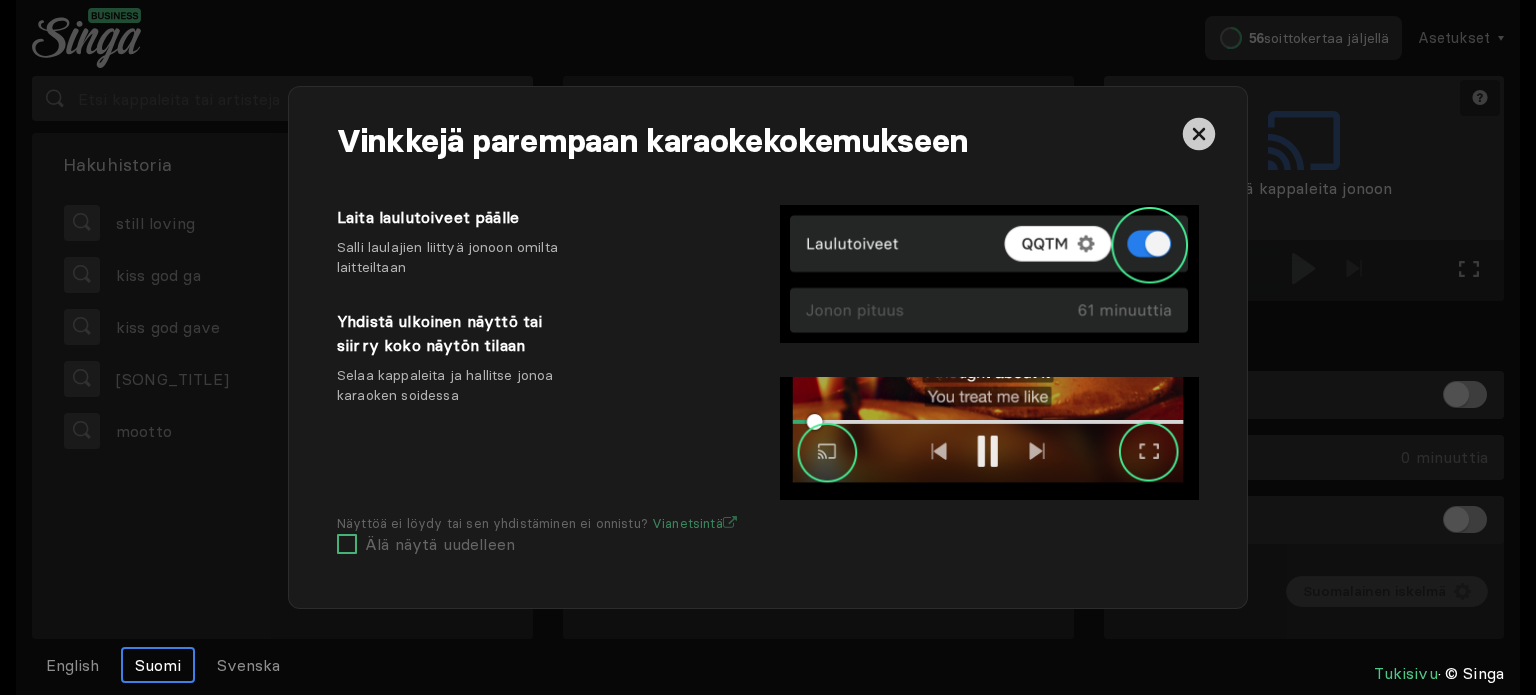 click at bounding box center (347, 544) 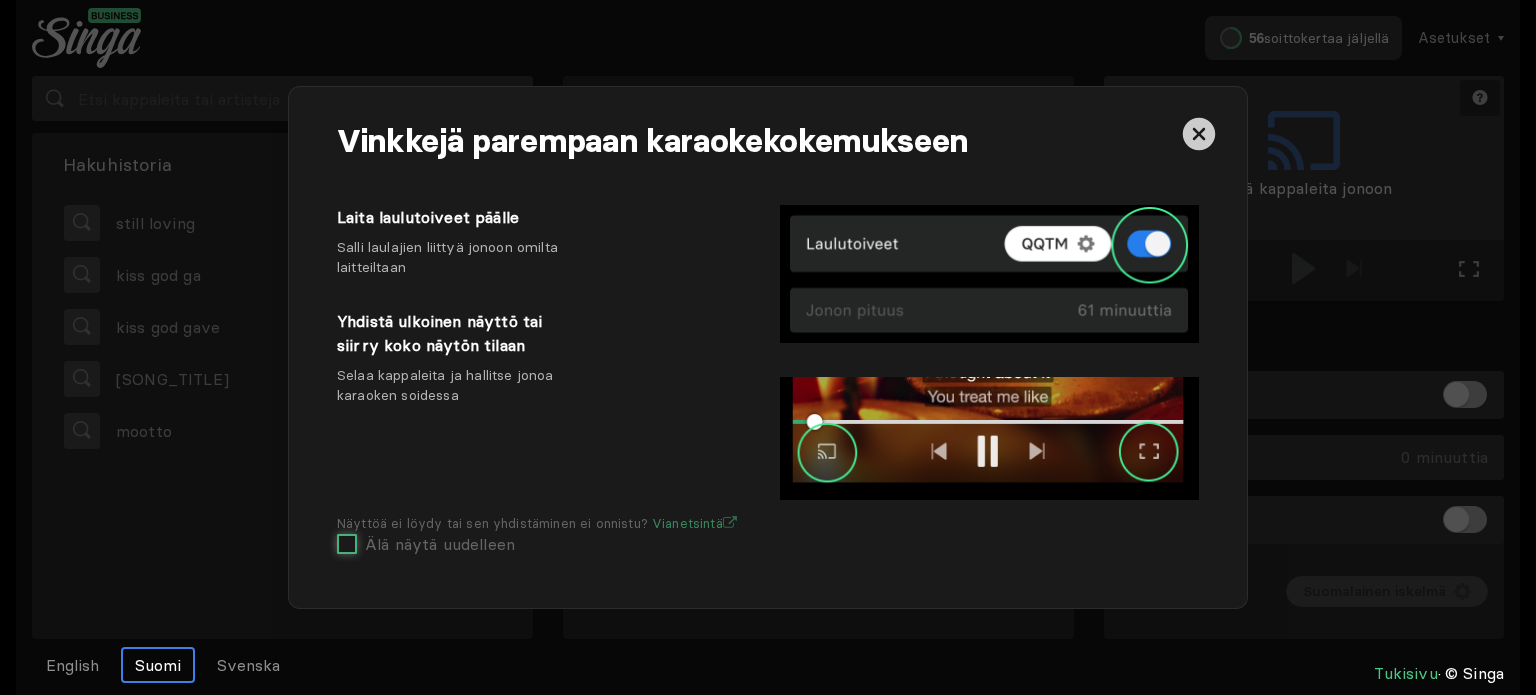 click on "Älä näytä uudelleen" at bounding box center (343, 544) 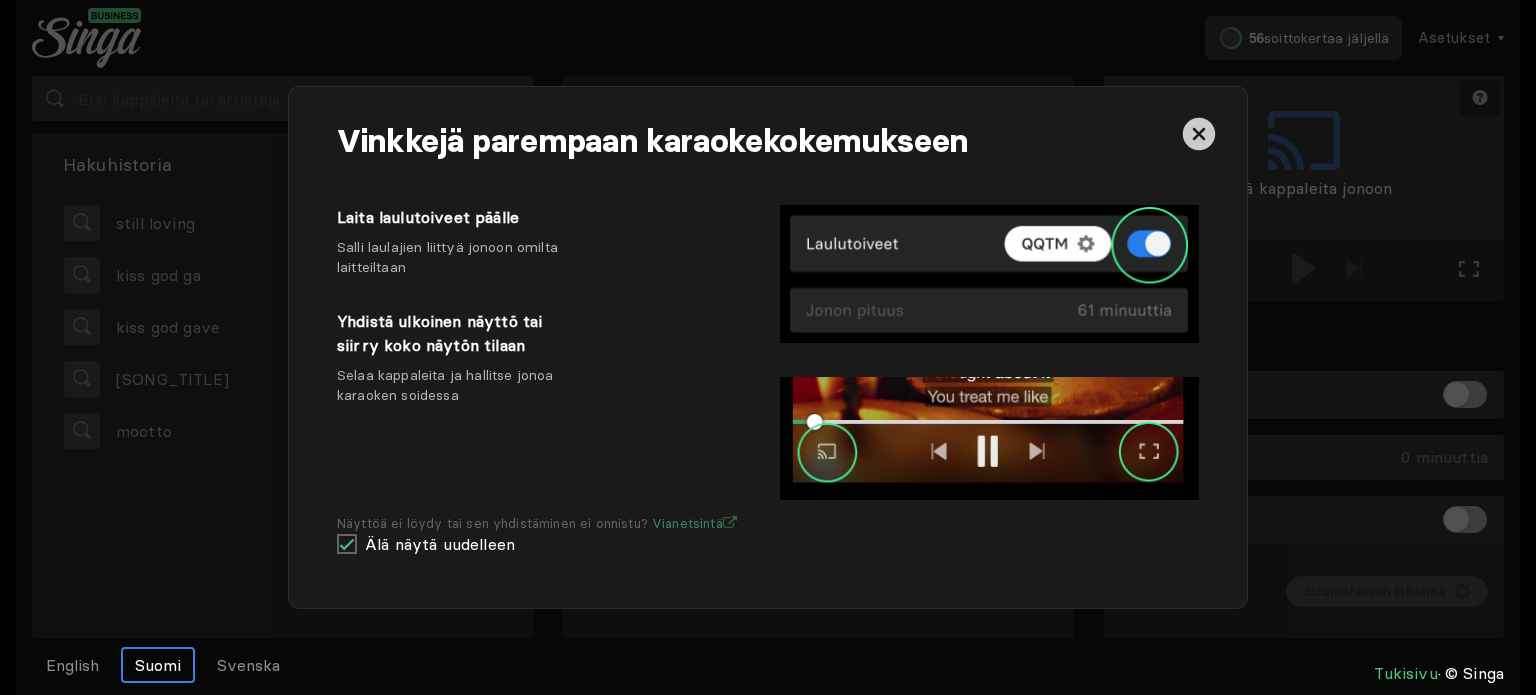 click at bounding box center (1199, 134) 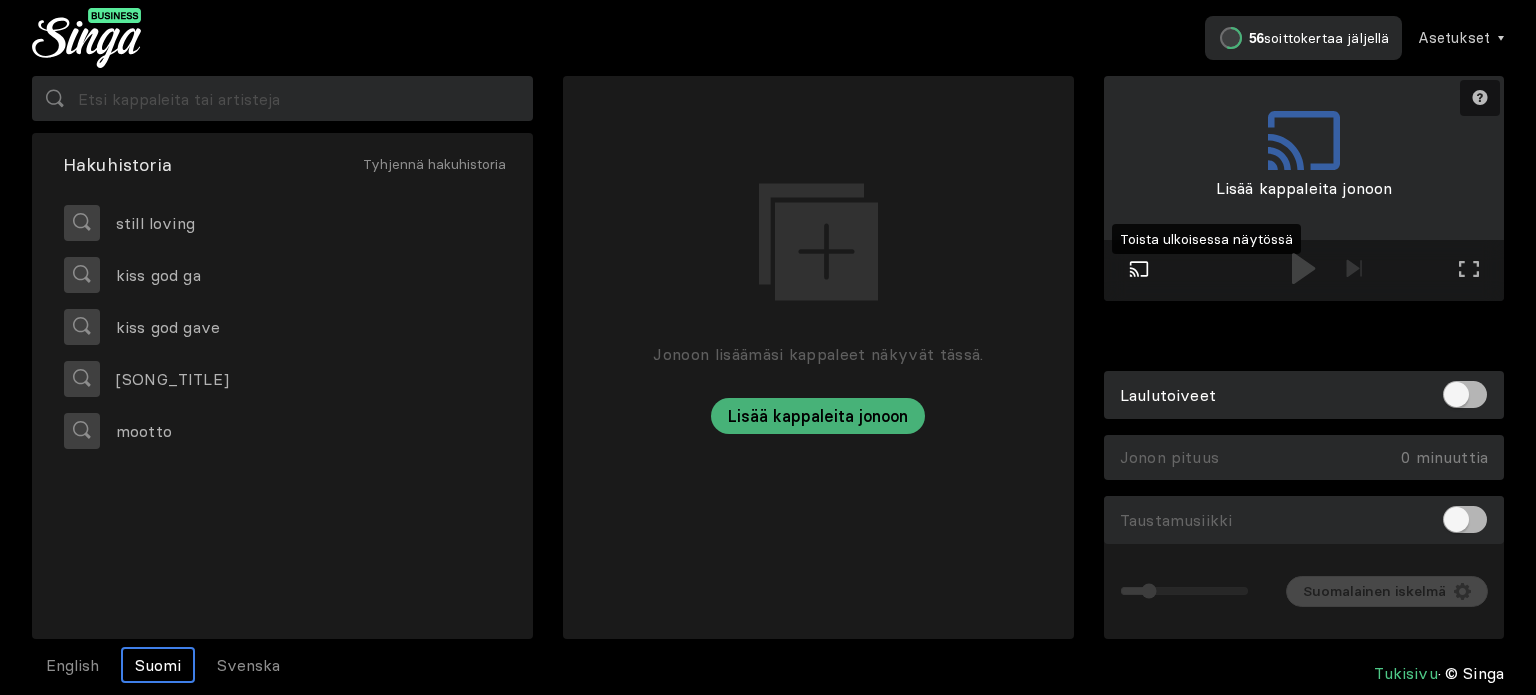 click at bounding box center [1139, 269] 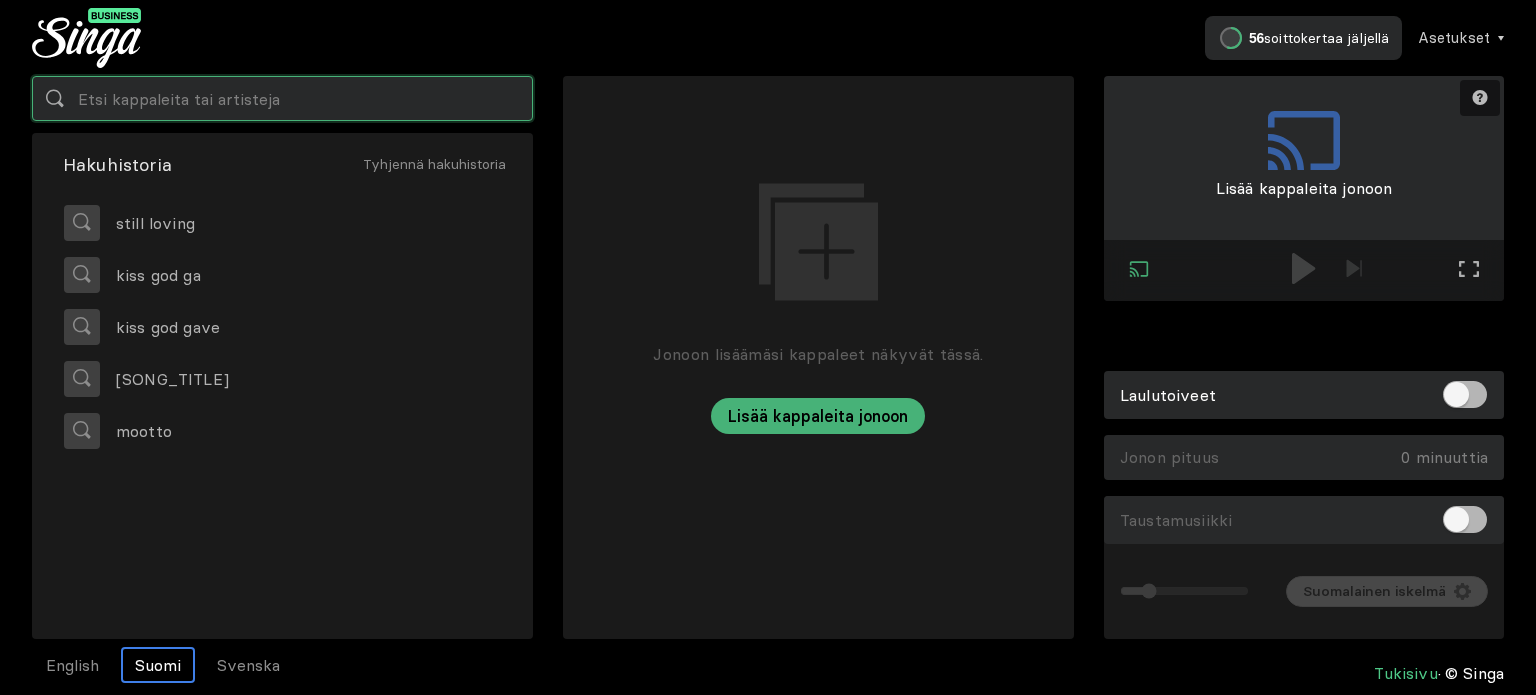 click at bounding box center (282, 98) 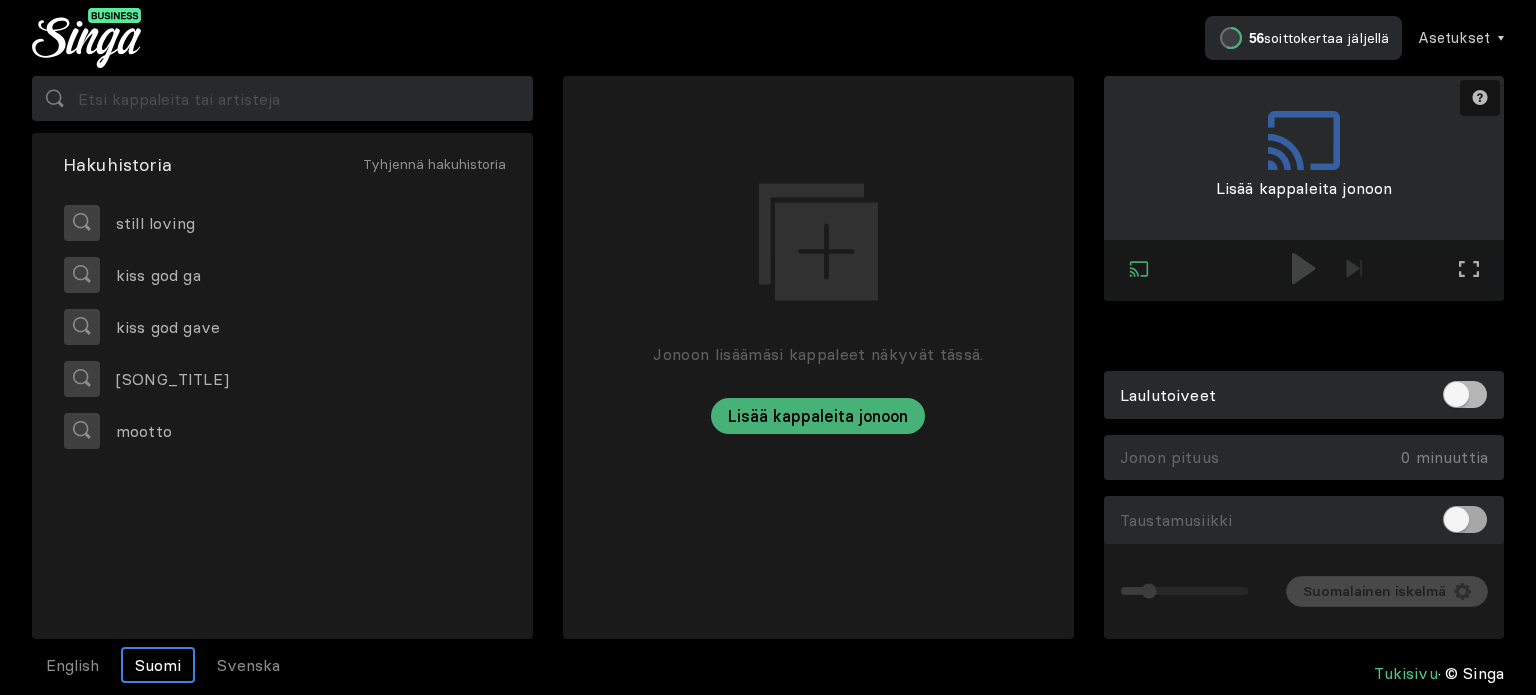 click at bounding box center (1465, 519) 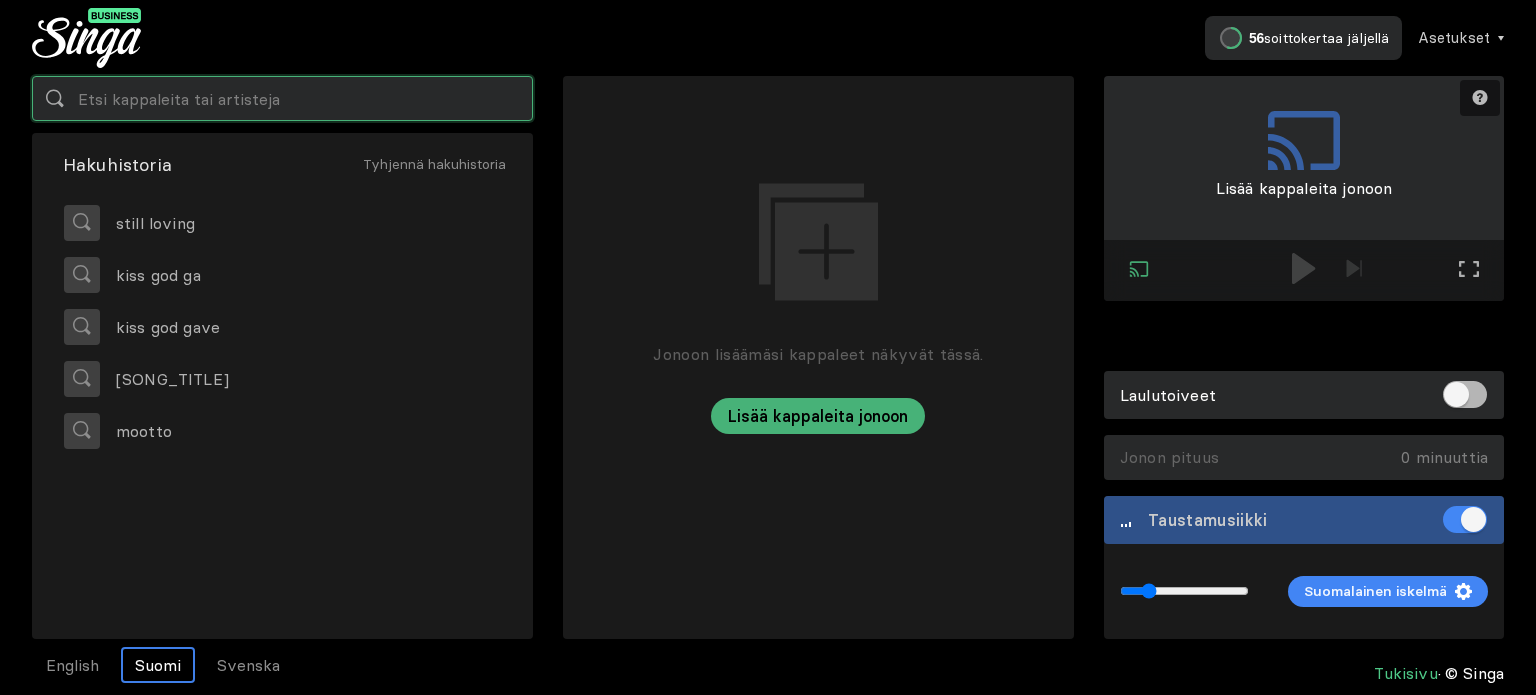click at bounding box center [282, 98] 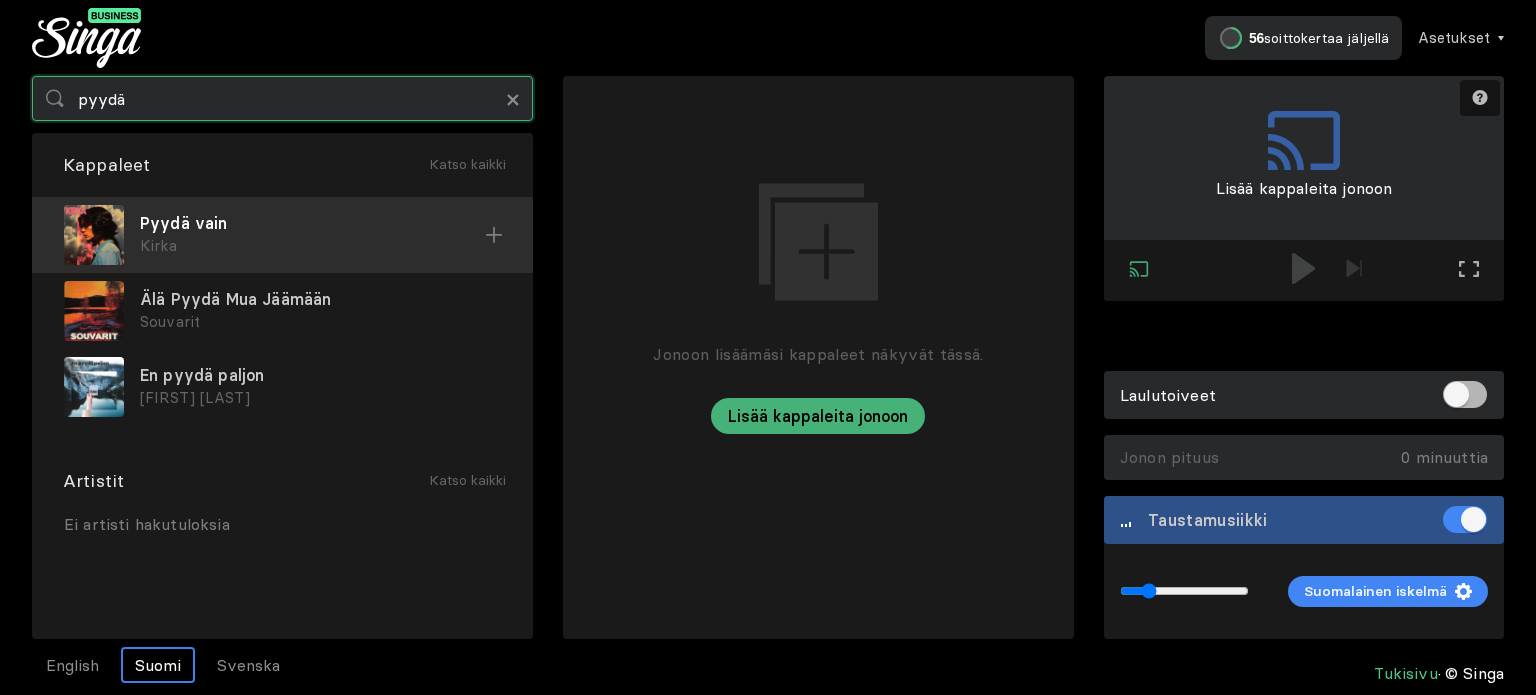 type on "pyydä" 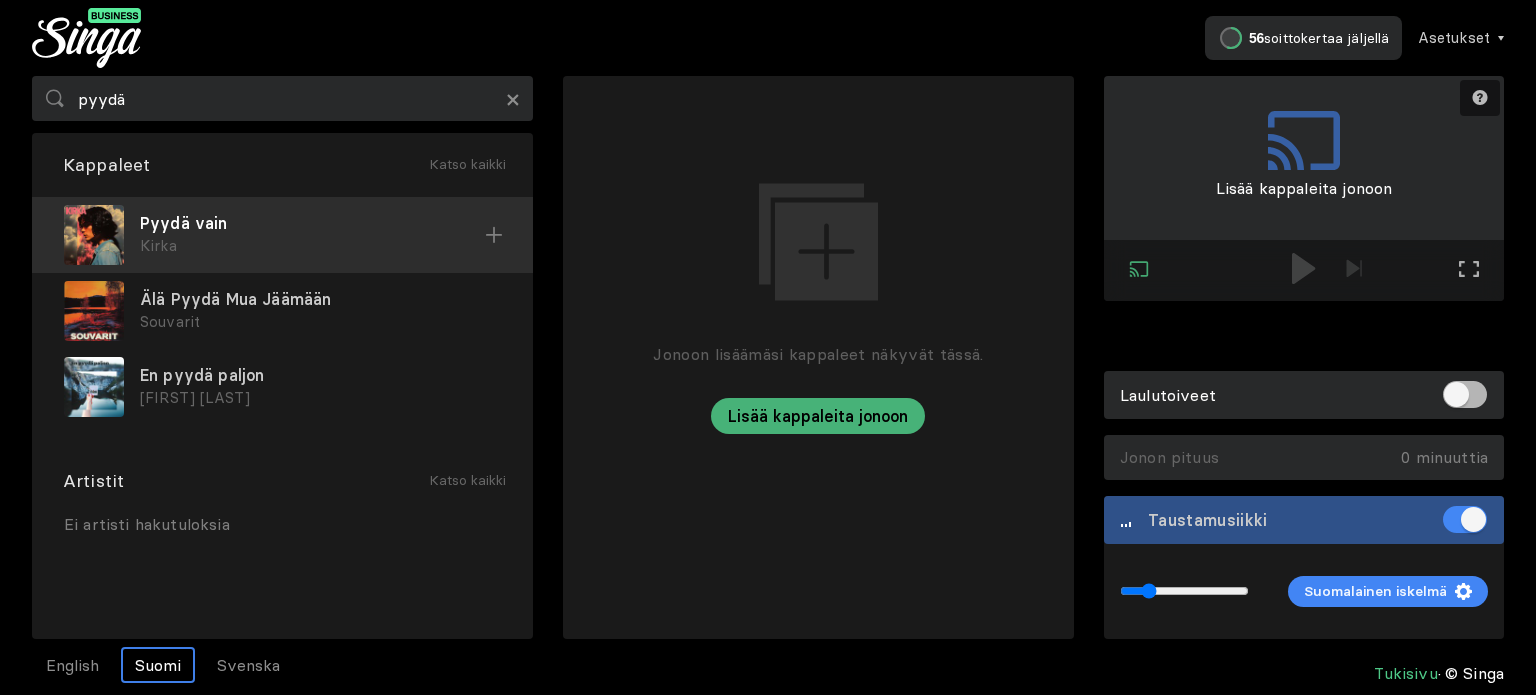 click on "Kirka" at bounding box center [312, 246] 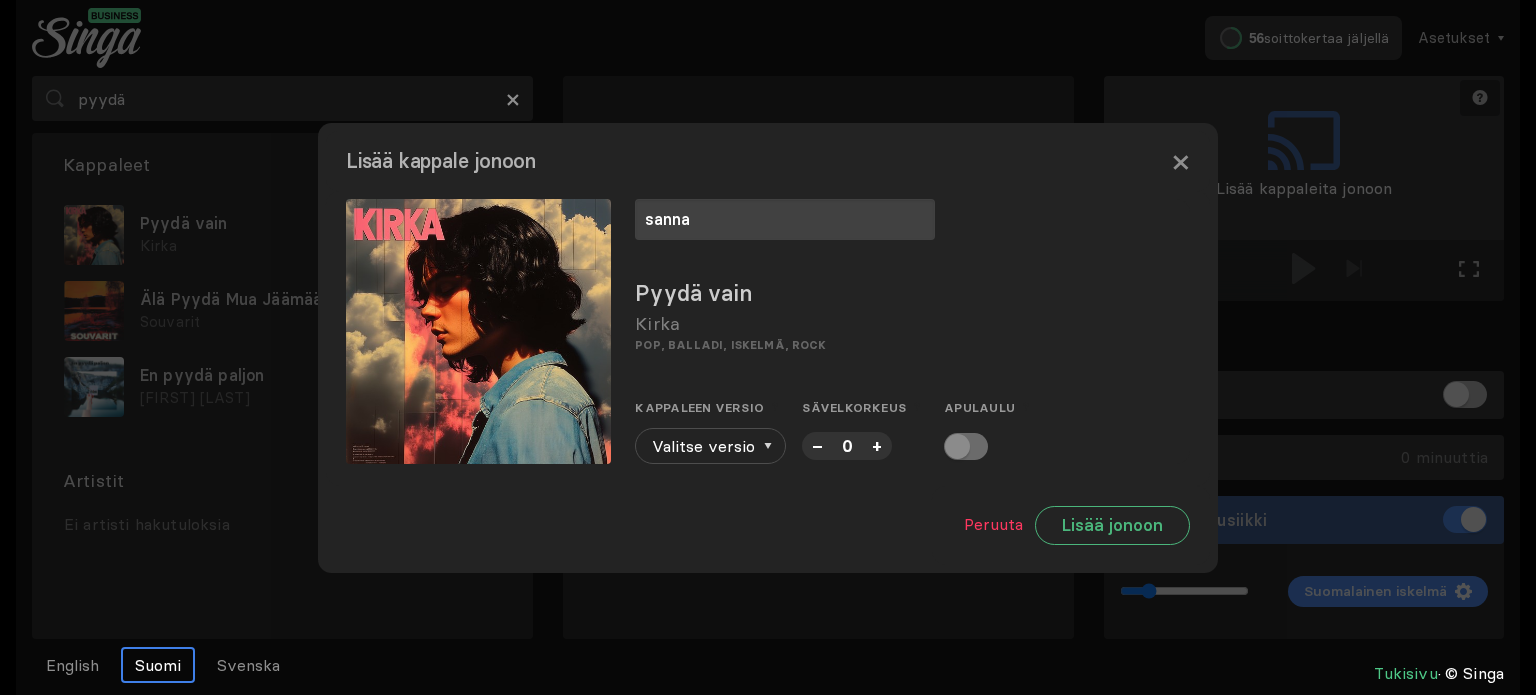 type on "sanna" 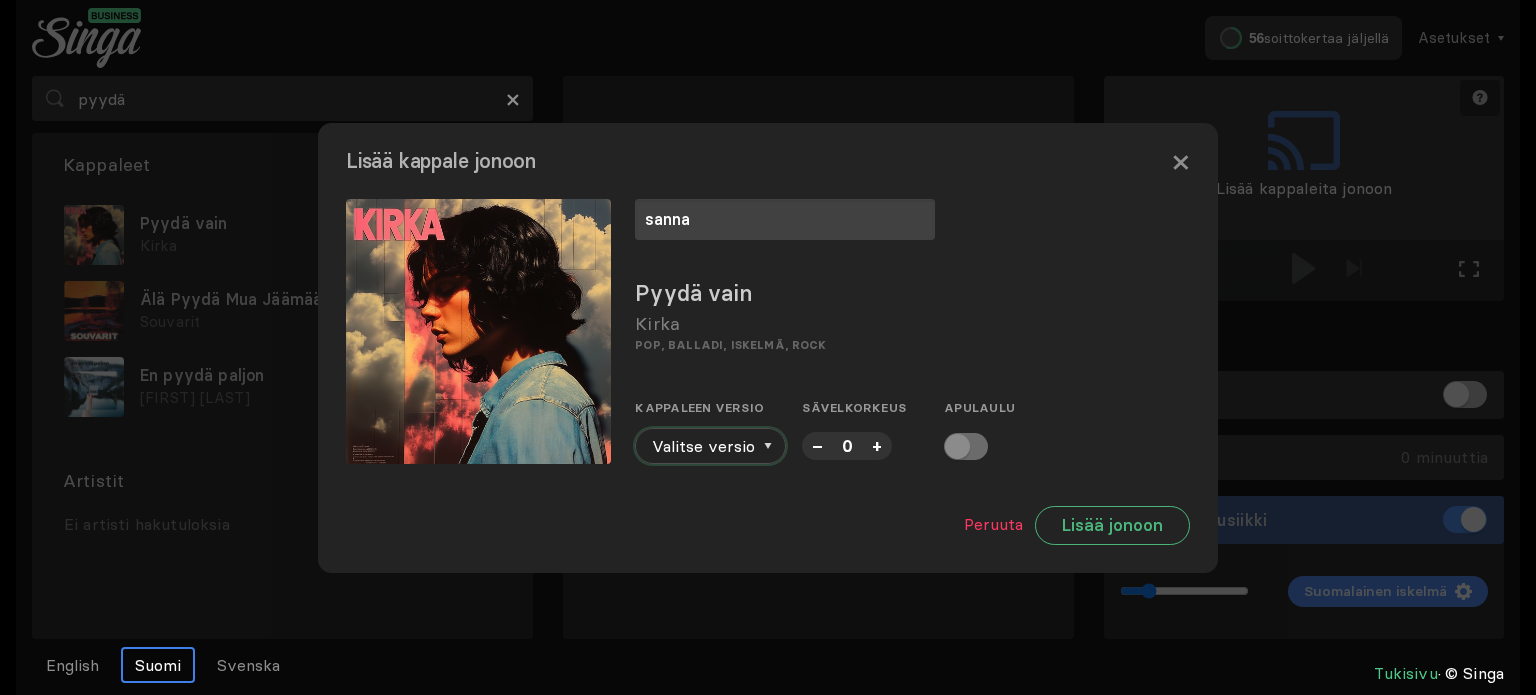 click at bounding box center (768, 446) 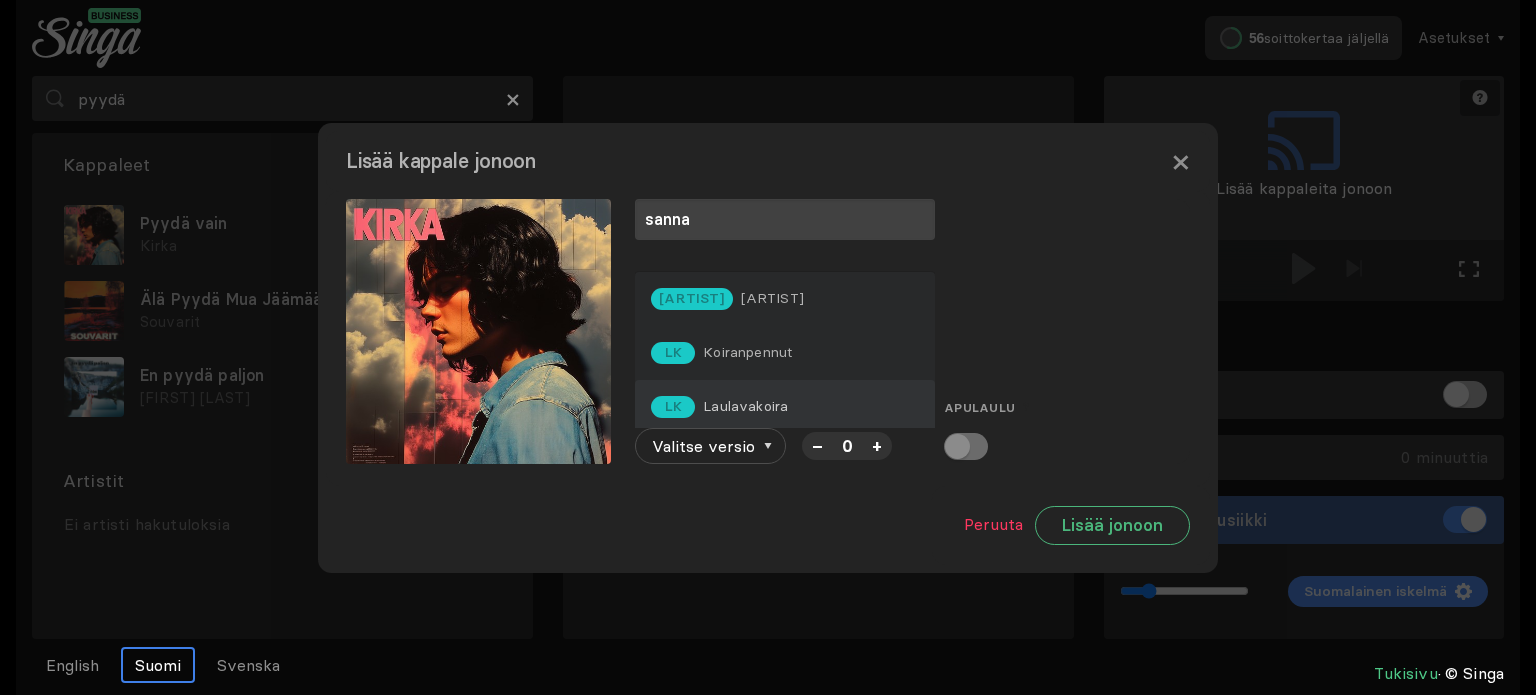 click on "Laulavakoira" at bounding box center (772, 298) 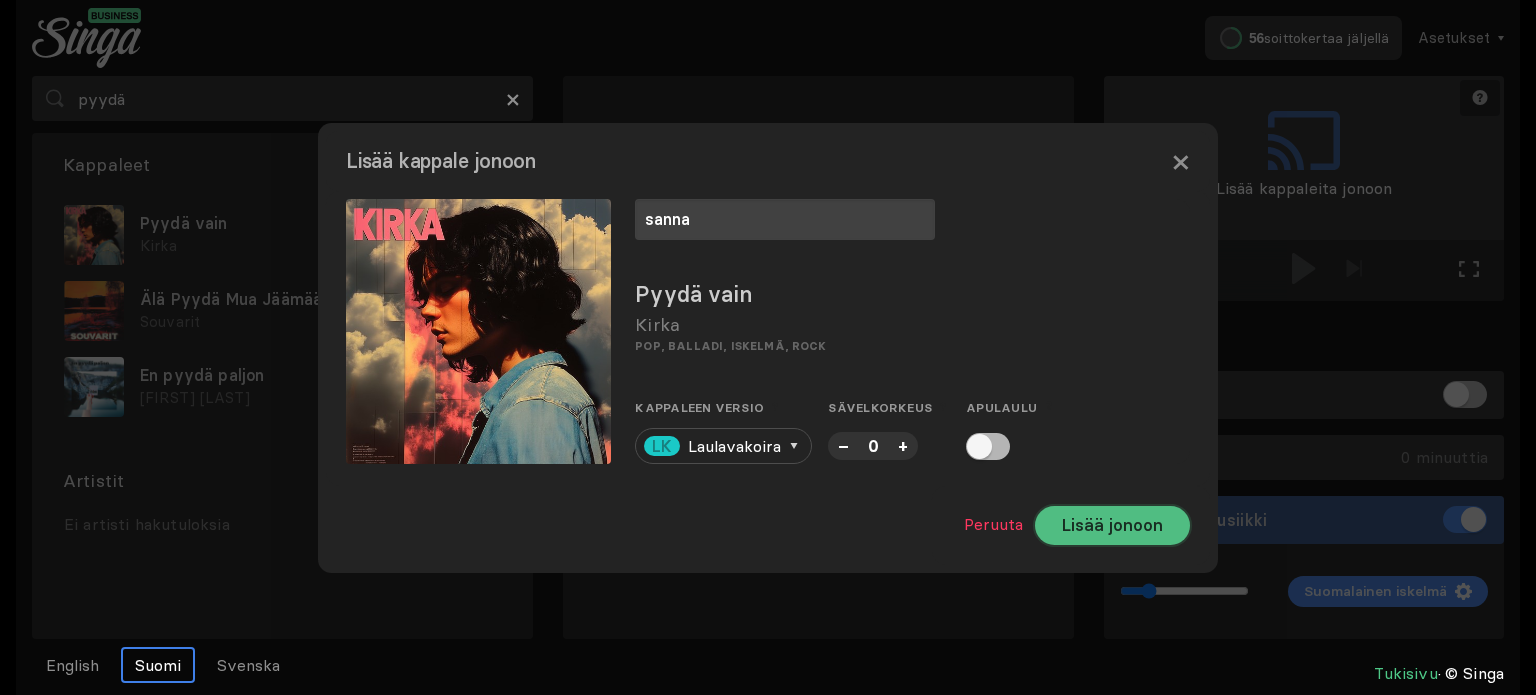 click on "Lisää jonoon" at bounding box center [1112, 525] 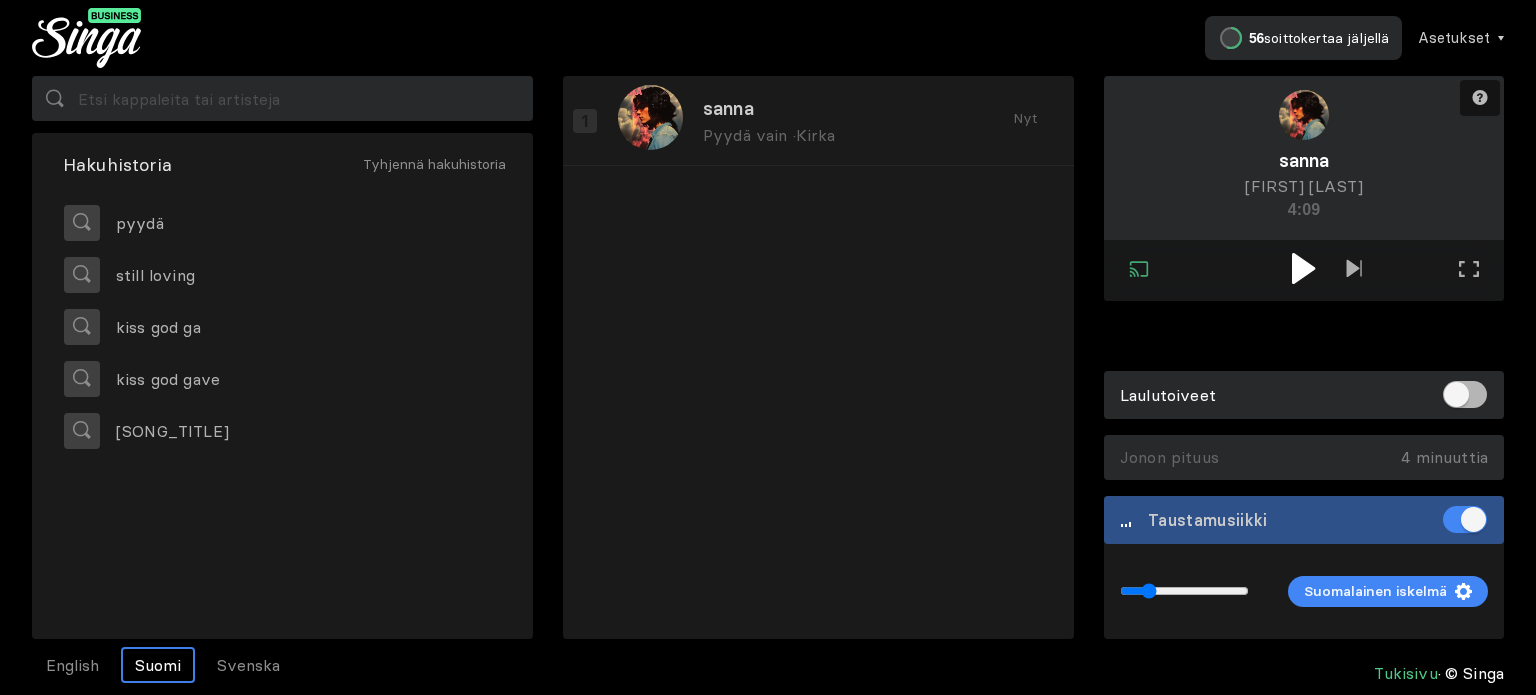 click at bounding box center [1304, 268] 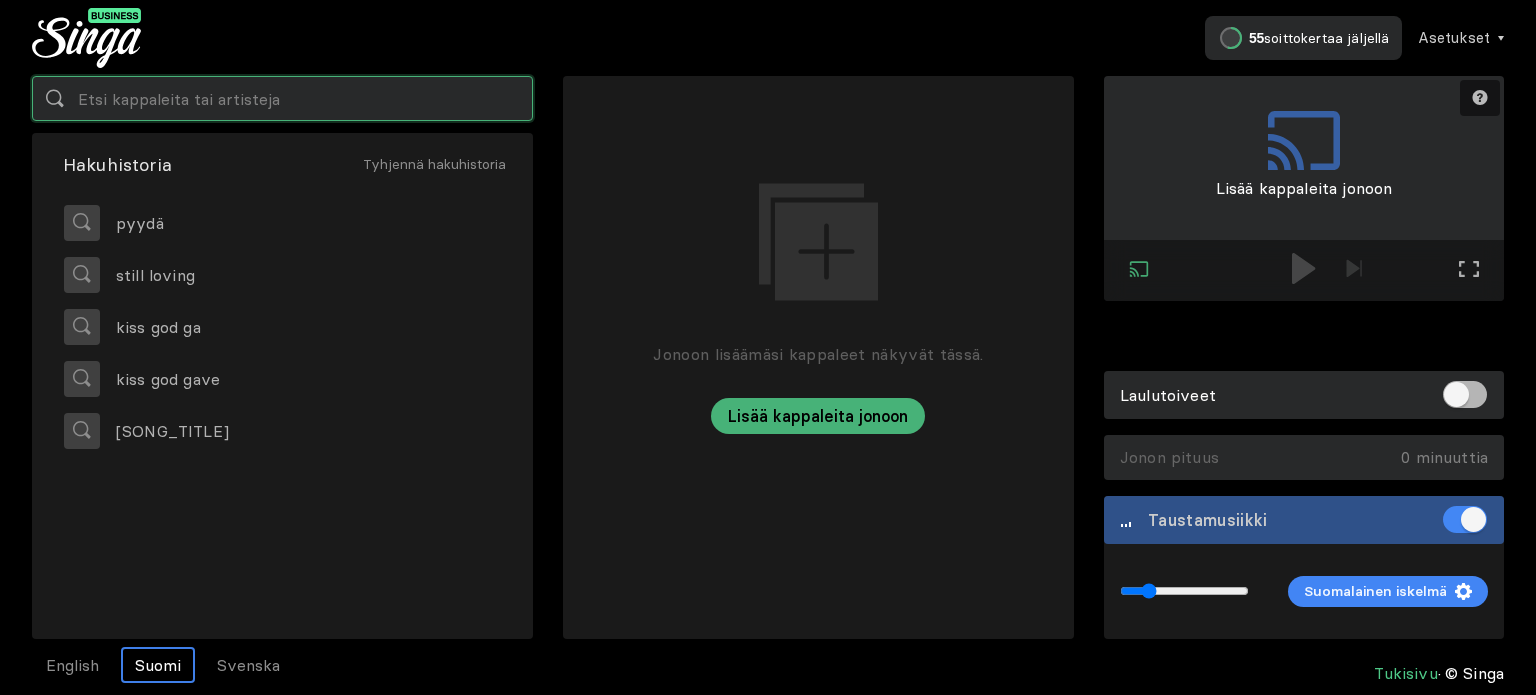 click at bounding box center [282, 98] 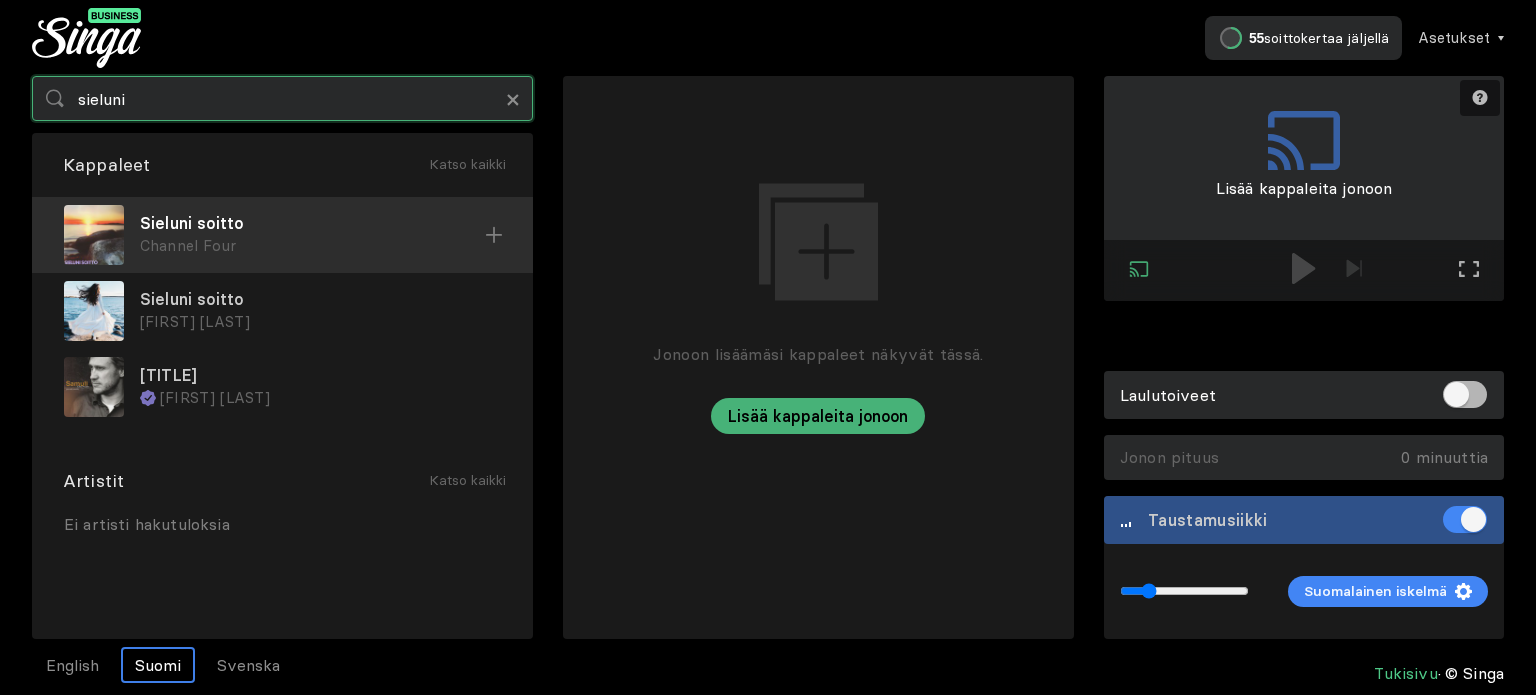 type on "sieluni" 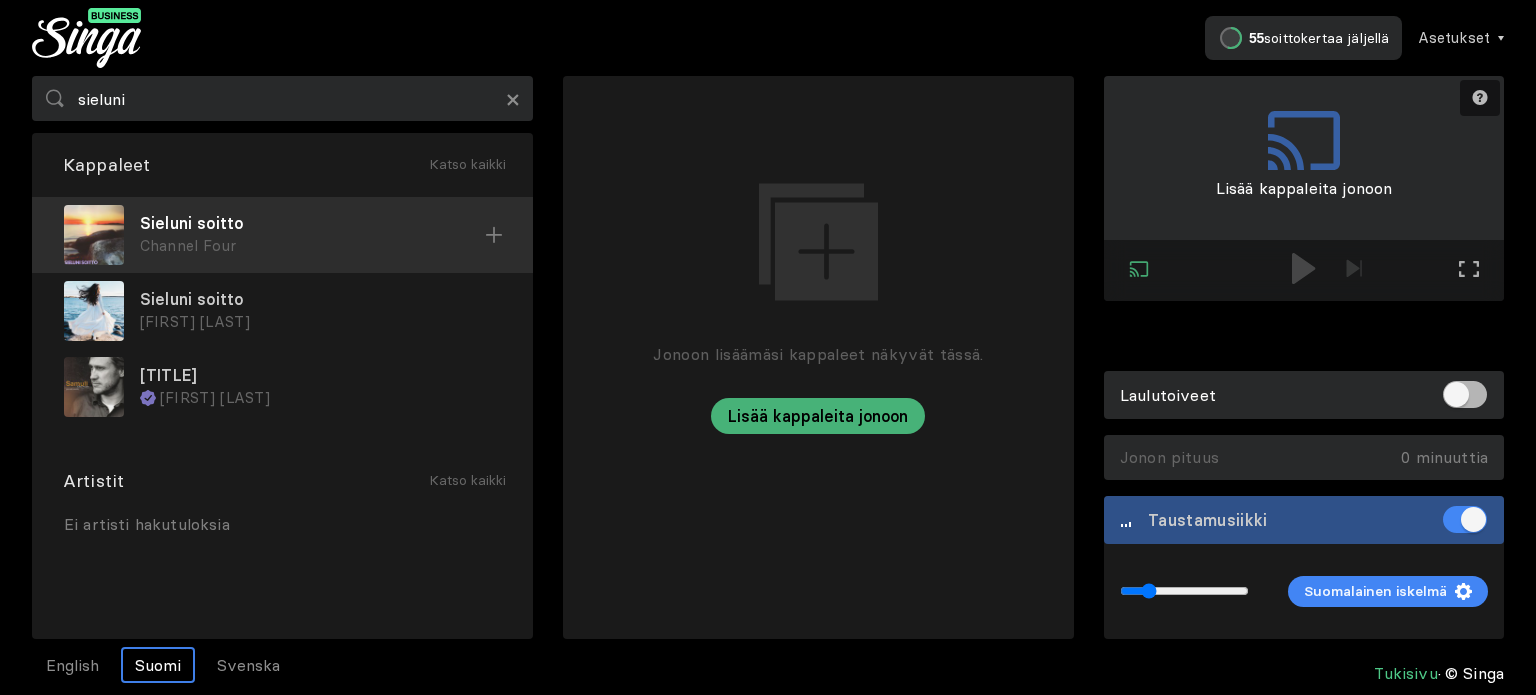 click on "Sieluni soitto" at bounding box center (312, 223) 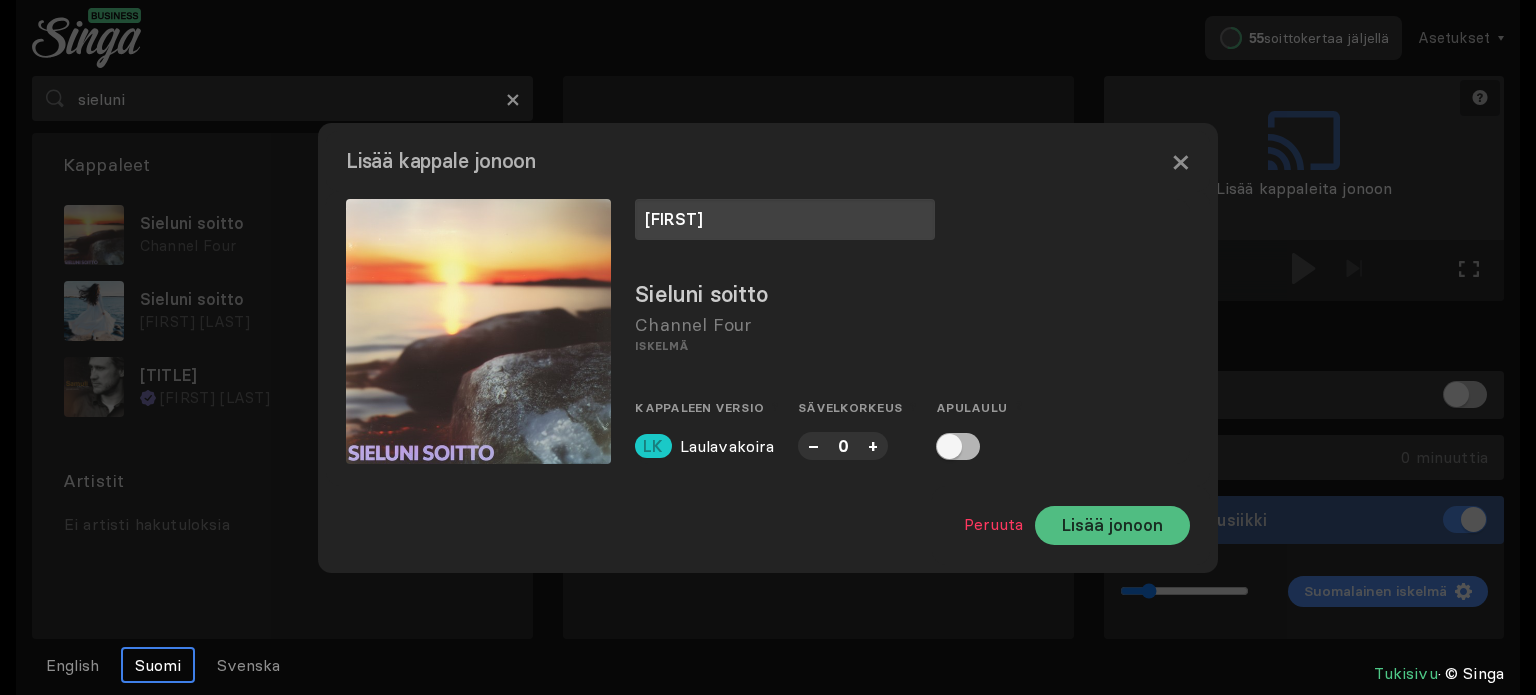 type on "[FIRST]" 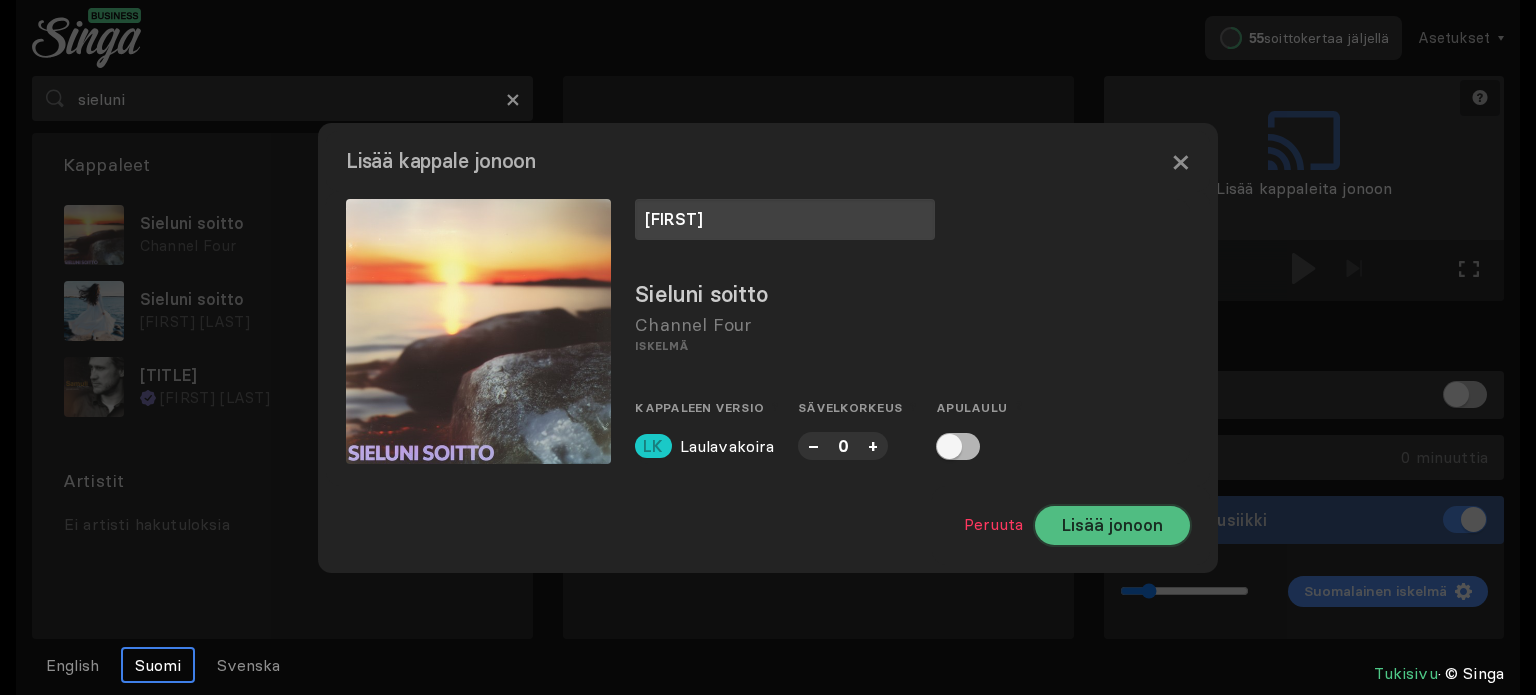 click on "Lisää jonoon" at bounding box center (1112, 525) 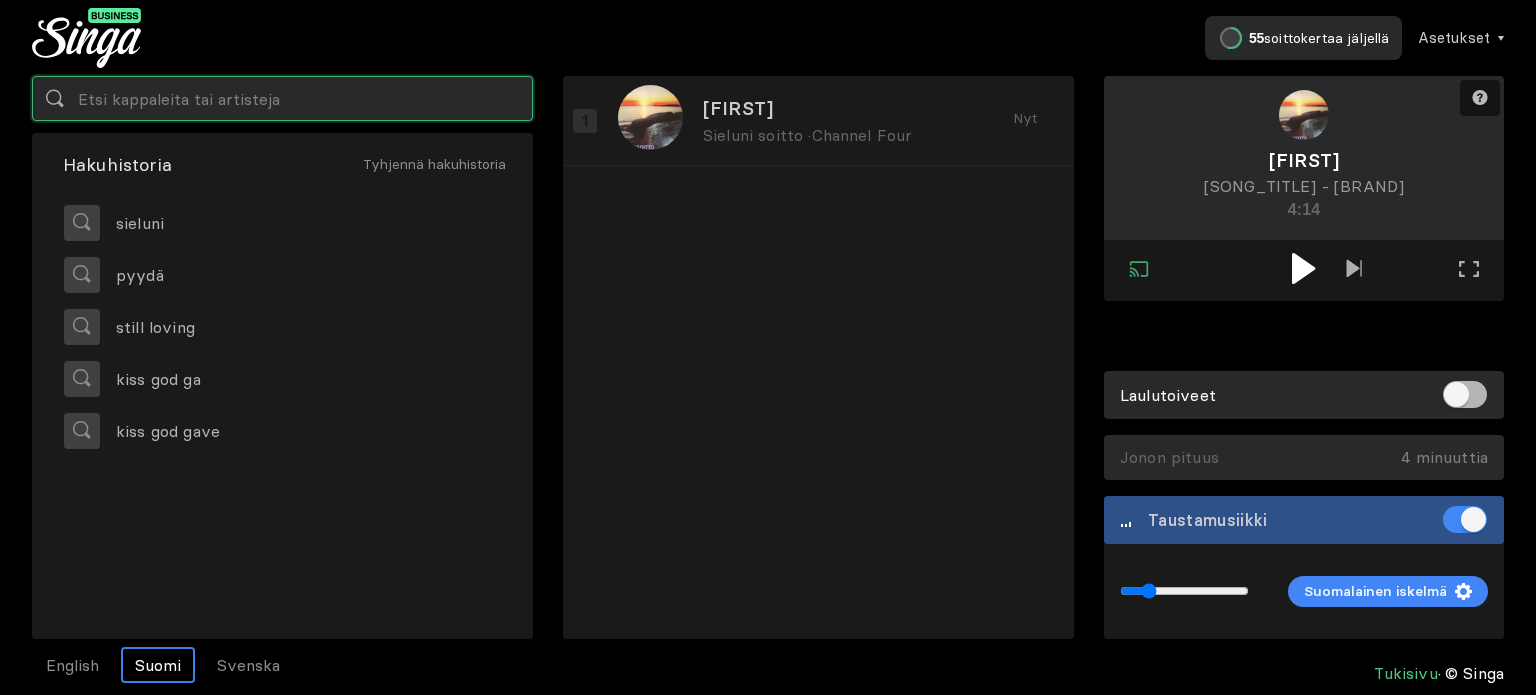 click at bounding box center [282, 98] 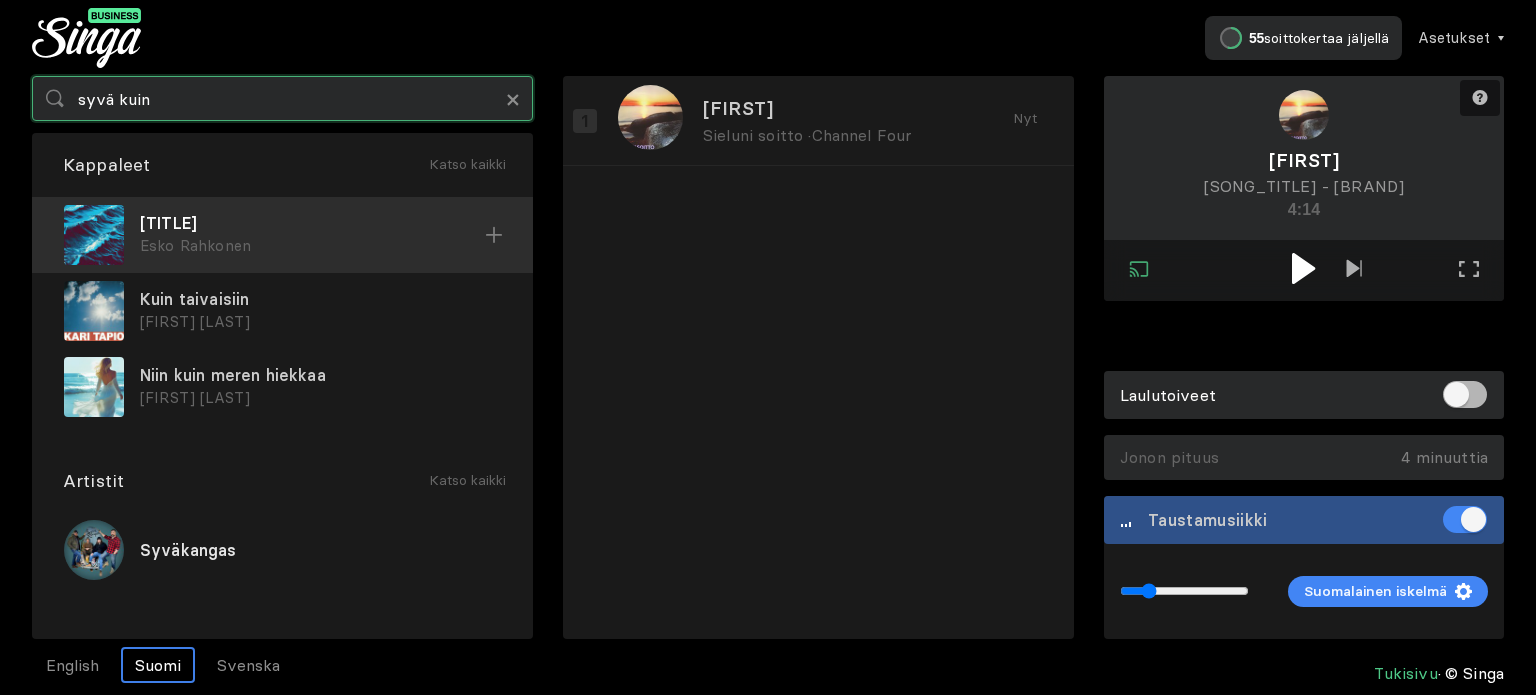 type on "syvä kuin" 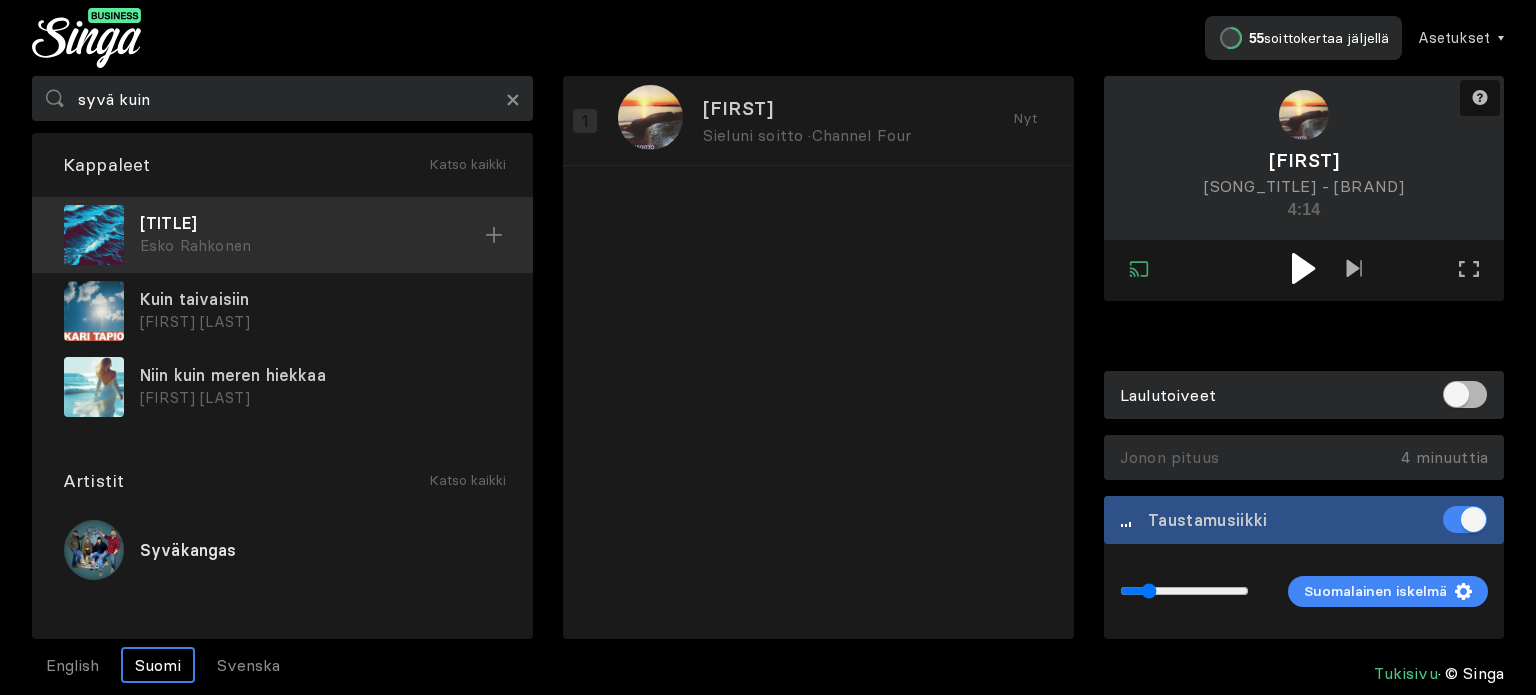click on "[TITLE]" at bounding box center (312, 223) 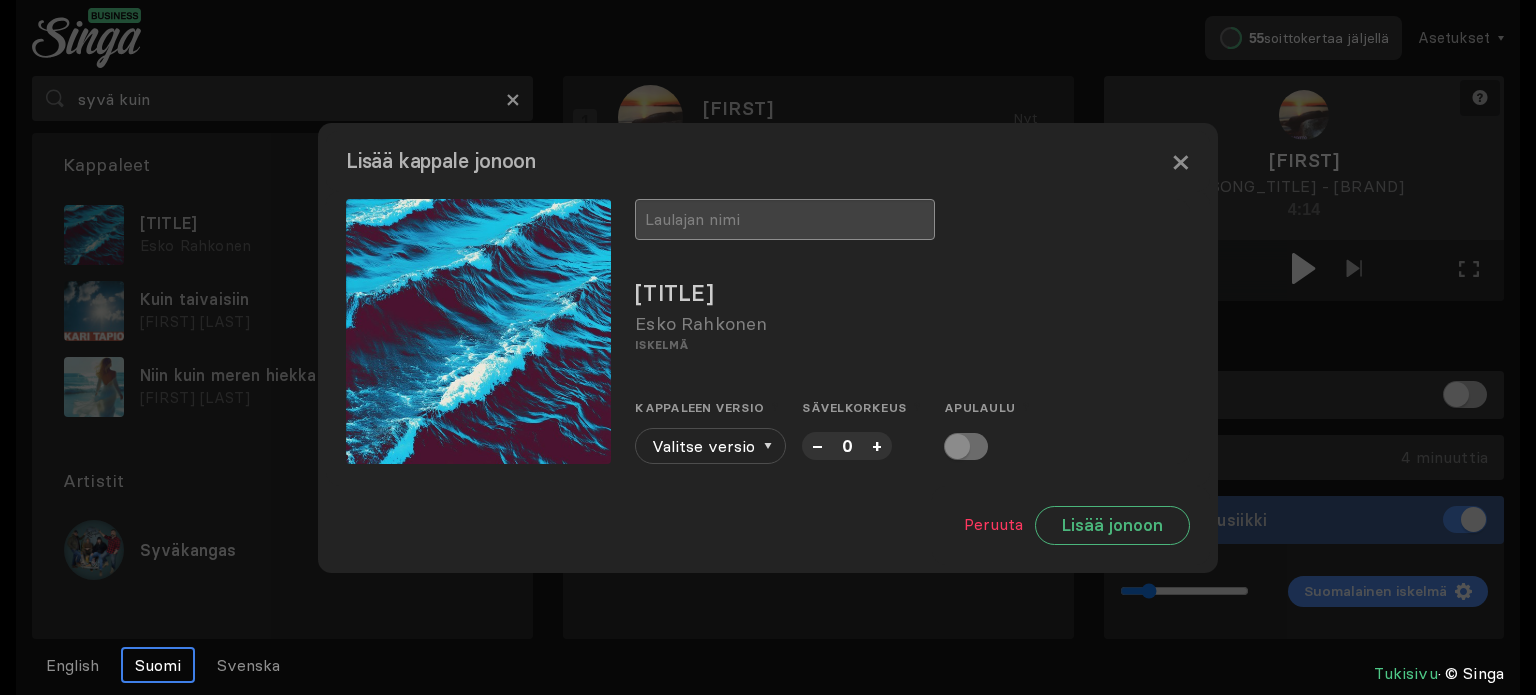 click at bounding box center [785, 219] 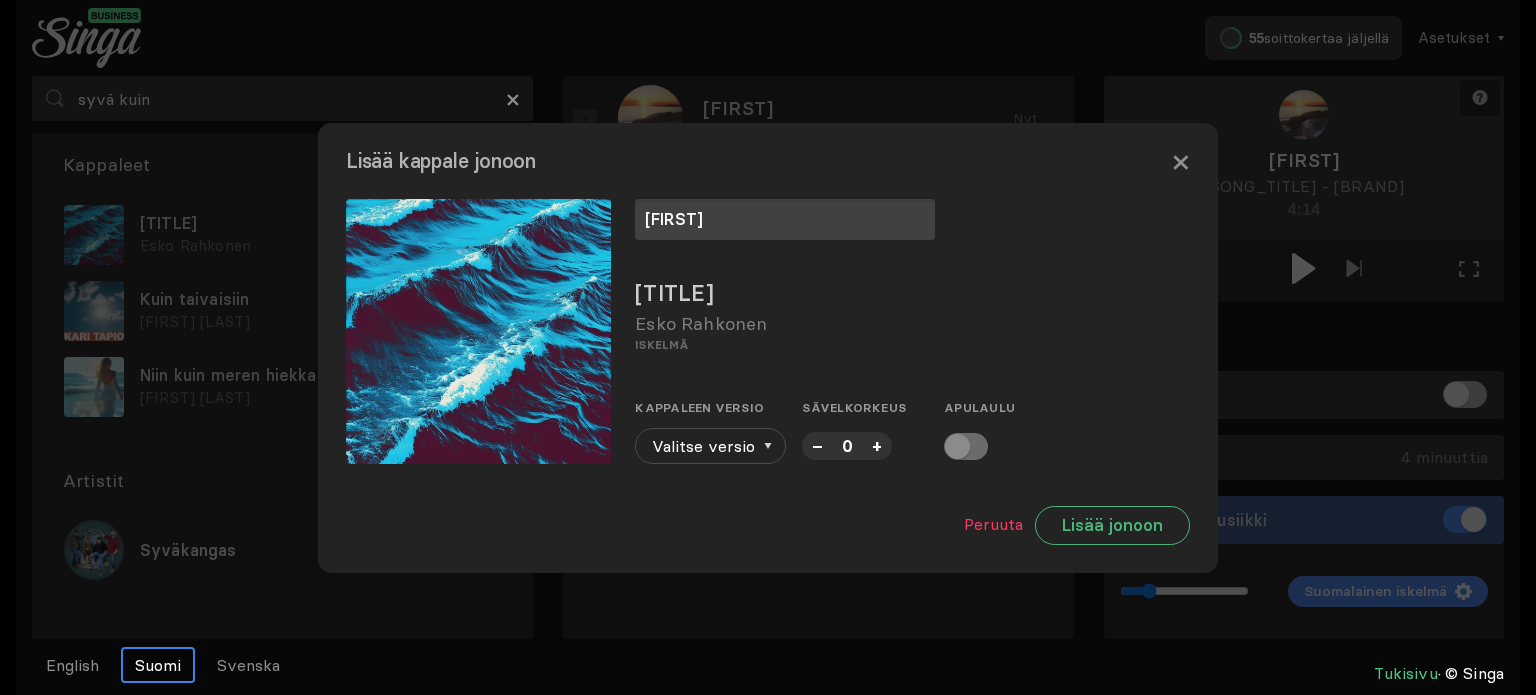 type on "[FIRST]" 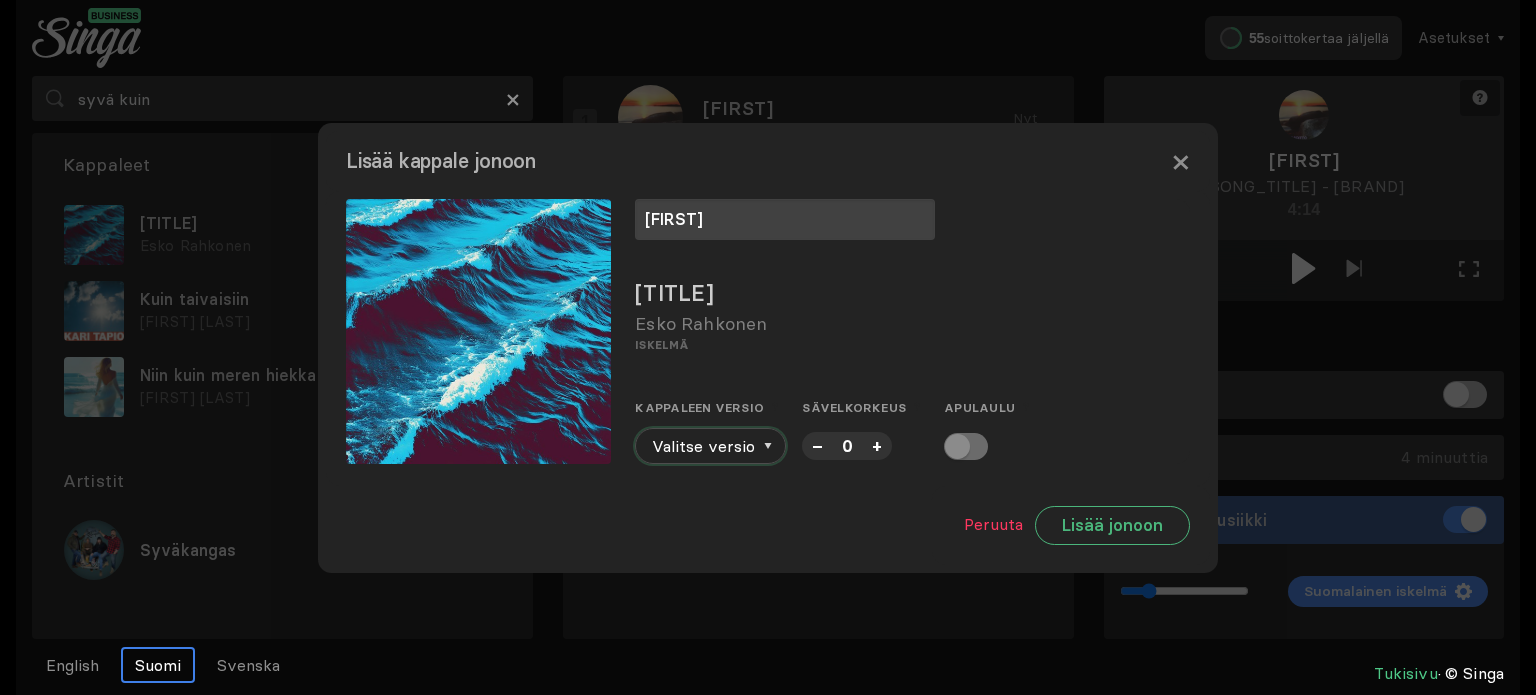 click at bounding box center (768, 446) 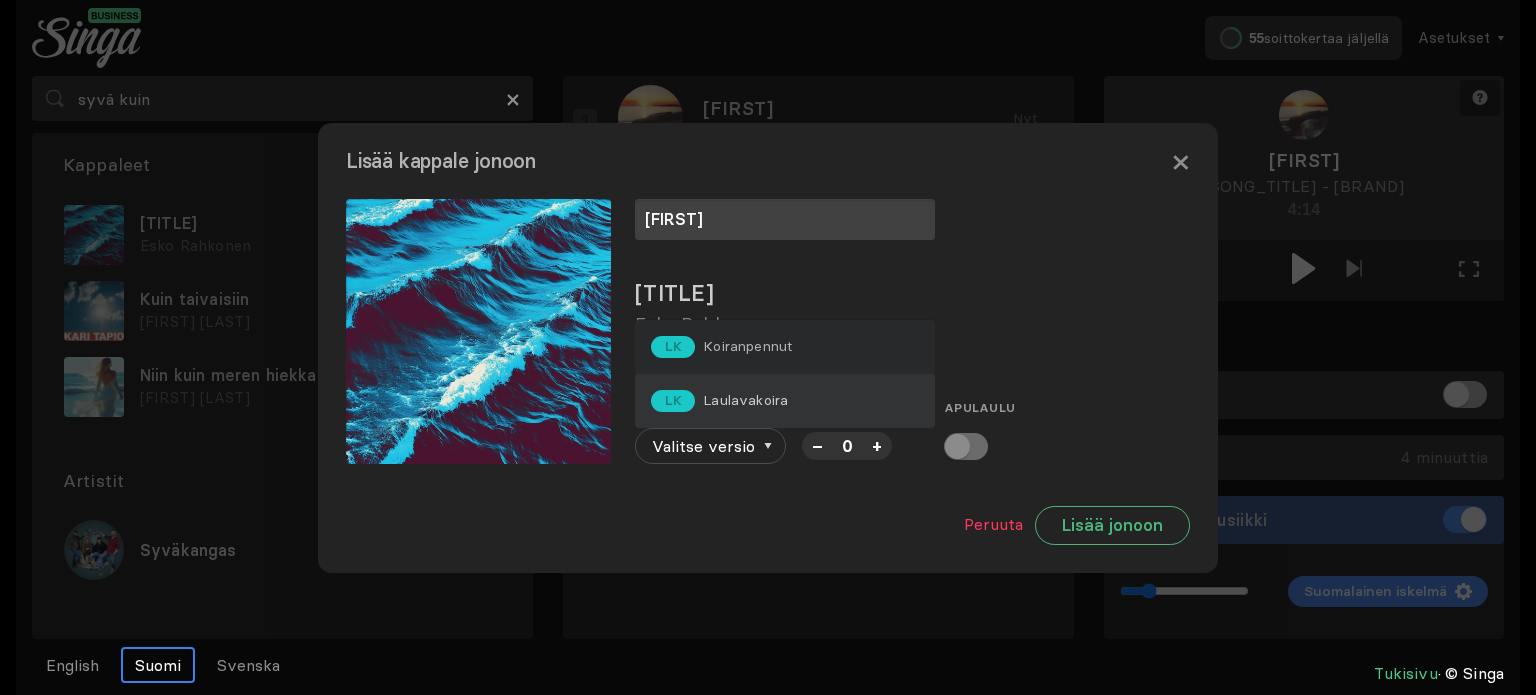 click on "Laulavakoira" at bounding box center [747, 346] 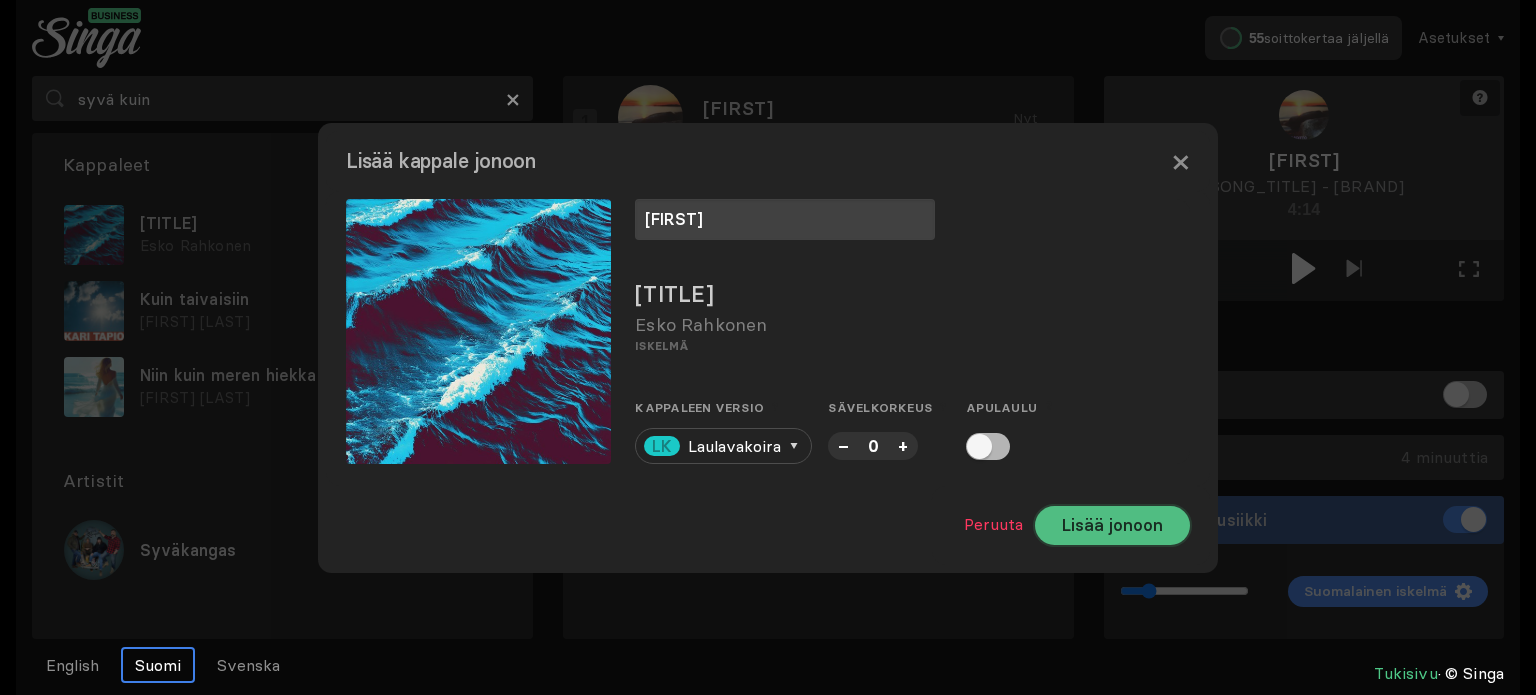 click on "Lisää jonoon" at bounding box center [1112, 525] 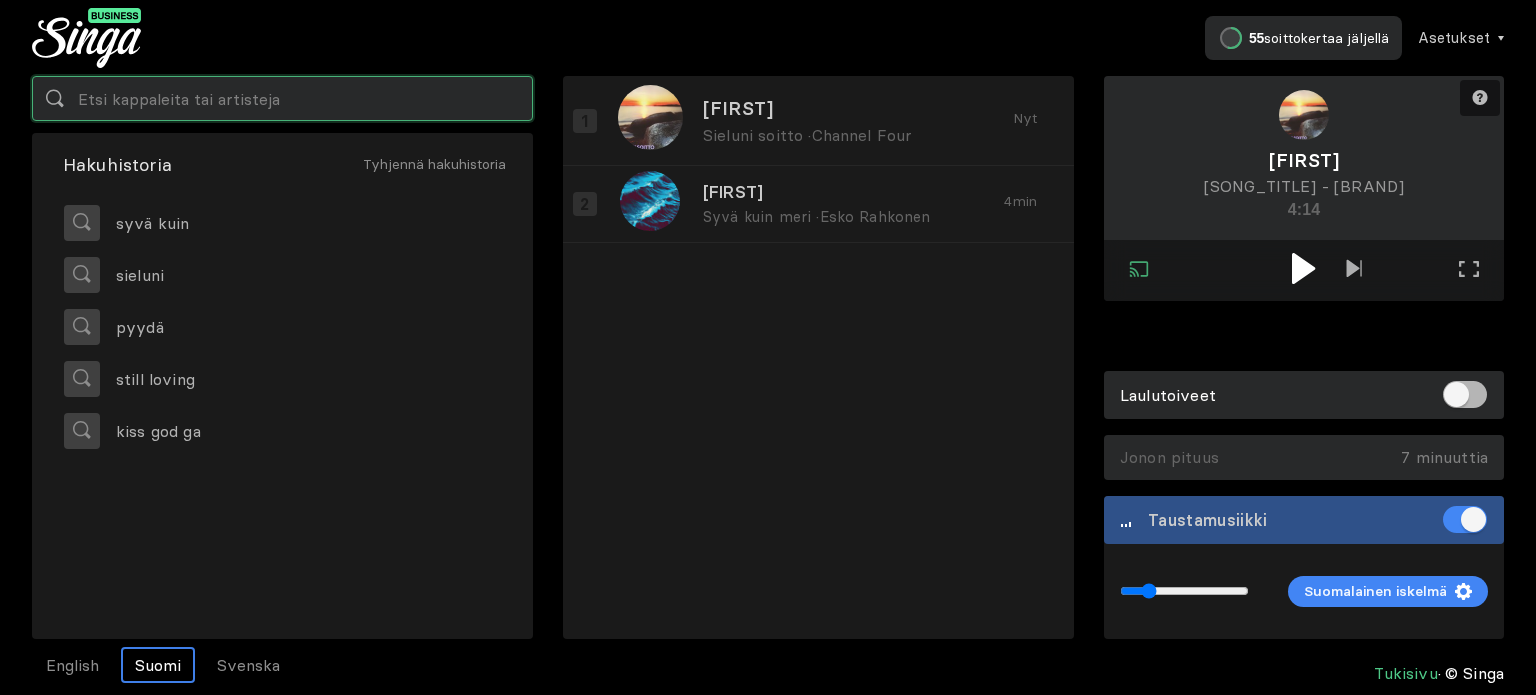 click at bounding box center [282, 98] 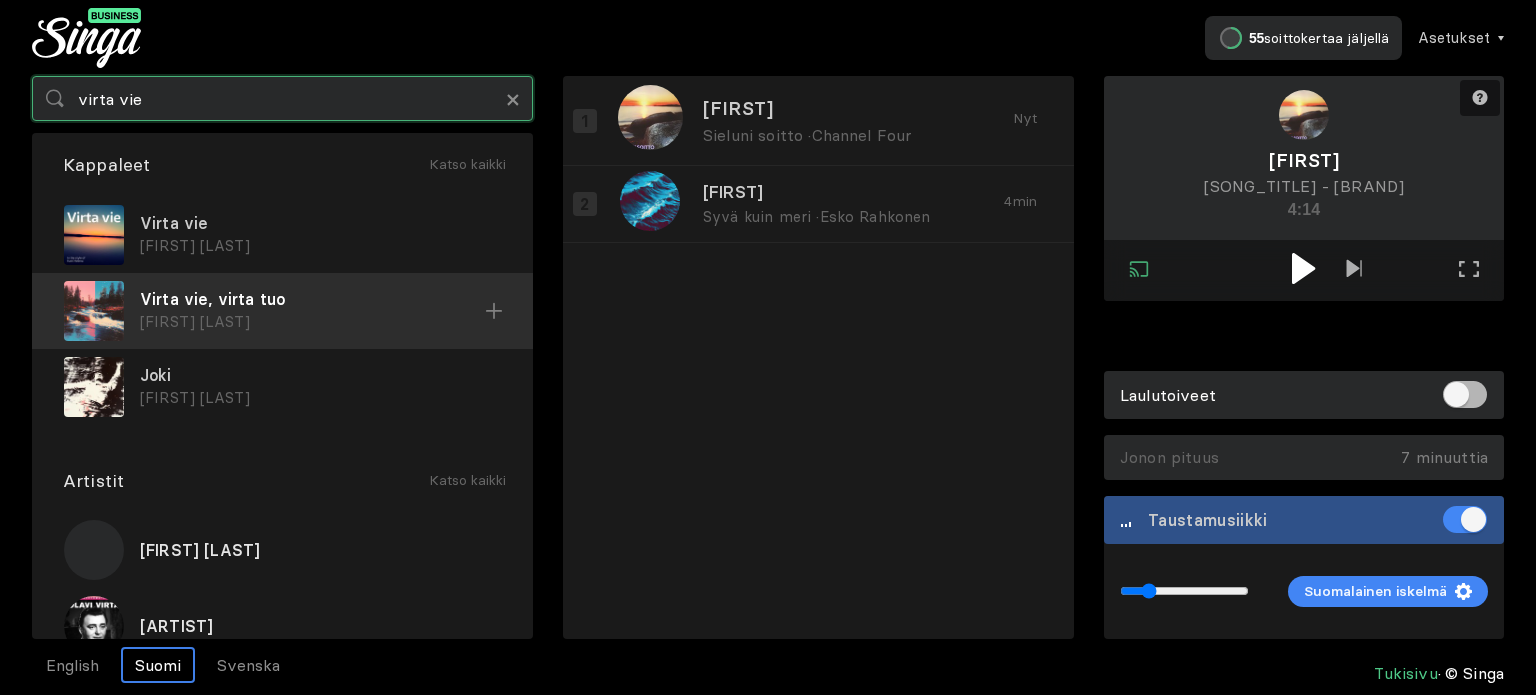 type on "virta vie" 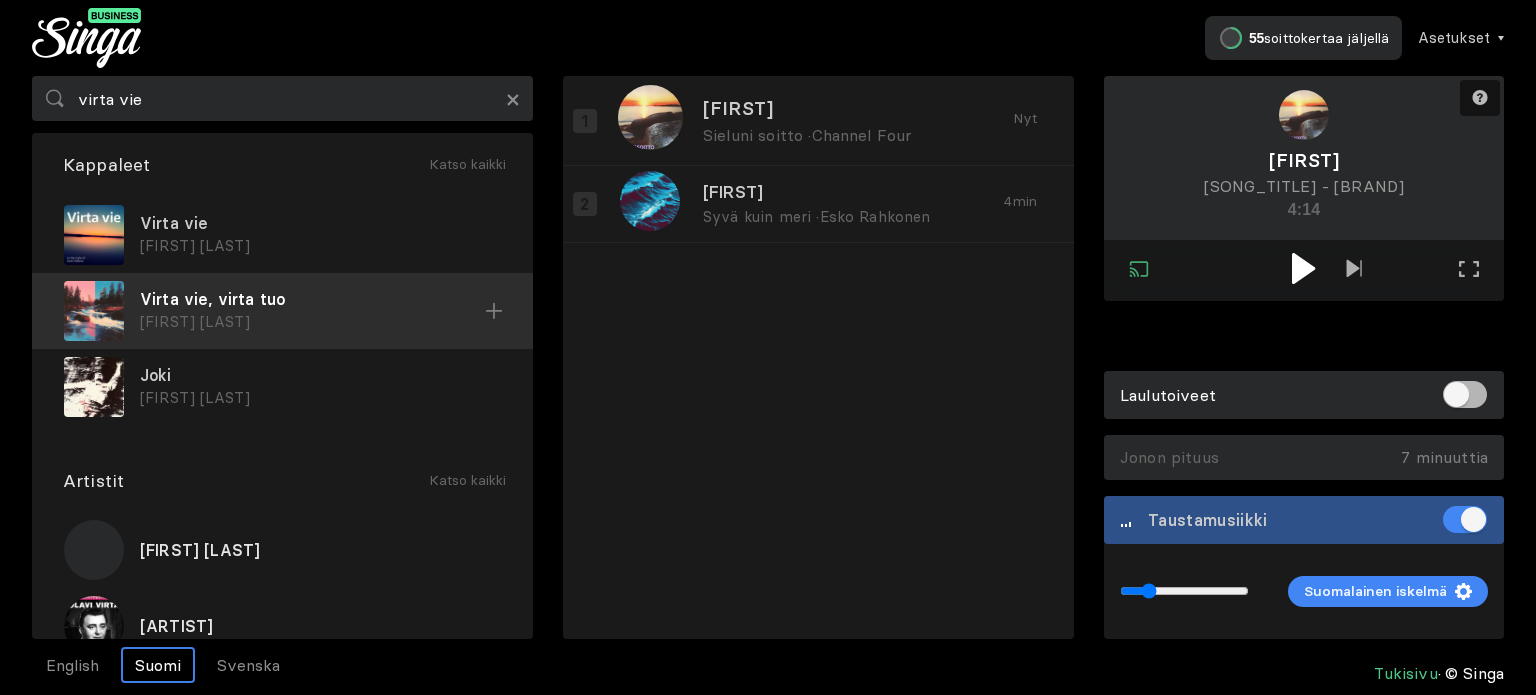 click on "Virta vie, virta tuo" at bounding box center [320, 223] 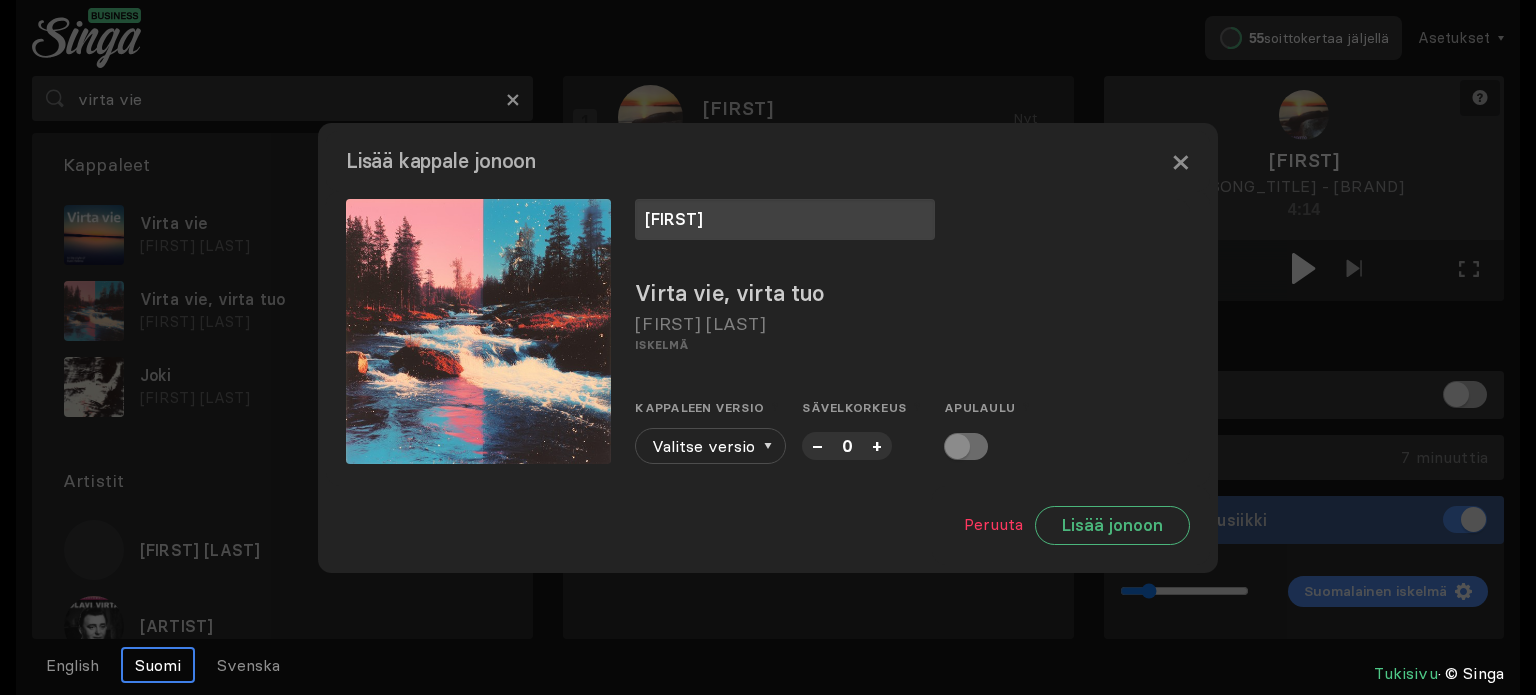 type on "[FIRST]" 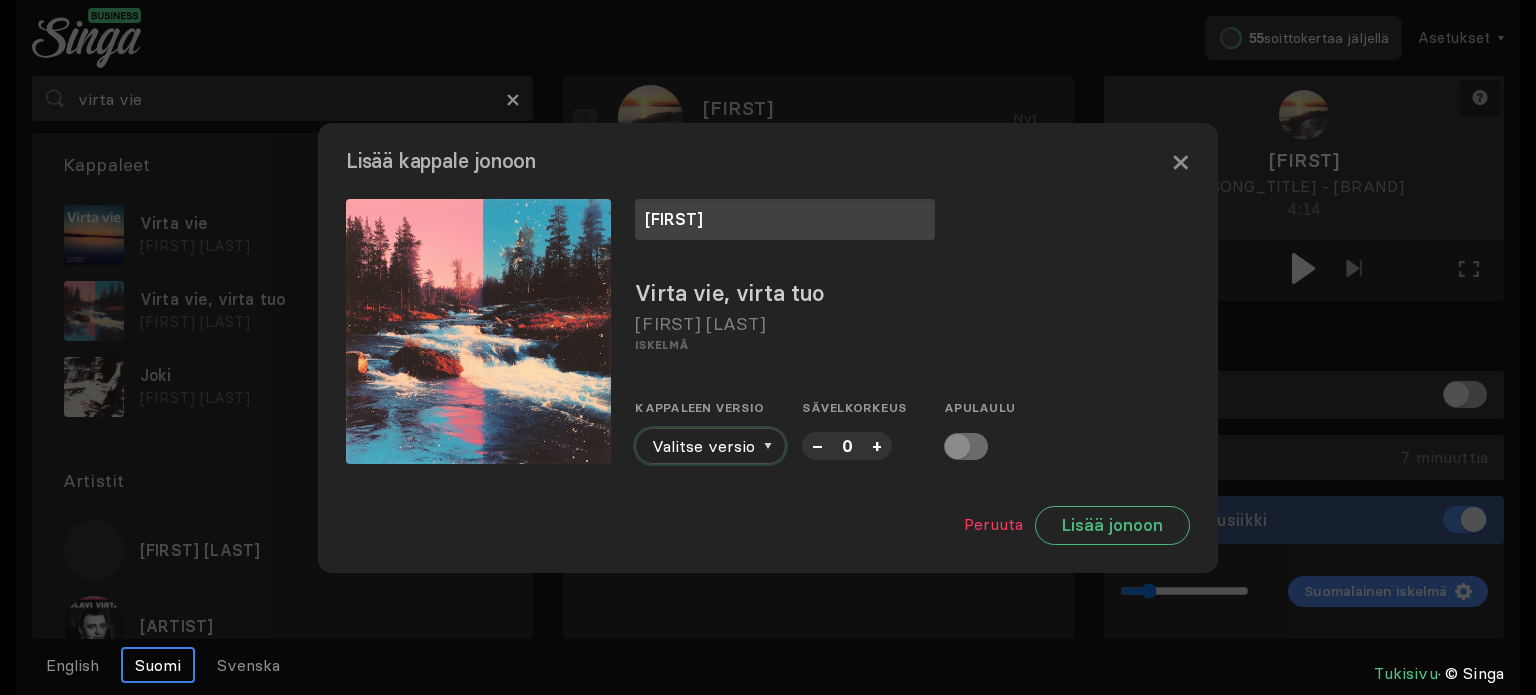 click at bounding box center (768, 446) 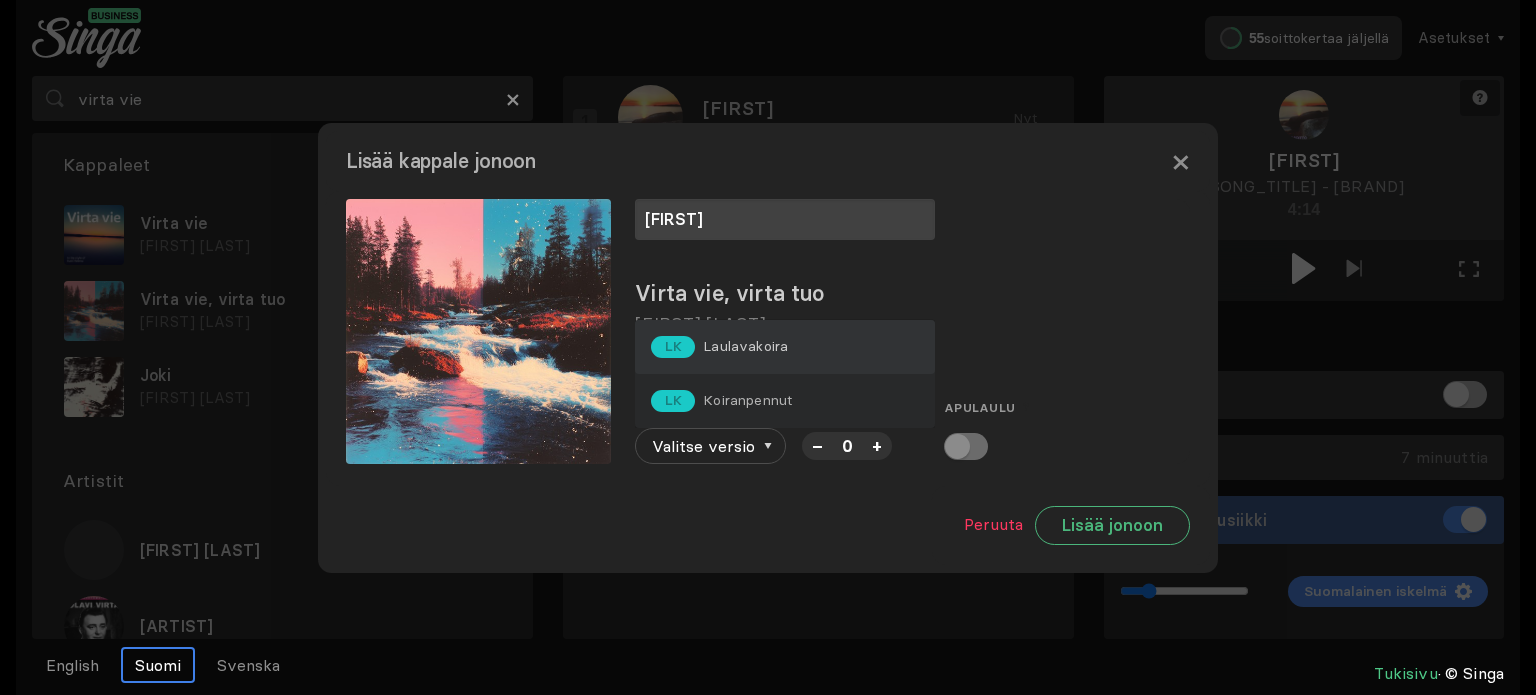 click on "Laulavakoira" at bounding box center (745, 346) 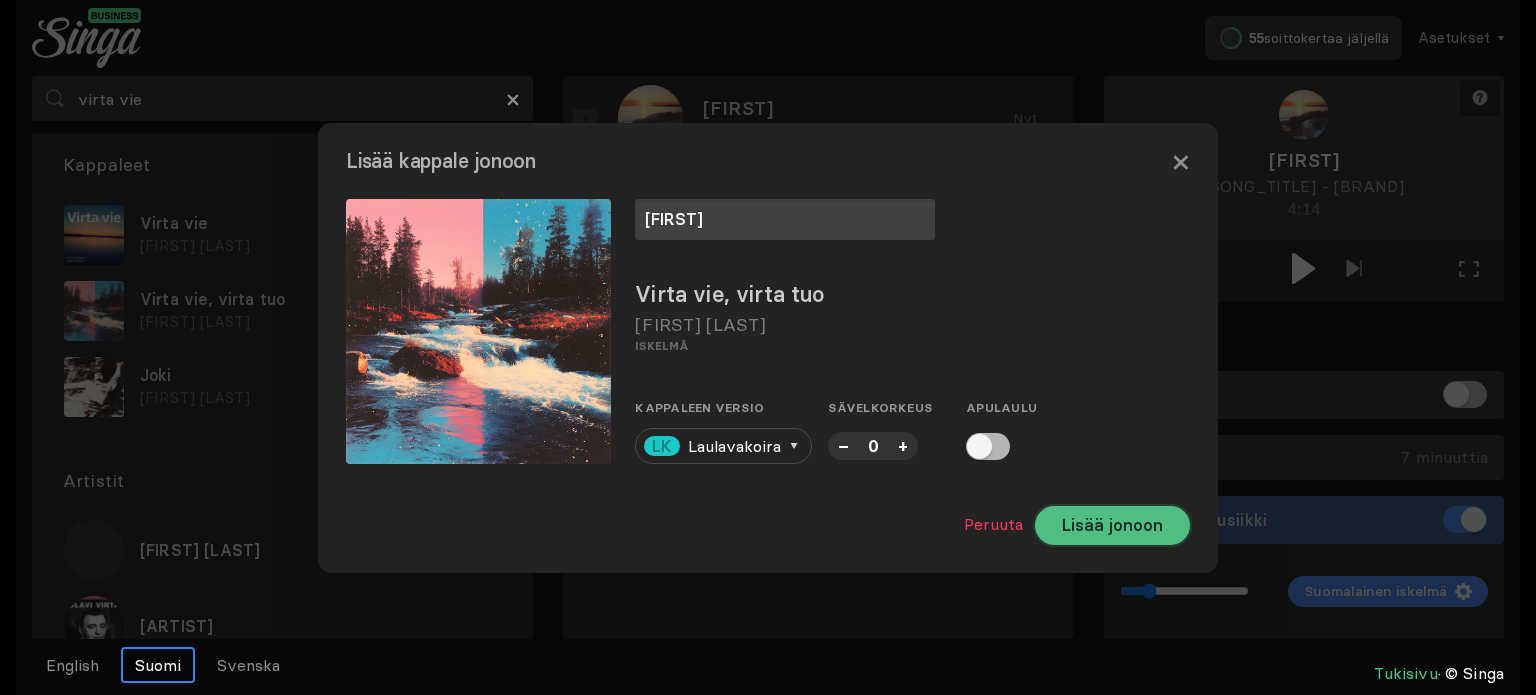 click on "Lisää jonoon" at bounding box center (1112, 525) 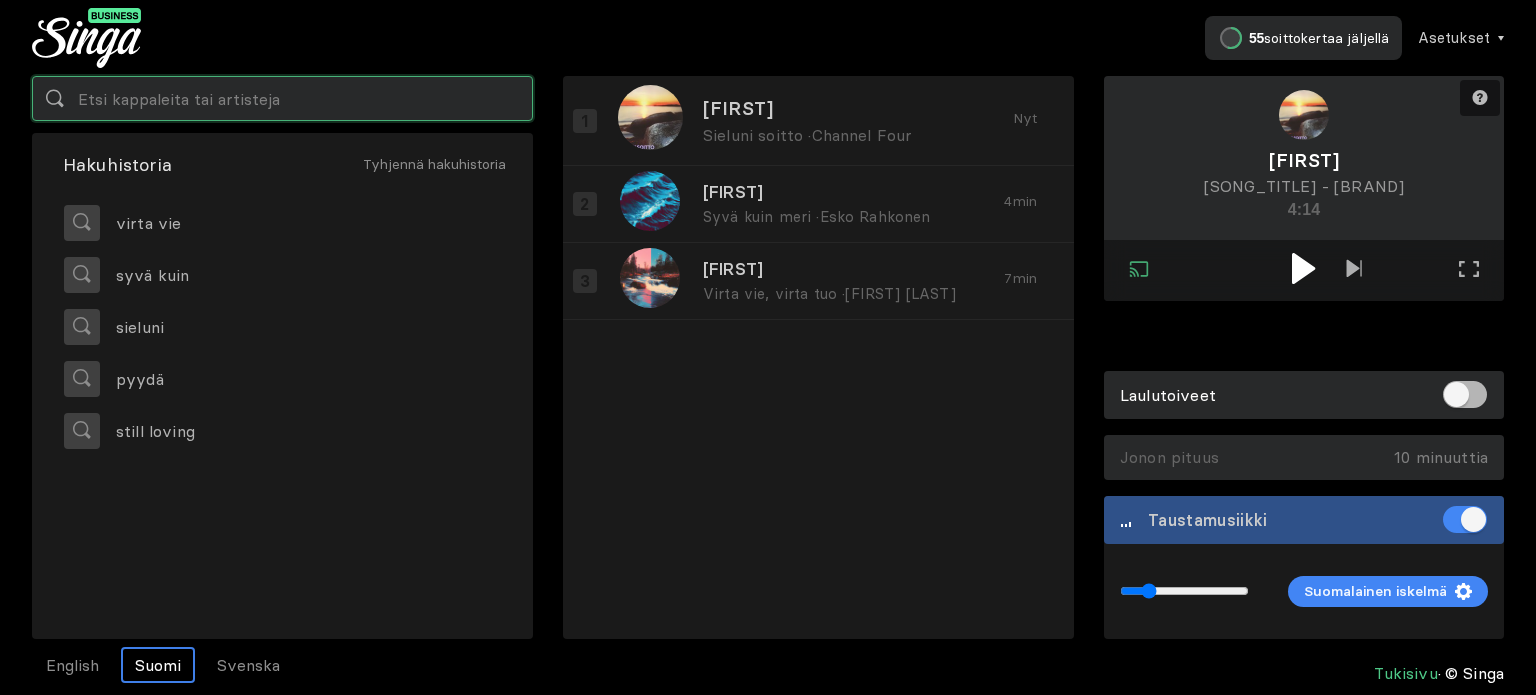 click at bounding box center [282, 98] 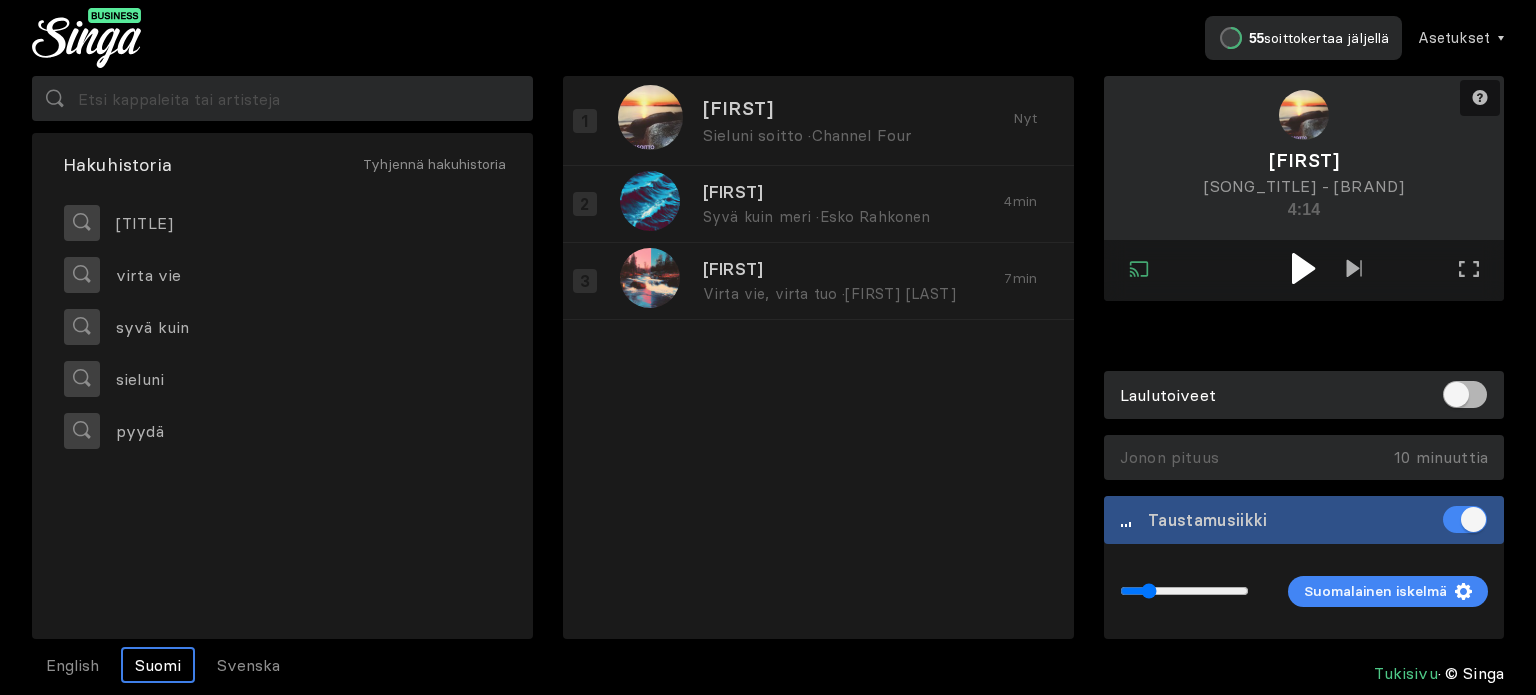 click at bounding box center [1303, 268] 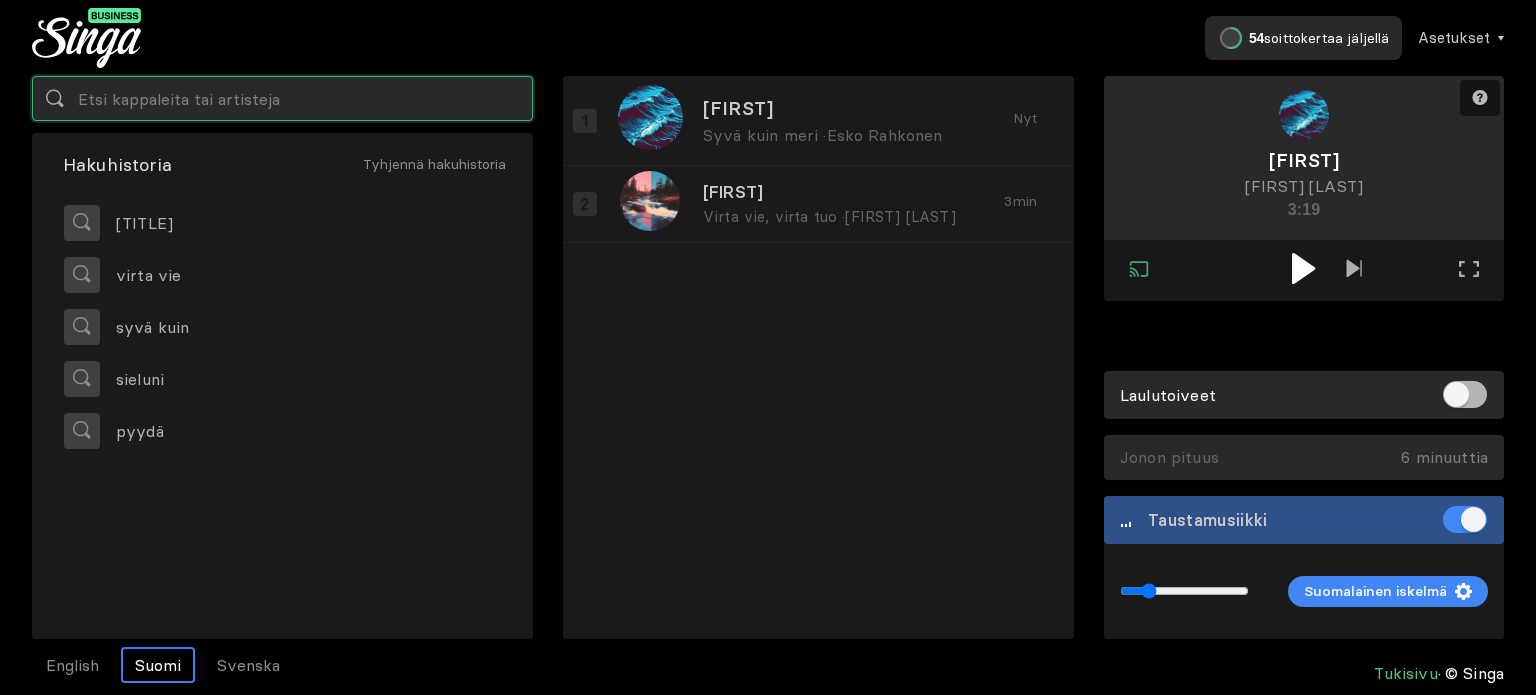 click at bounding box center [282, 98] 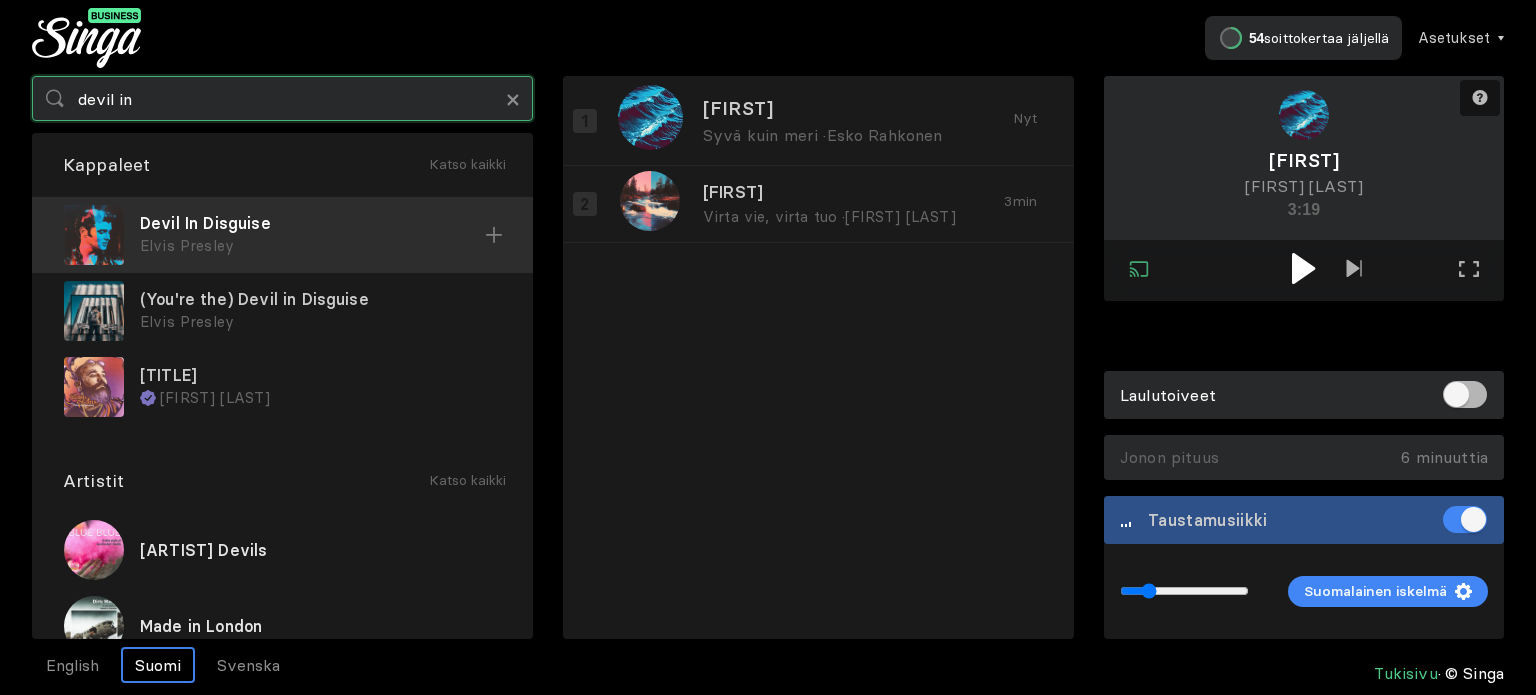 type on "devil in" 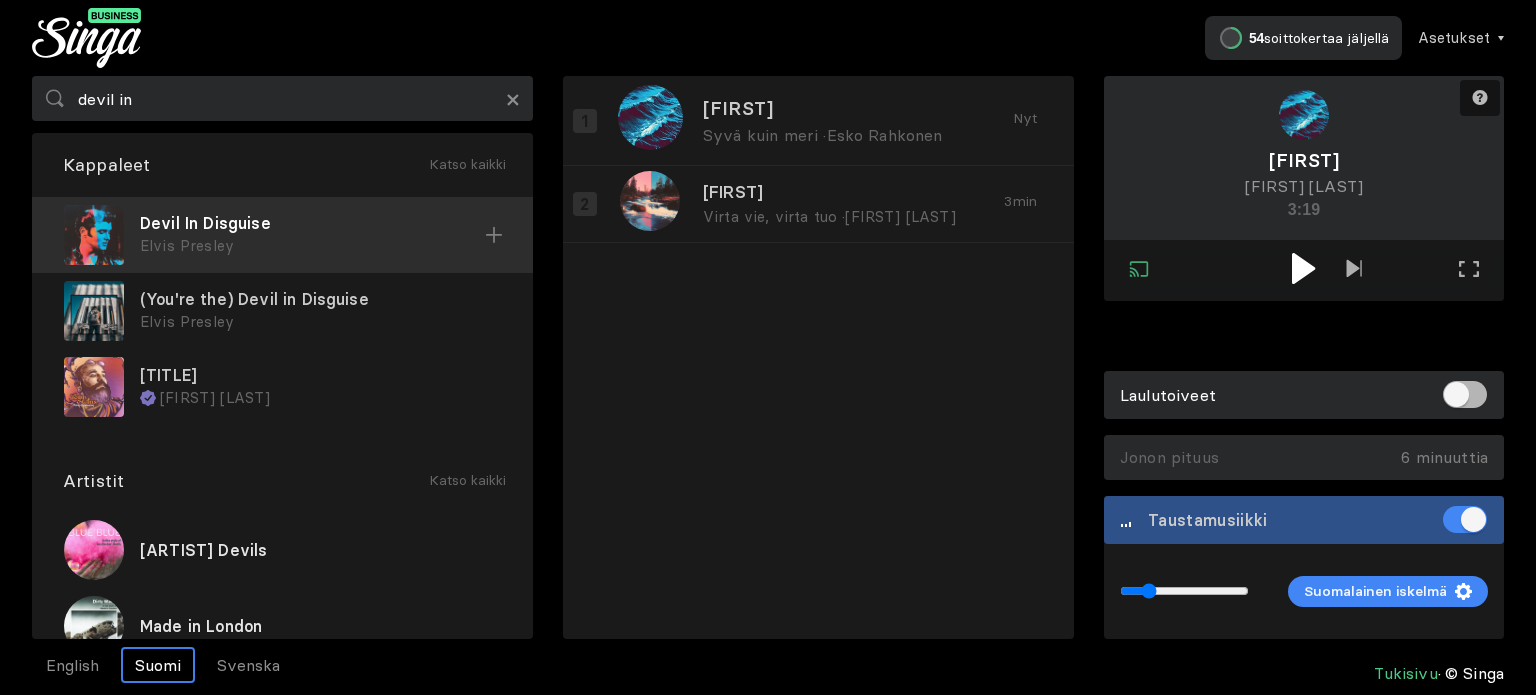 click on "Devil In Disguise" at bounding box center [312, 223] 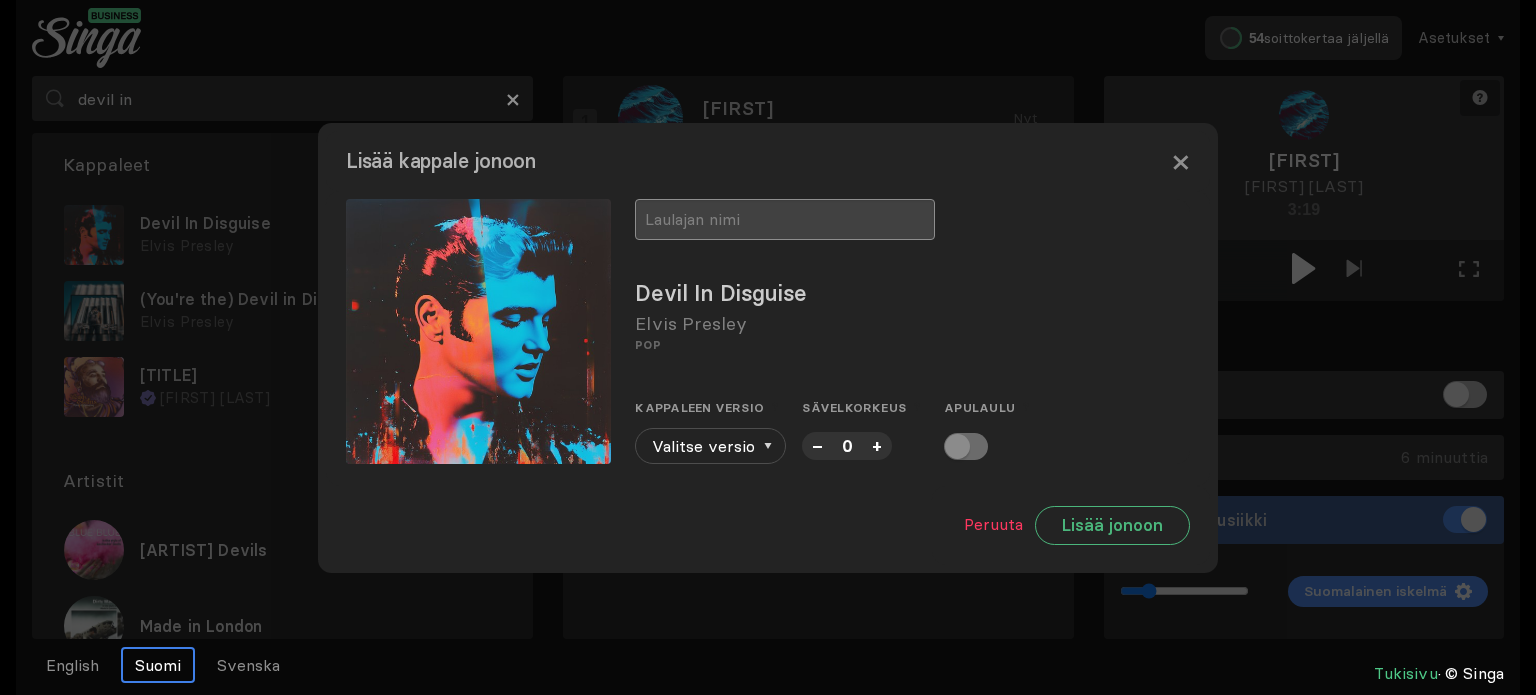 click at bounding box center (785, 219) 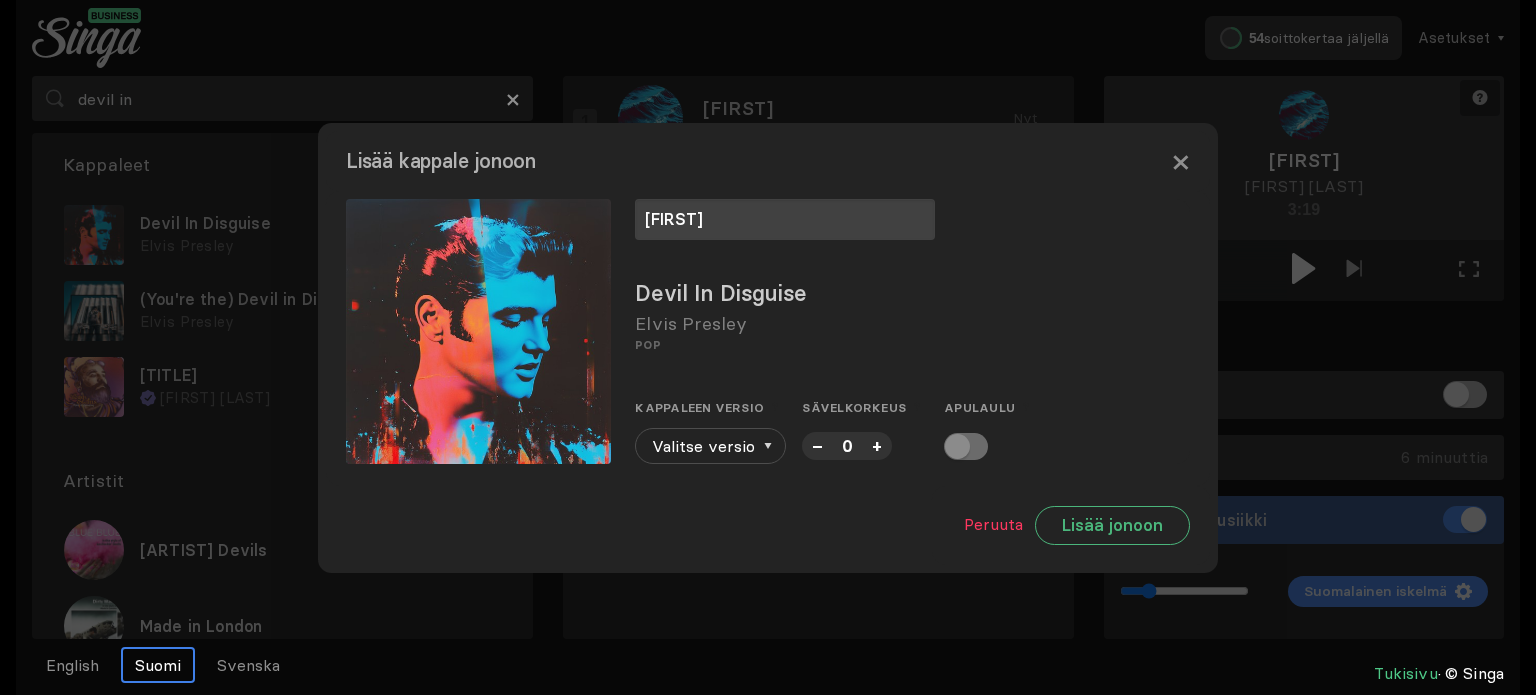 type on "[FIRST]" 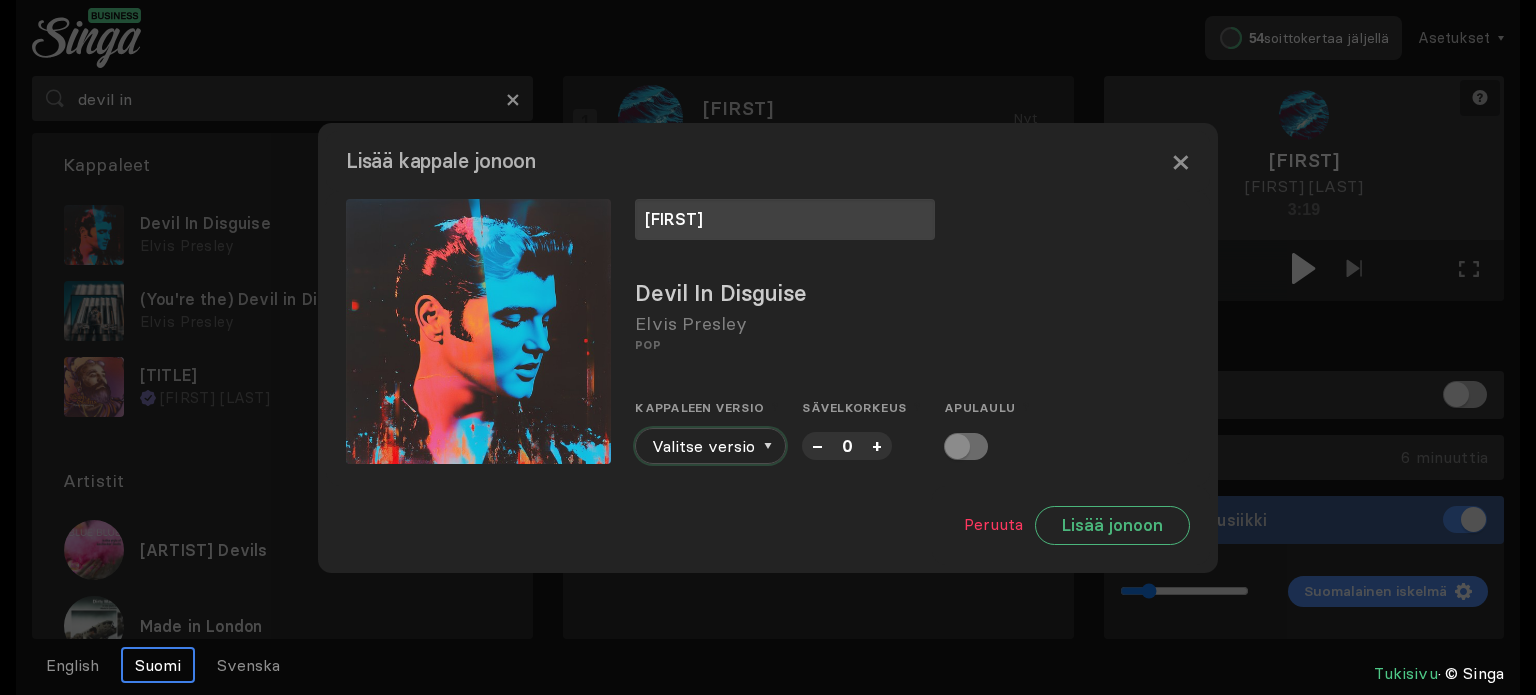 click on "Valitse versio" at bounding box center [710, 446] 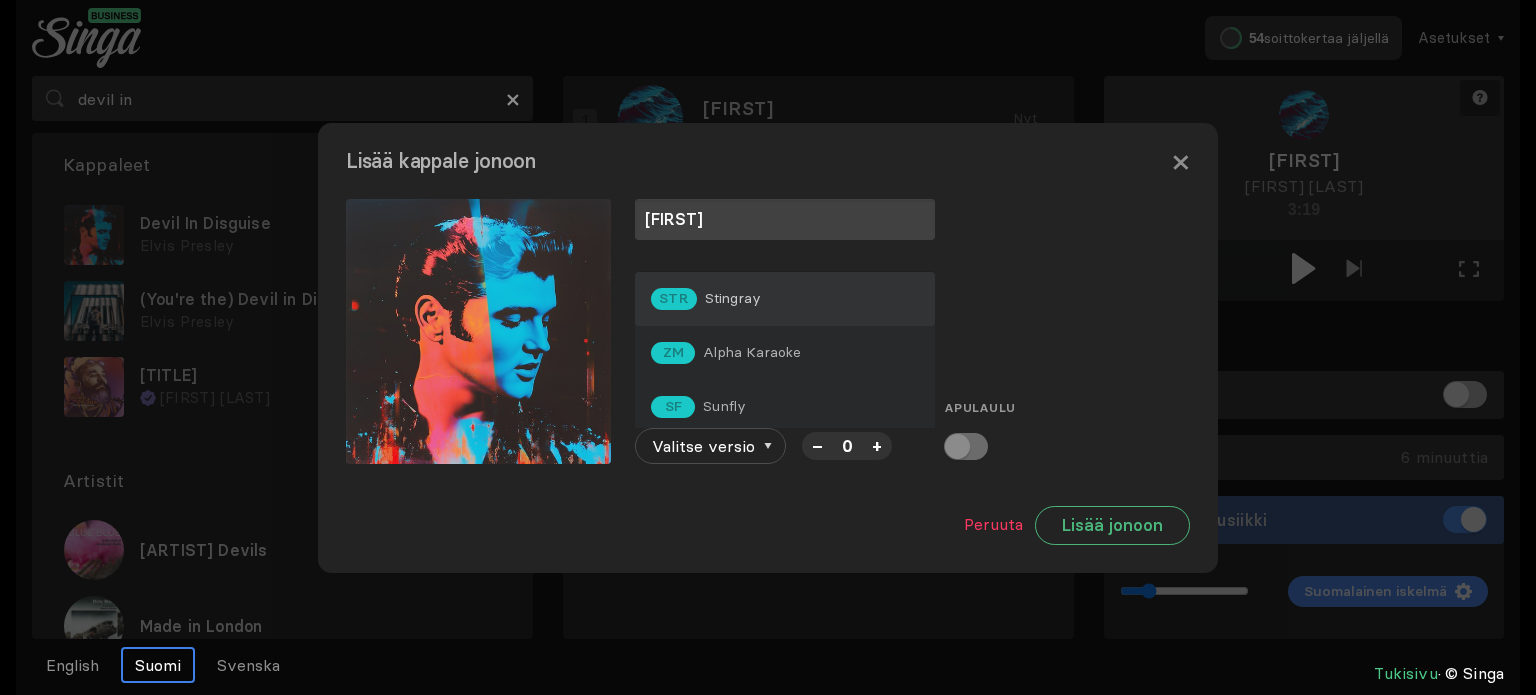 click on "STR Stingray" at bounding box center (785, 299) 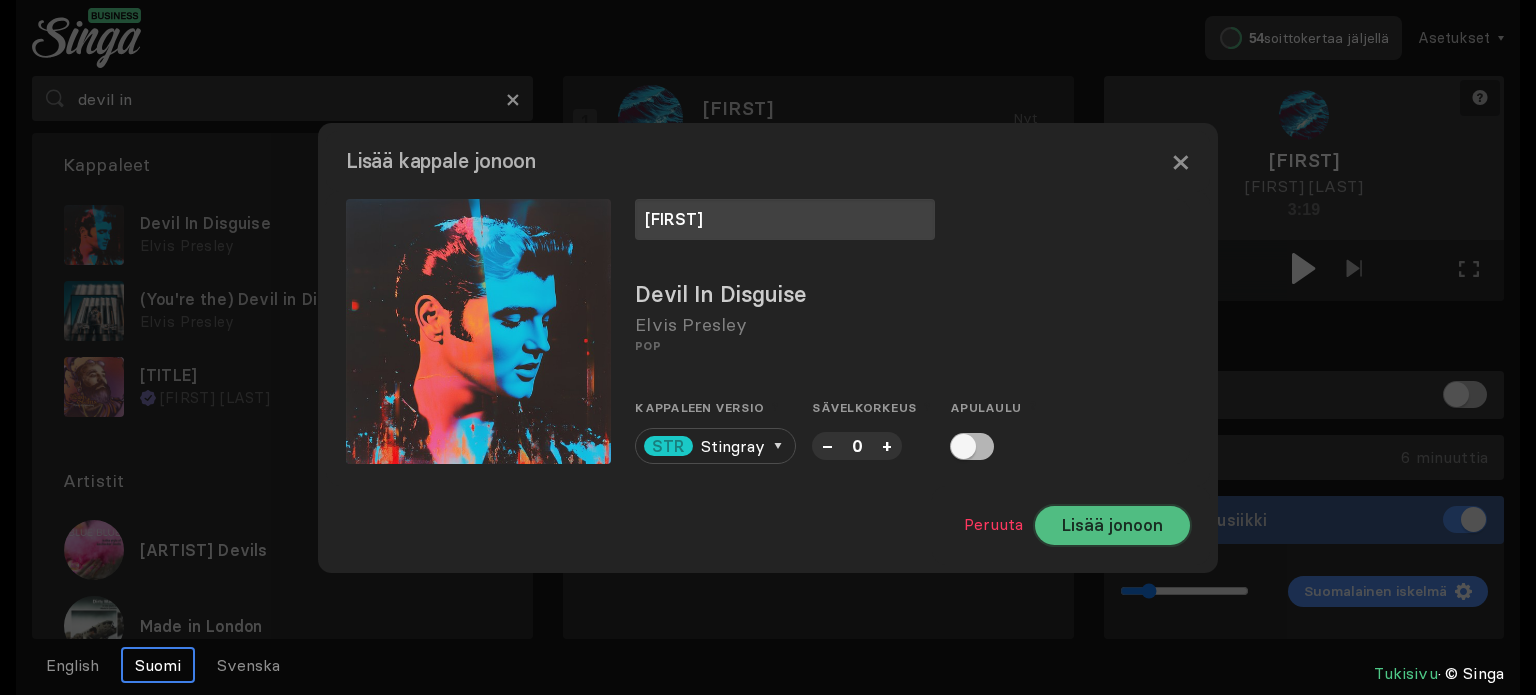 click on "Lisää jonoon" at bounding box center [1112, 525] 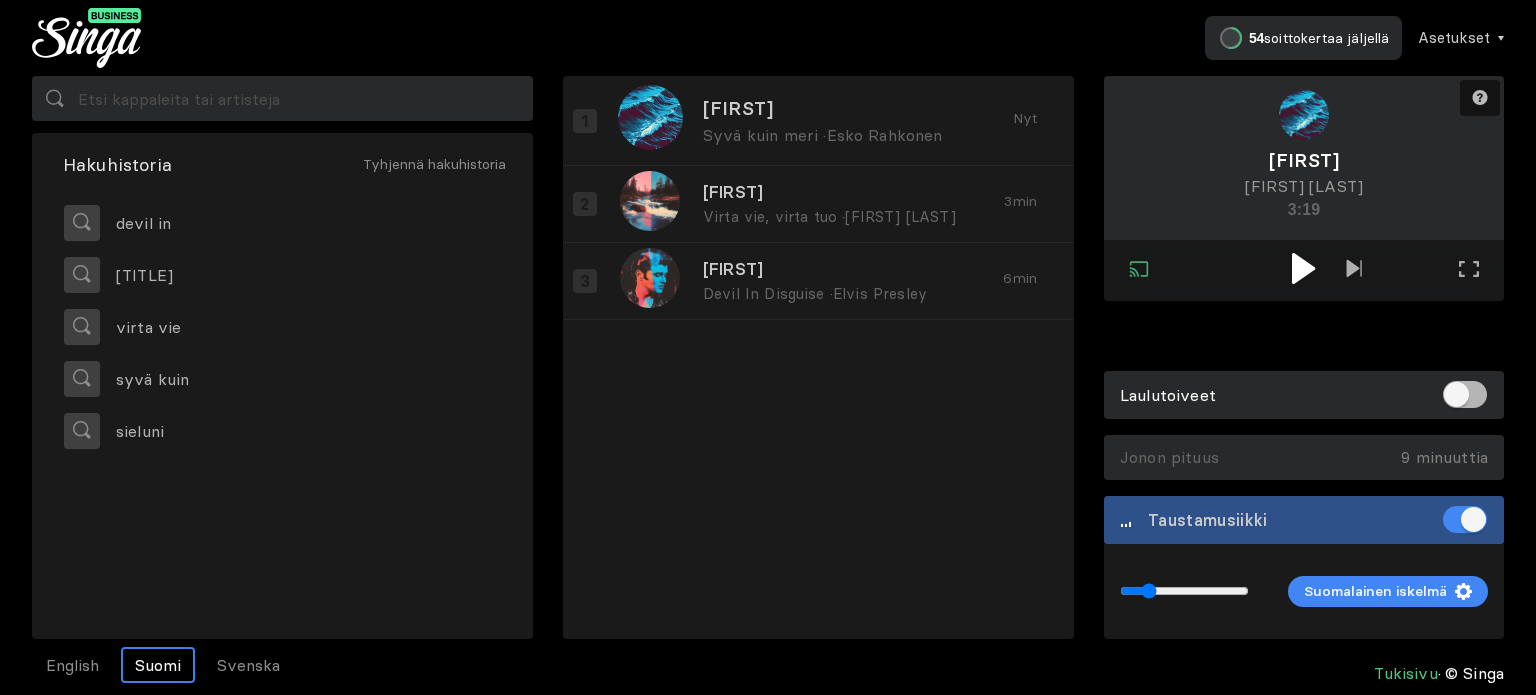 click at bounding box center [1303, 268] 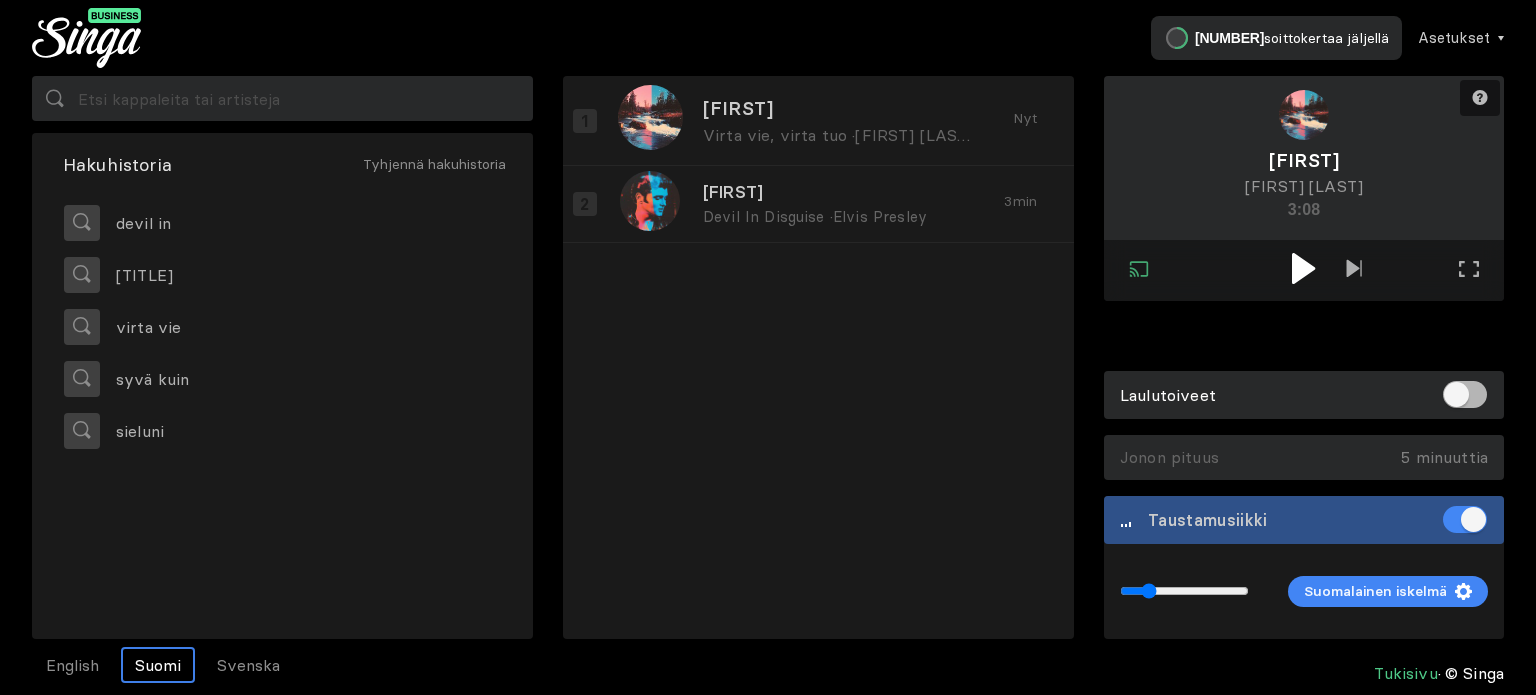 click at bounding box center [1303, 268] 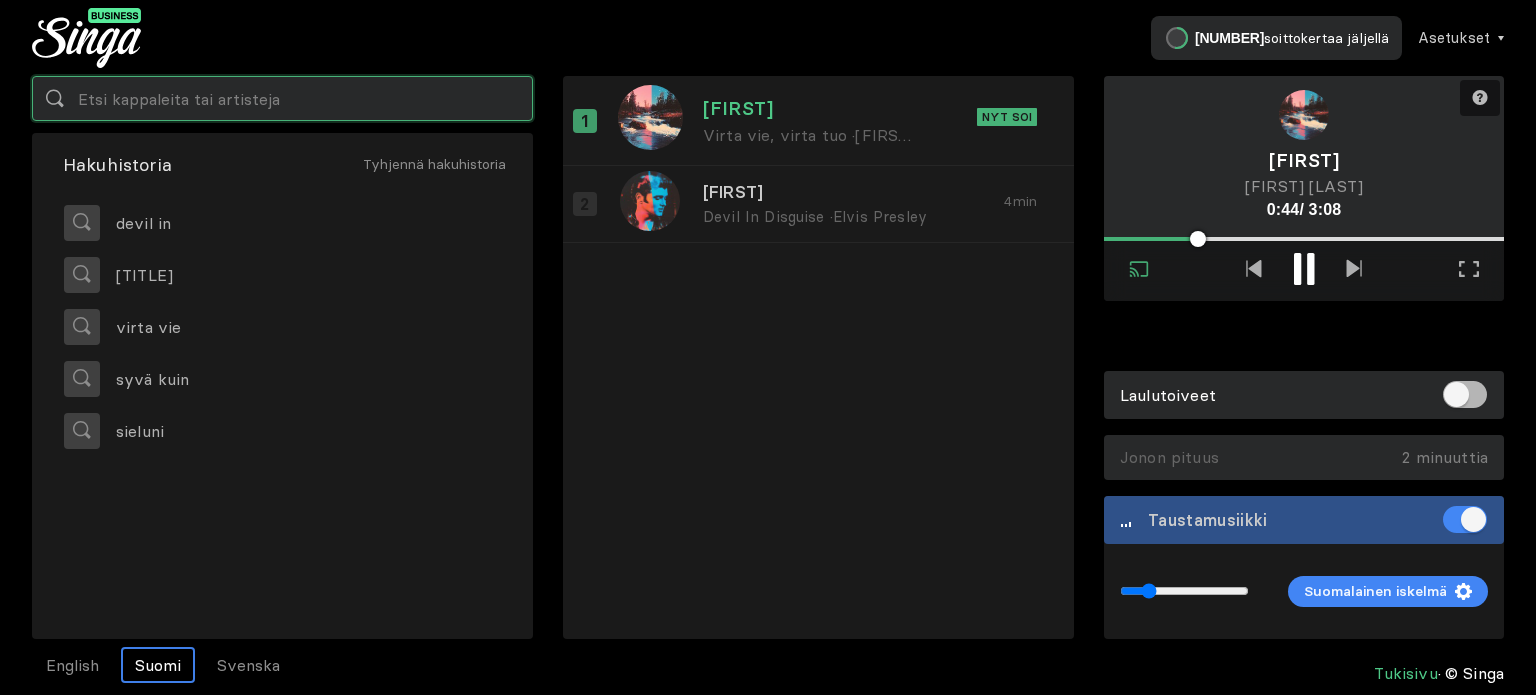 click at bounding box center [282, 98] 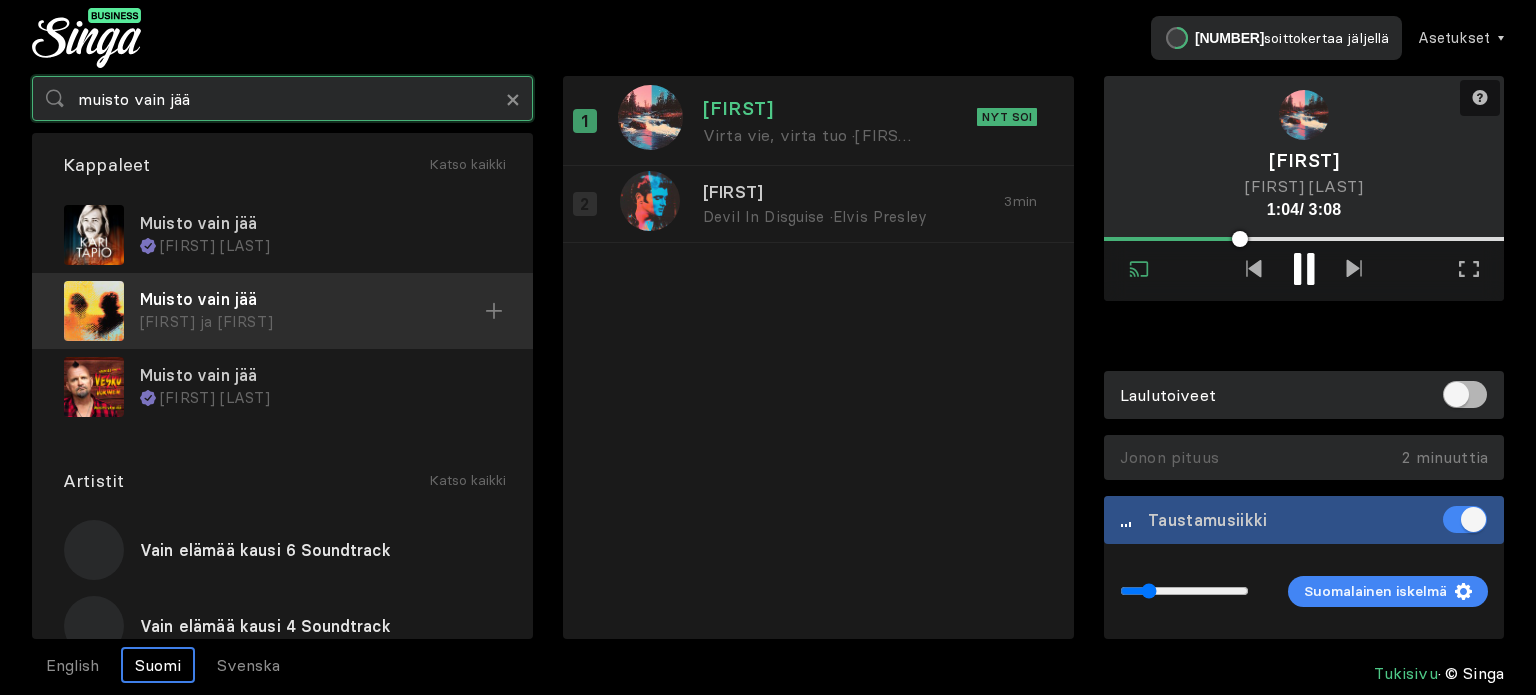 type on "muisto vain jää" 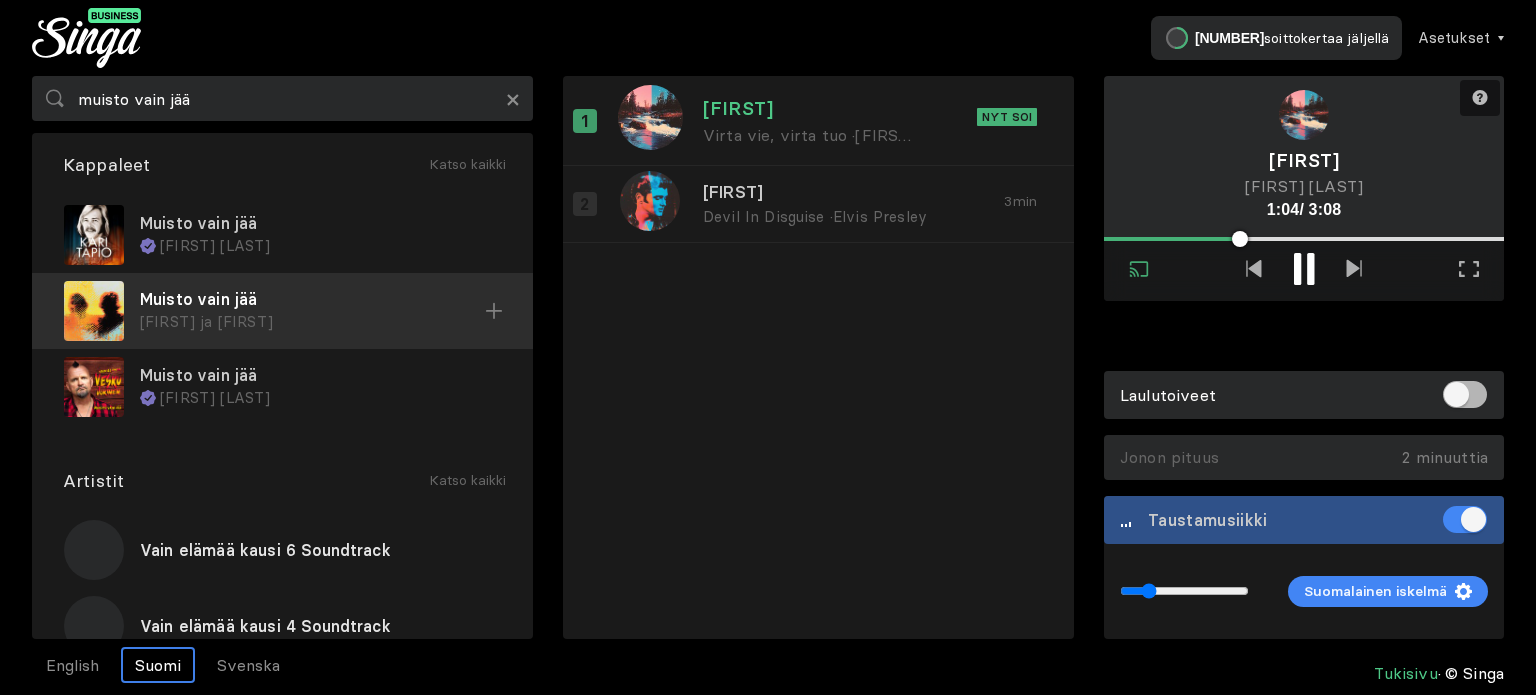 click on "[FIRST] ja [FIRST]" at bounding box center (312, 322) 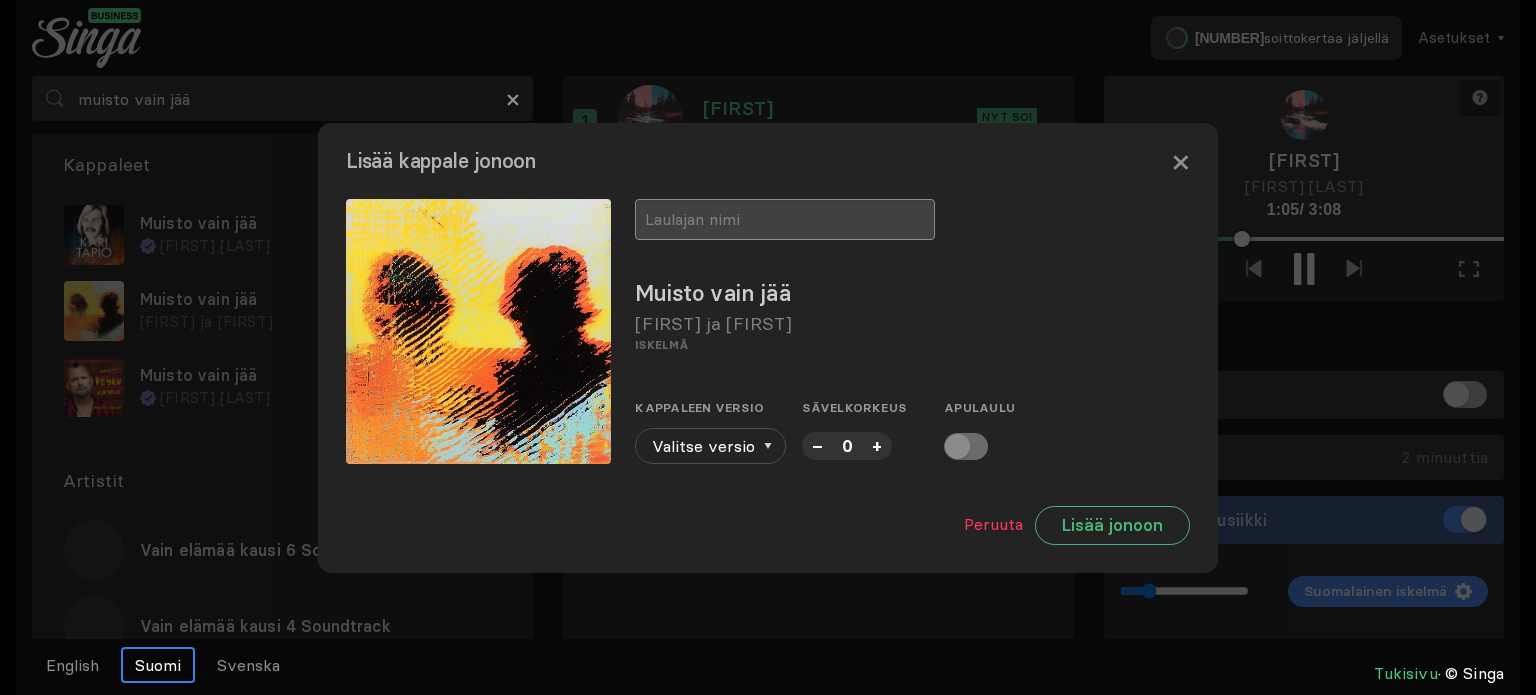 click at bounding box center [785, 219] 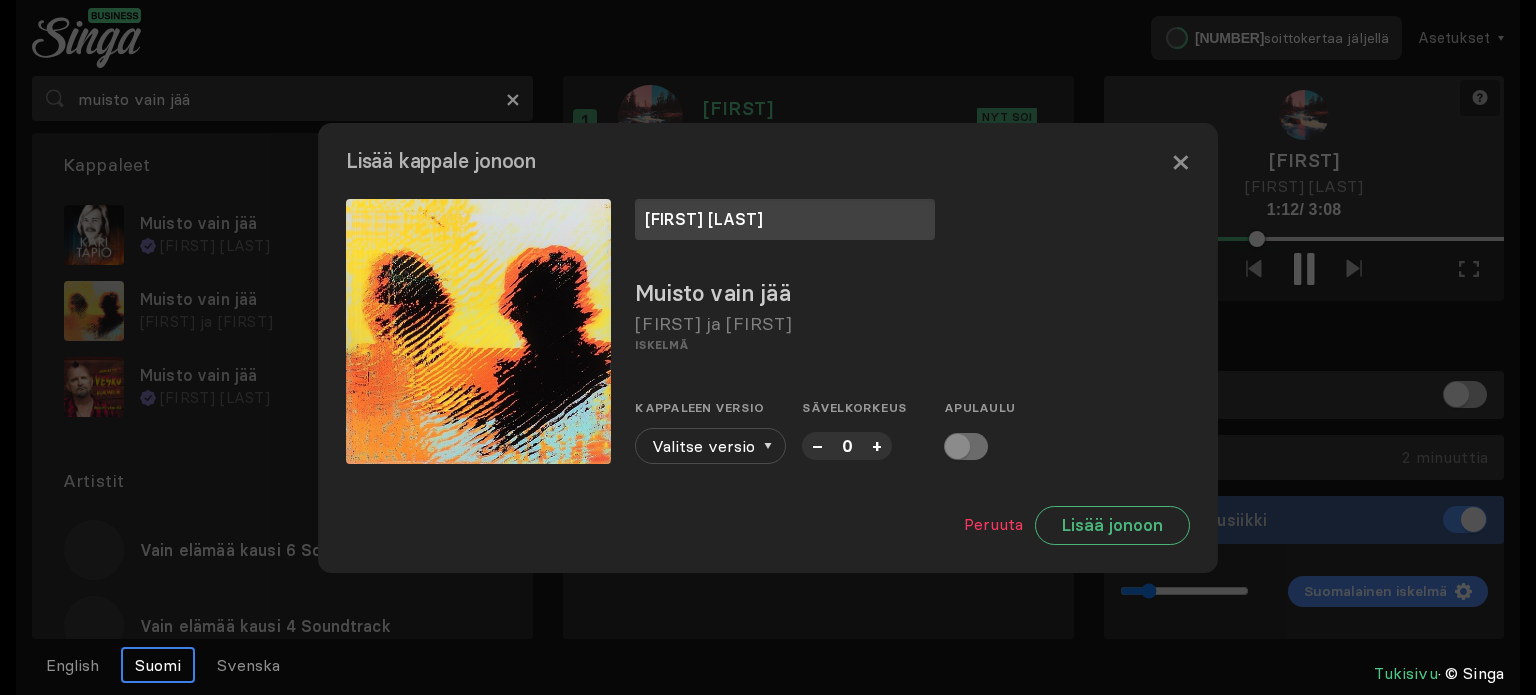type on "[FIRST] [LAST]" 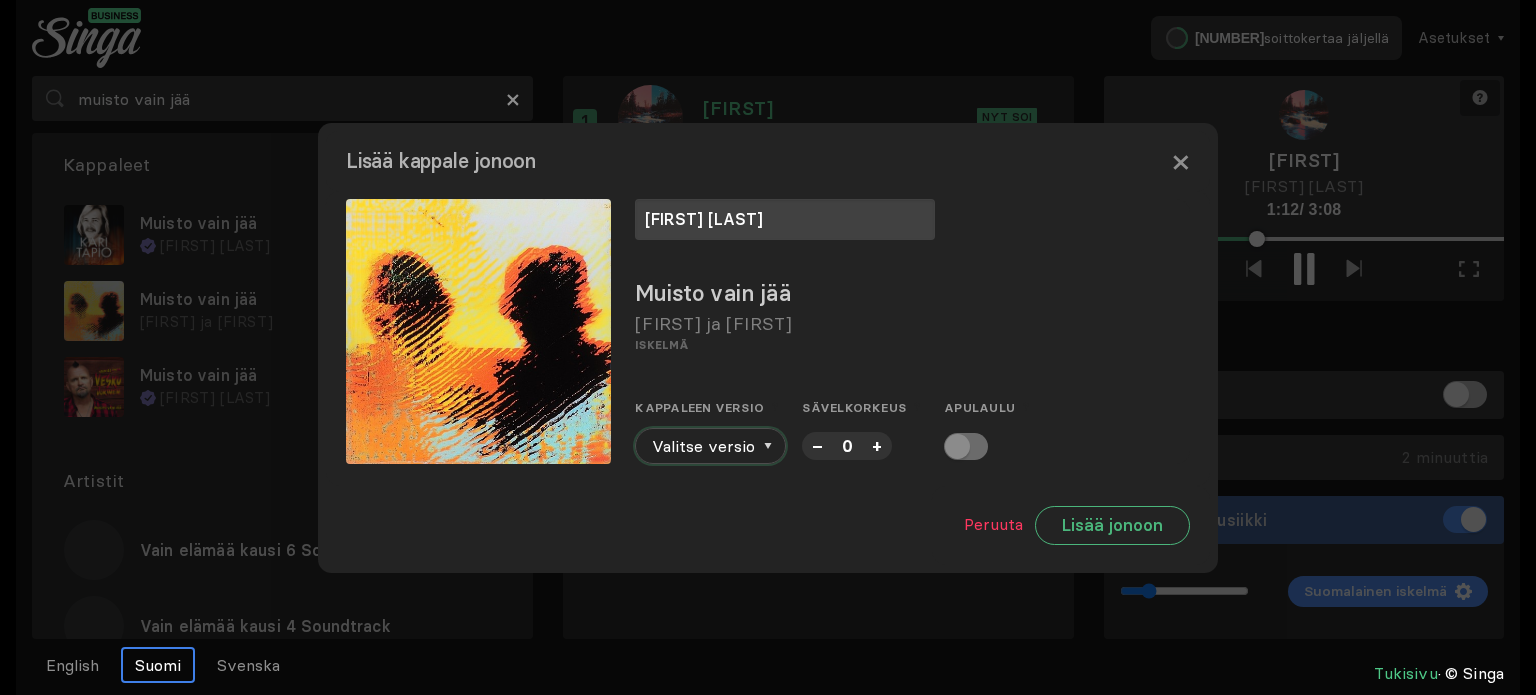 click on "Valitse versio" at bounding box center (710, 446) 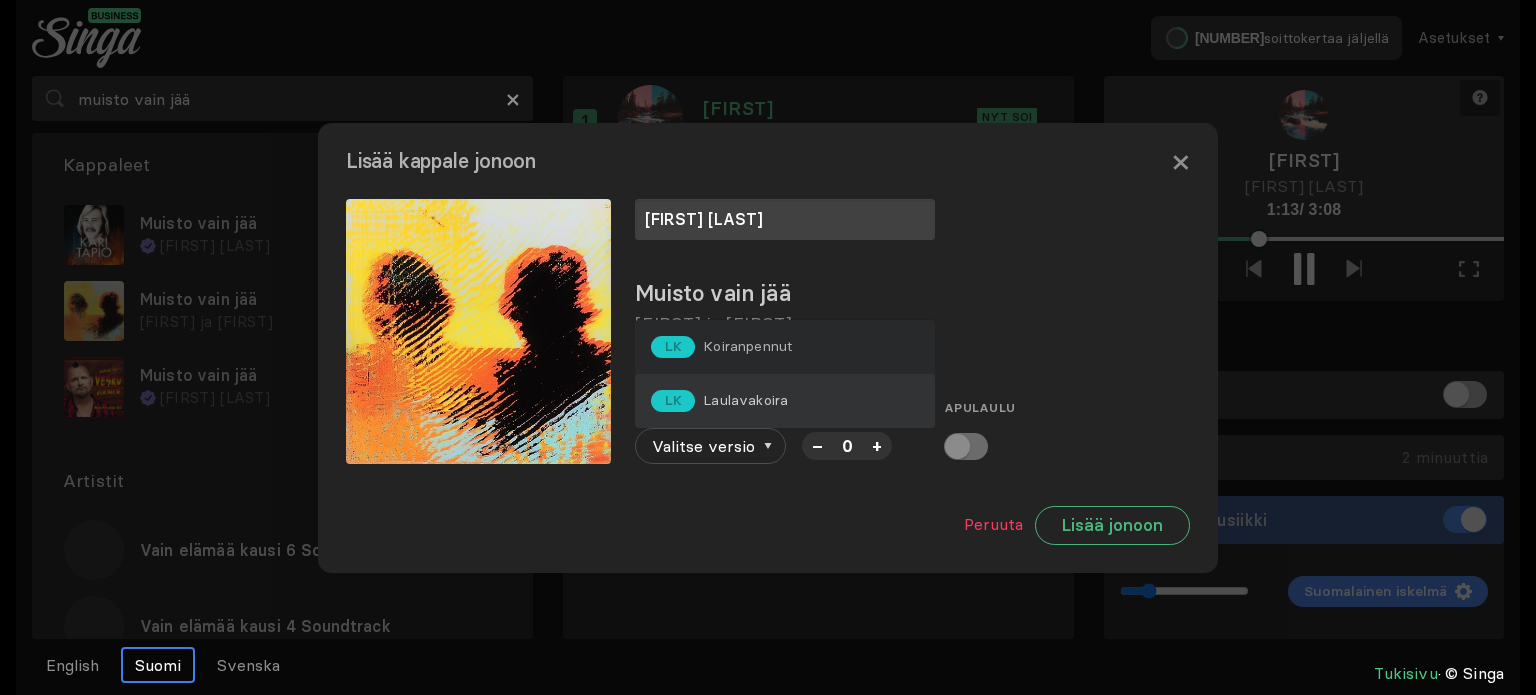 click on "LK Laulavakoira" at bounding box center (721, 347) 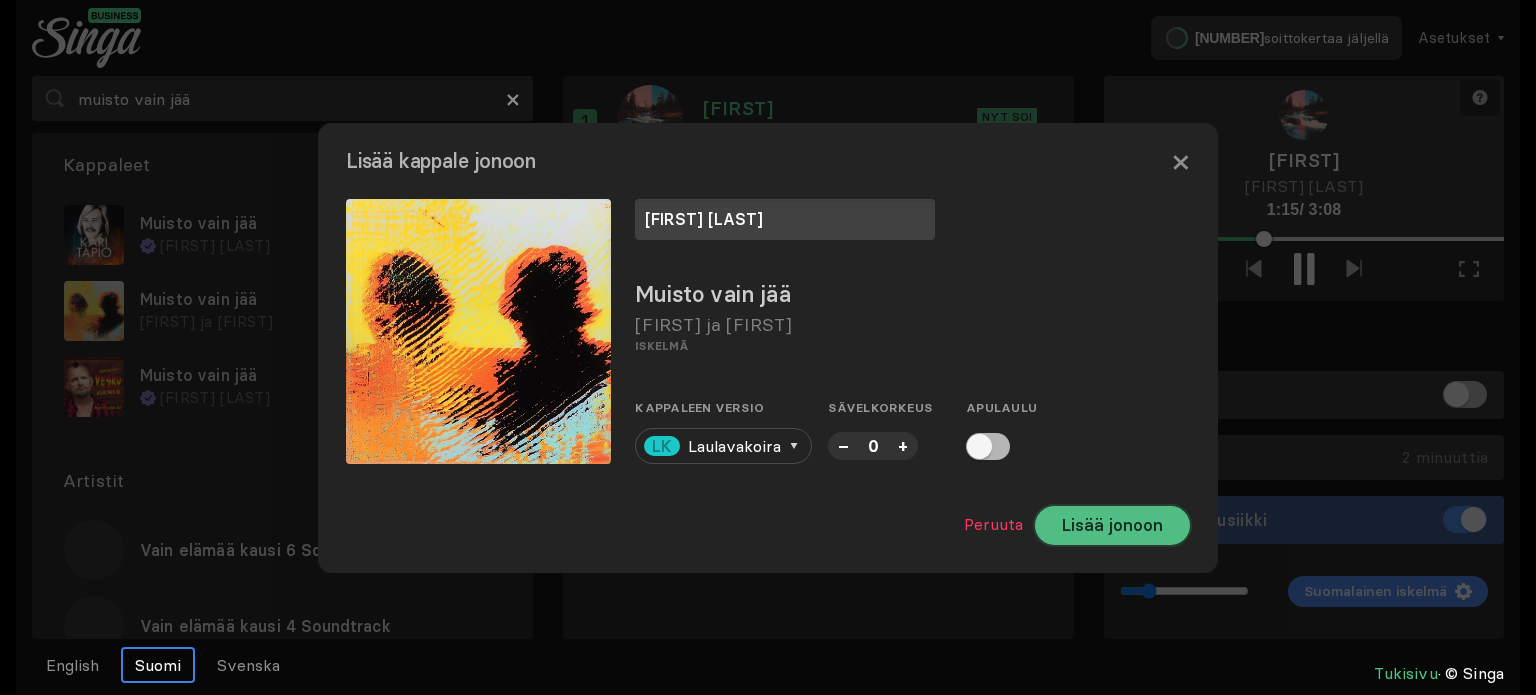 click on "Lisää jonoon" at bounding box center (1112, 525) 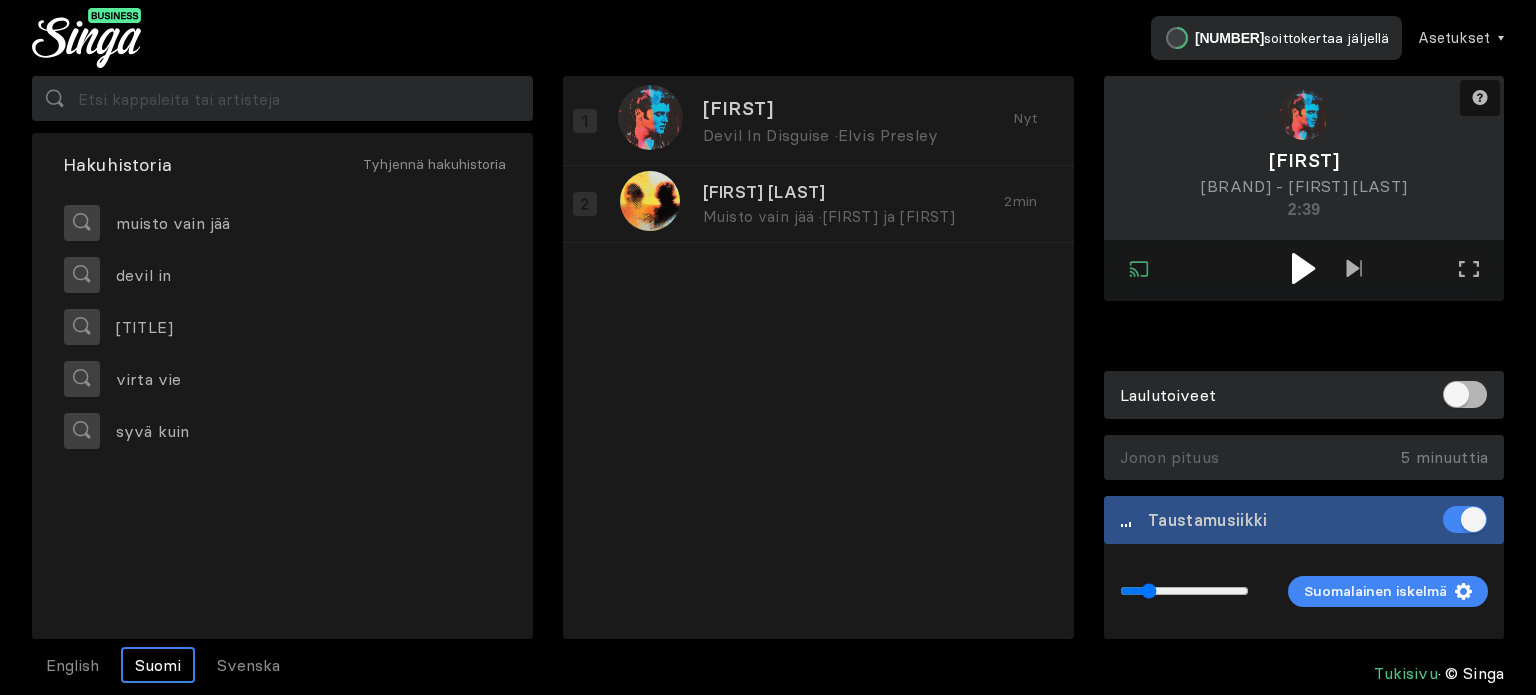click at bounding box center (1303, 268) 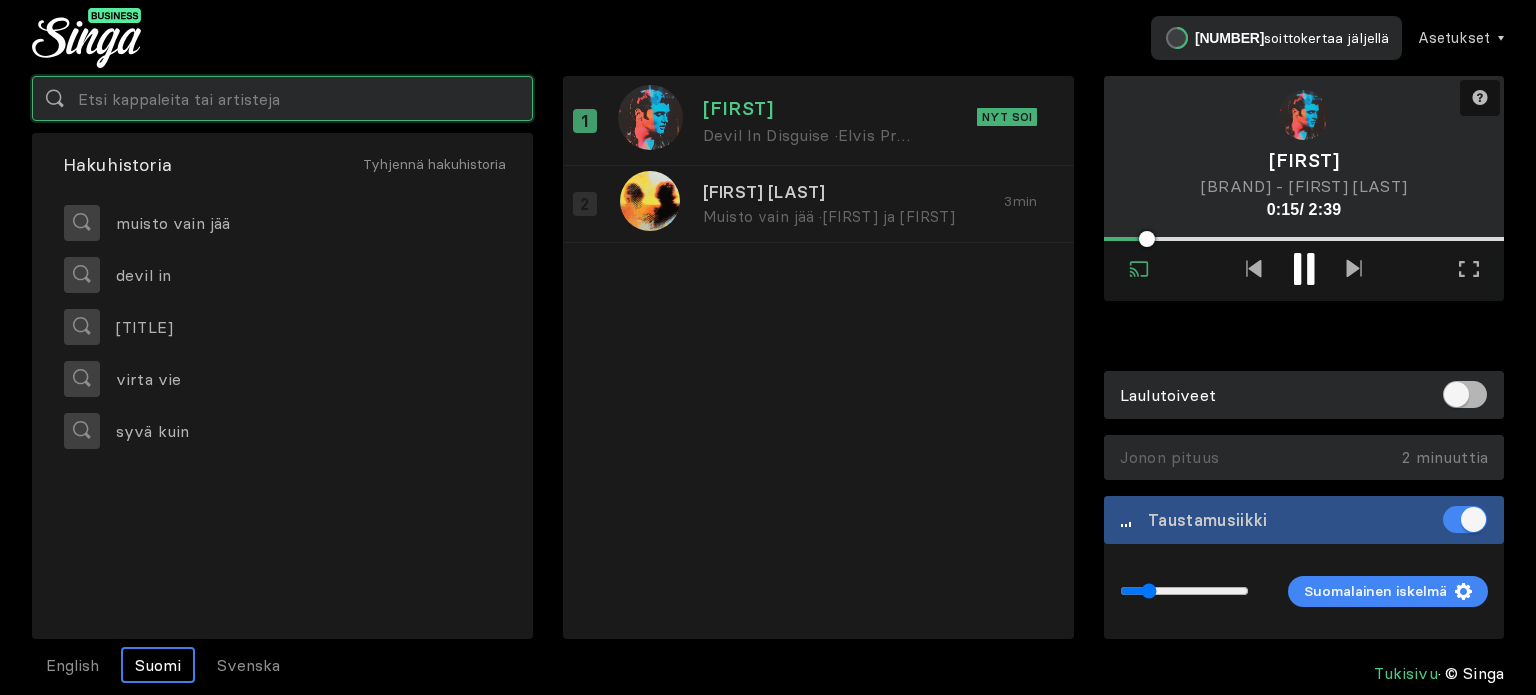 click at bounding box center [282, 98] 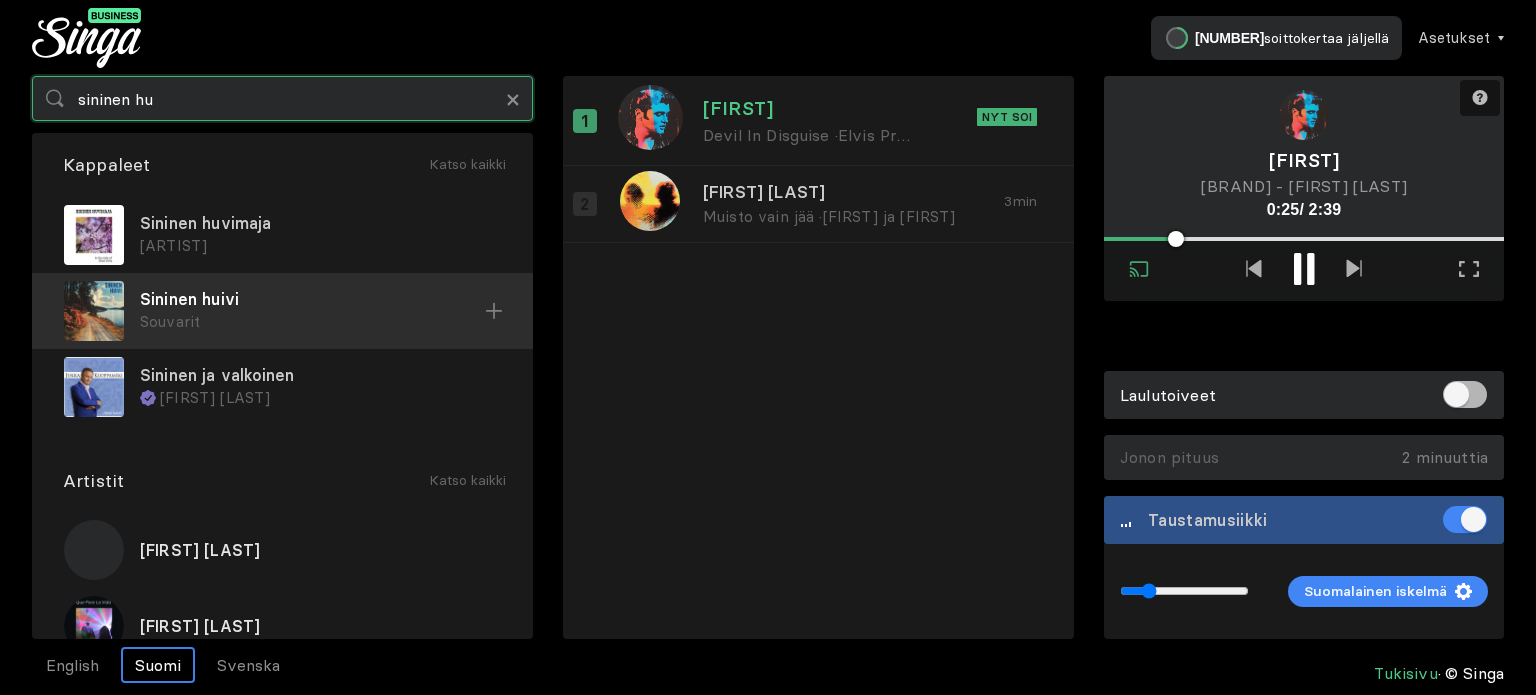 type on "sininen hu" 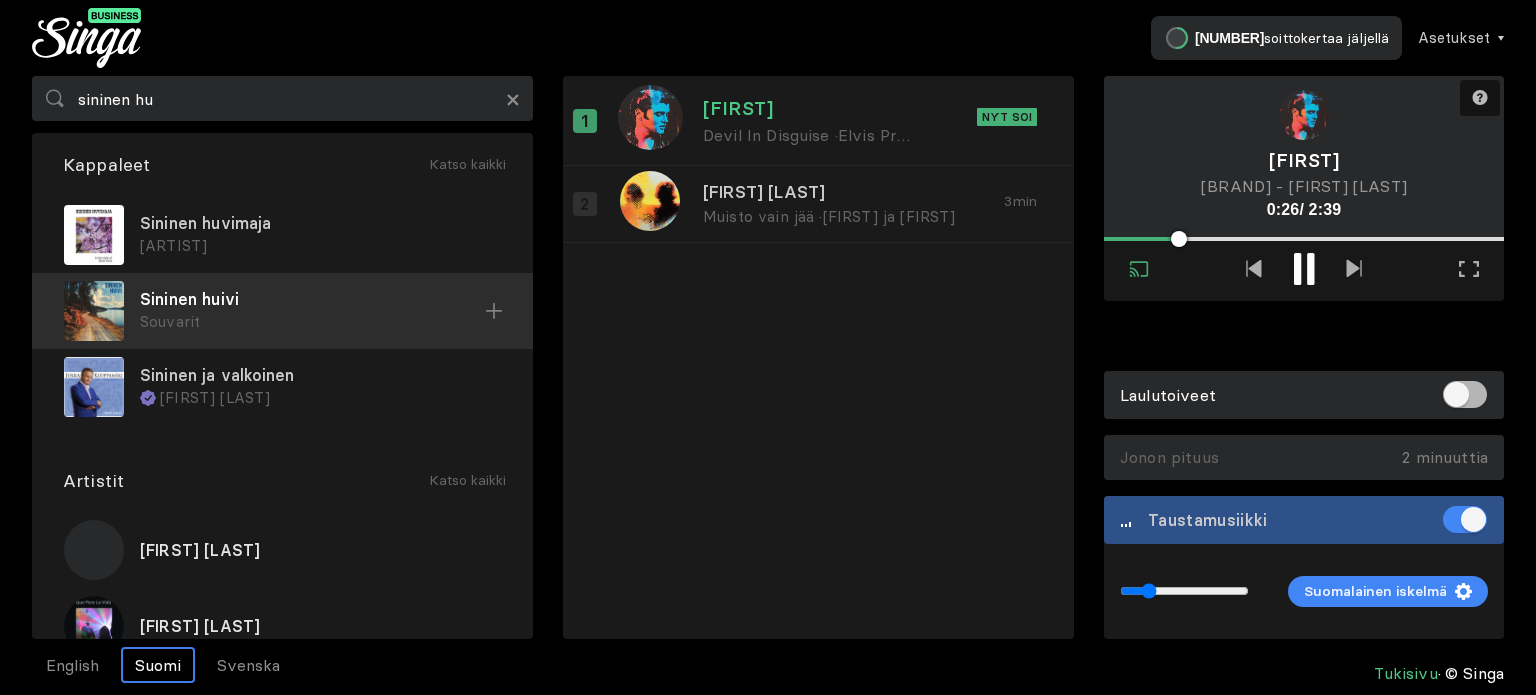 click on "Souvarit" at bounding box center [320, 246] 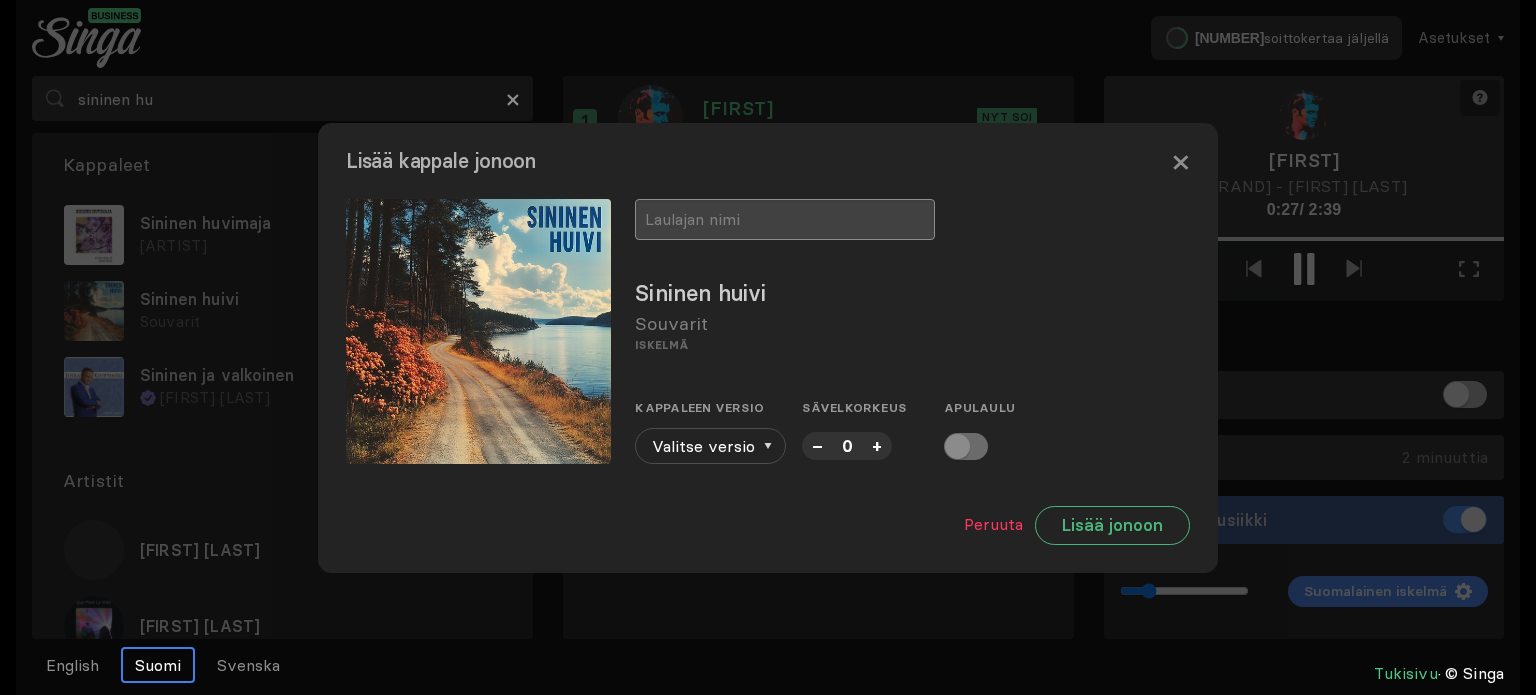 click at bounding box center [785, 219] 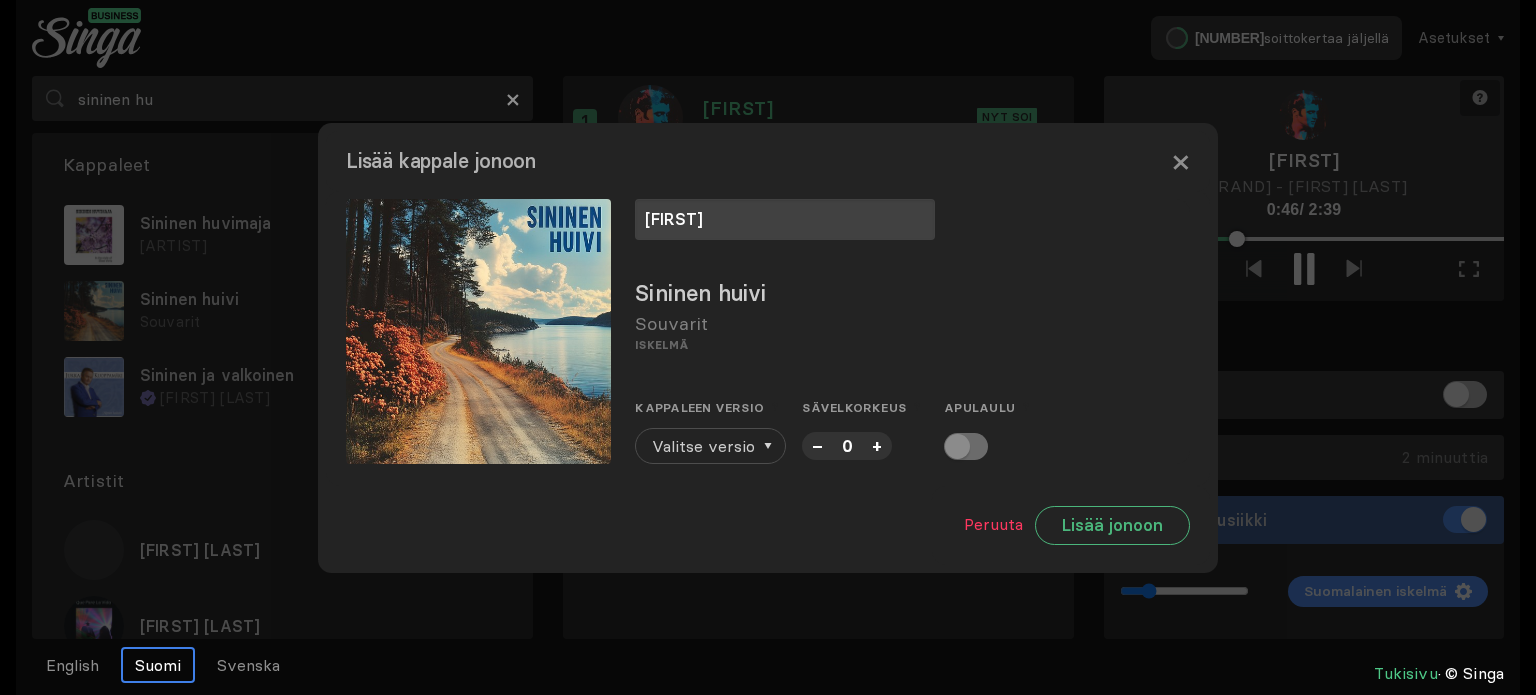 type on "[FIRST]" 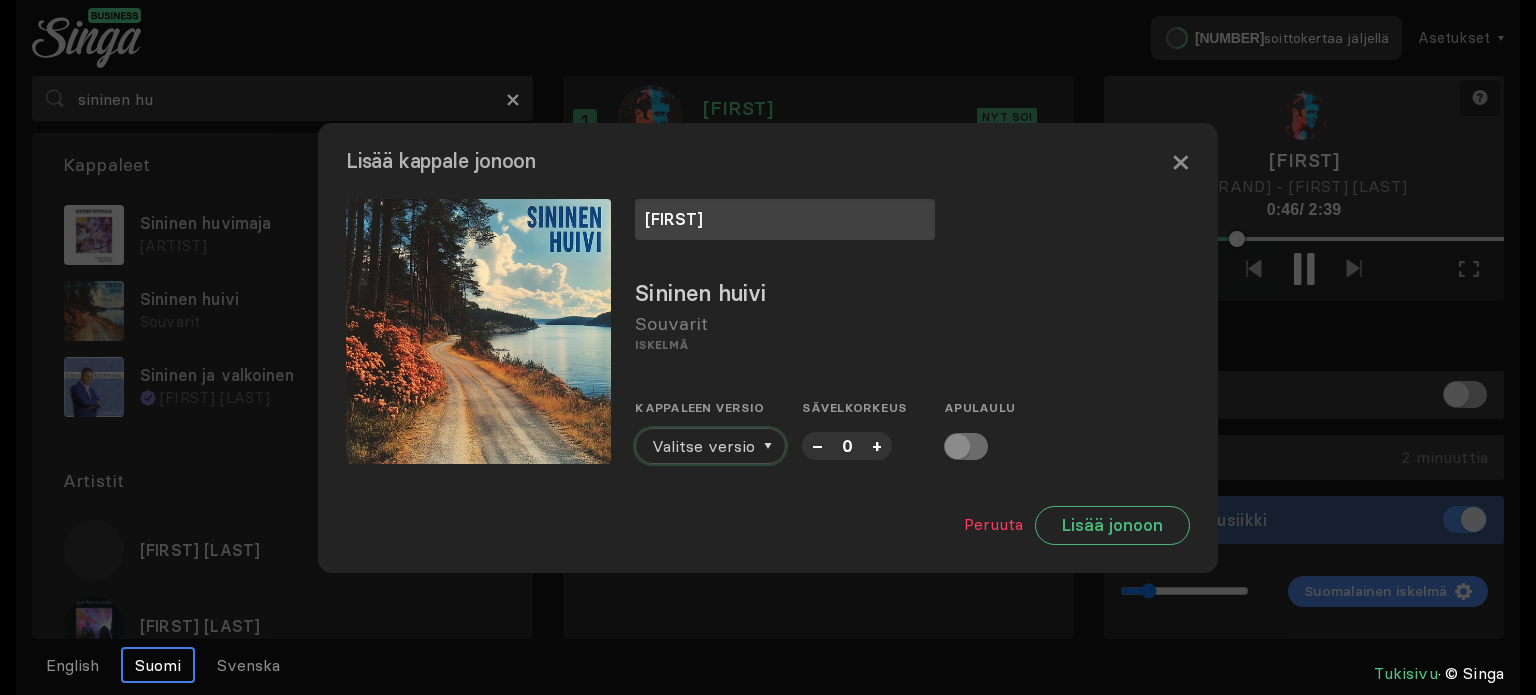 click on "Valitse versio" at bounding box center [703, 446] 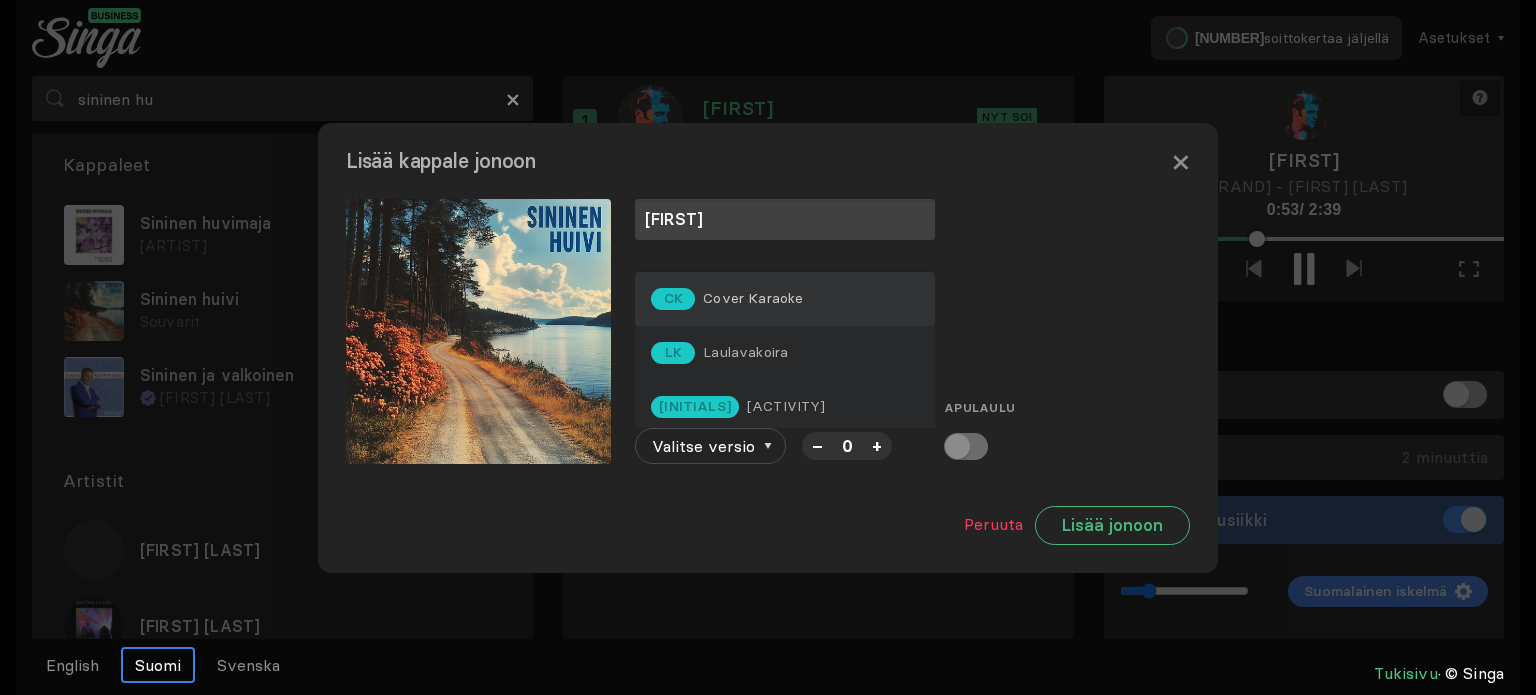 click on "Cover Karaoke" at bounding box center [753, 298] 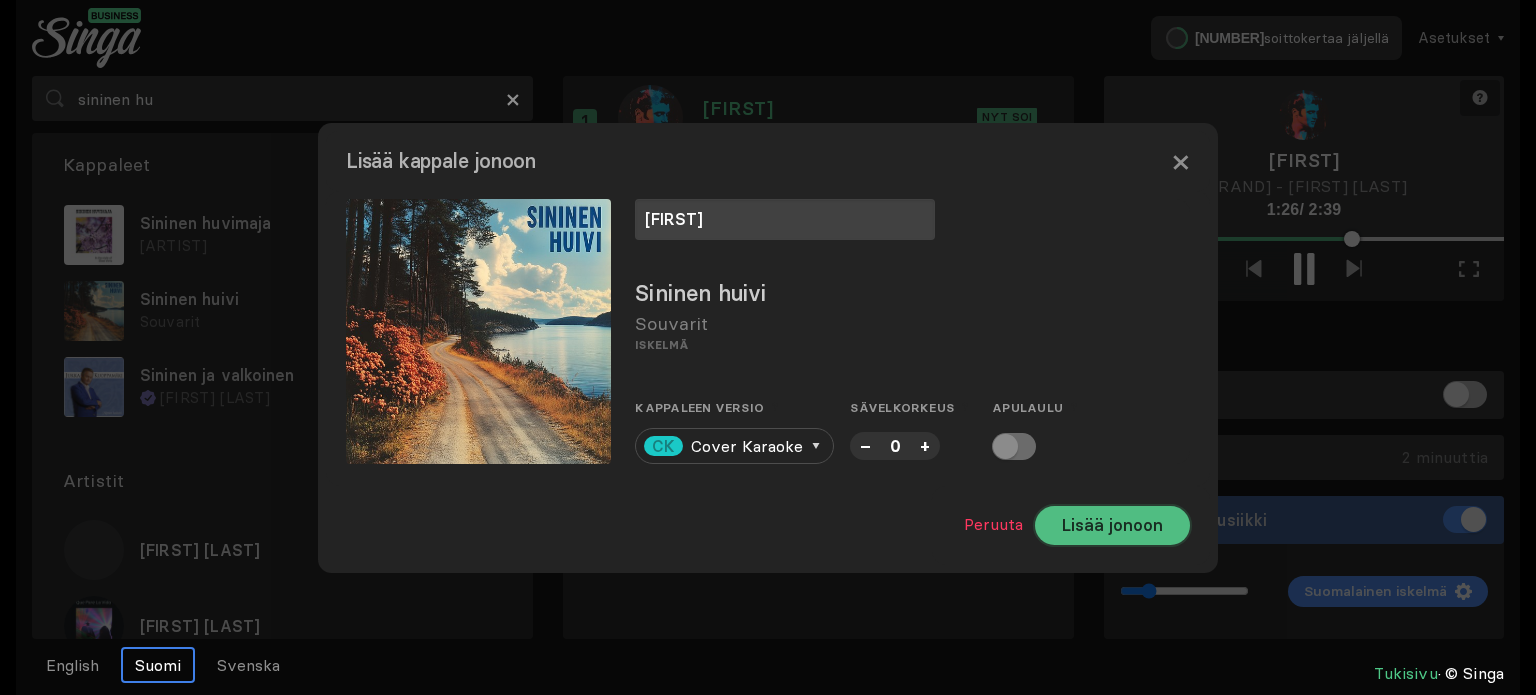 click on "Lisää jonoon" at bounding box center [1112, 525] 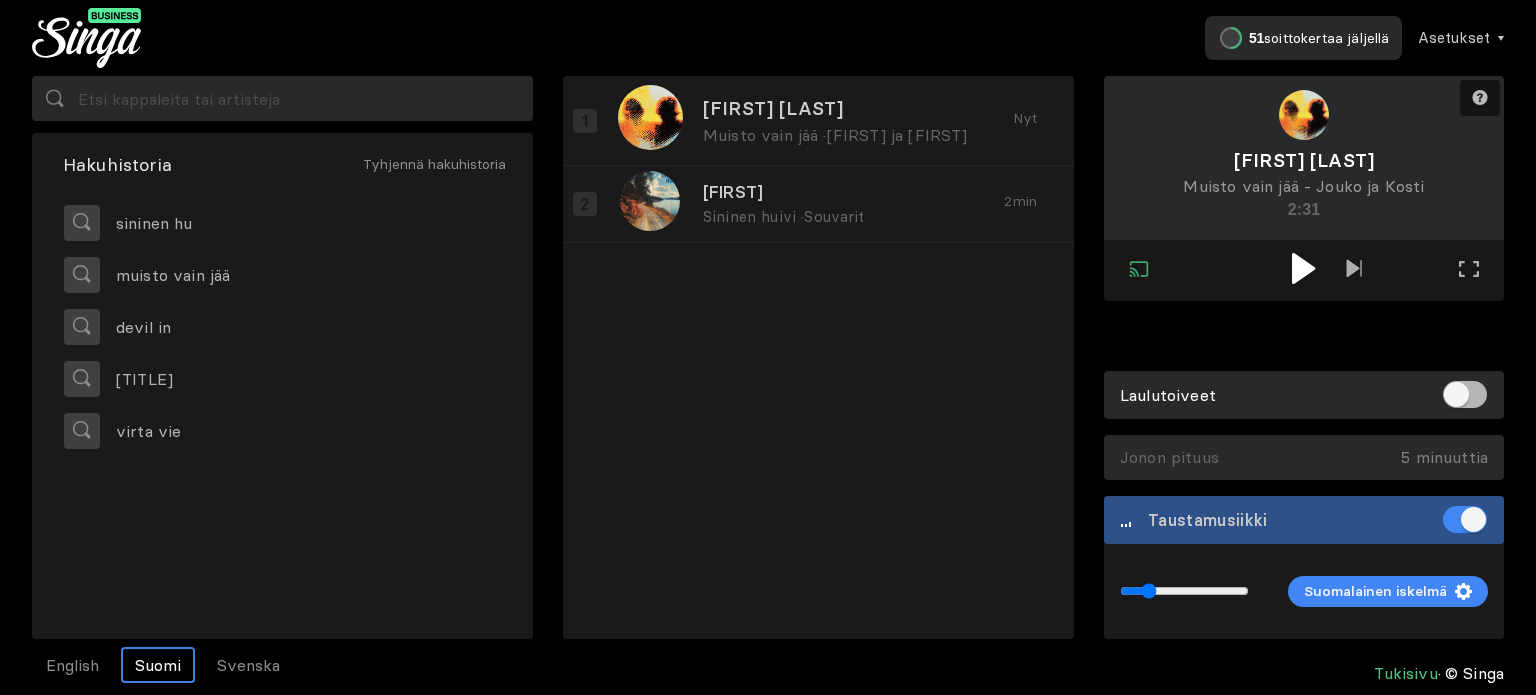 click at bounding box center (1303, 268) 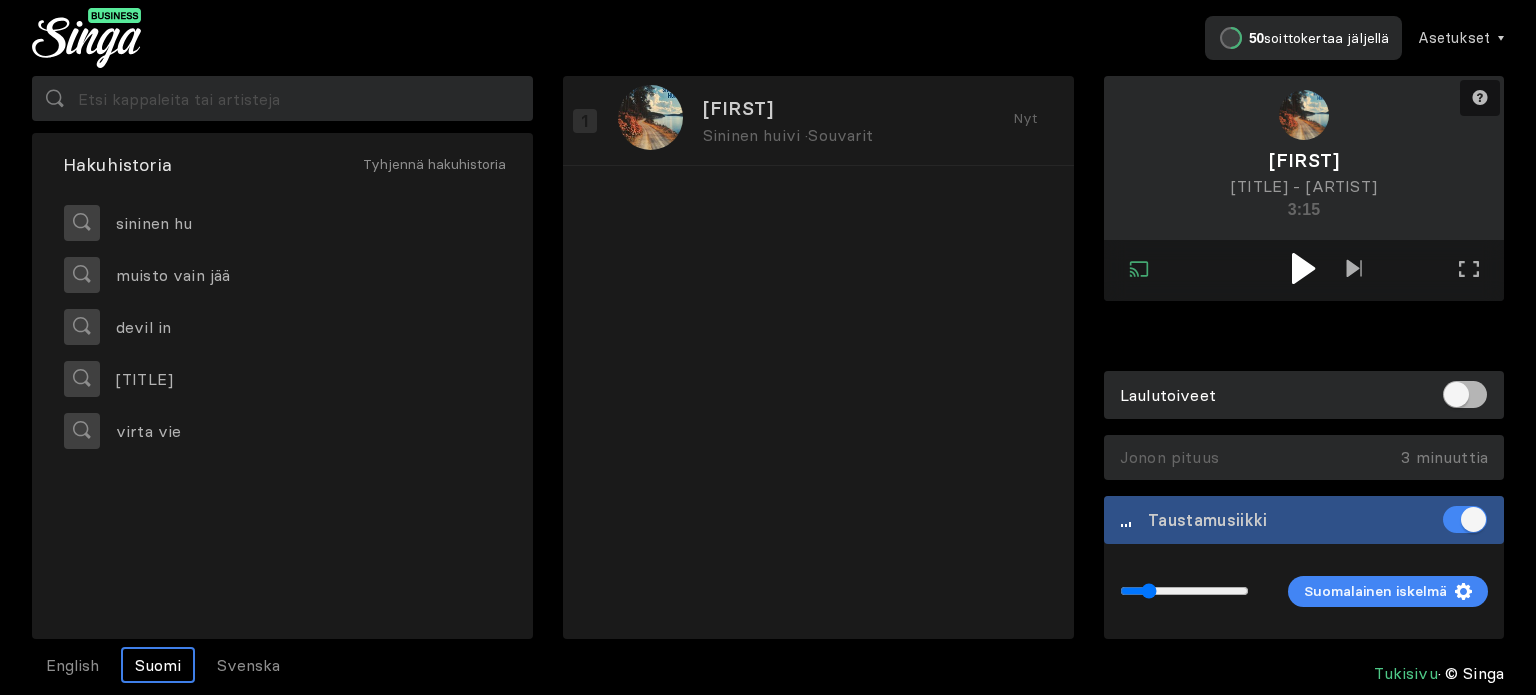 click at bounding box center [1303, 268] 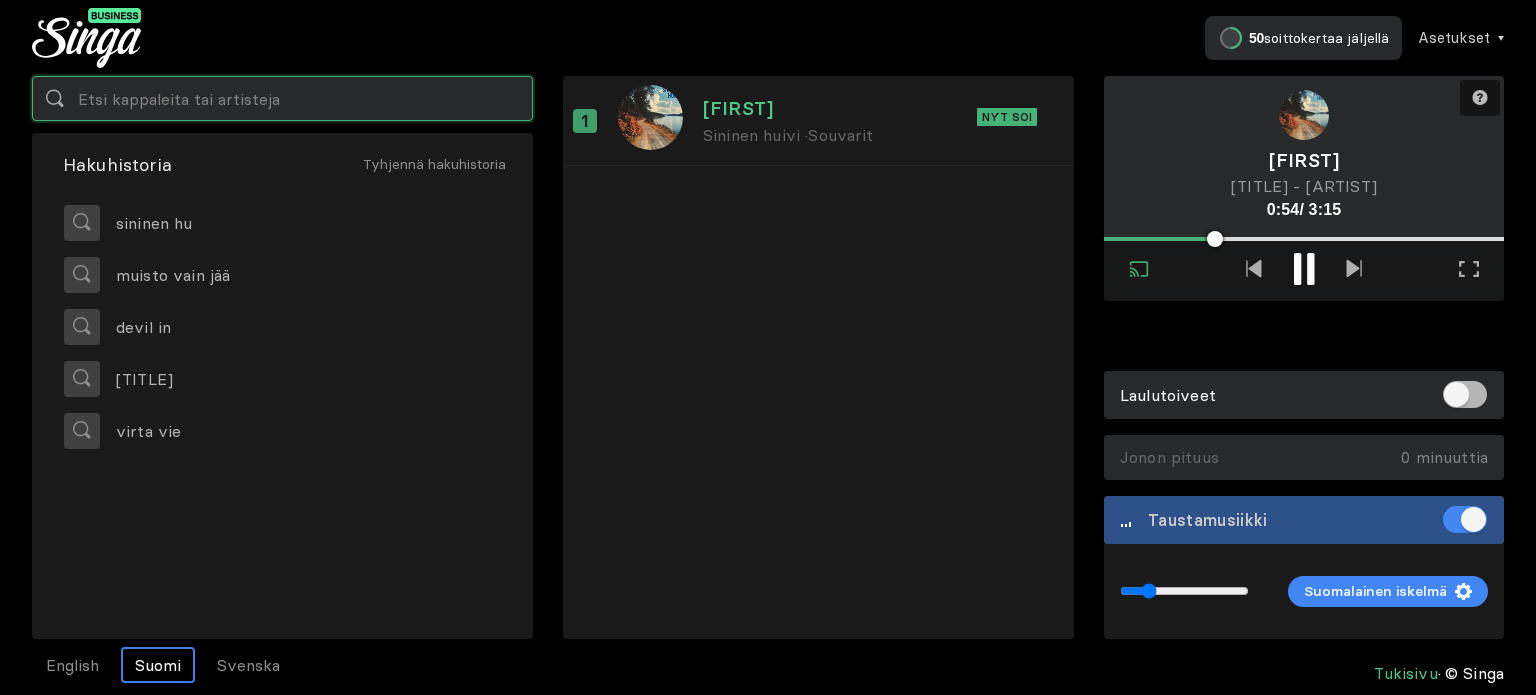 click at bounding box center [282, 98] 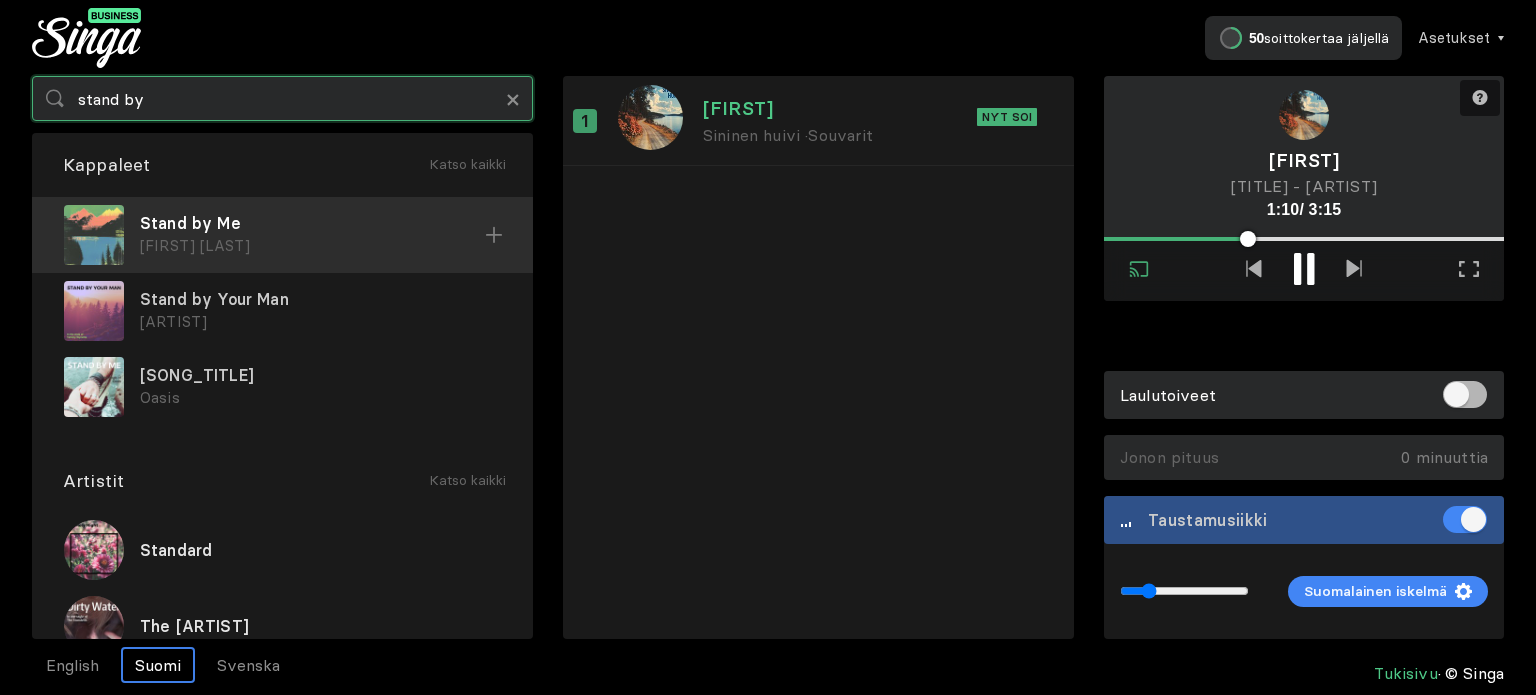 type on "stand by" 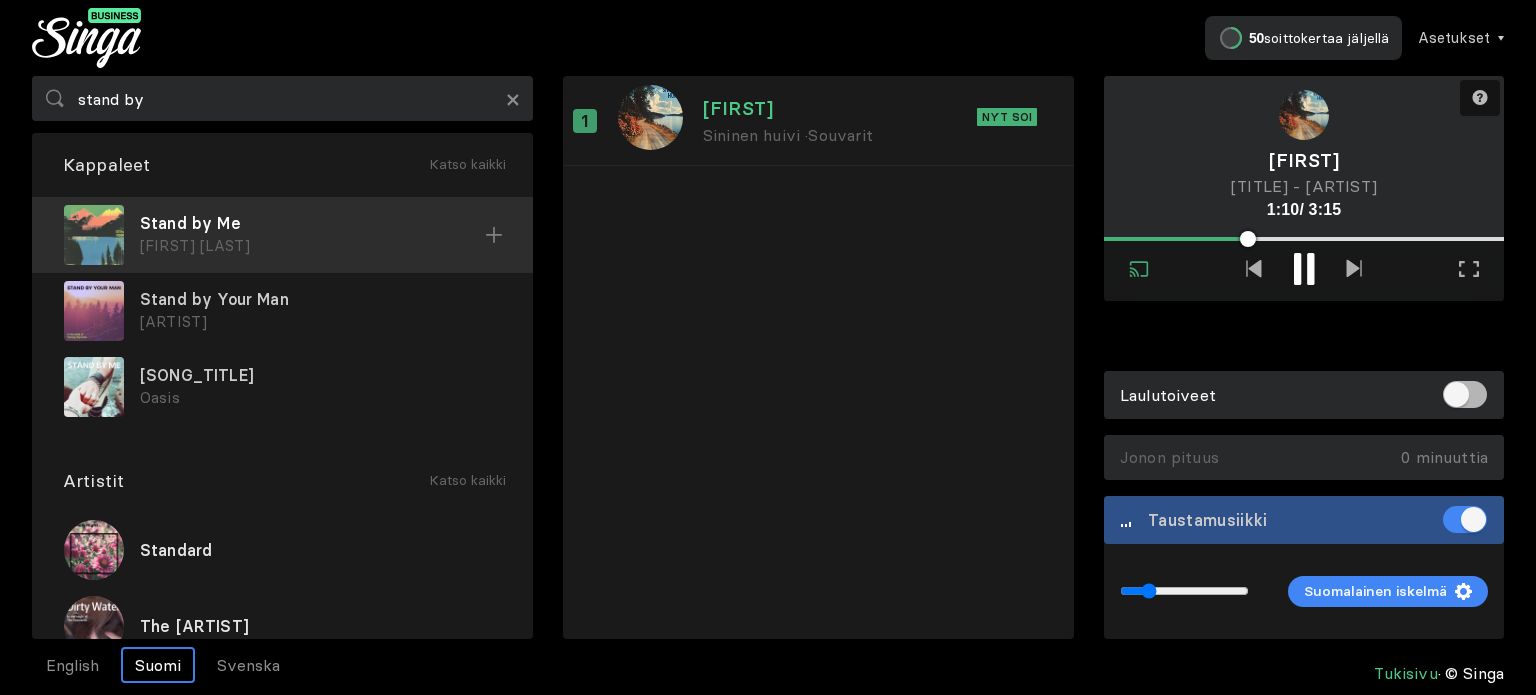 click on "[FIRST] [LAST]" at bounding box center (312, 246) 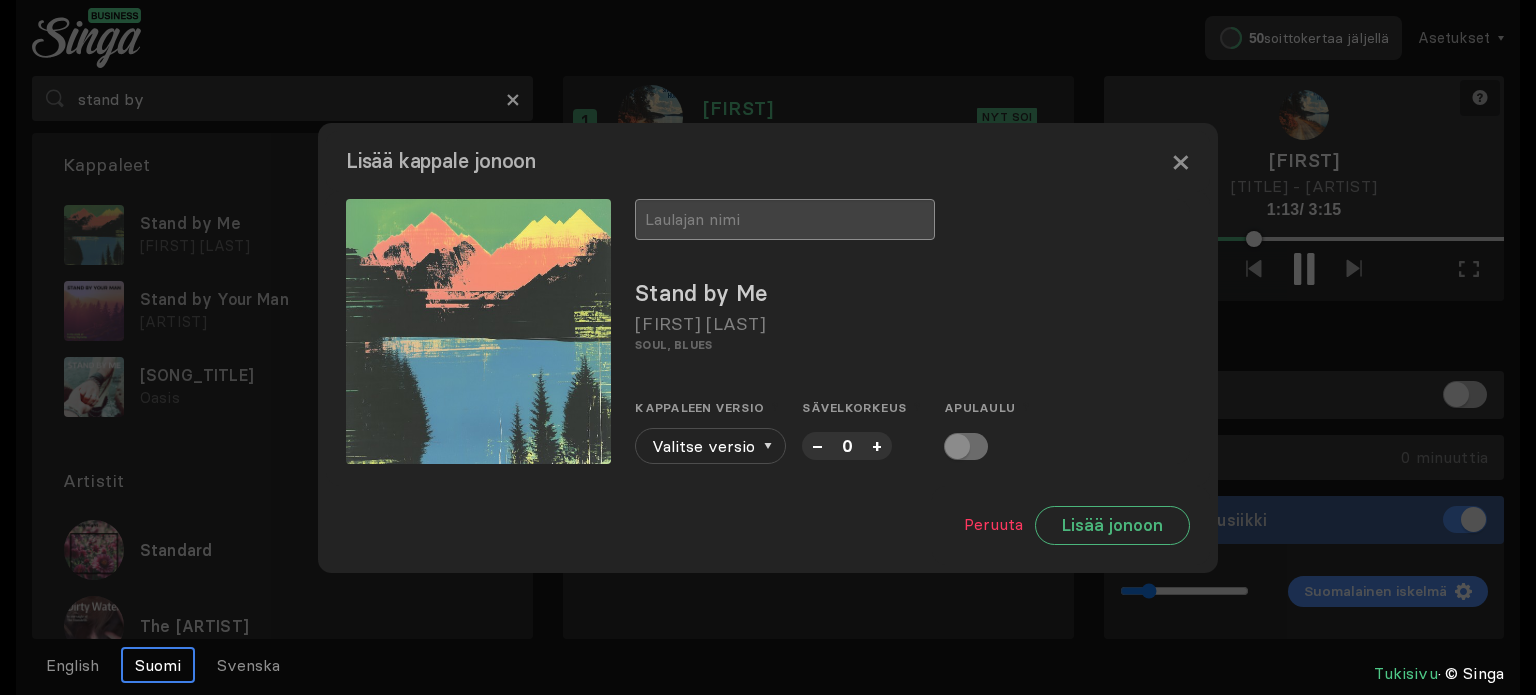 click at bounding box center [785, 219] 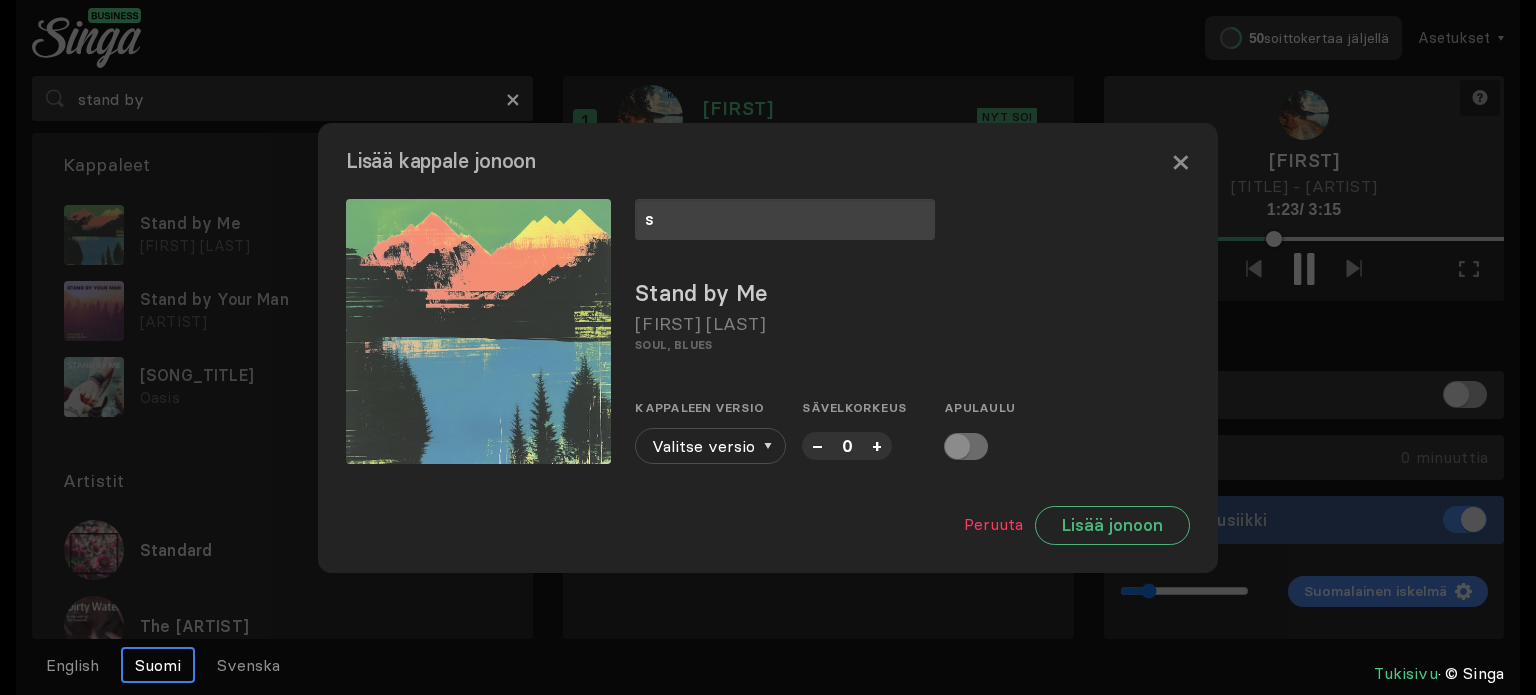 type on "s" 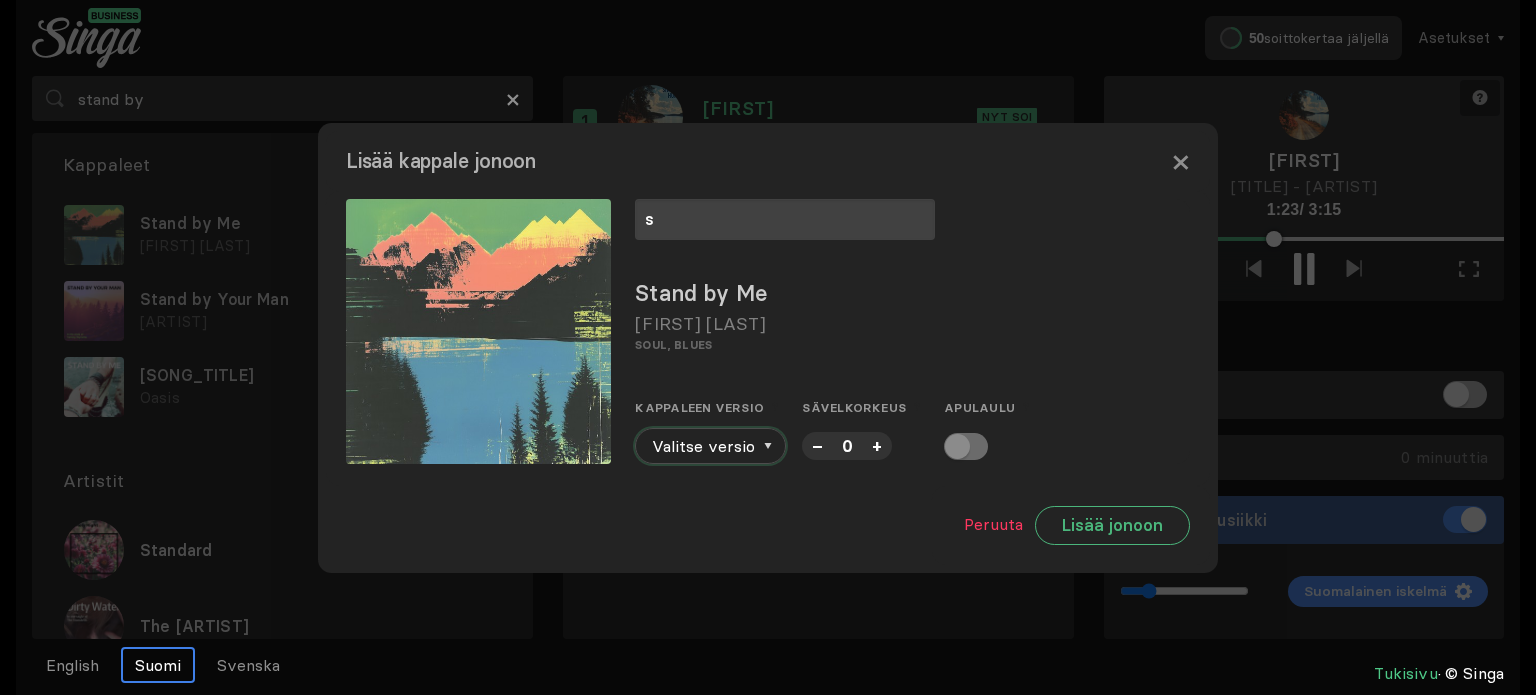 click on "Valitse versio" at bounding box center (710, 446) 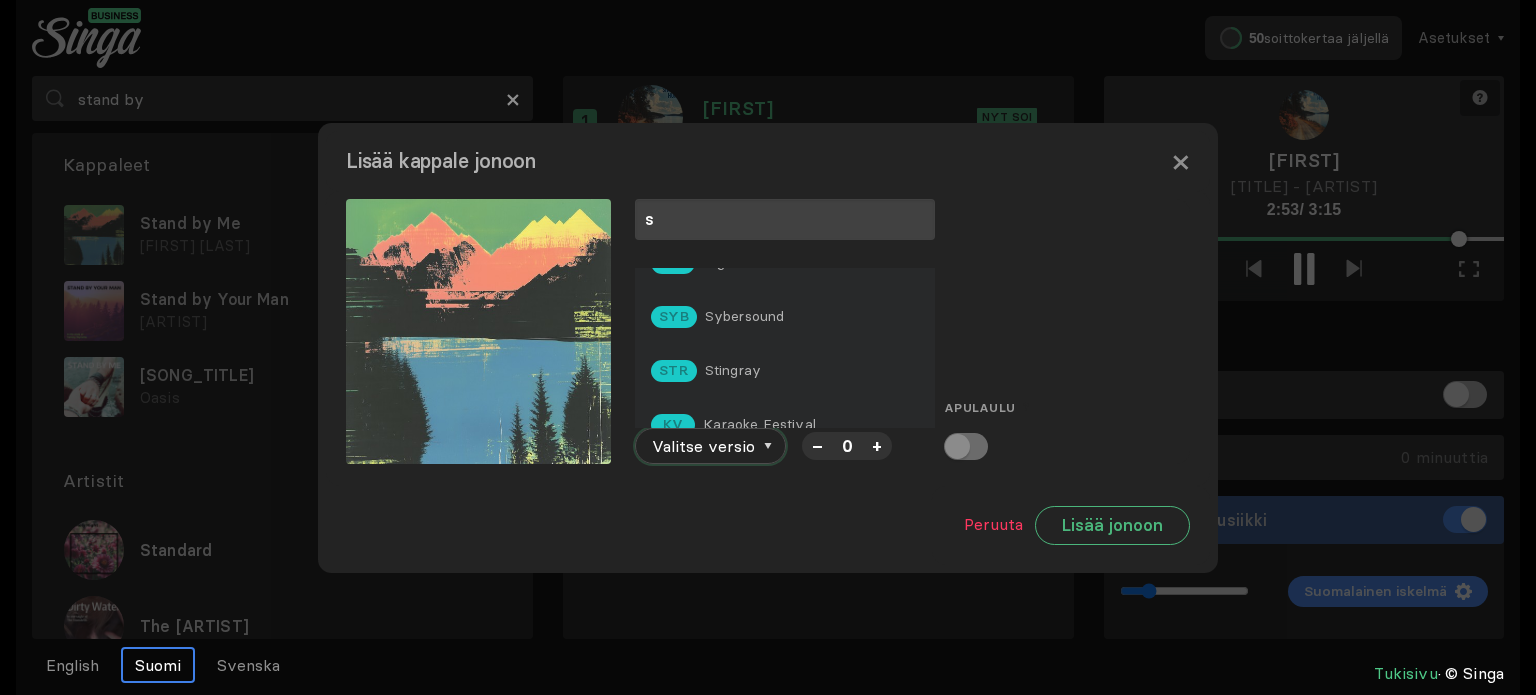 scroll, scrollTop: 0, scrollLeft: 0, axis: both 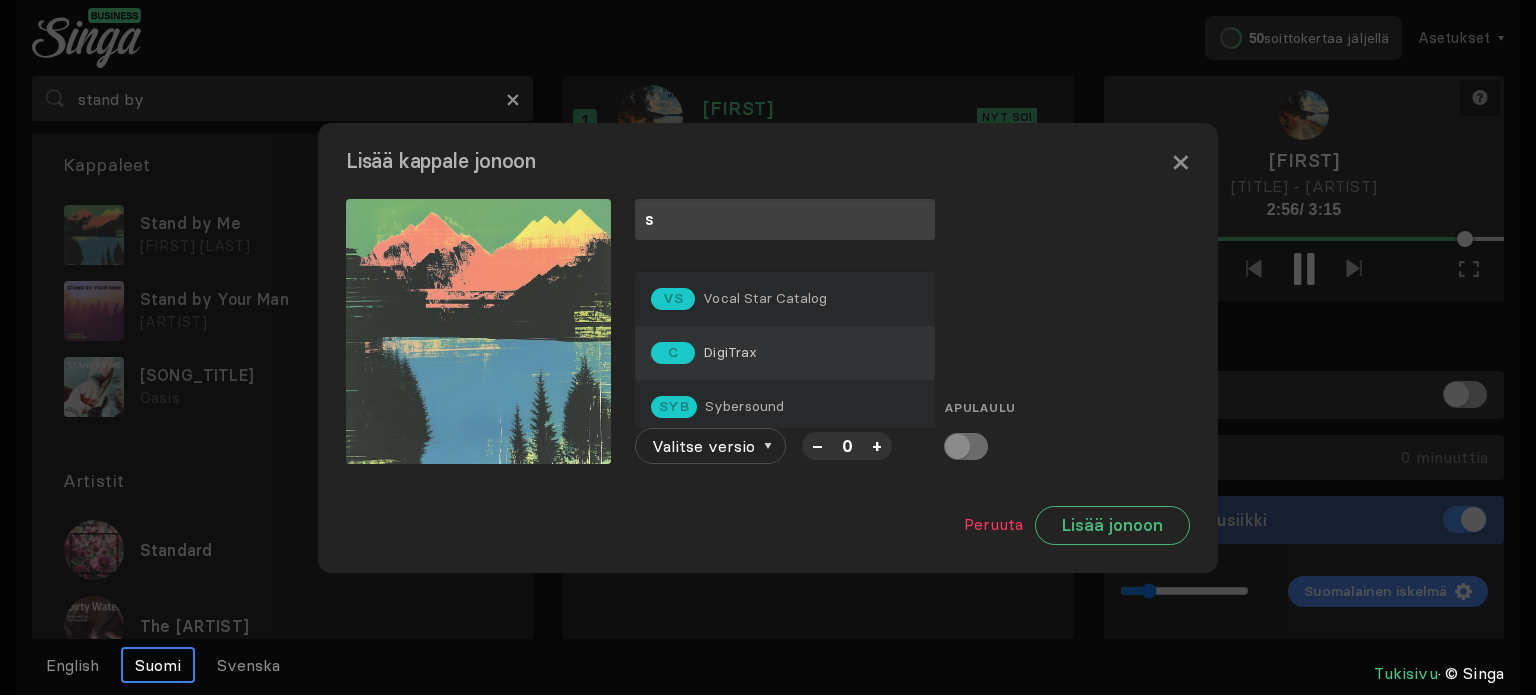 click on "[BRAND]" at bounding box center (785, 299) 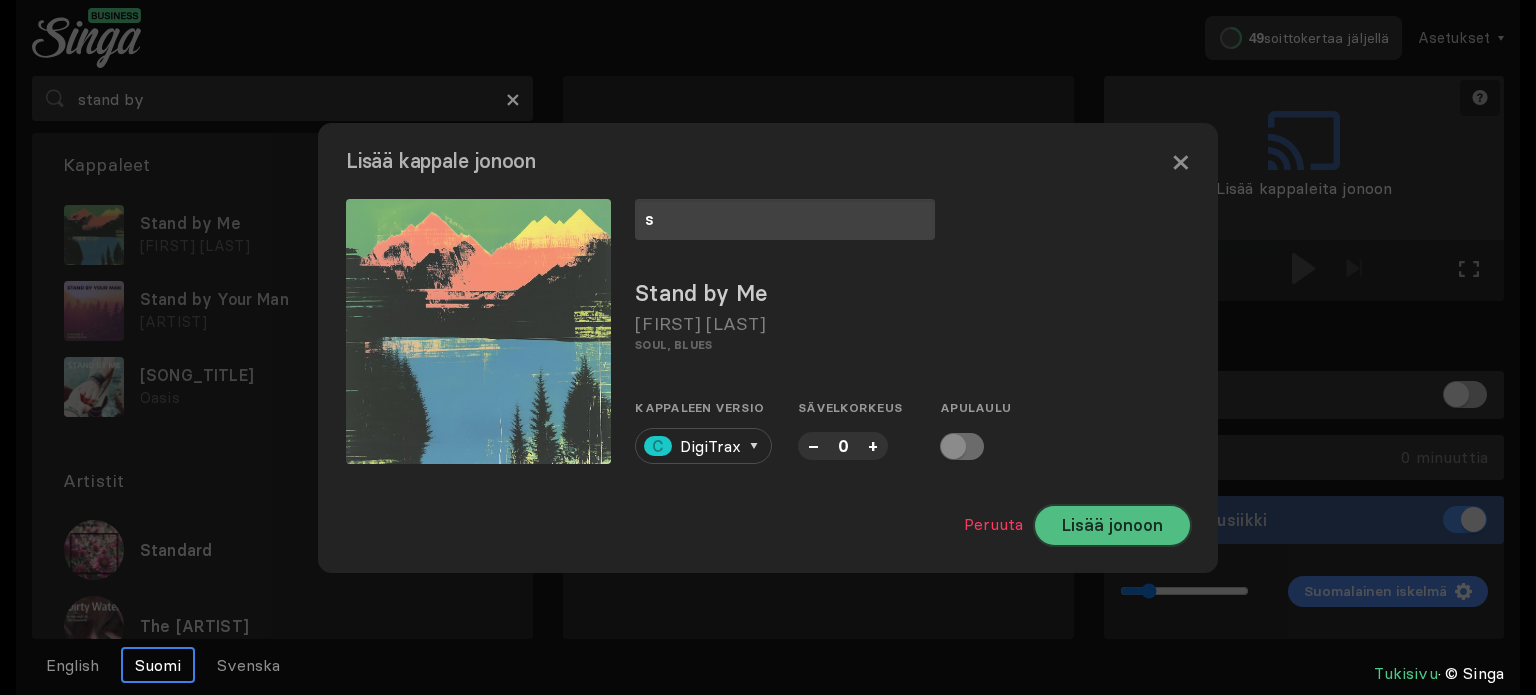 click on "Lisää jonoon" at bounding box center [1112, 525] 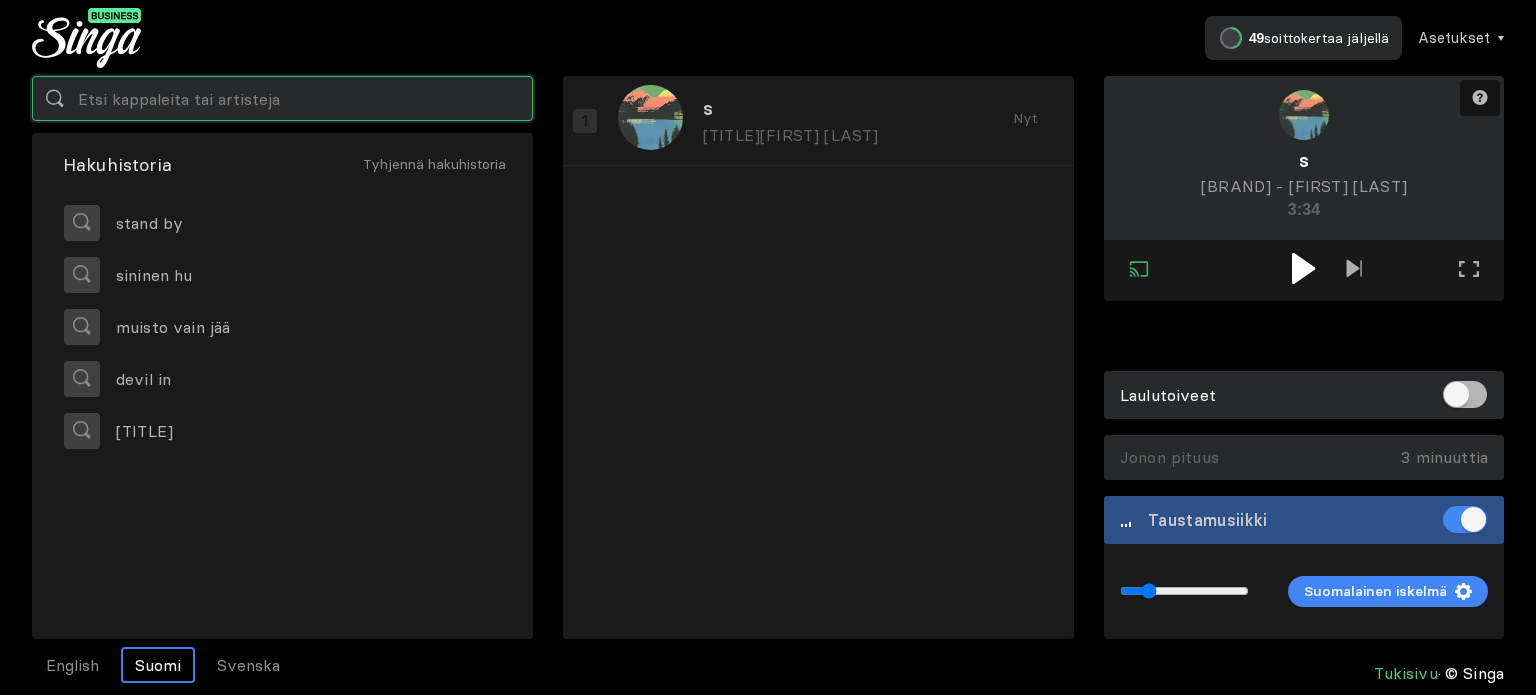 click at bounding box center (282, 98) 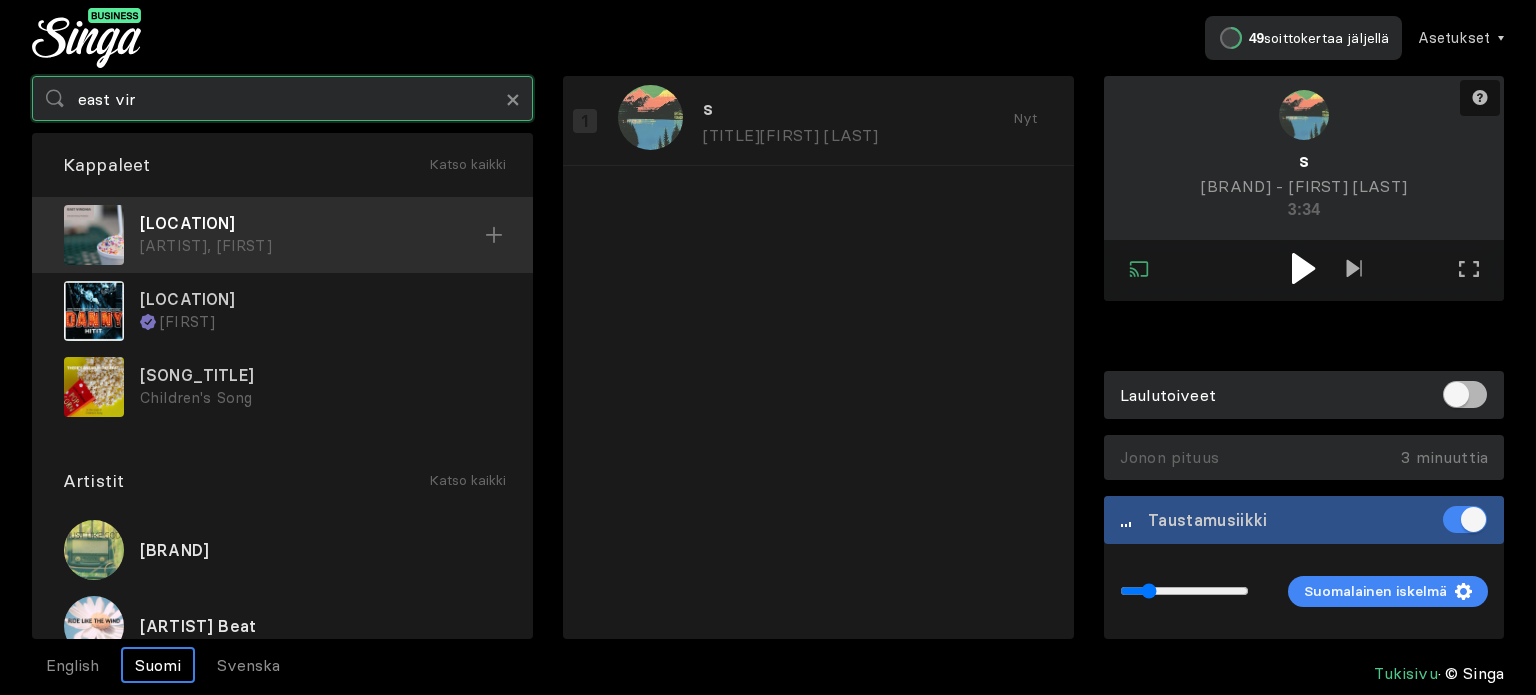 type on "east vir" 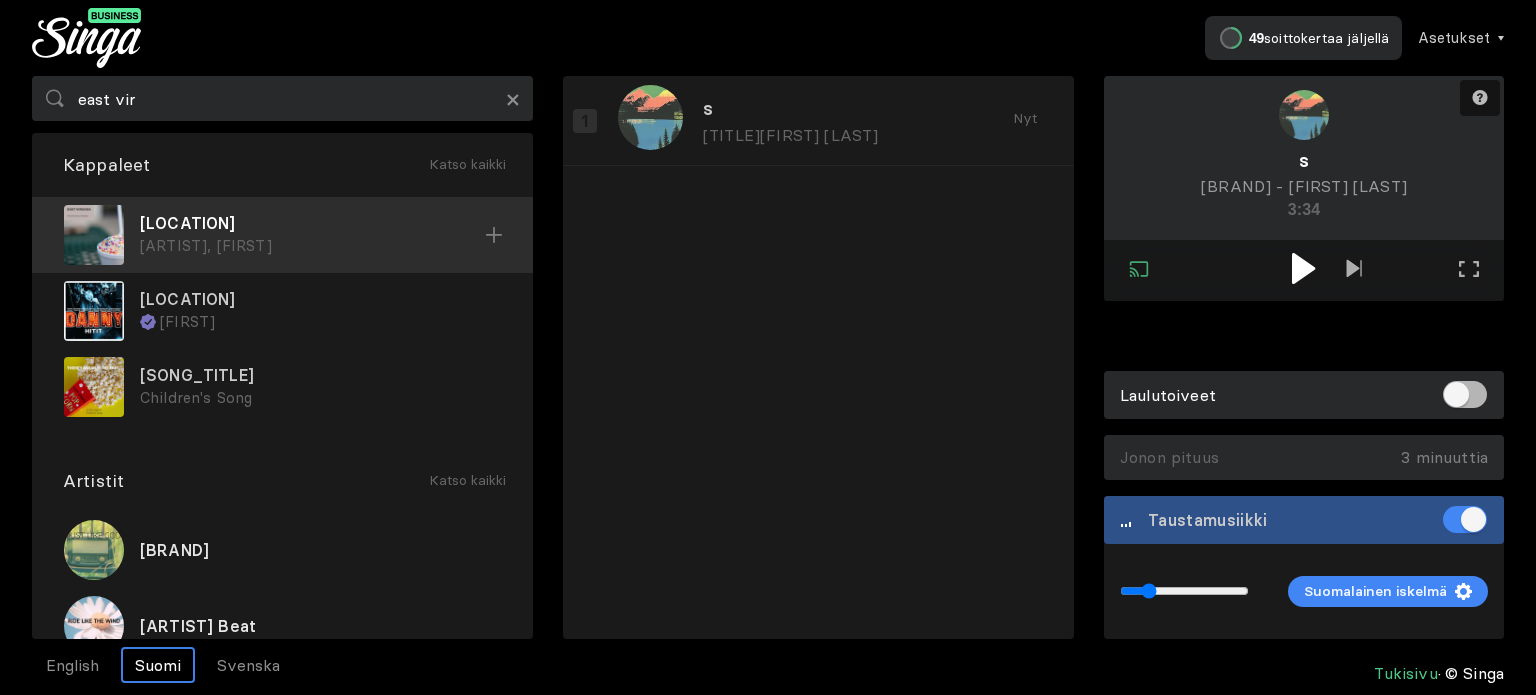 click on "[ARTIST], [FIRST]" at bounding box center [312, 246] 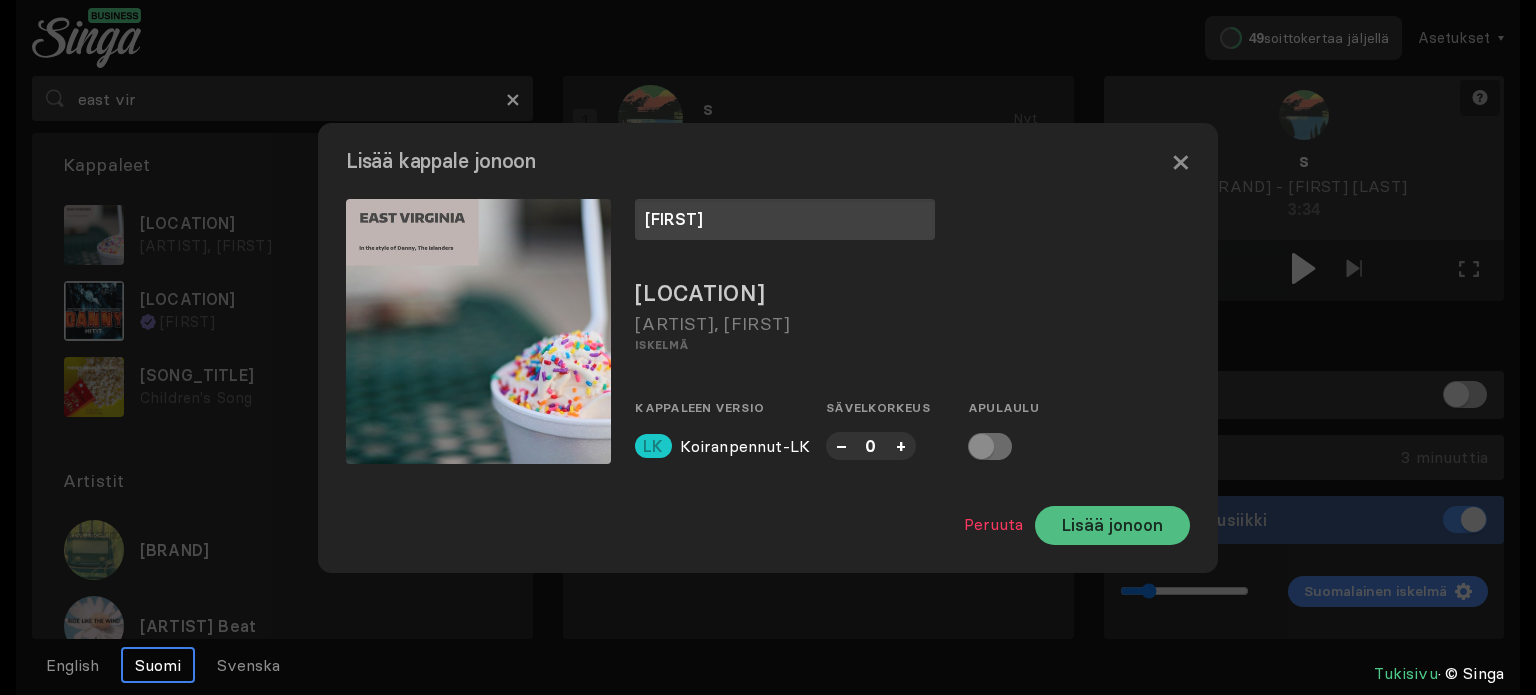 type on "[FIRST]" 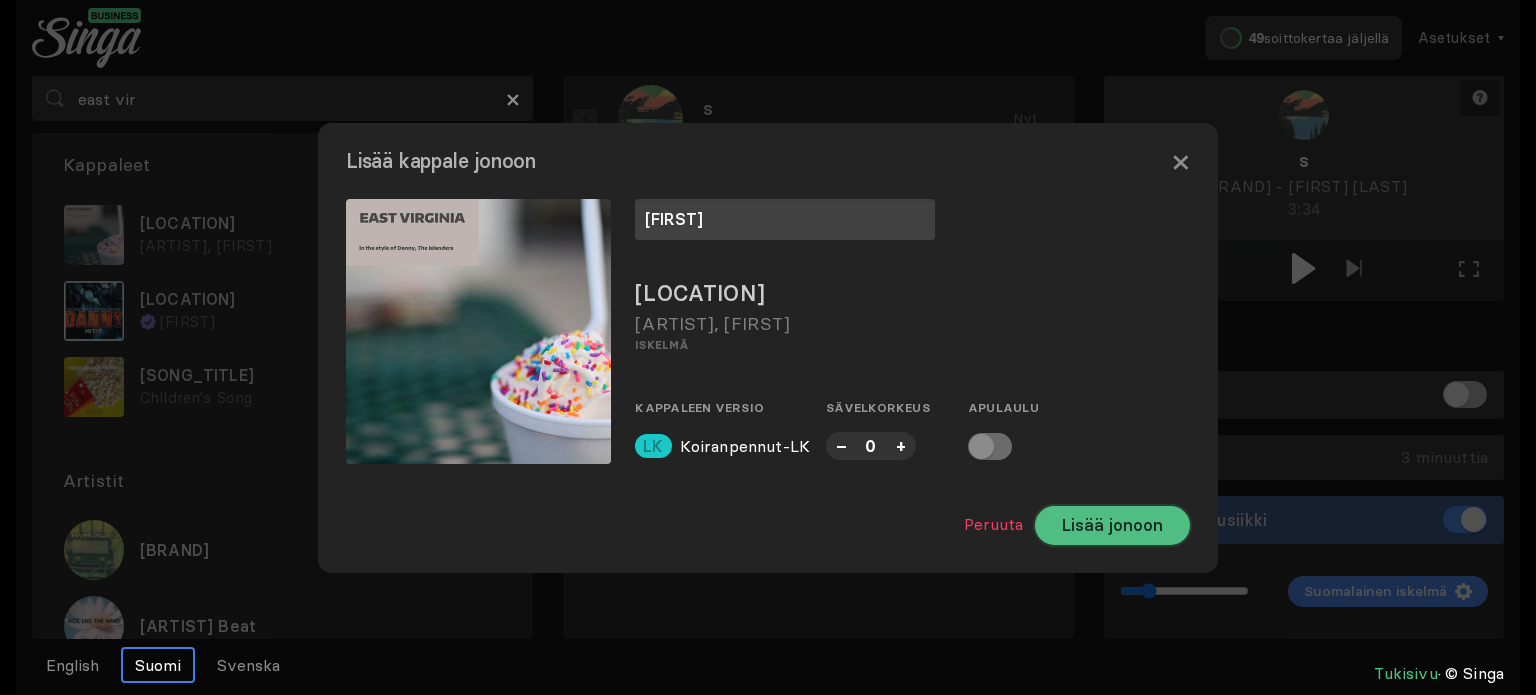 click on "Lisää jonoon" at bounding box center [1112, 525] 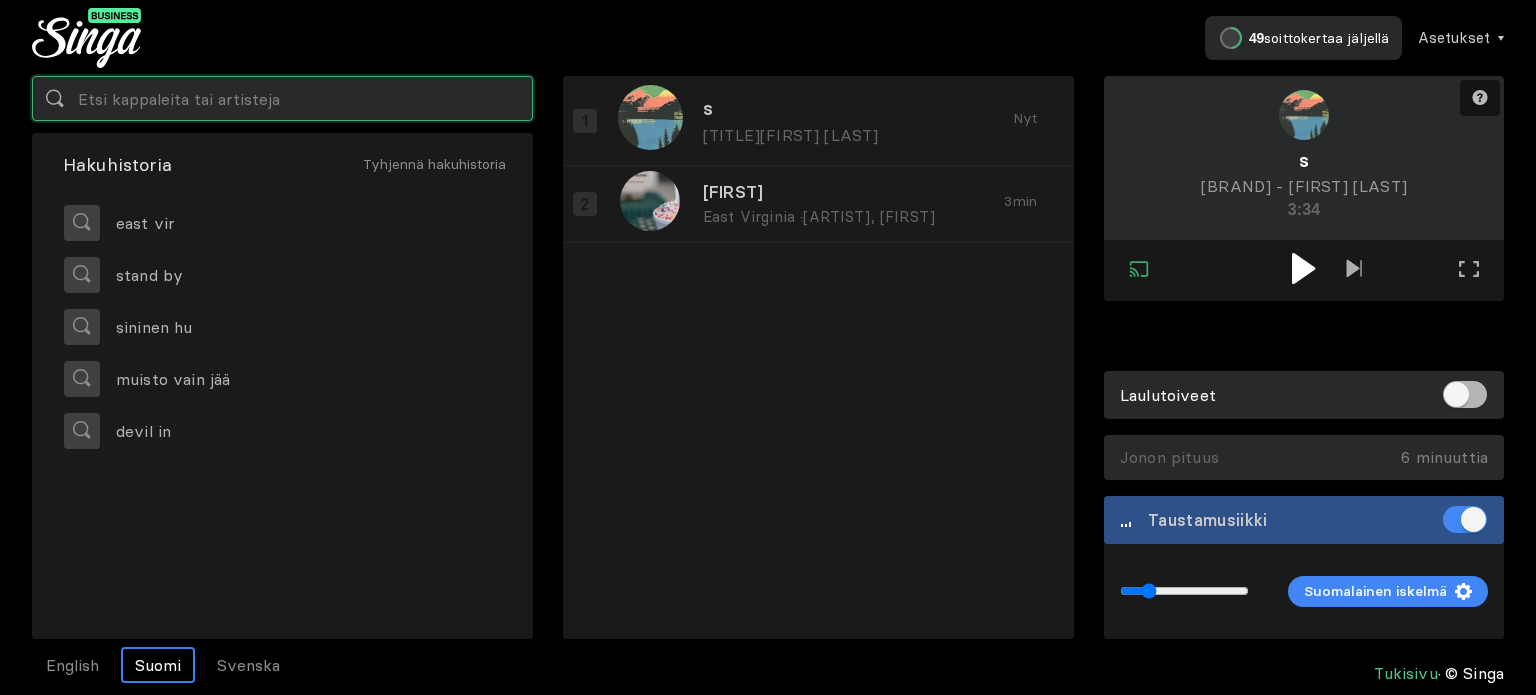click at bounding box center [282, 98] 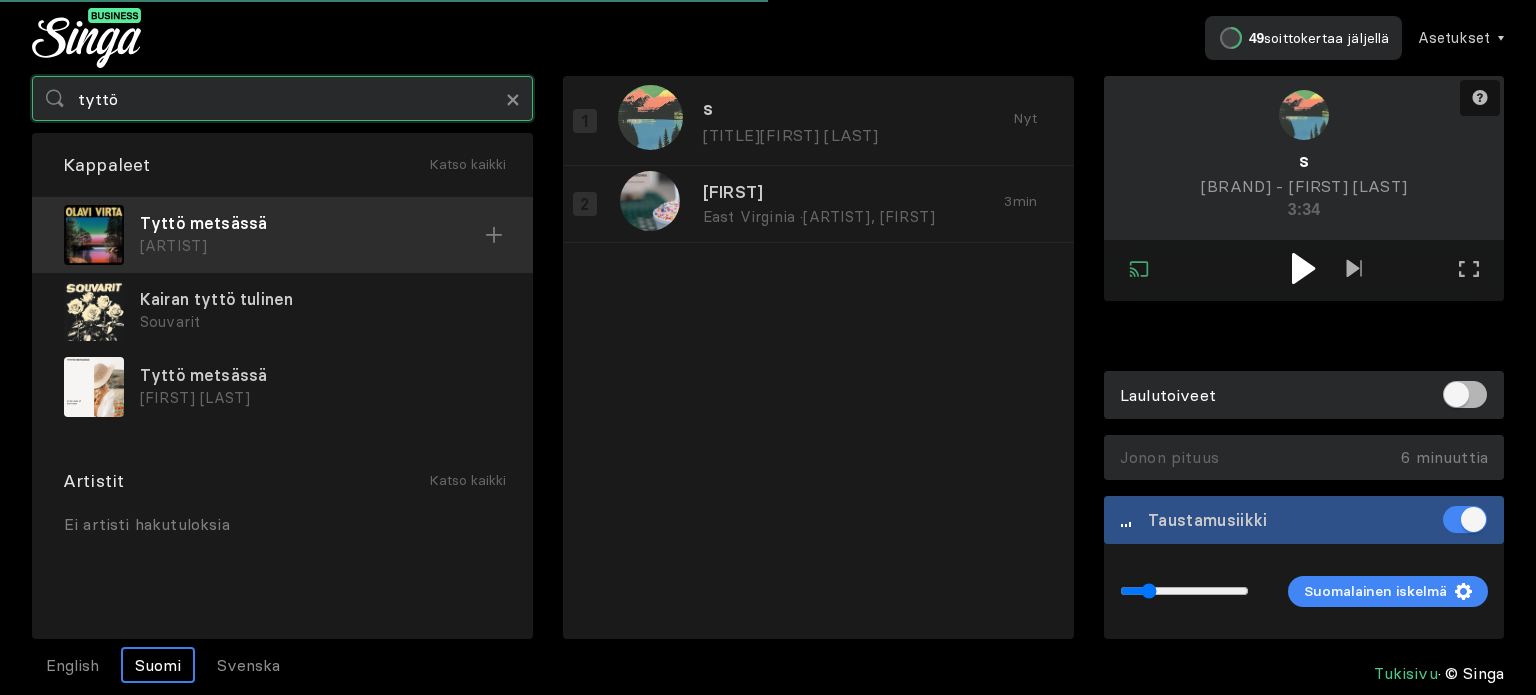 type on "tyttö" 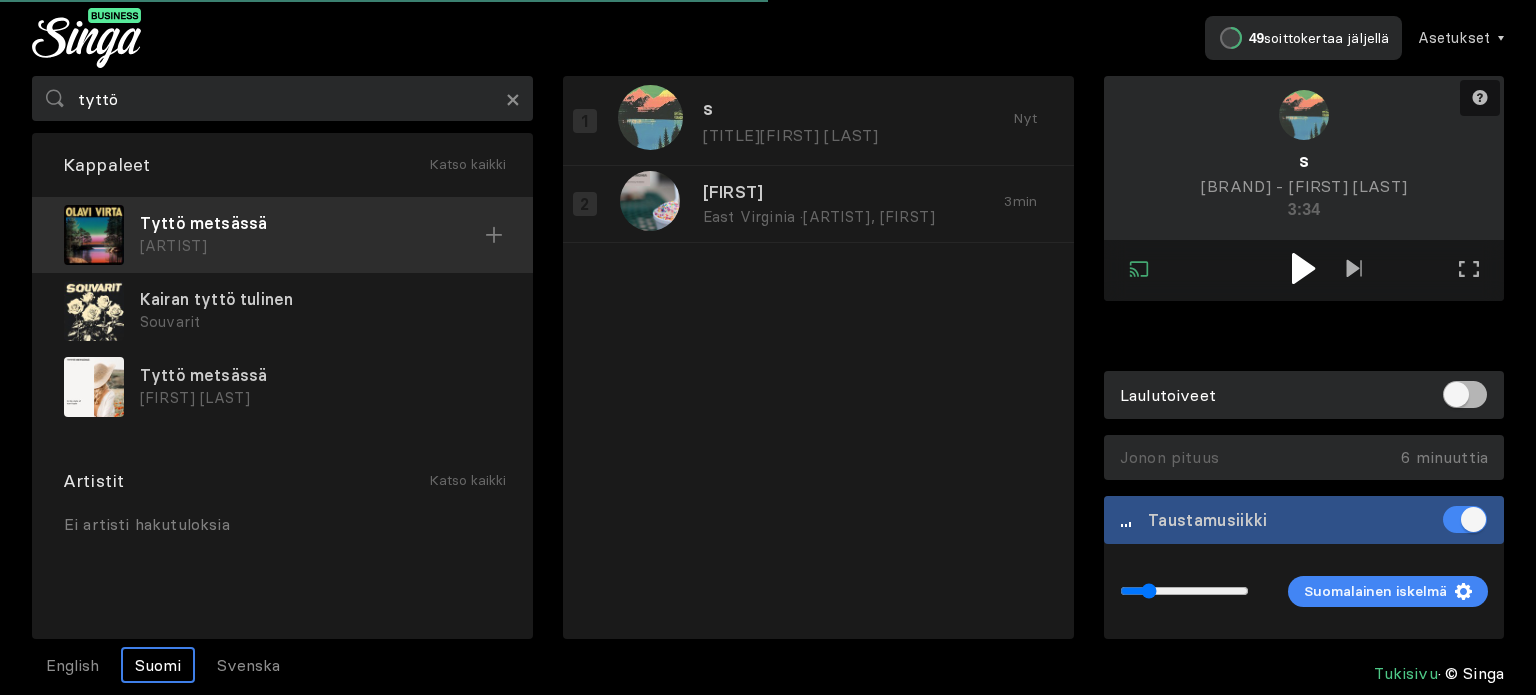 click on "Tyttö metsässä" at bounding box center [312, 223] 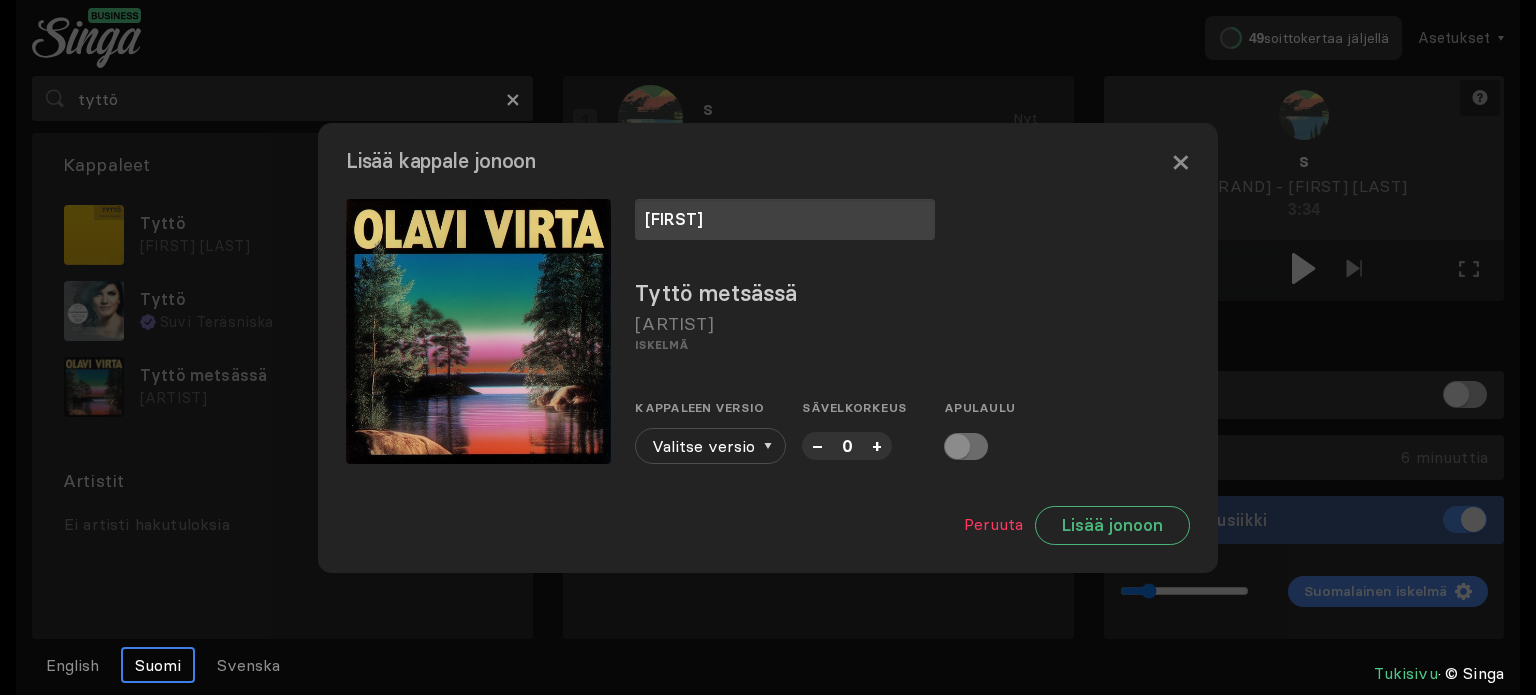 type on "[FIRST]" 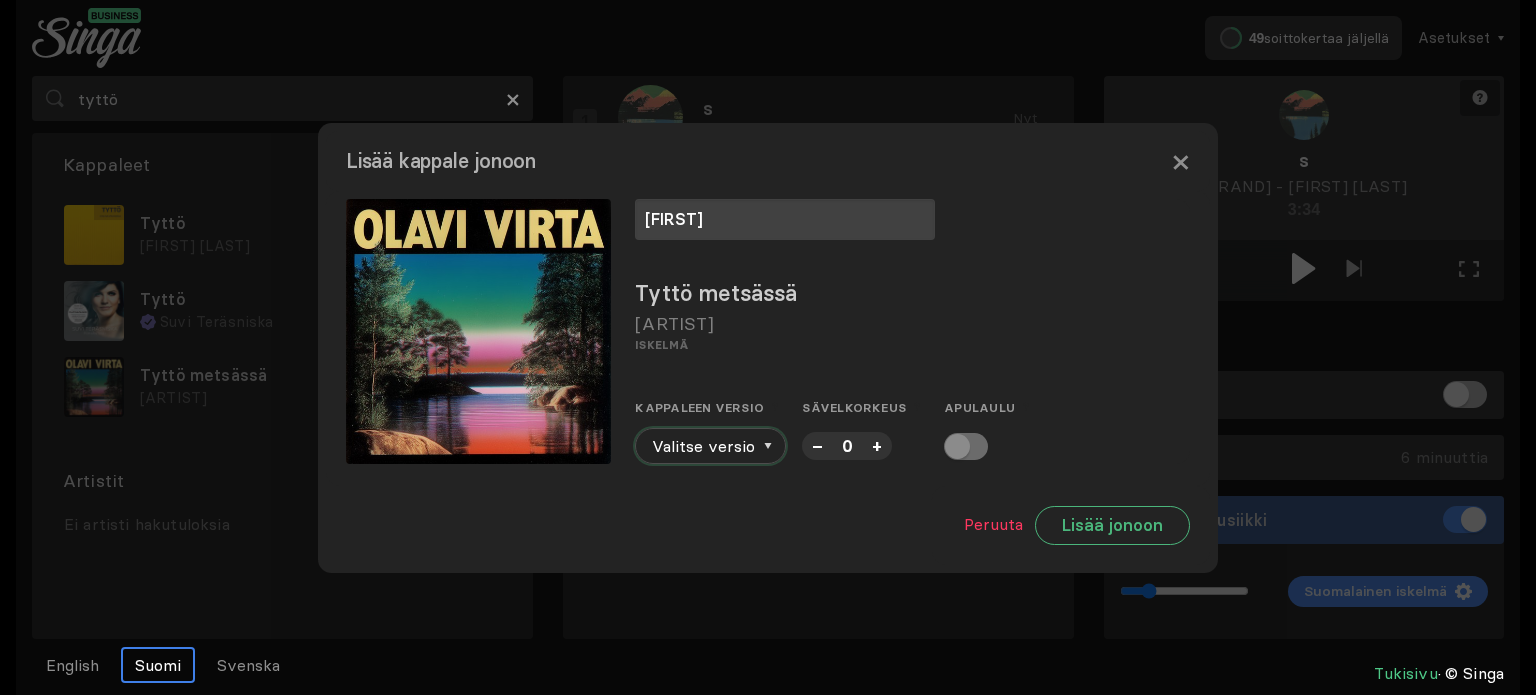 click at bounding box center [768, 446] 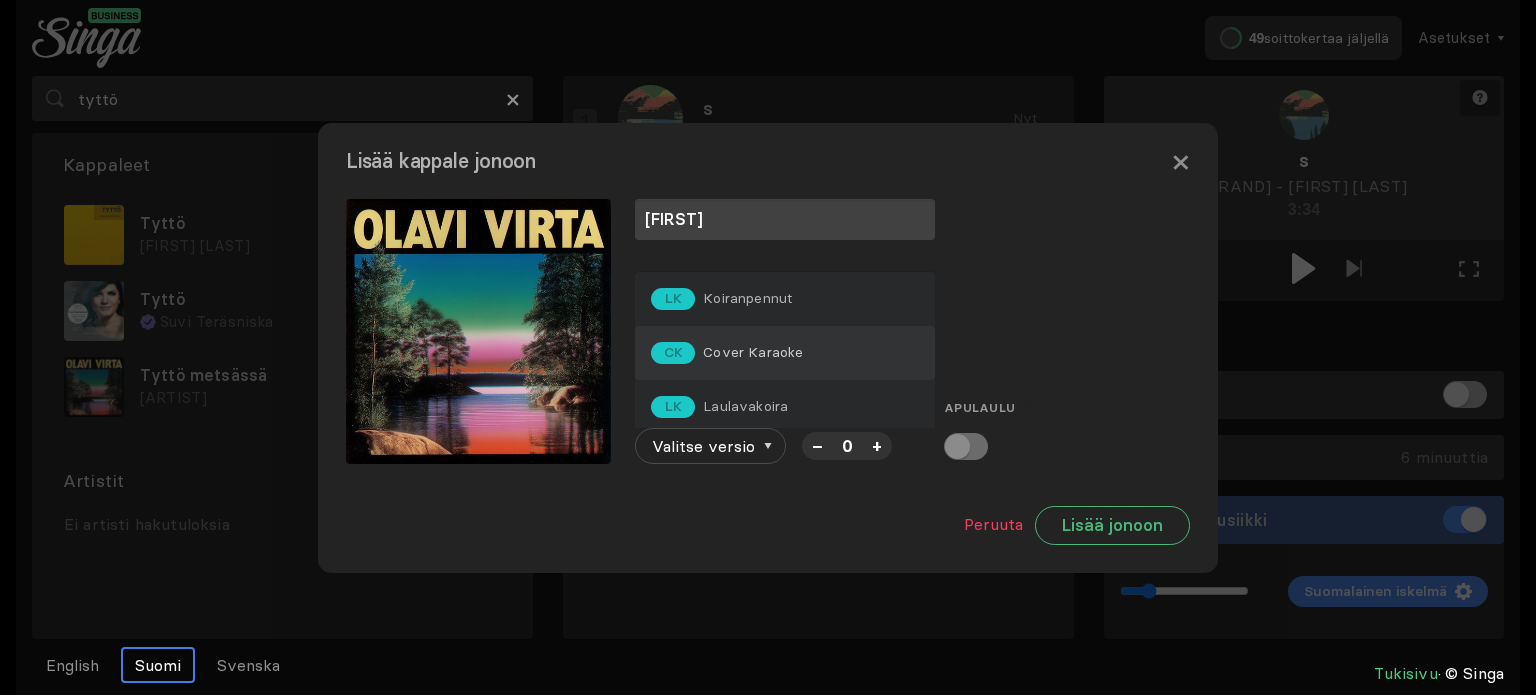 click on "[ARTIST]" at bounding box center [721, 299] 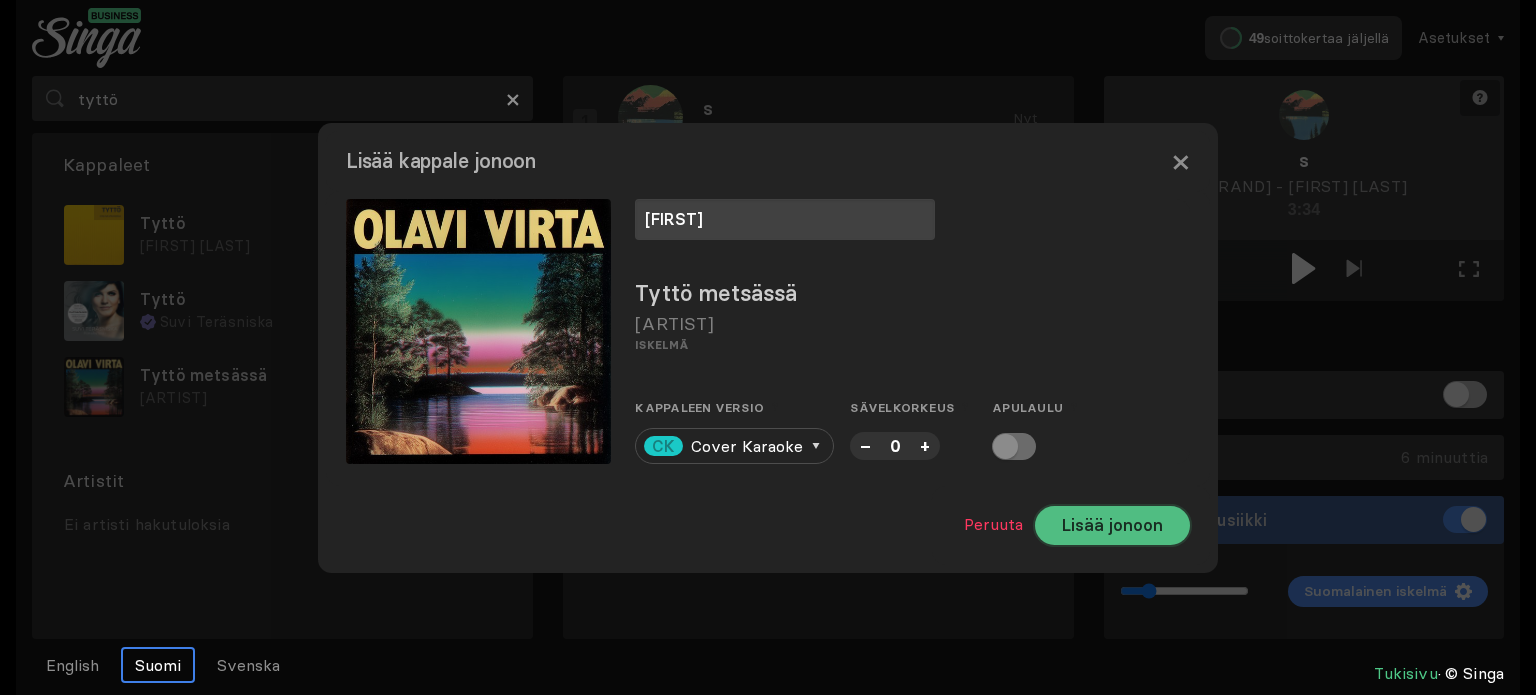 click on "Lisää jonoon" at bounding box center (1112, 525) 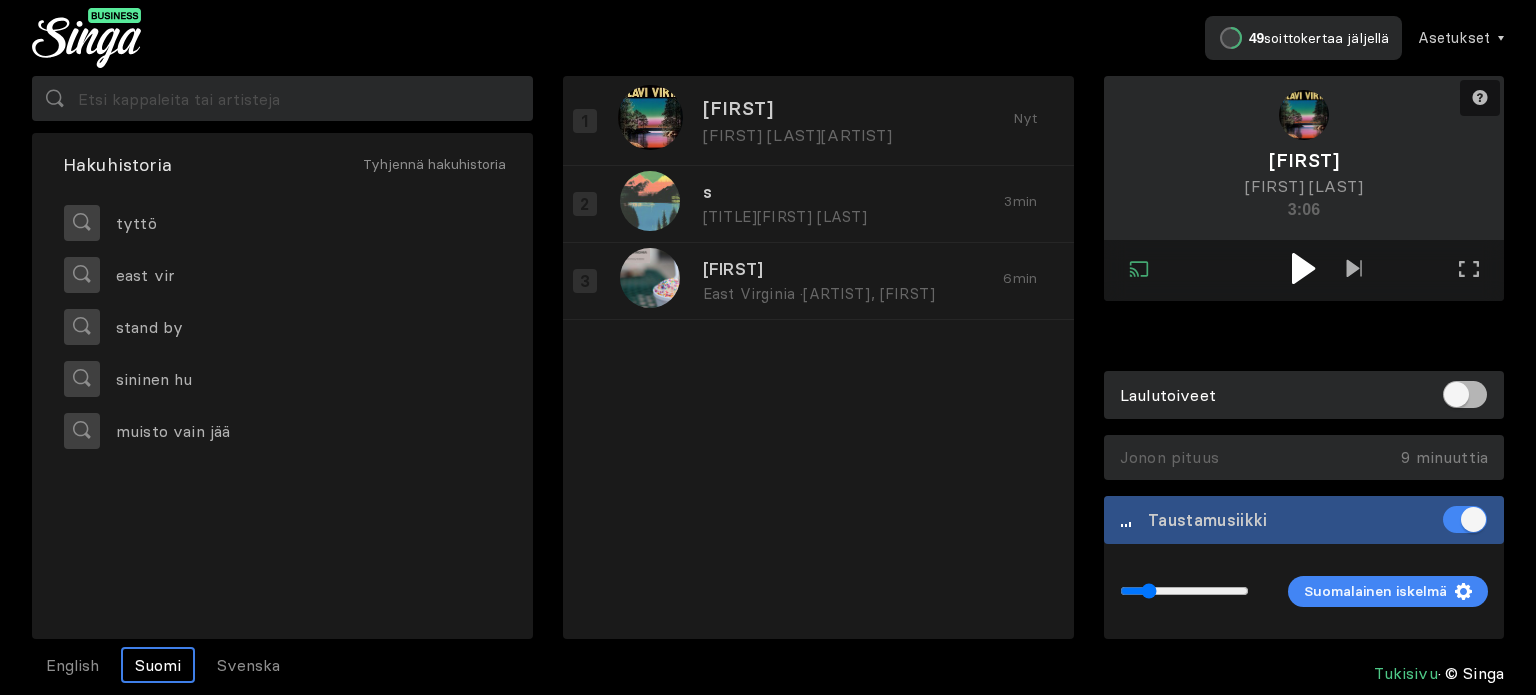 click at bounding box center (1304, 268) 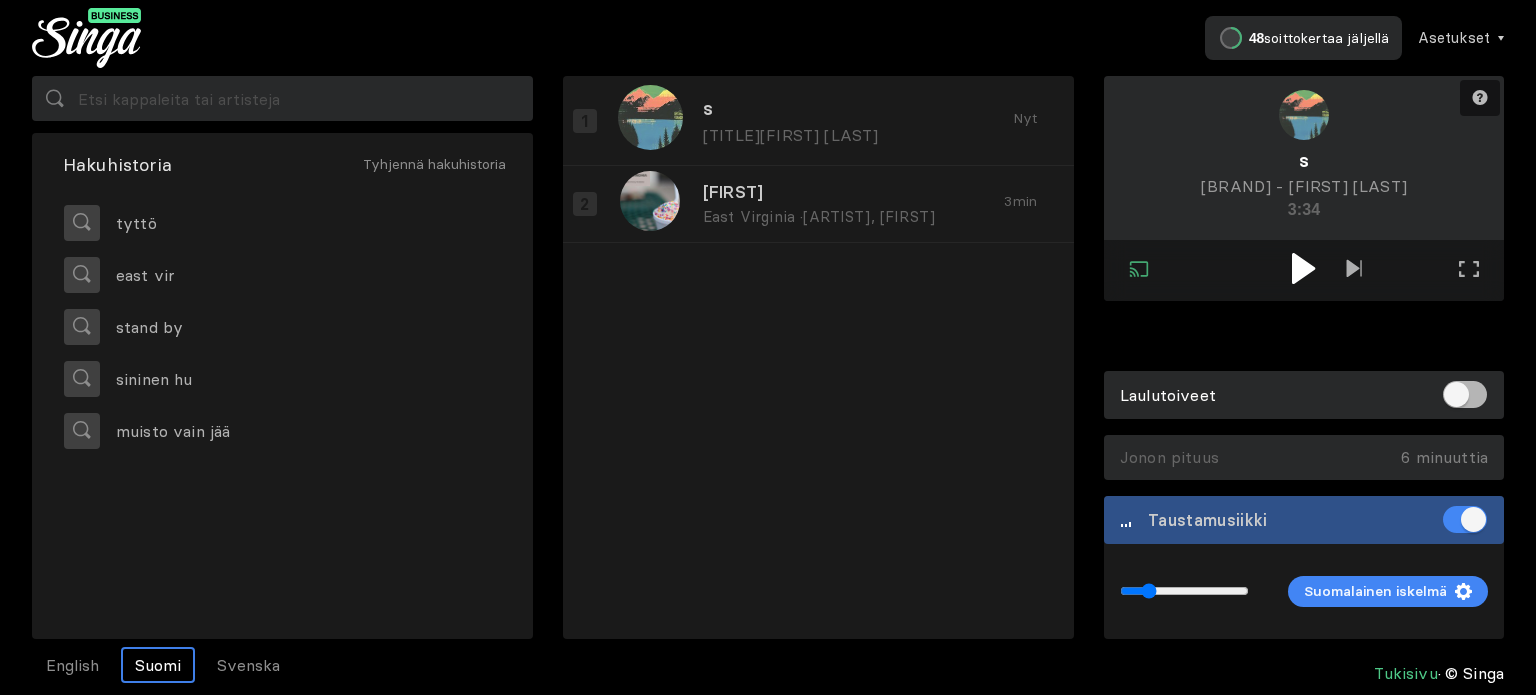 click at bounding box center [1303, 268] 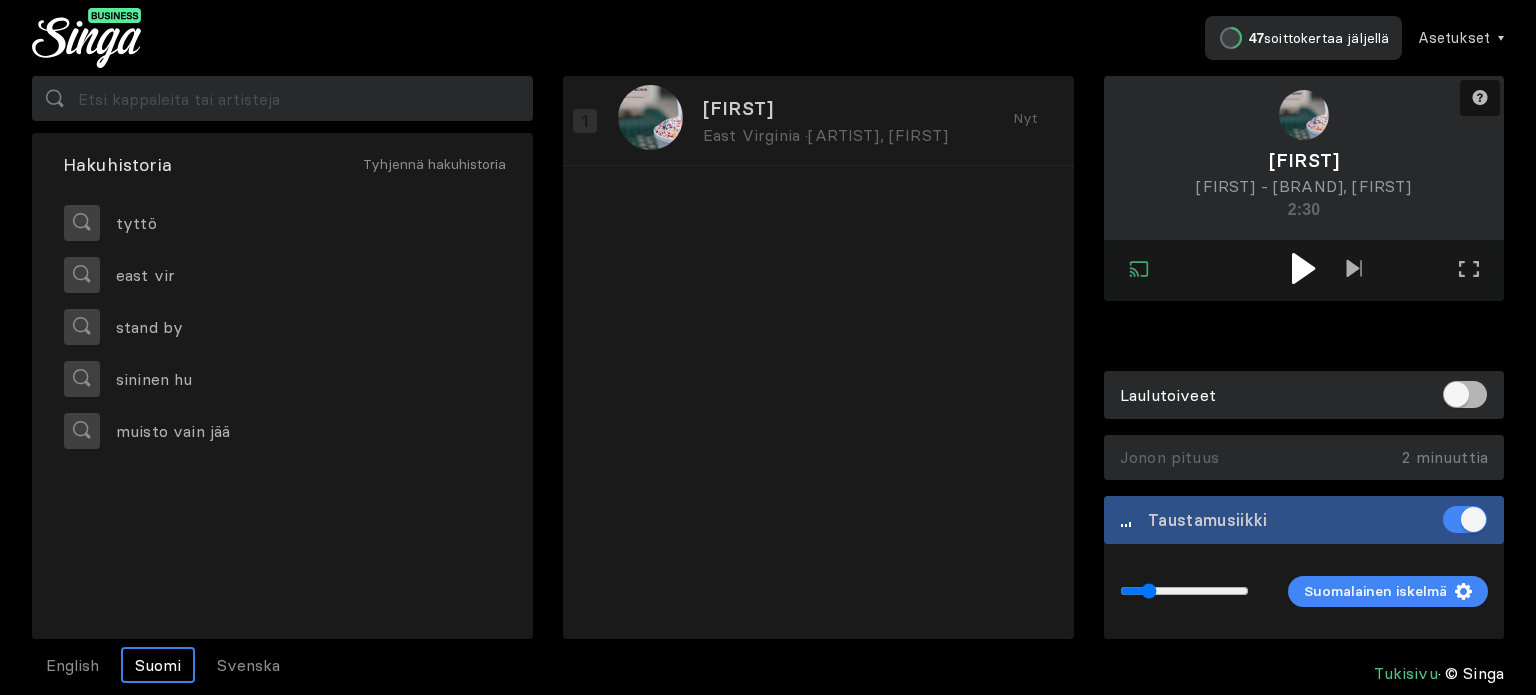 click at bounding box center [1303, 268] 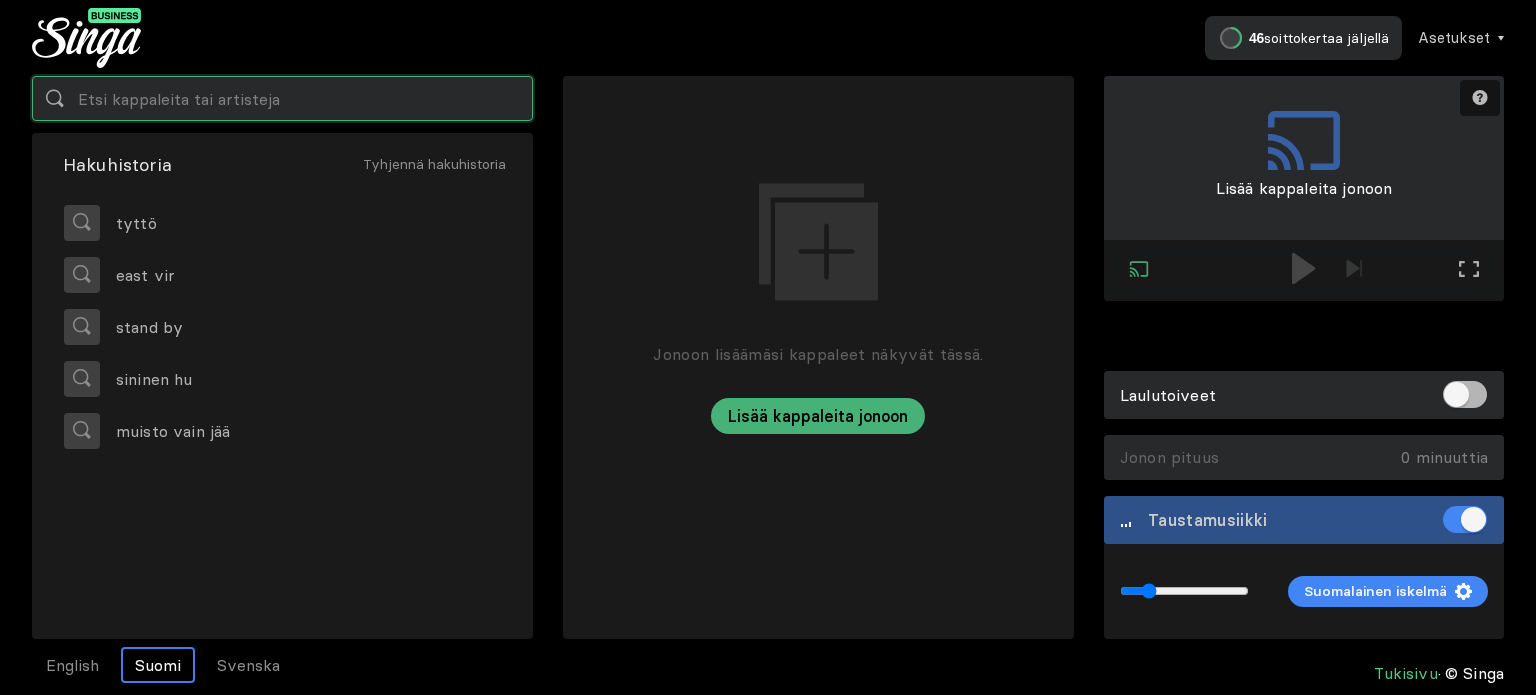 click at bounding box center [282, 98] 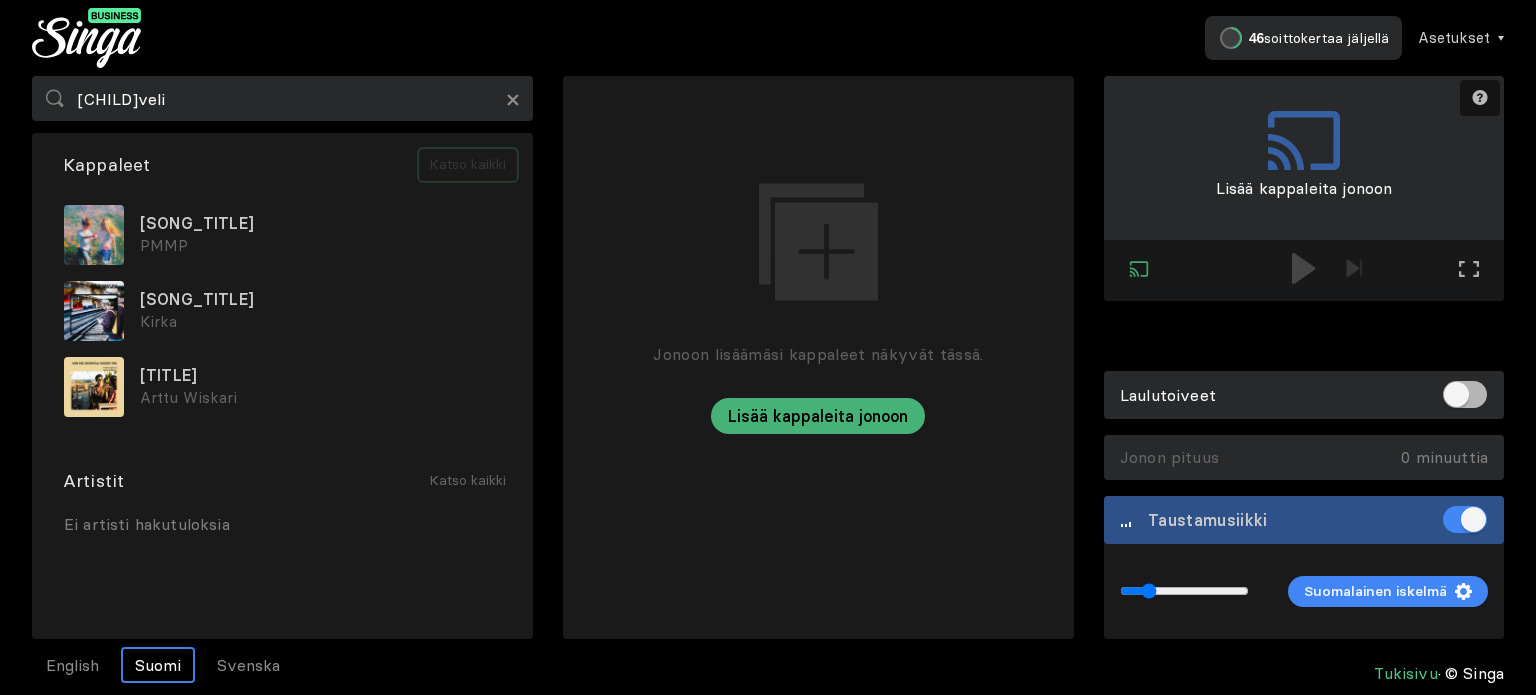 click on "Katso kaikki" at bounding box center [468, 165] 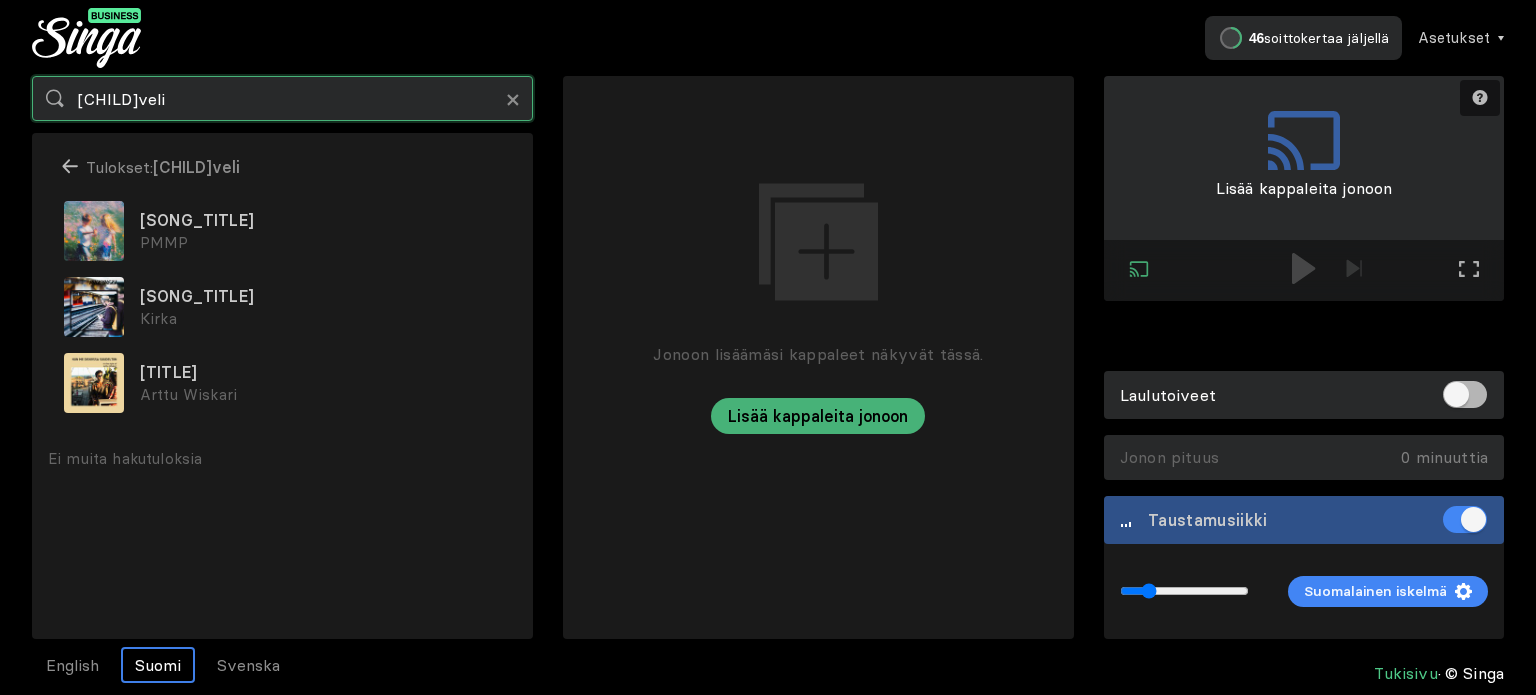 click on "[CHILD]veli" at bounding box center [282, 98] 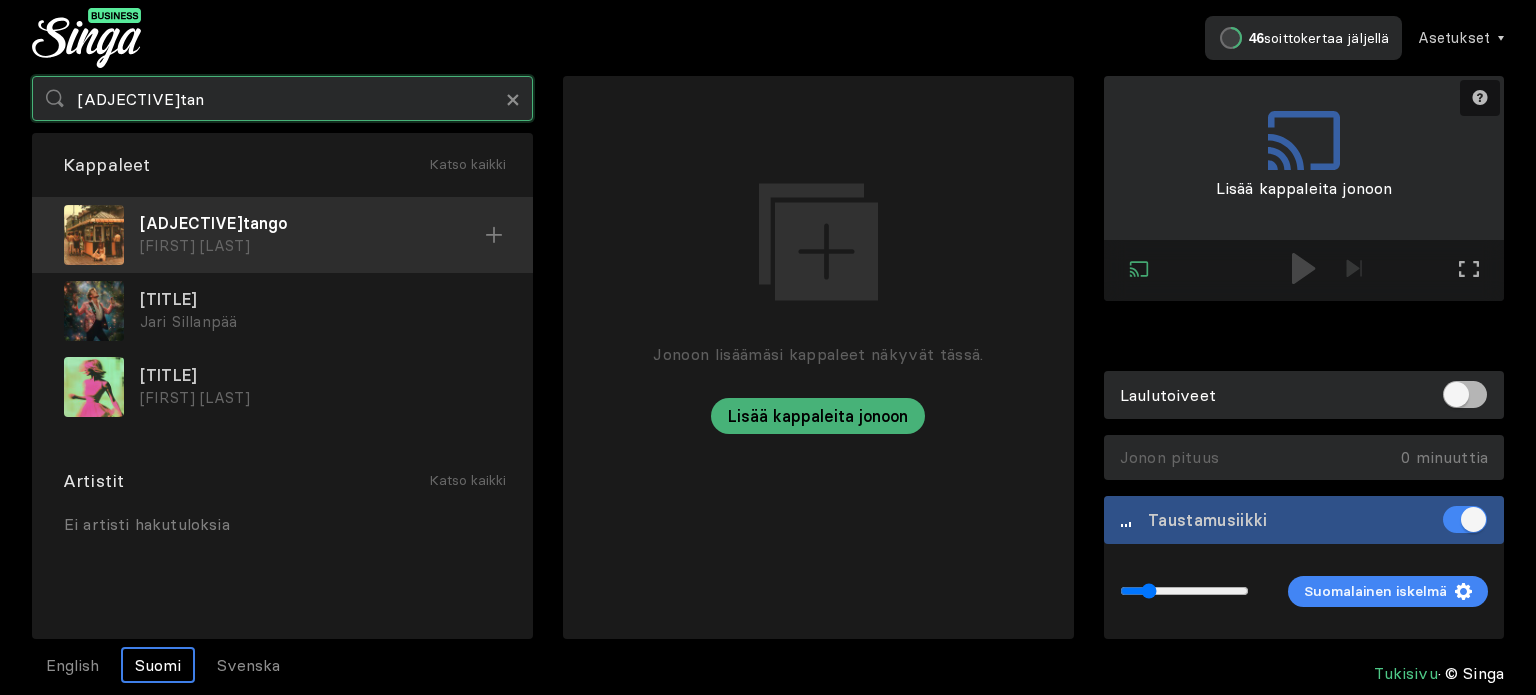 type on "[ADJECTIVE]tan" 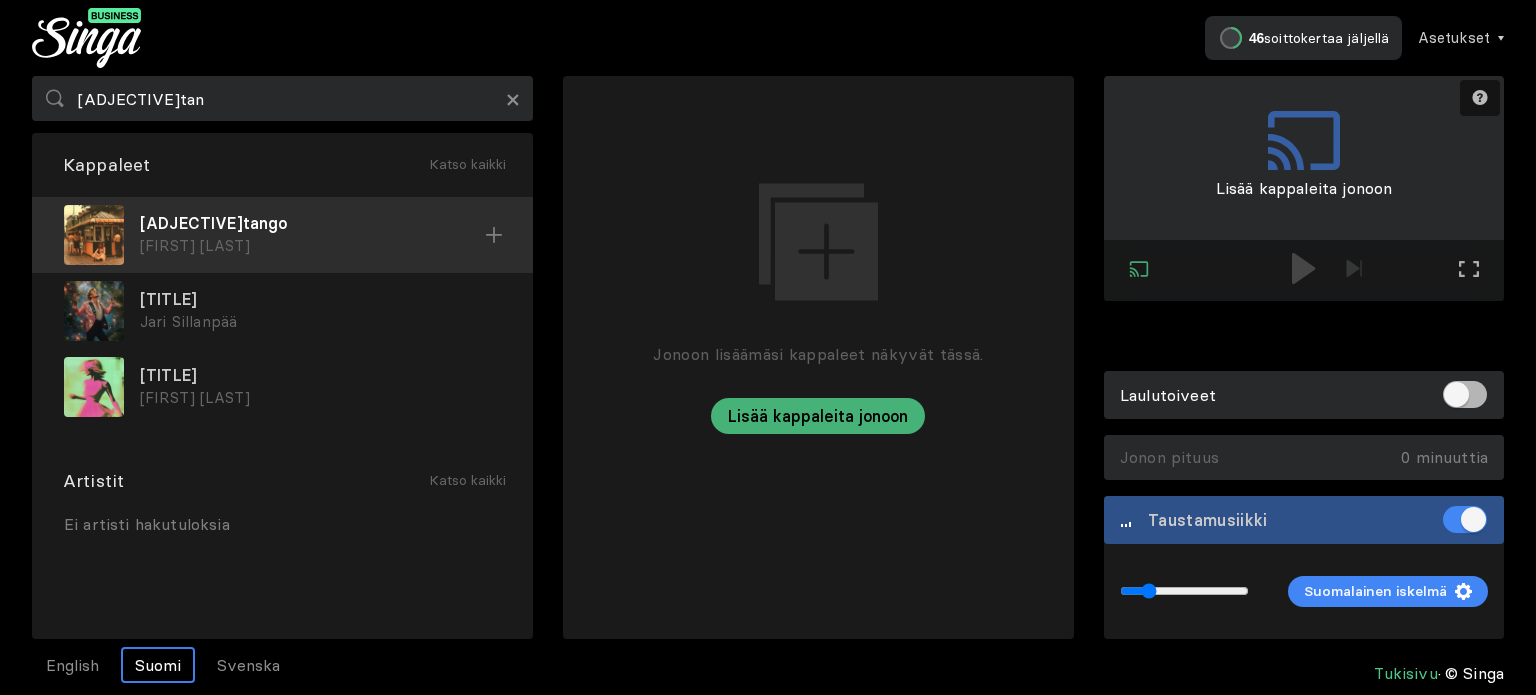 click on "[FIRST] [LAST]" at bounding box center [312, 246] 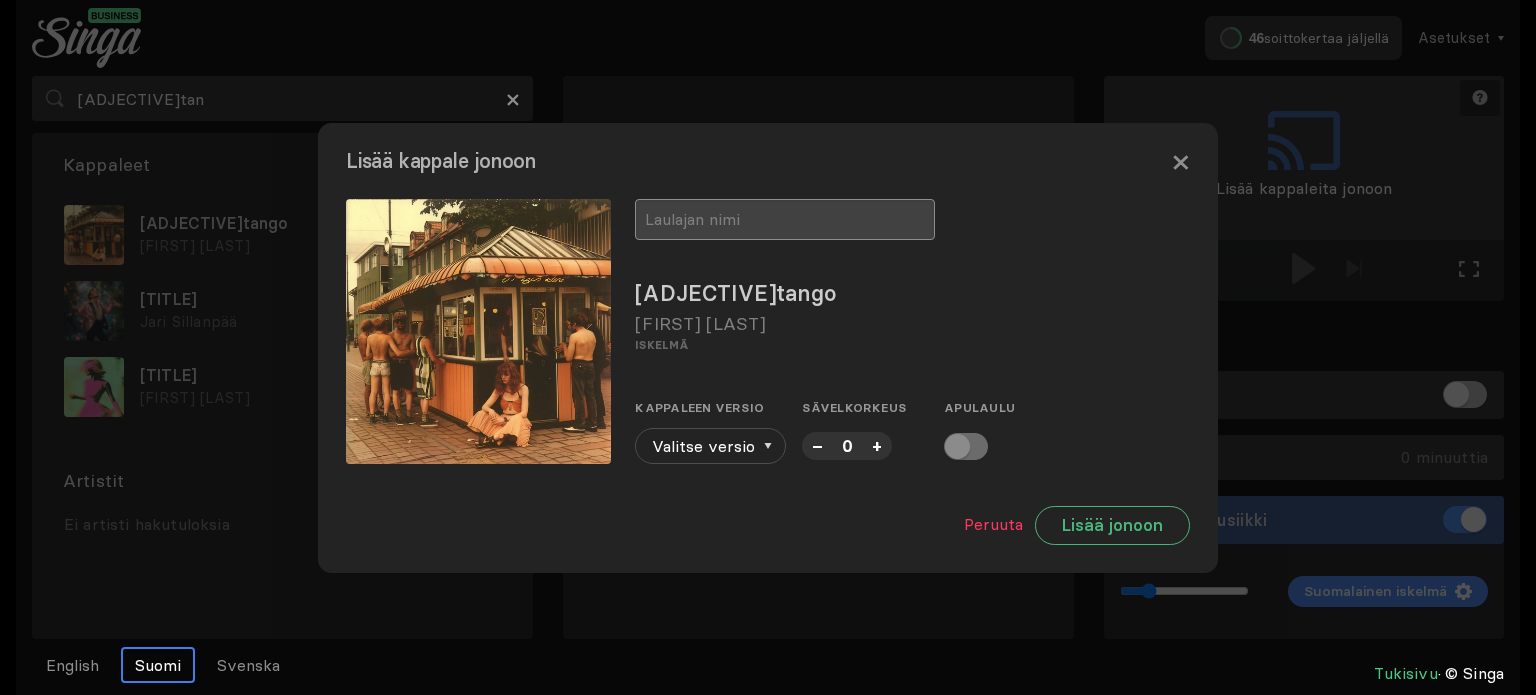 click at bounding box center [785, 219] 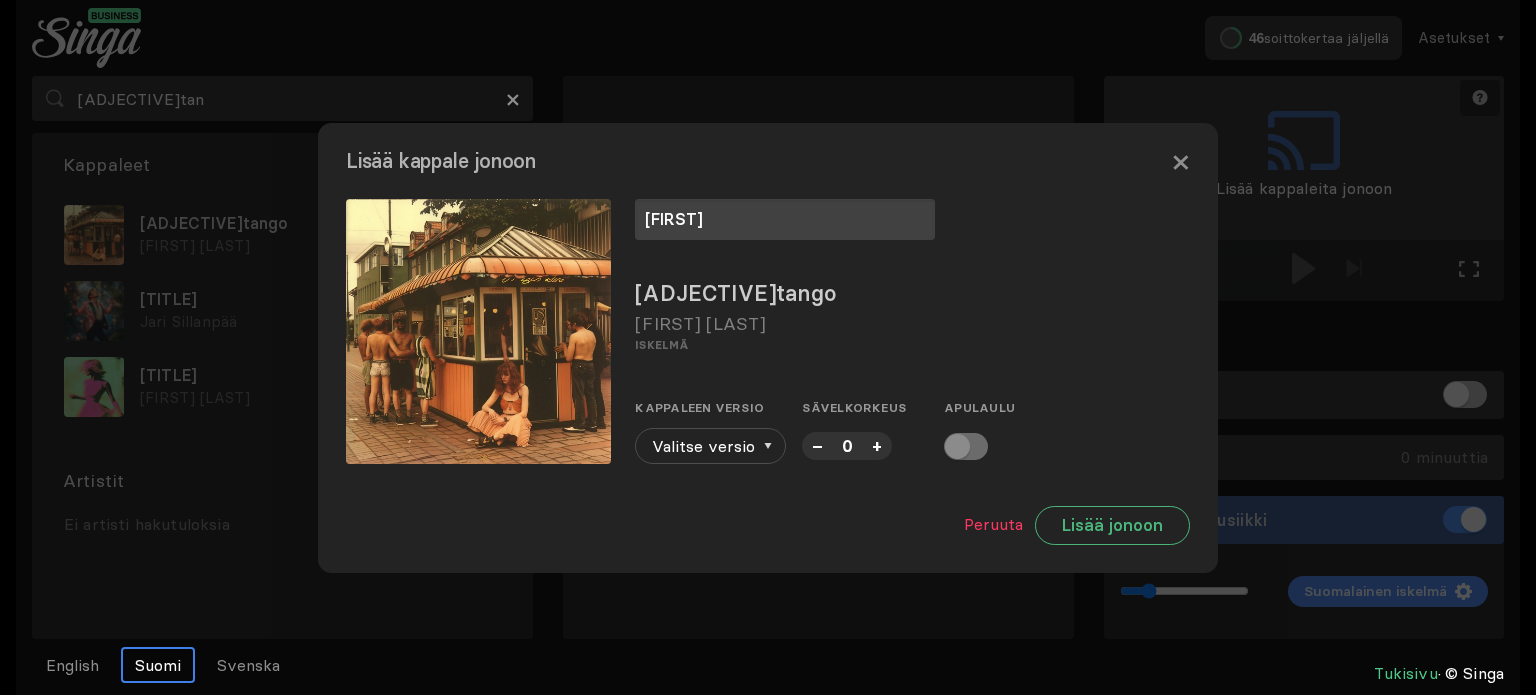 type on "[FIRST]" 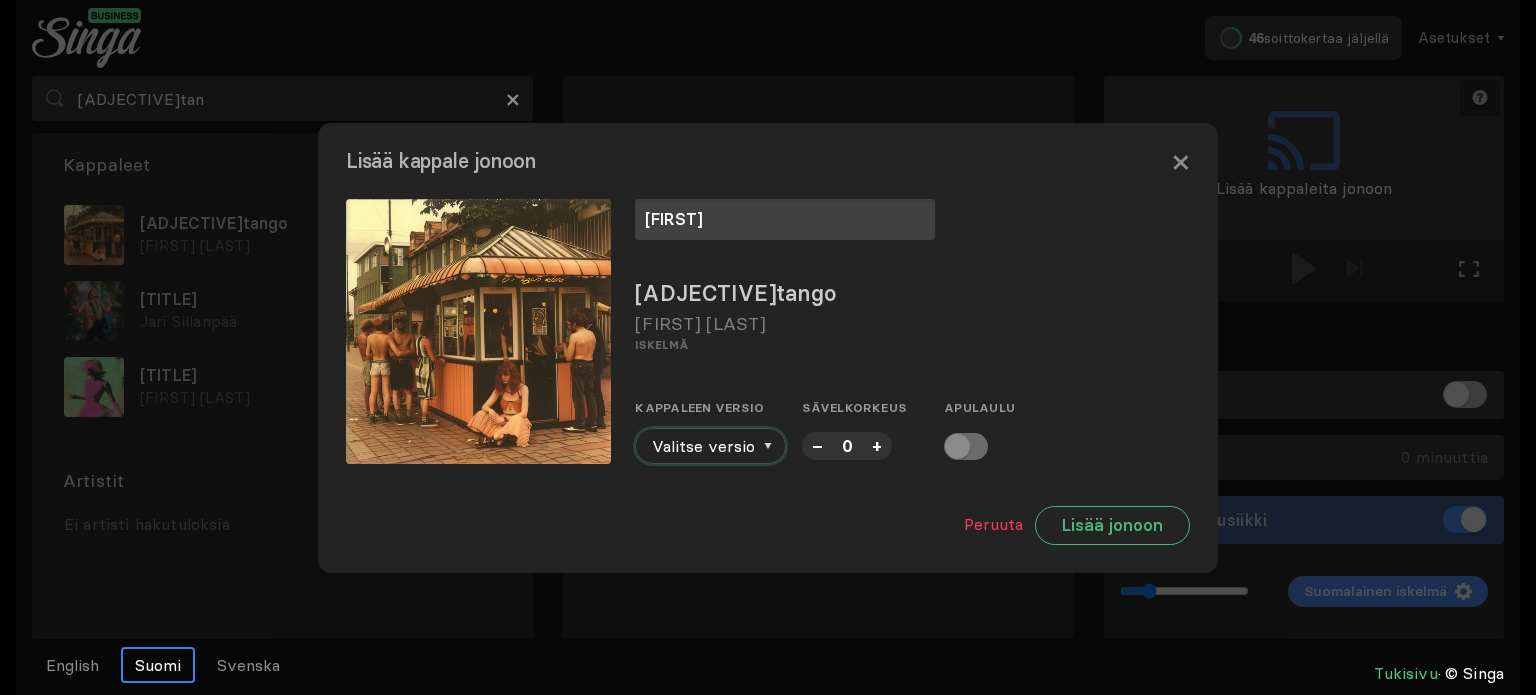 click on "Valitse versio" at bounding box center (710, 446) 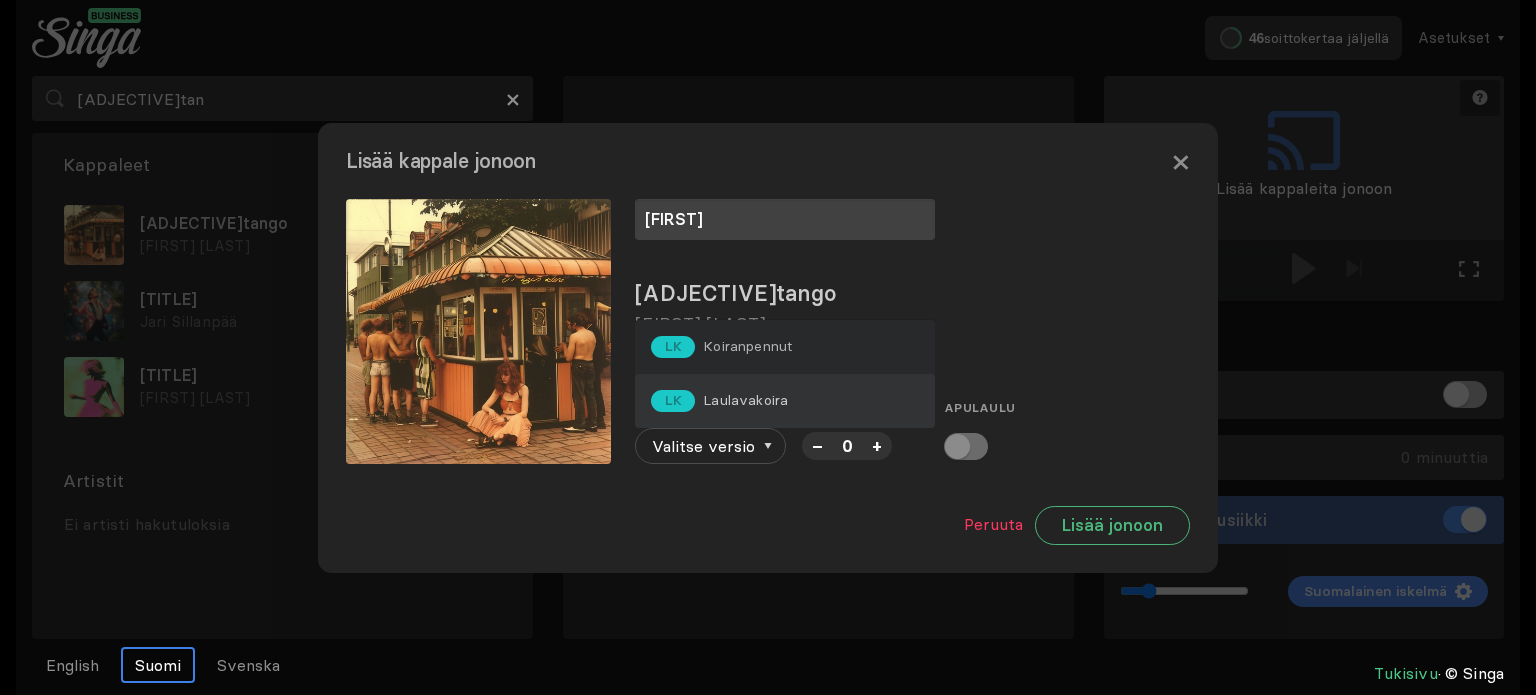 click on "LK Laulavakoira" at bounding box center [721, 347] 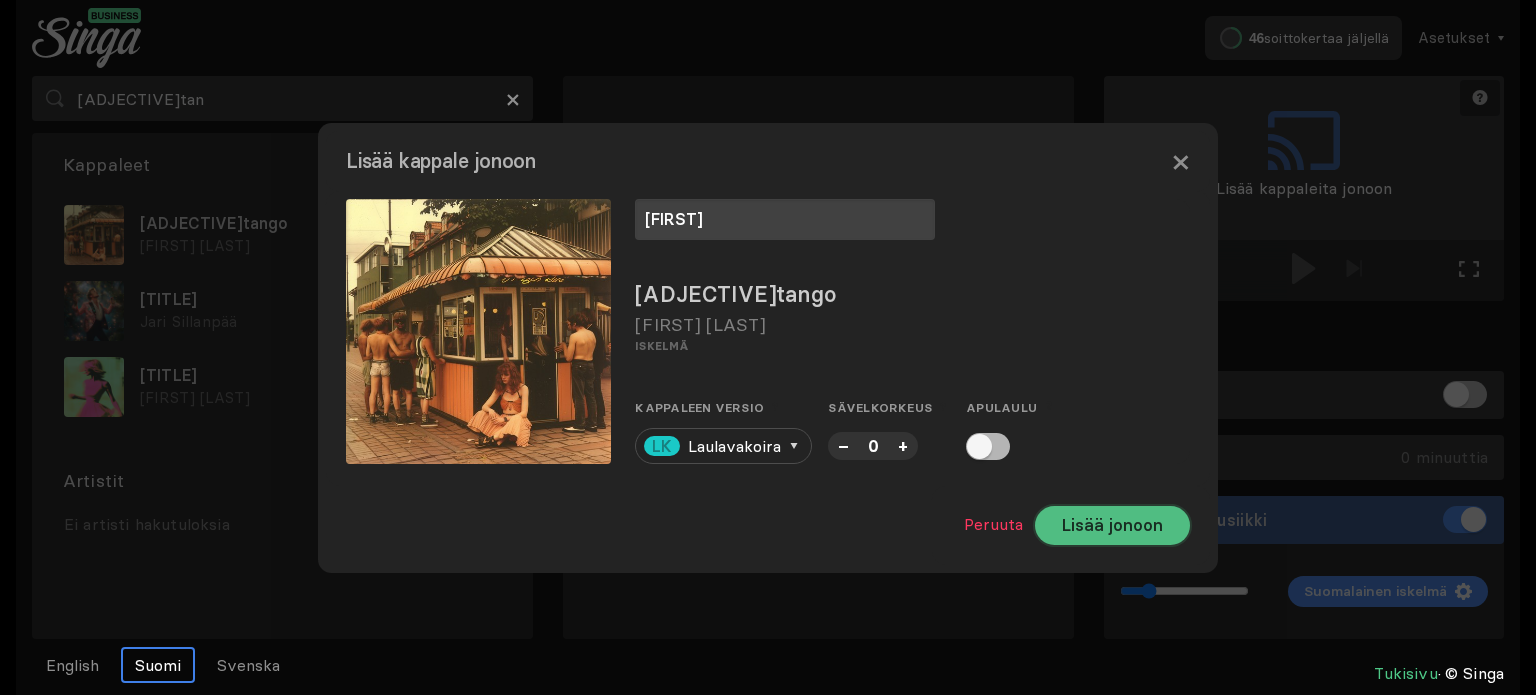 click on "Lisää jonoon" at bounding box center [1112, 525] 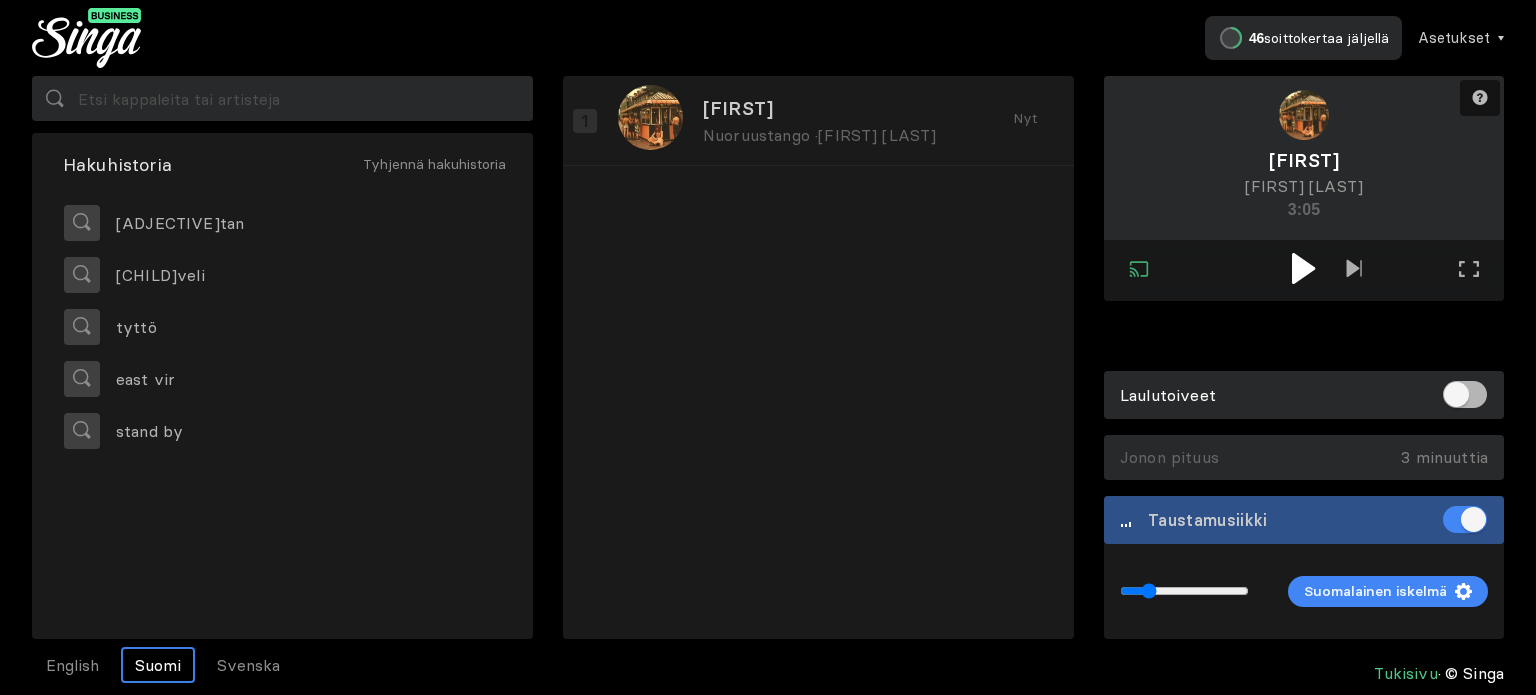 click at bounding box center [1303, 268] 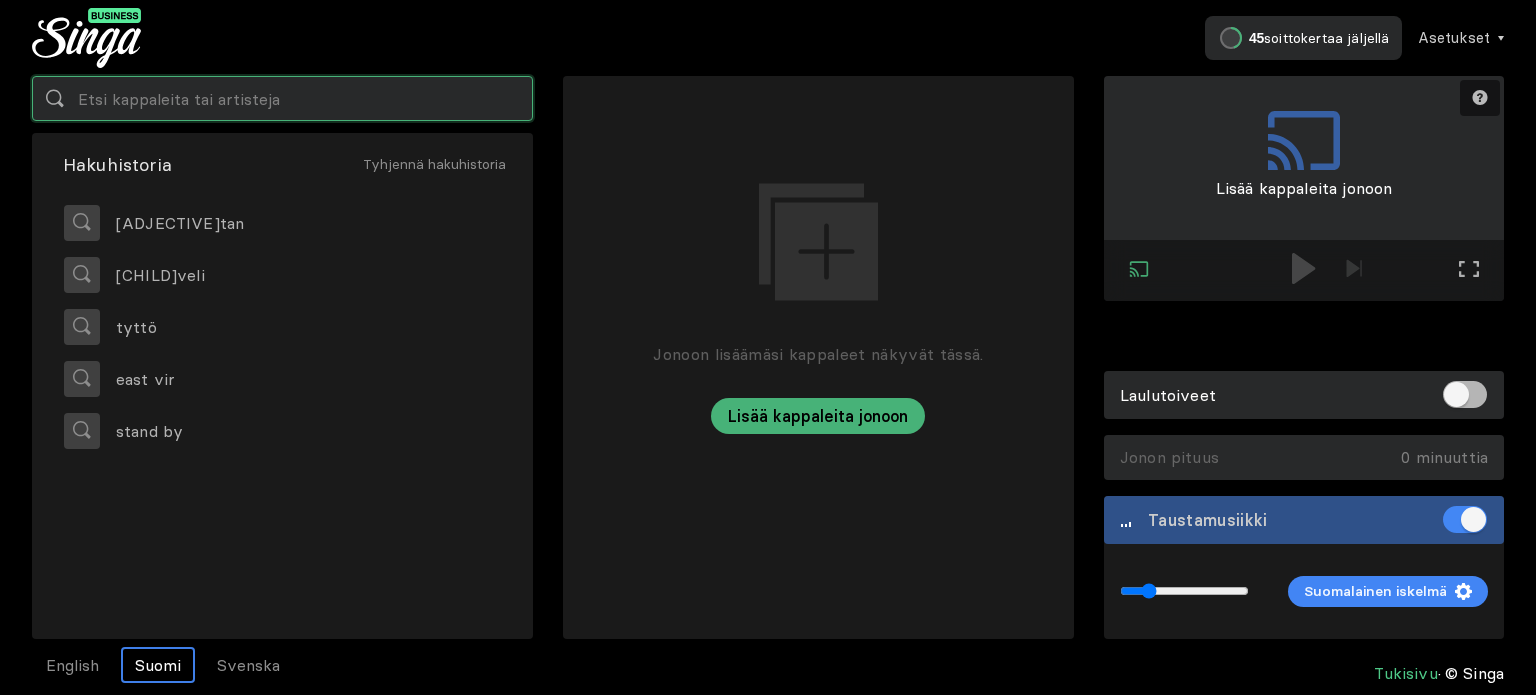 click at bounding box center (282, 98) 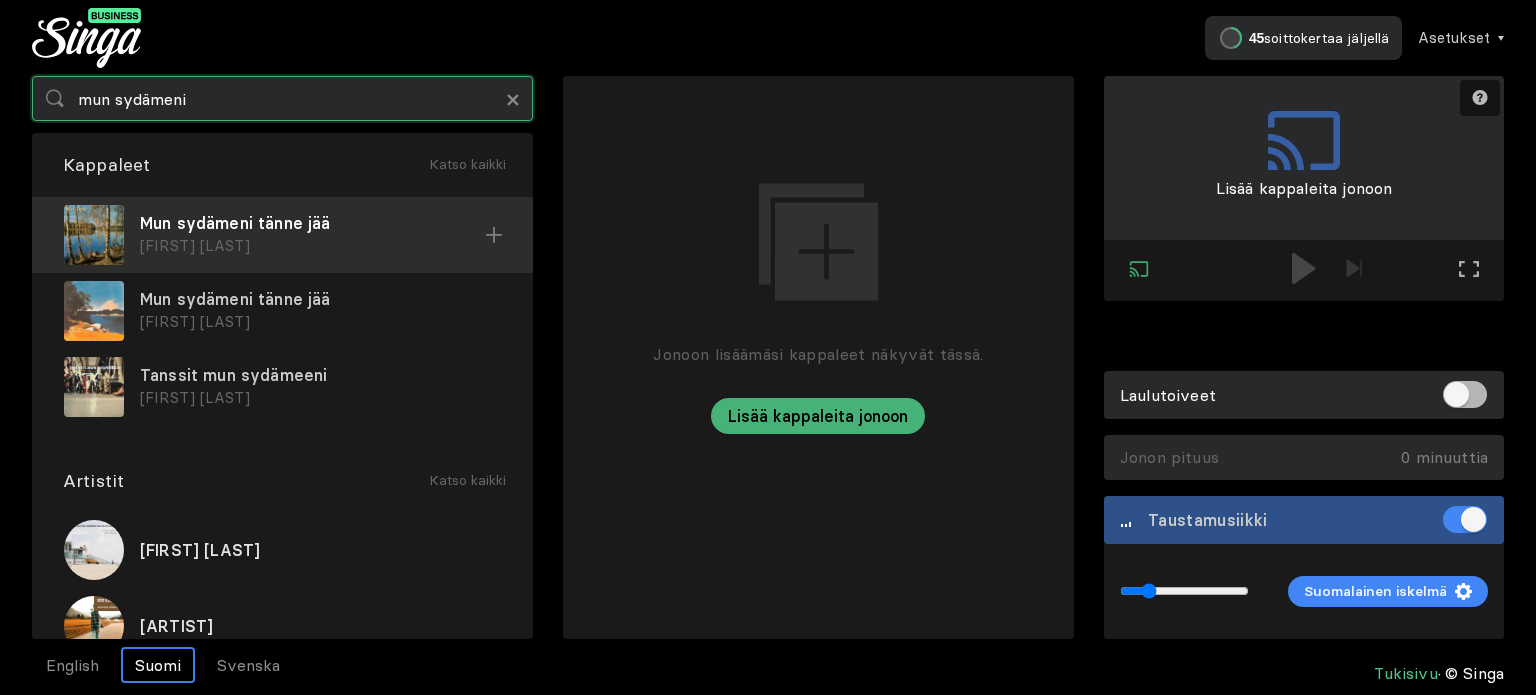 type on "mun sydämeni" 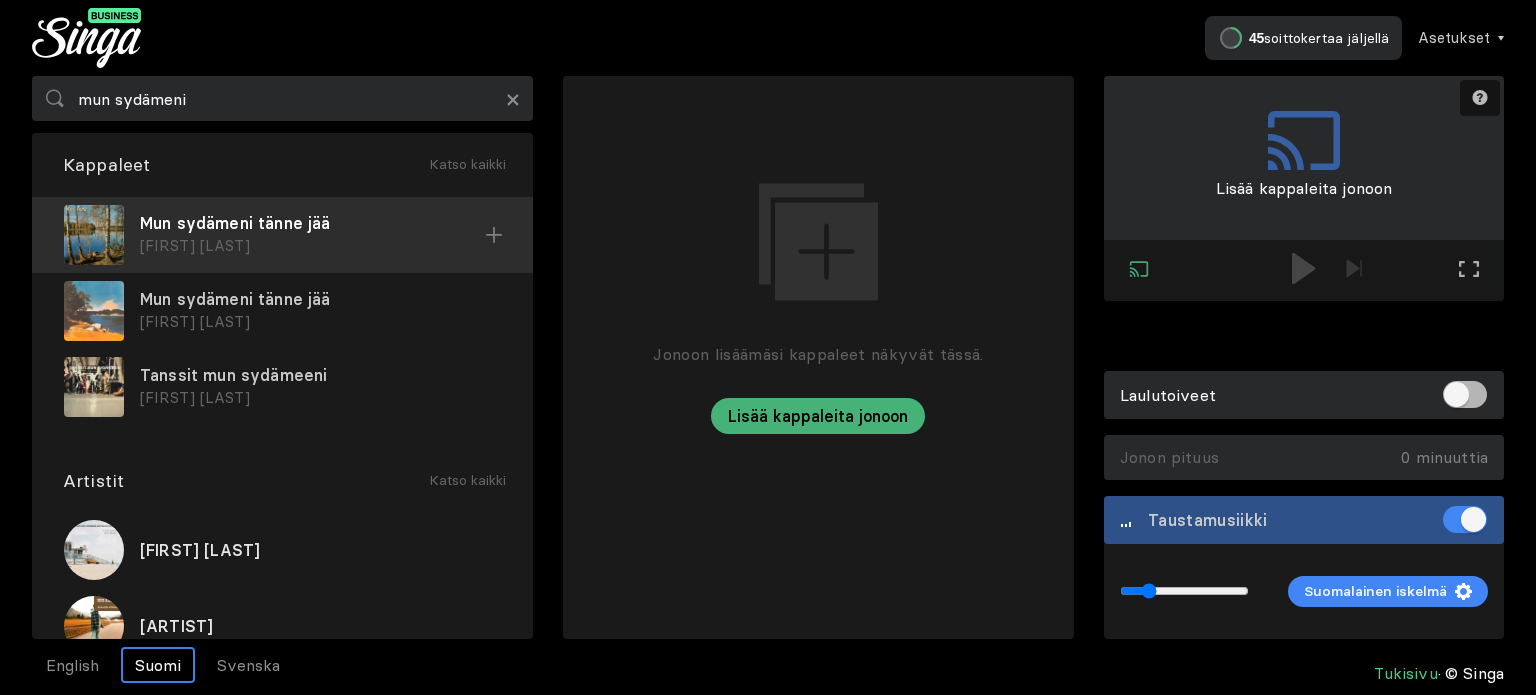 click on "[FIRST] [LAST]" at bounding box center (312, 246) 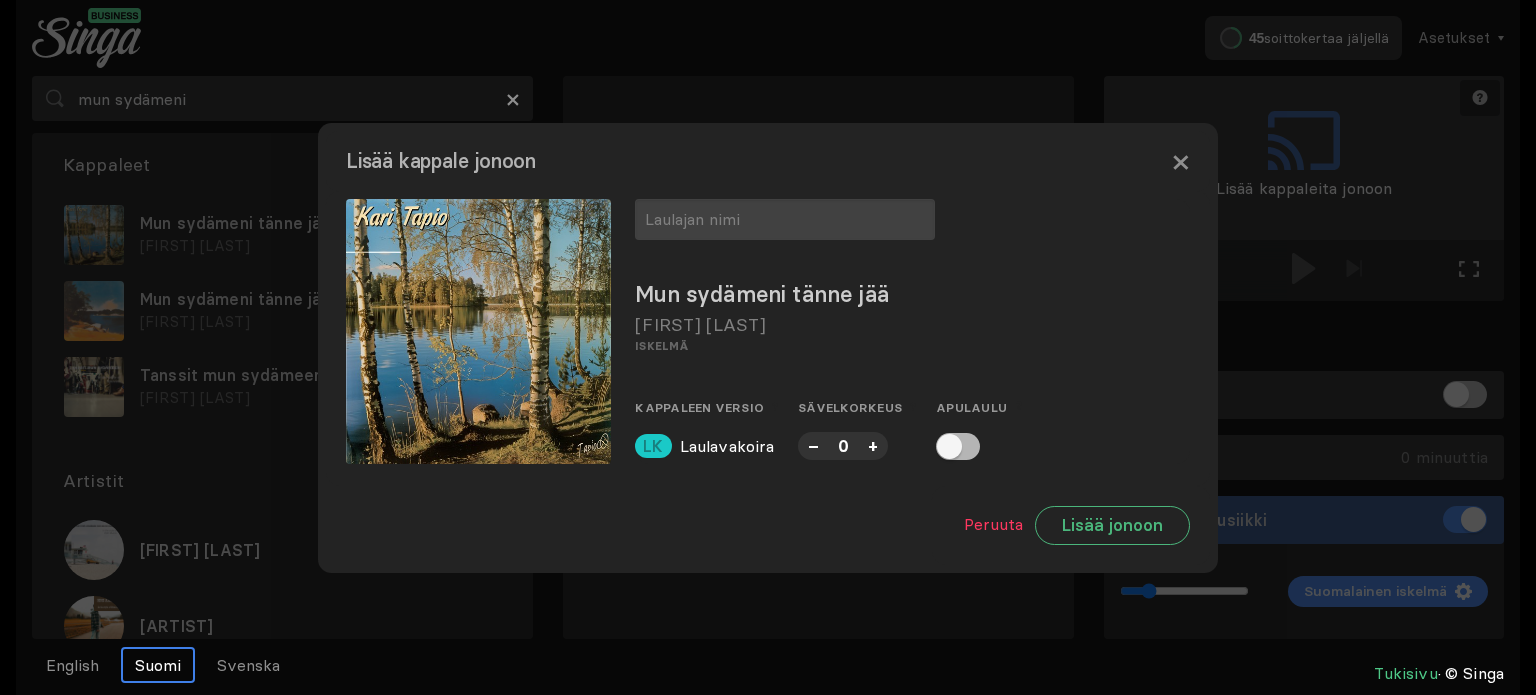 click on "–" at bounding box center (813, 445) 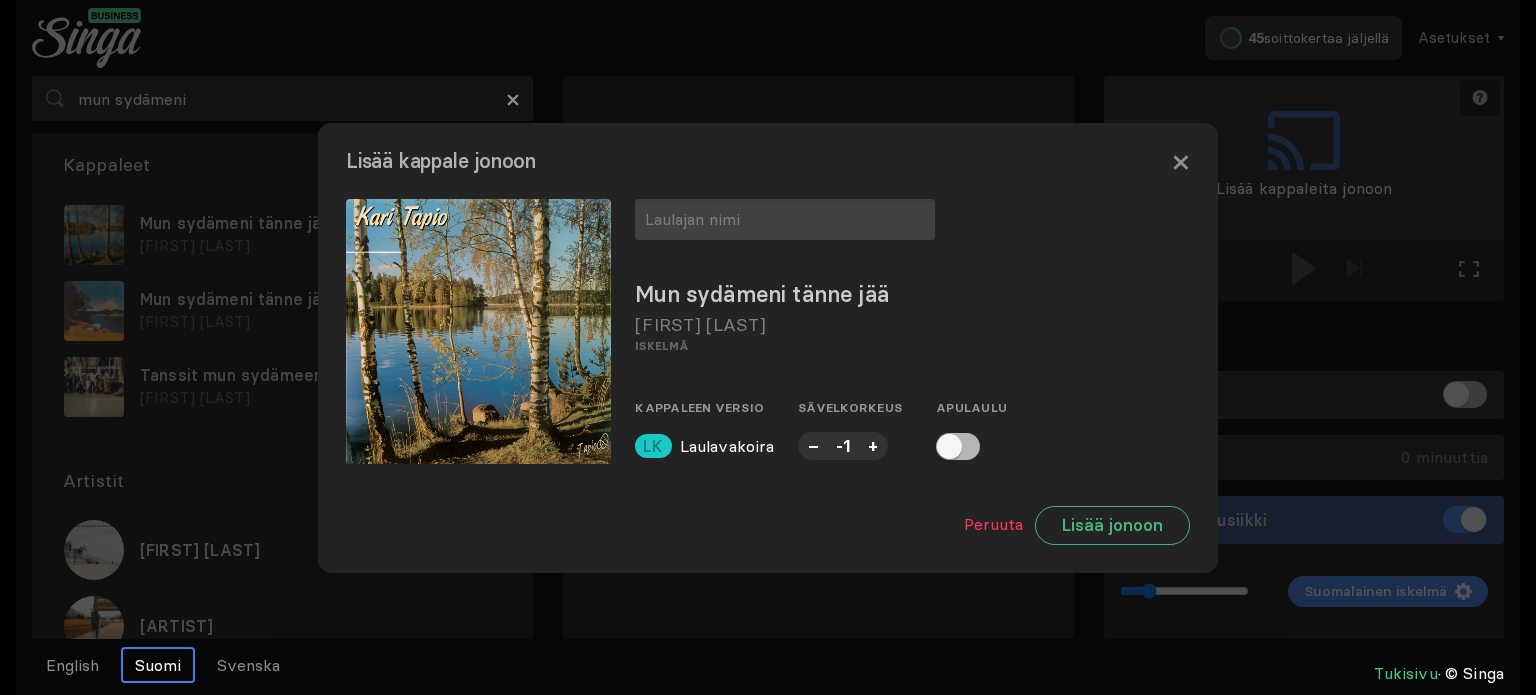 click on "–" at bounding box center [813, 445] 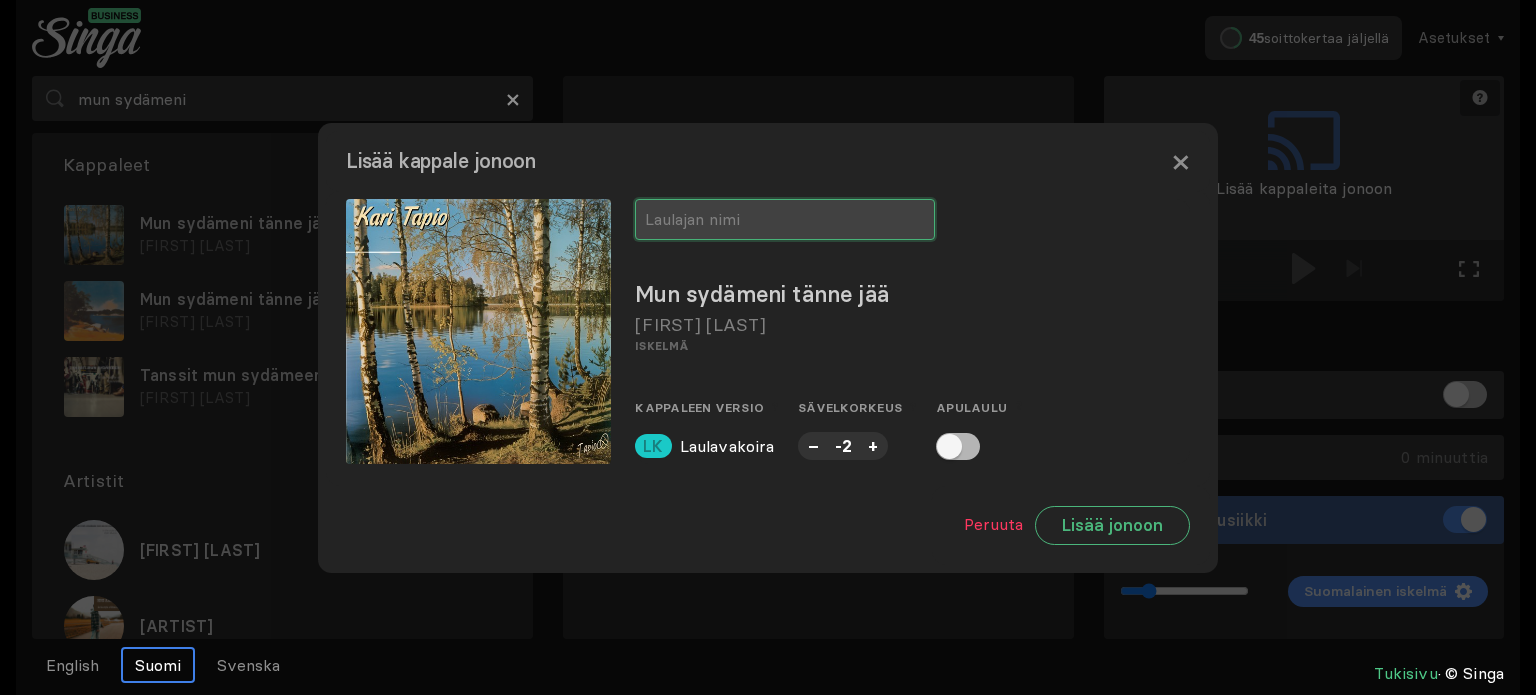 click at bounding box center [785, 219] 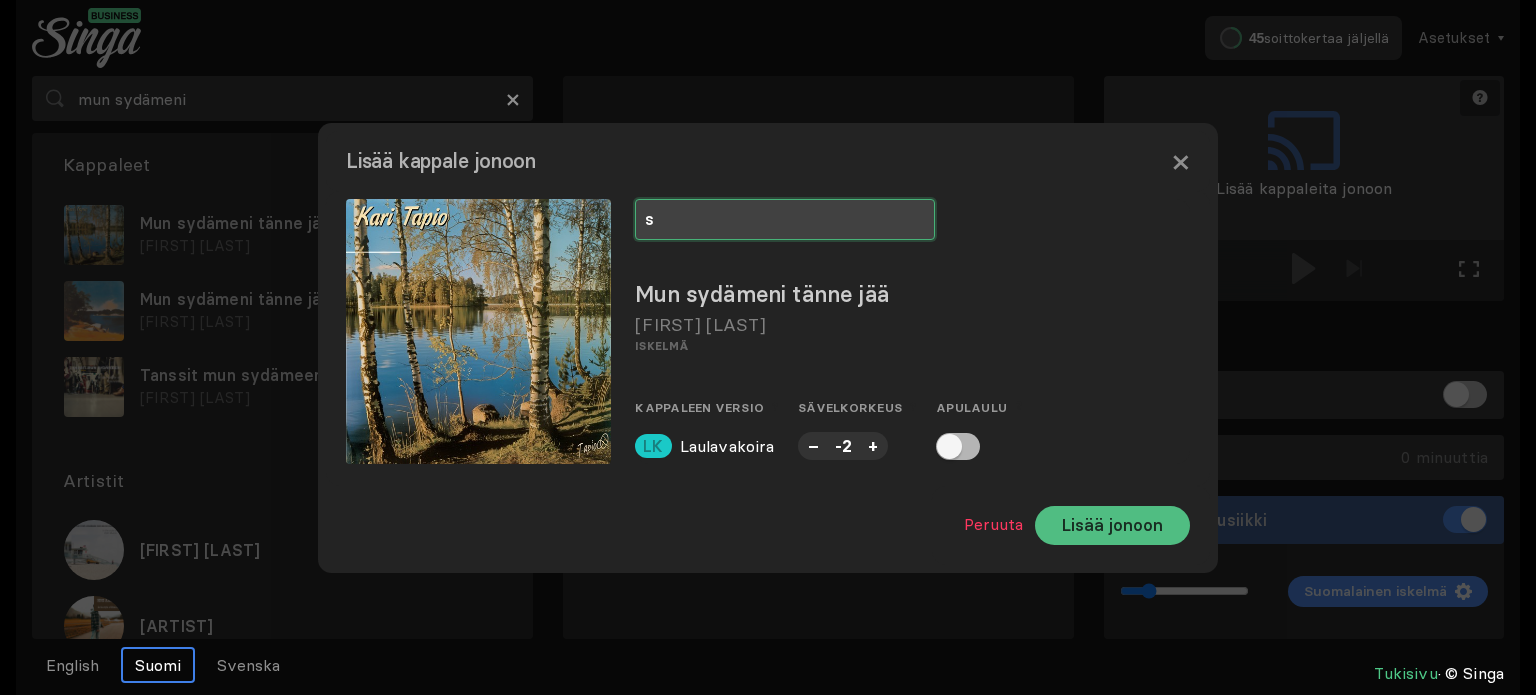 type on "s" 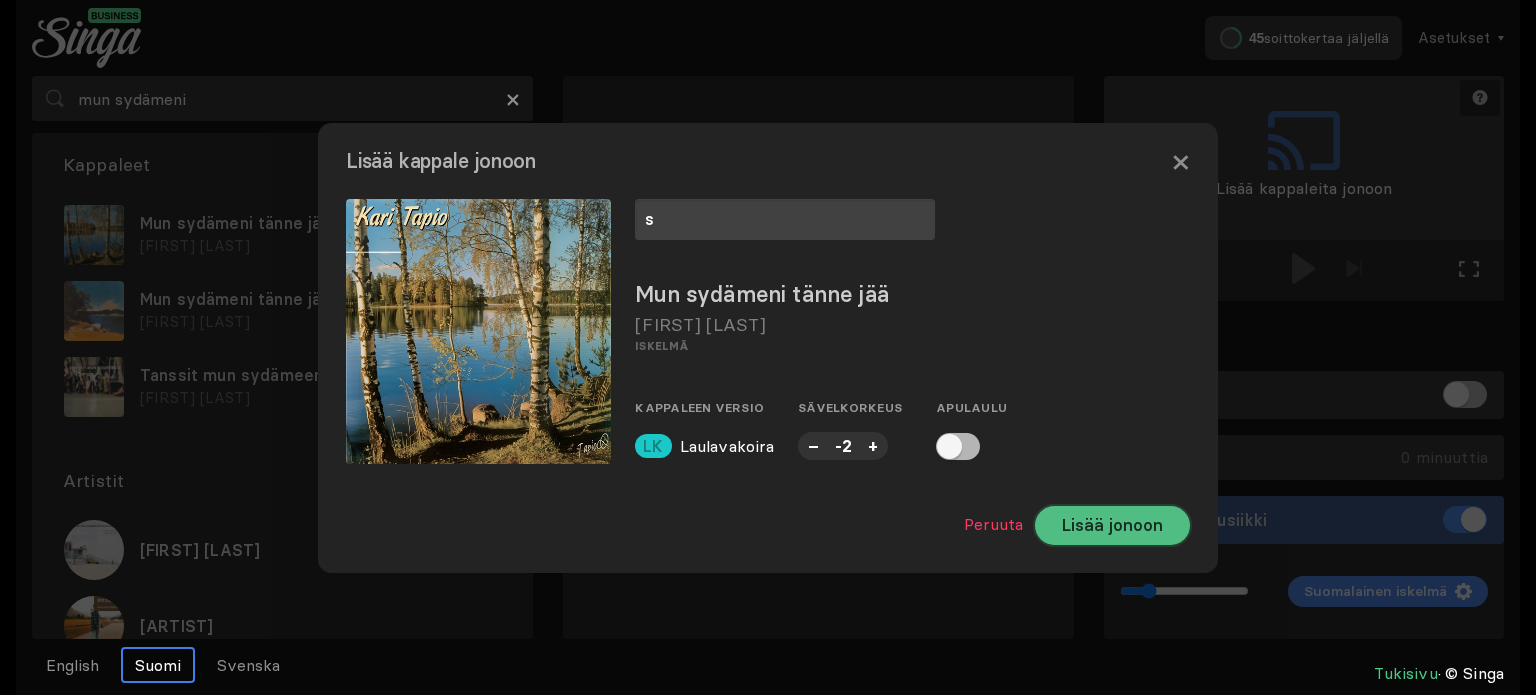 click on "Lisää jonoon" at bounding box center [1112, 525] 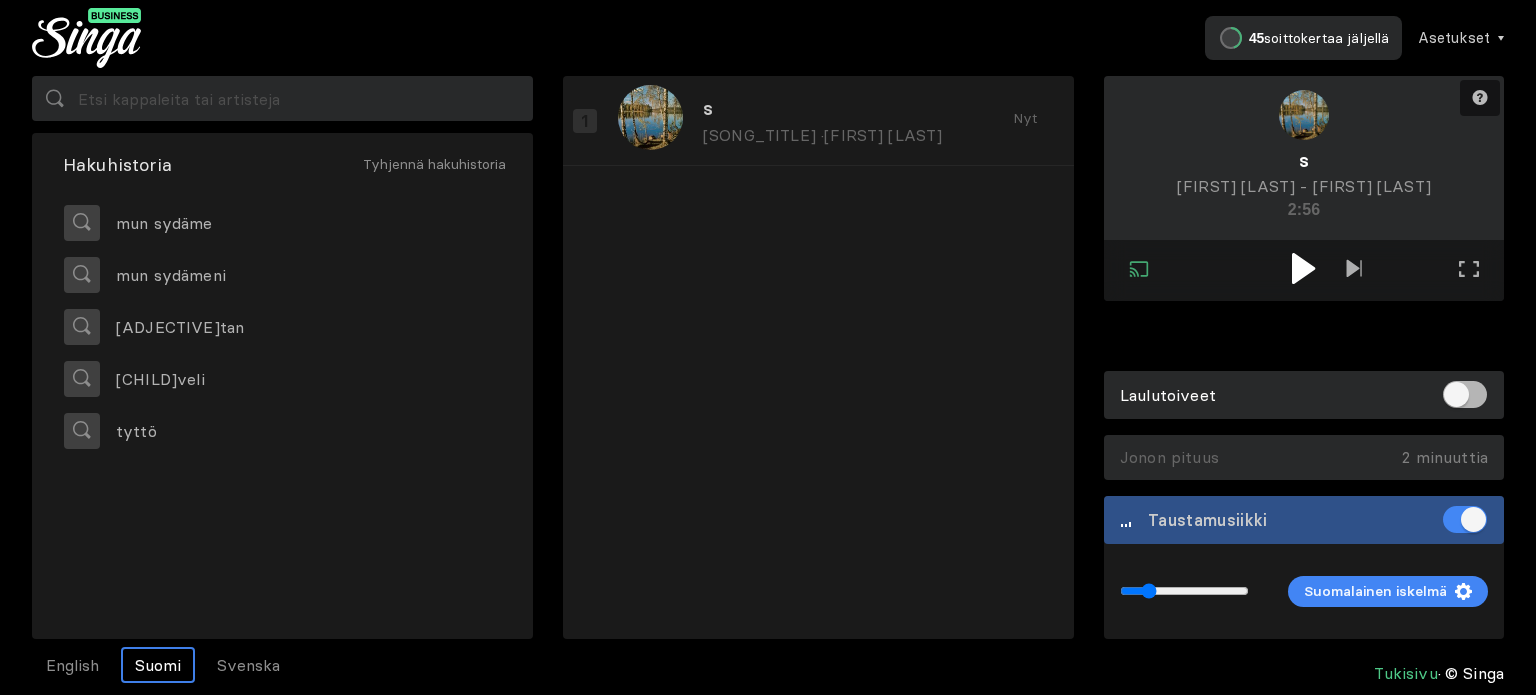 click at bounding box center (1303, 268) 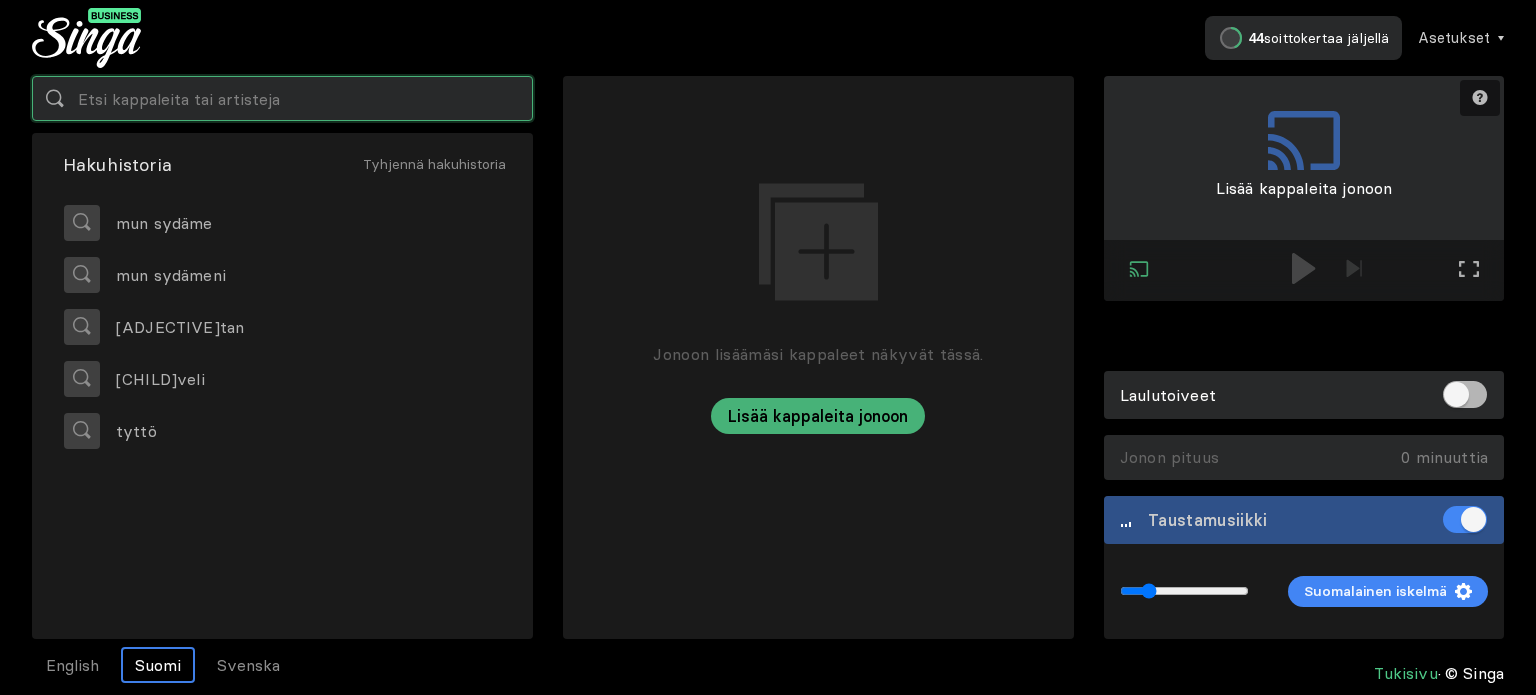 click at bounding box center [282, 98] 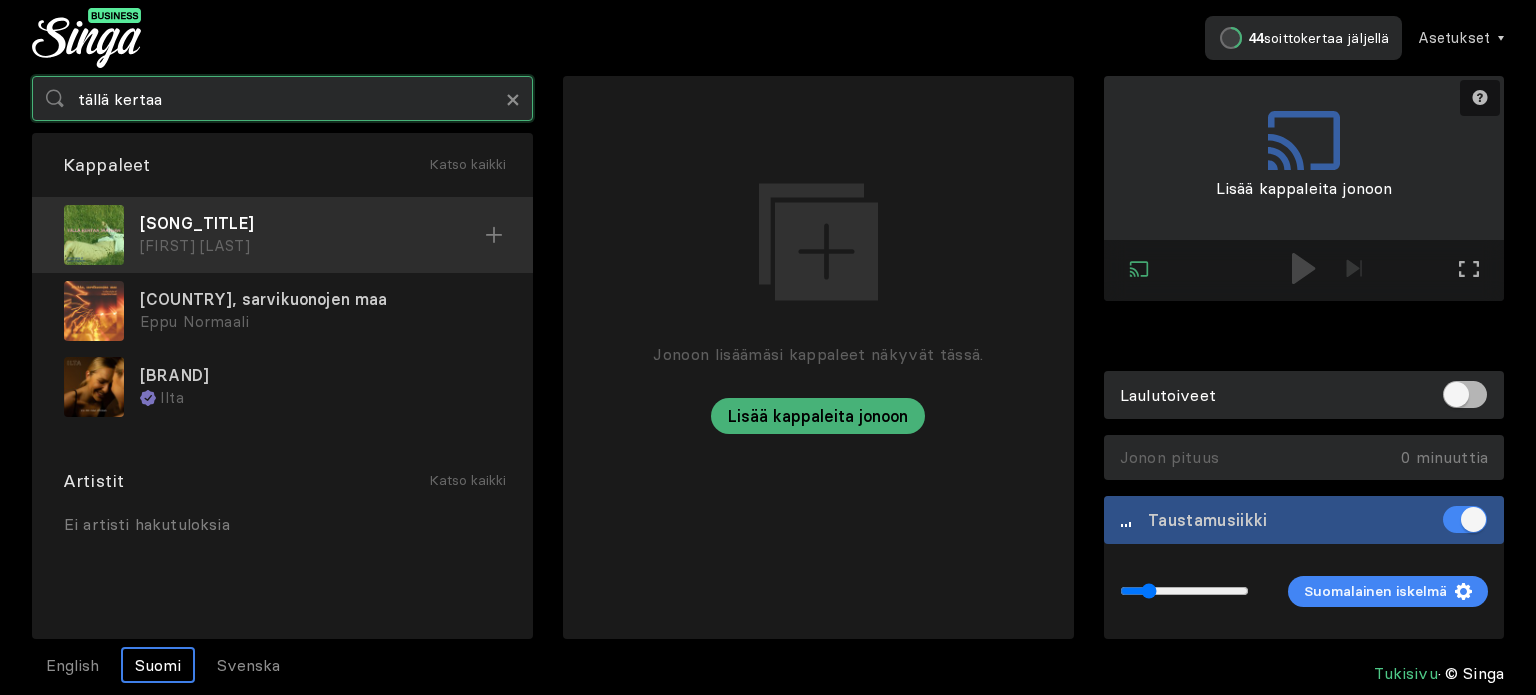 type on "tällä kertaa" 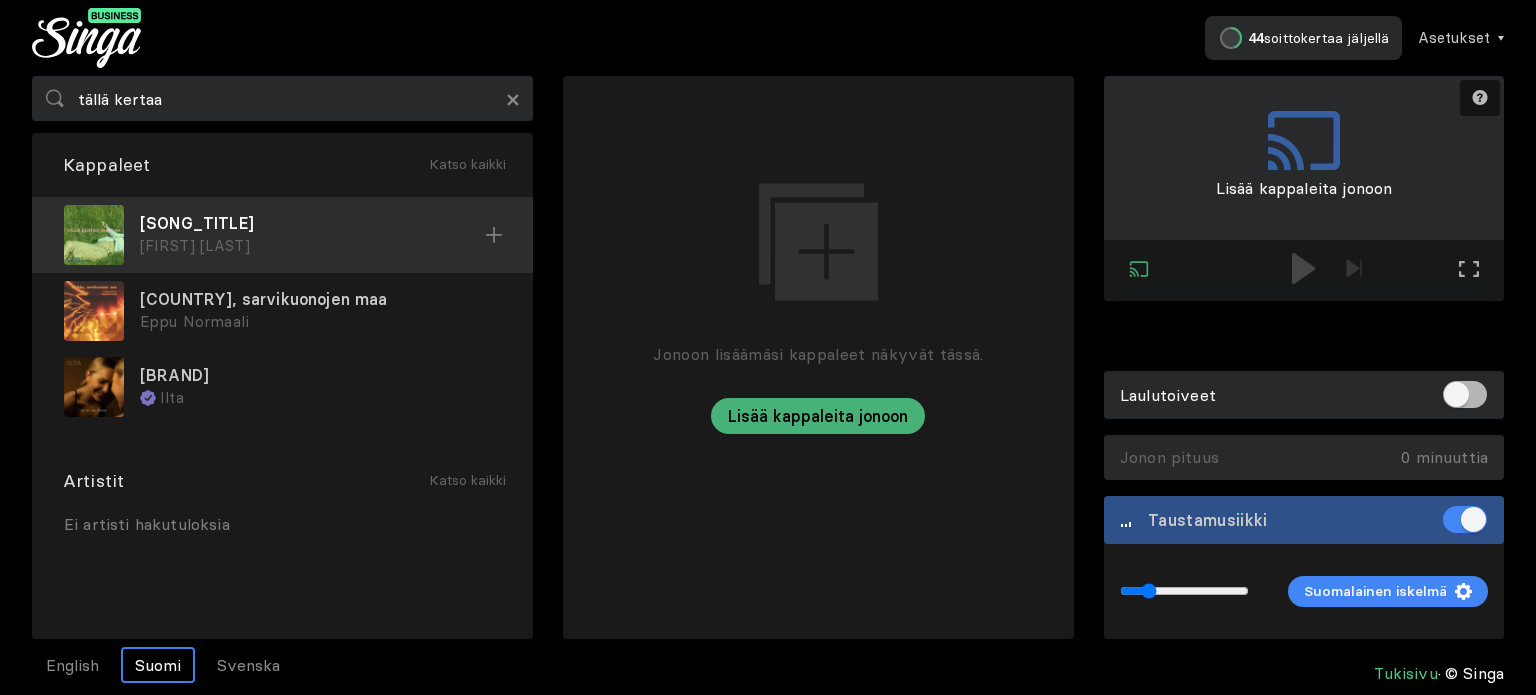 click on "[FIRST] [LAST]" at bounding box center [312, 246] 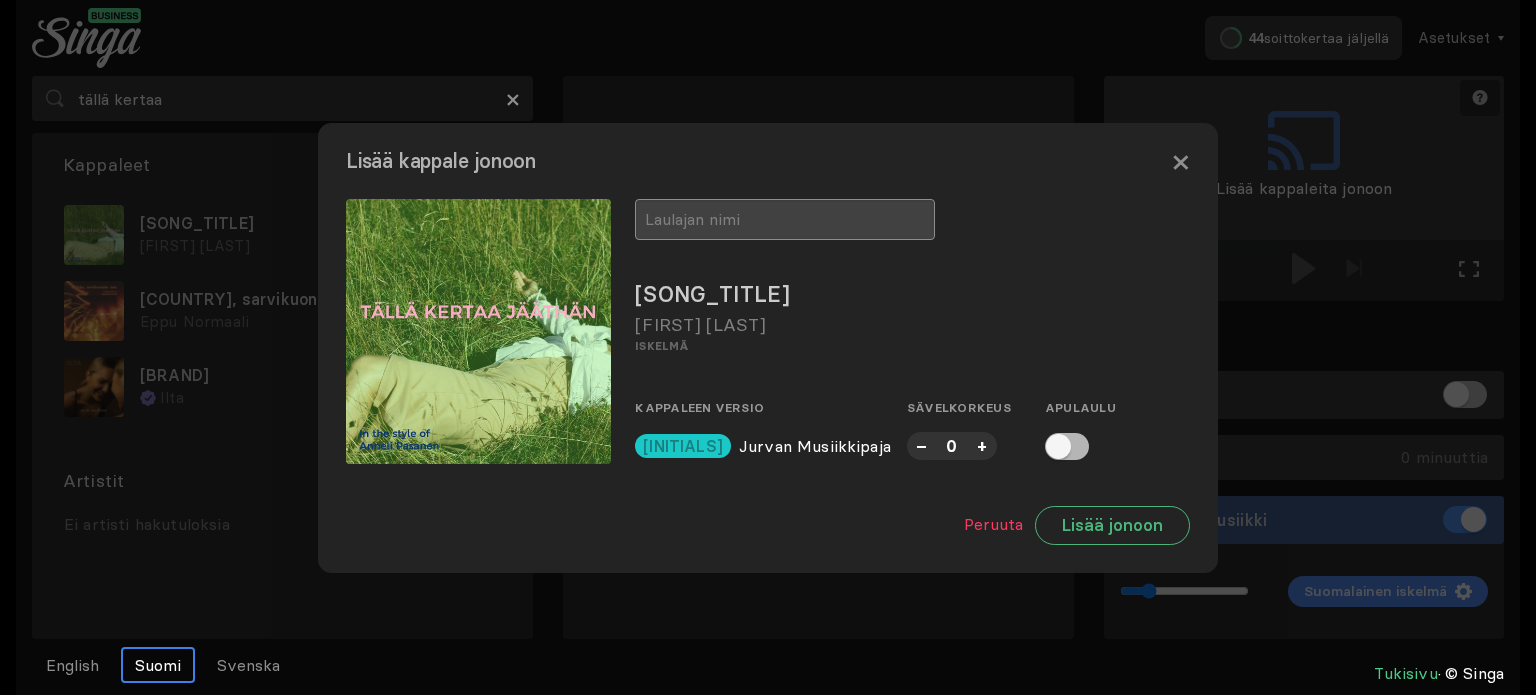 click at bounding box center [785, 219] 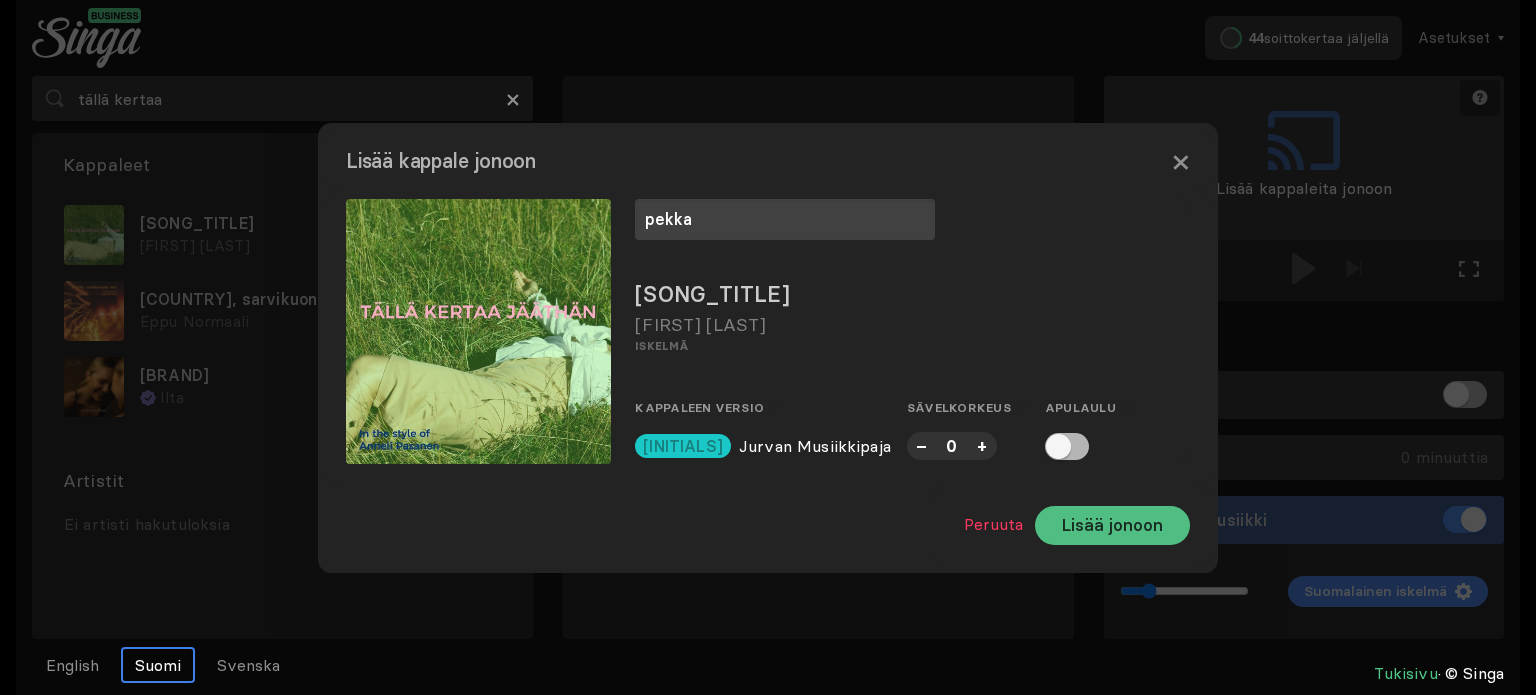 type on "pekka" 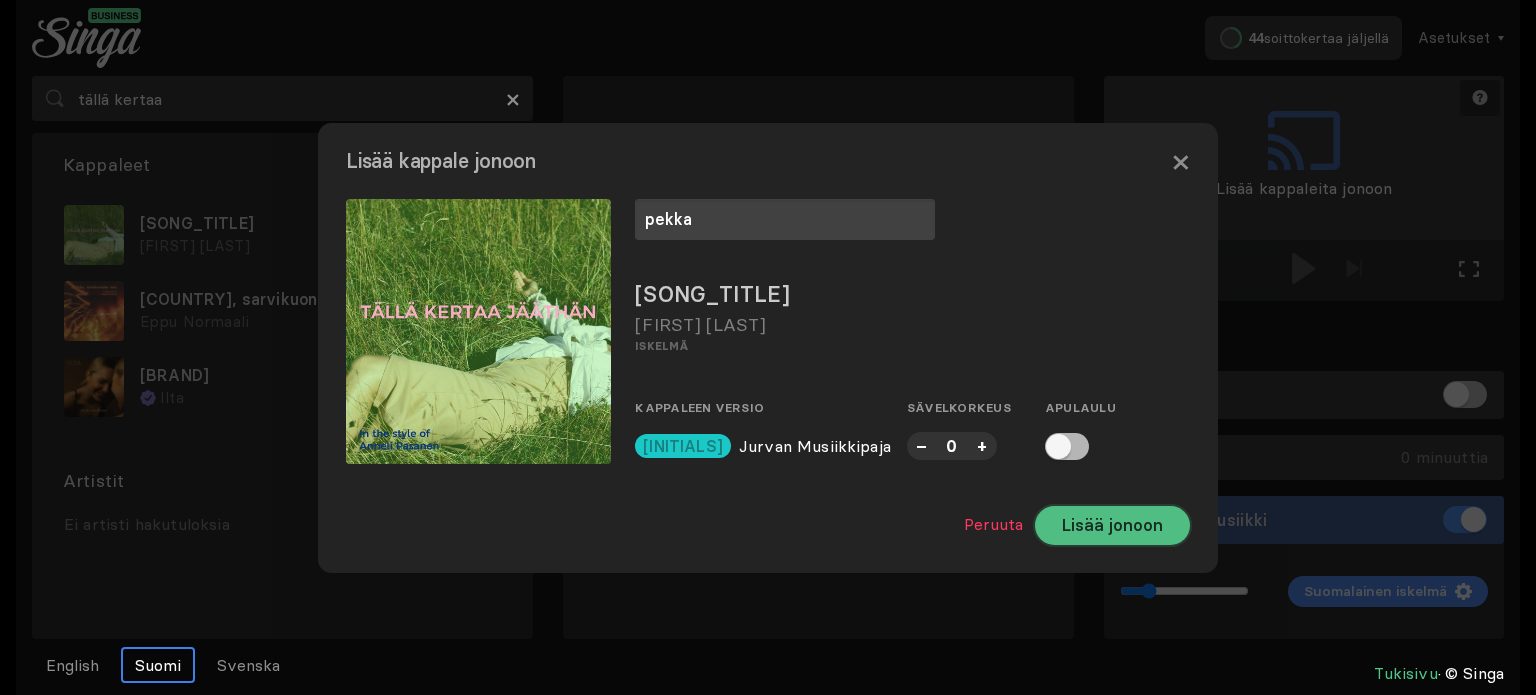 click on "Lisää jonoon" at bounding box center (1112, 525) 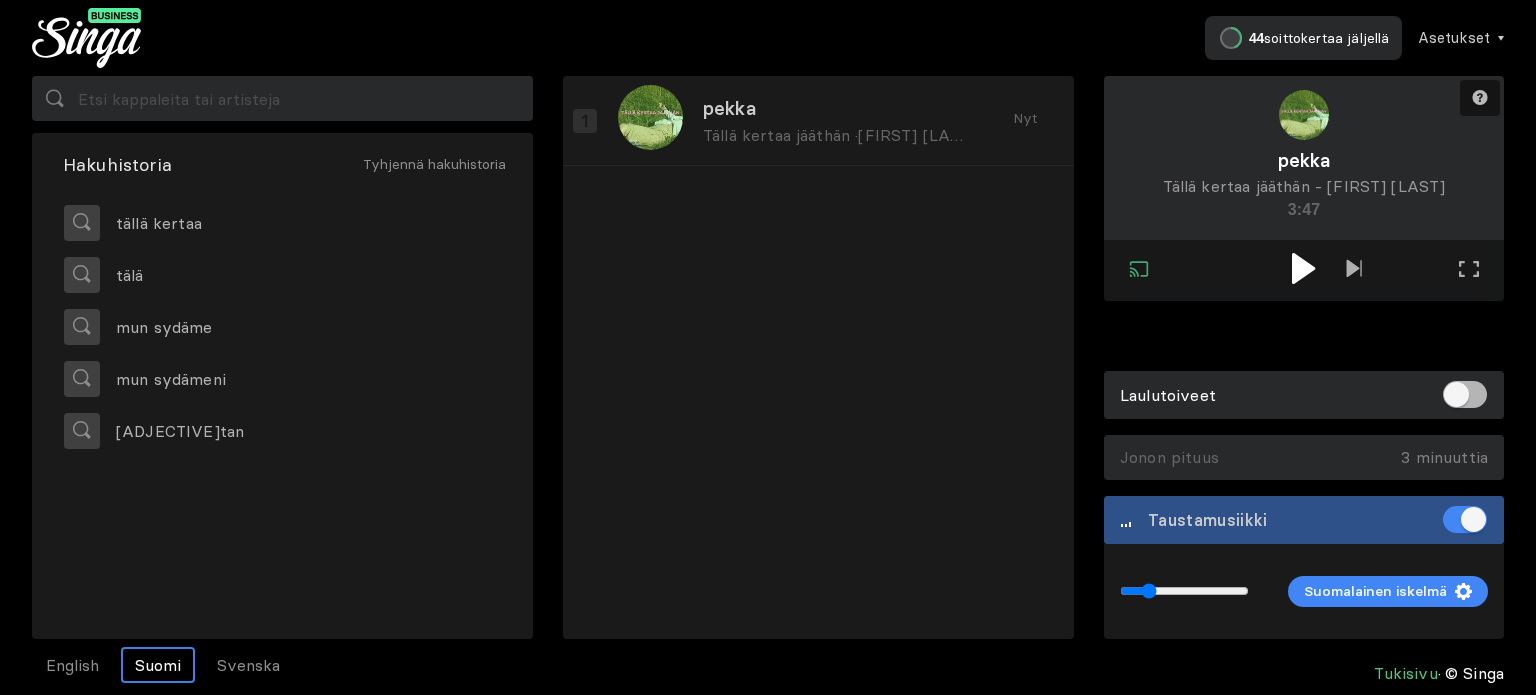 click at bounding box center [1303, 268] 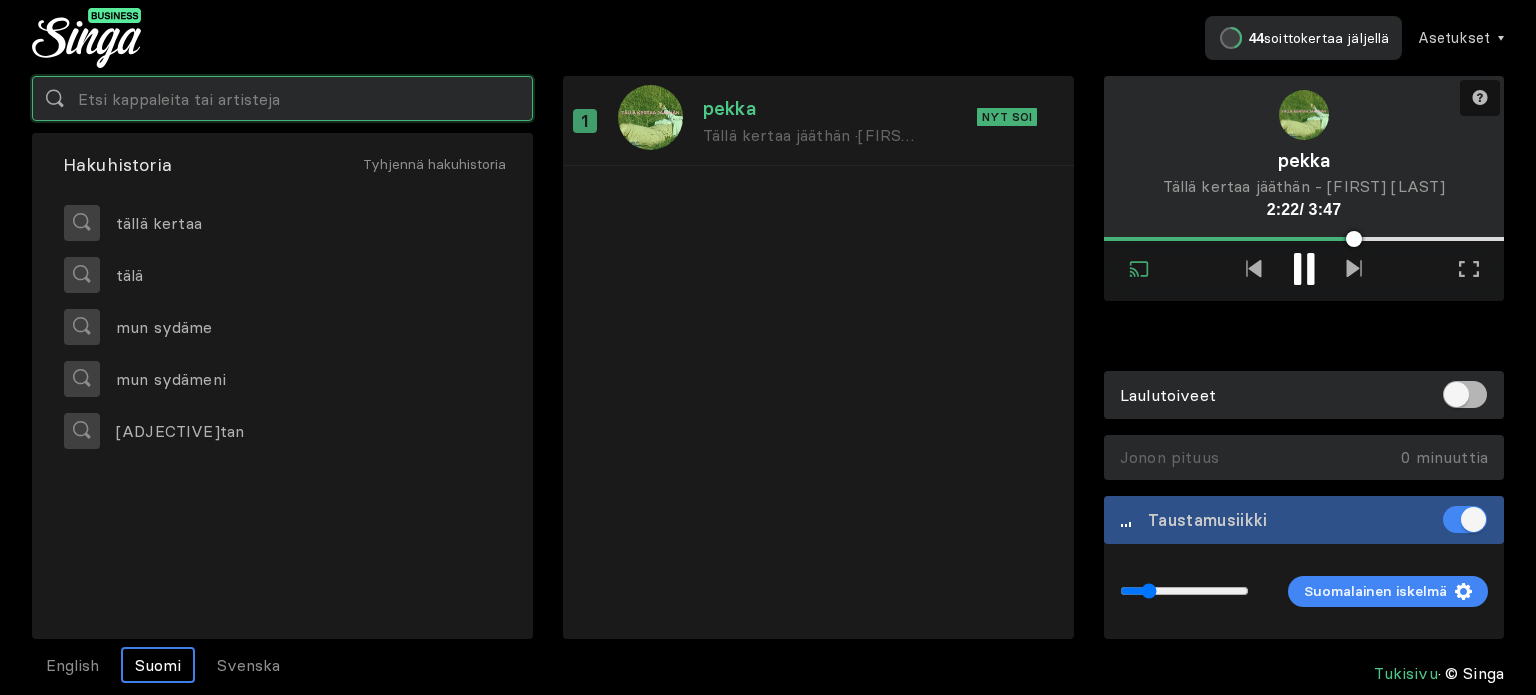 click at bounding box center [282, 98] 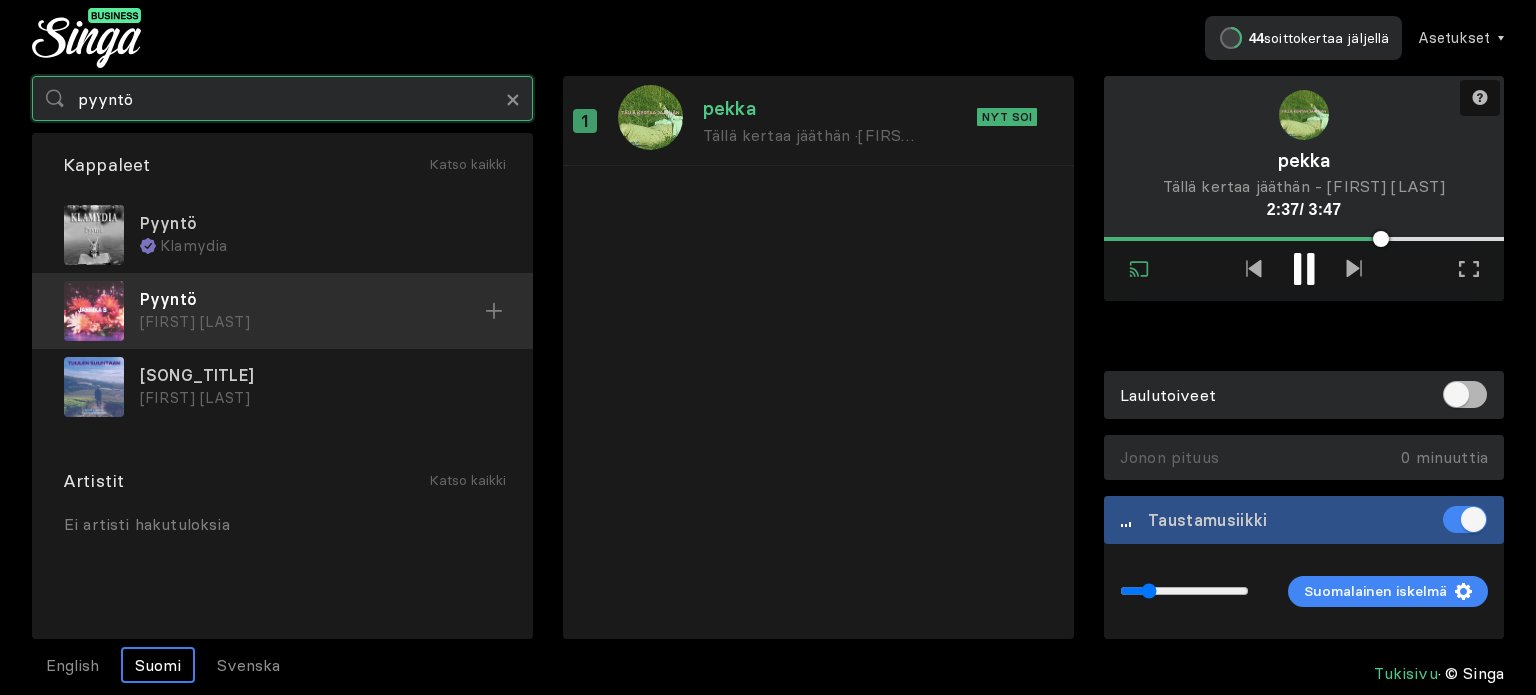 type on "pyyntö" 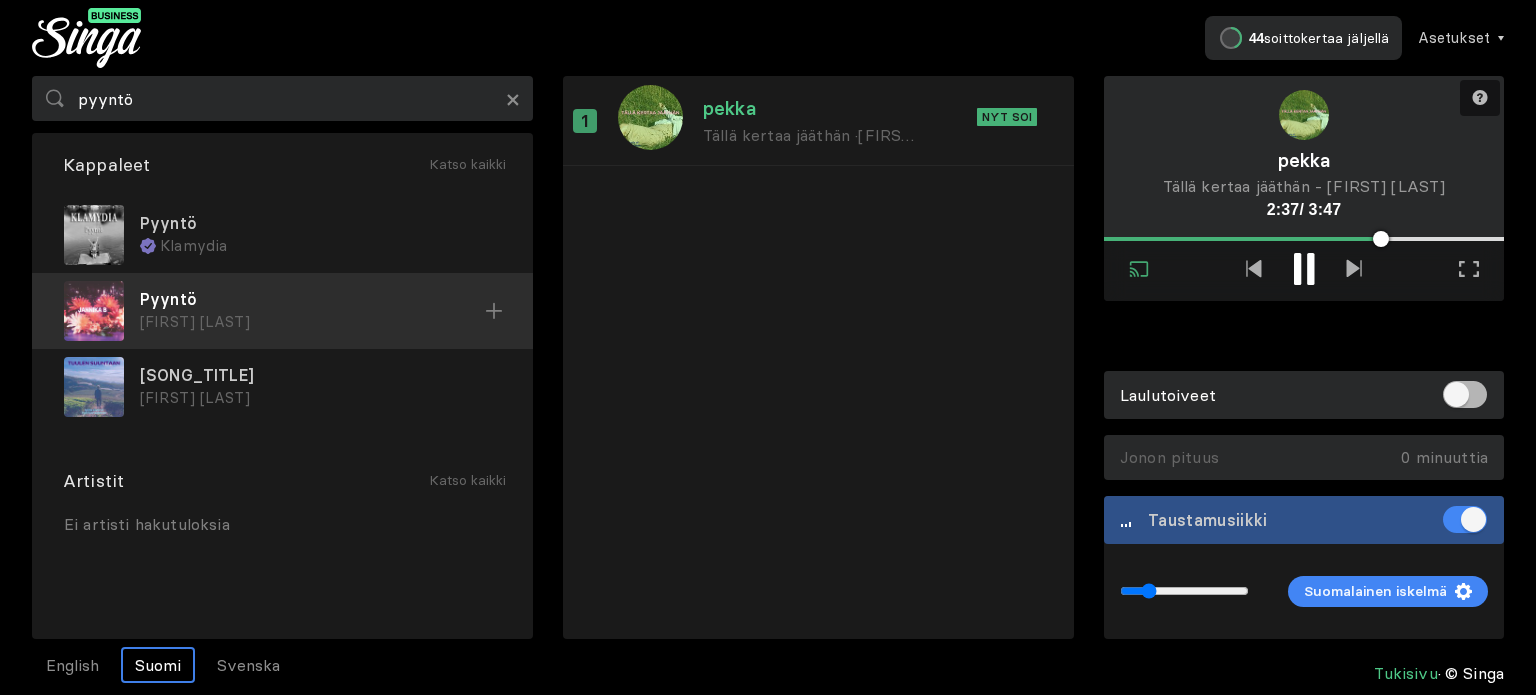 click on "Pyyntö" at bounding box center (320, 223) 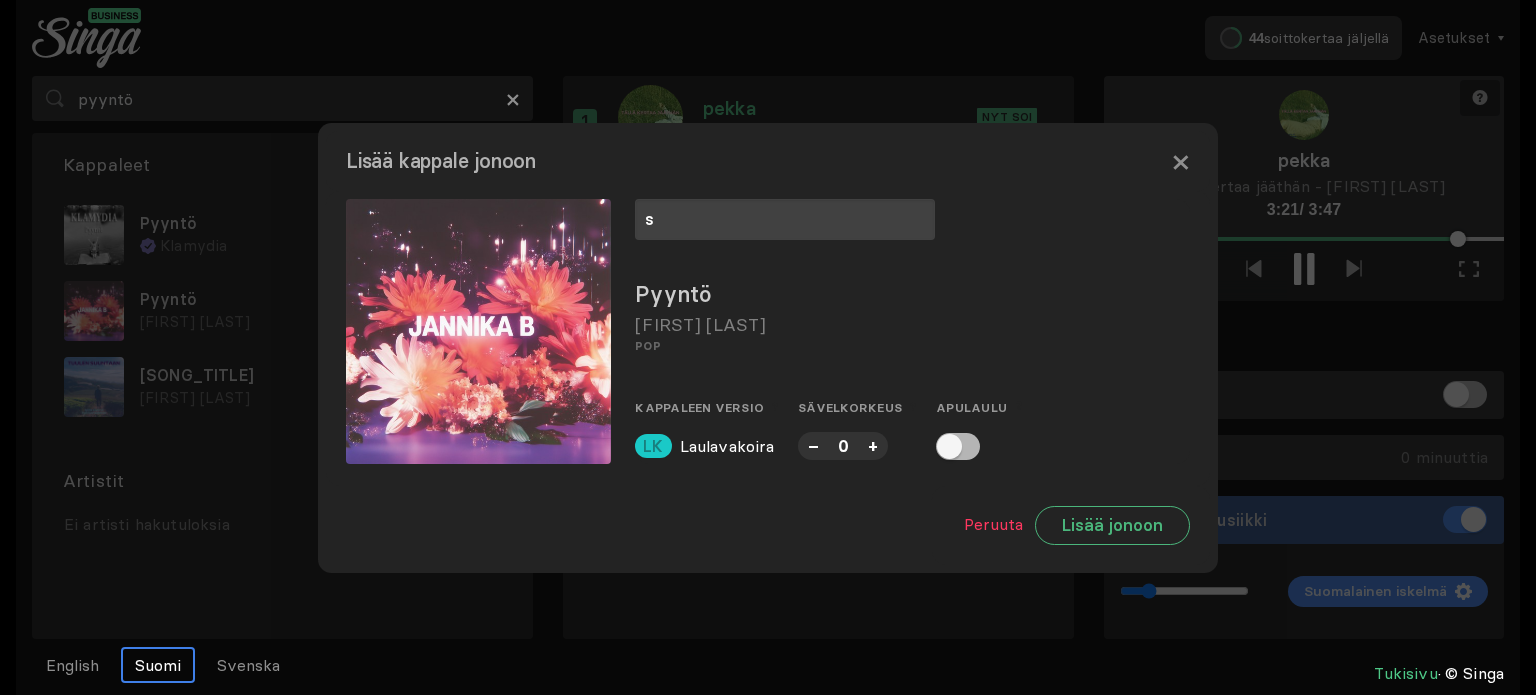 type on "s" 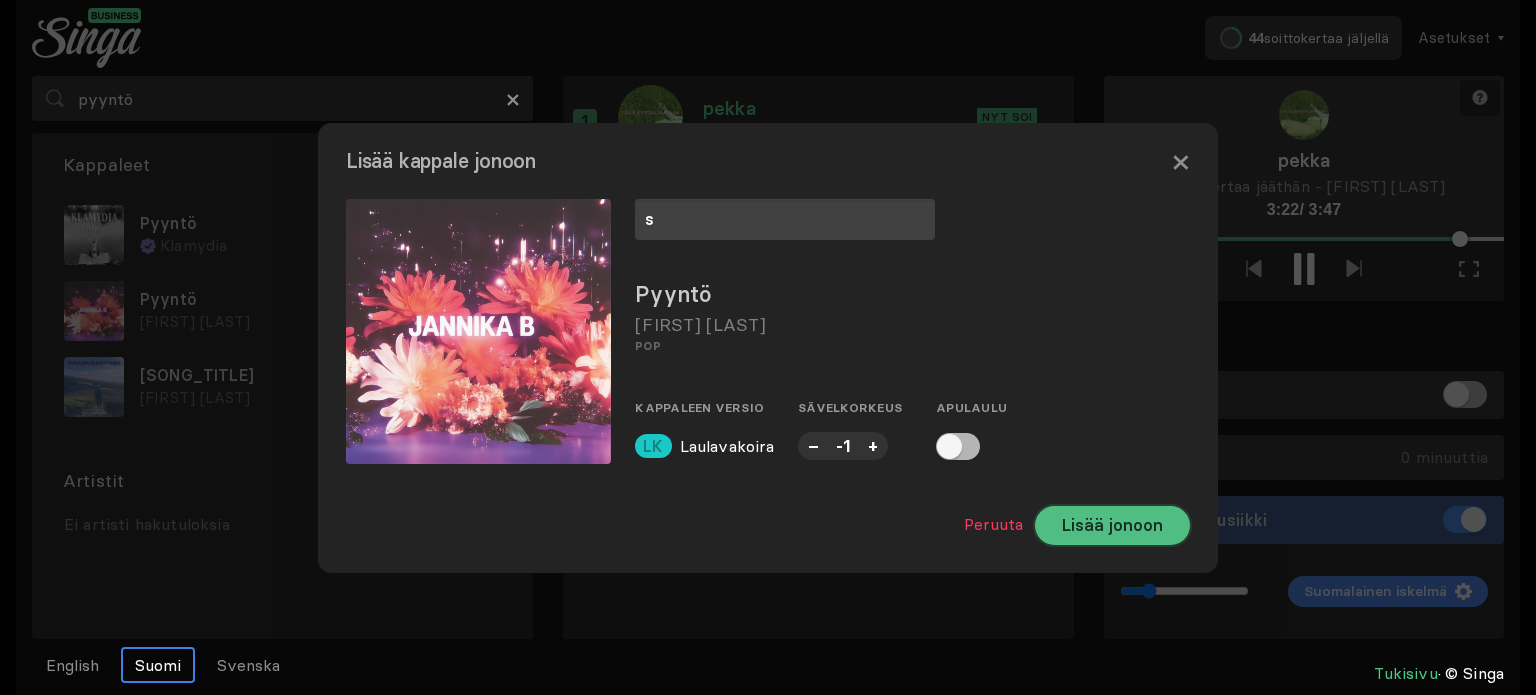 click on "Lisää jonoon" at bounding box center [1112, 525] 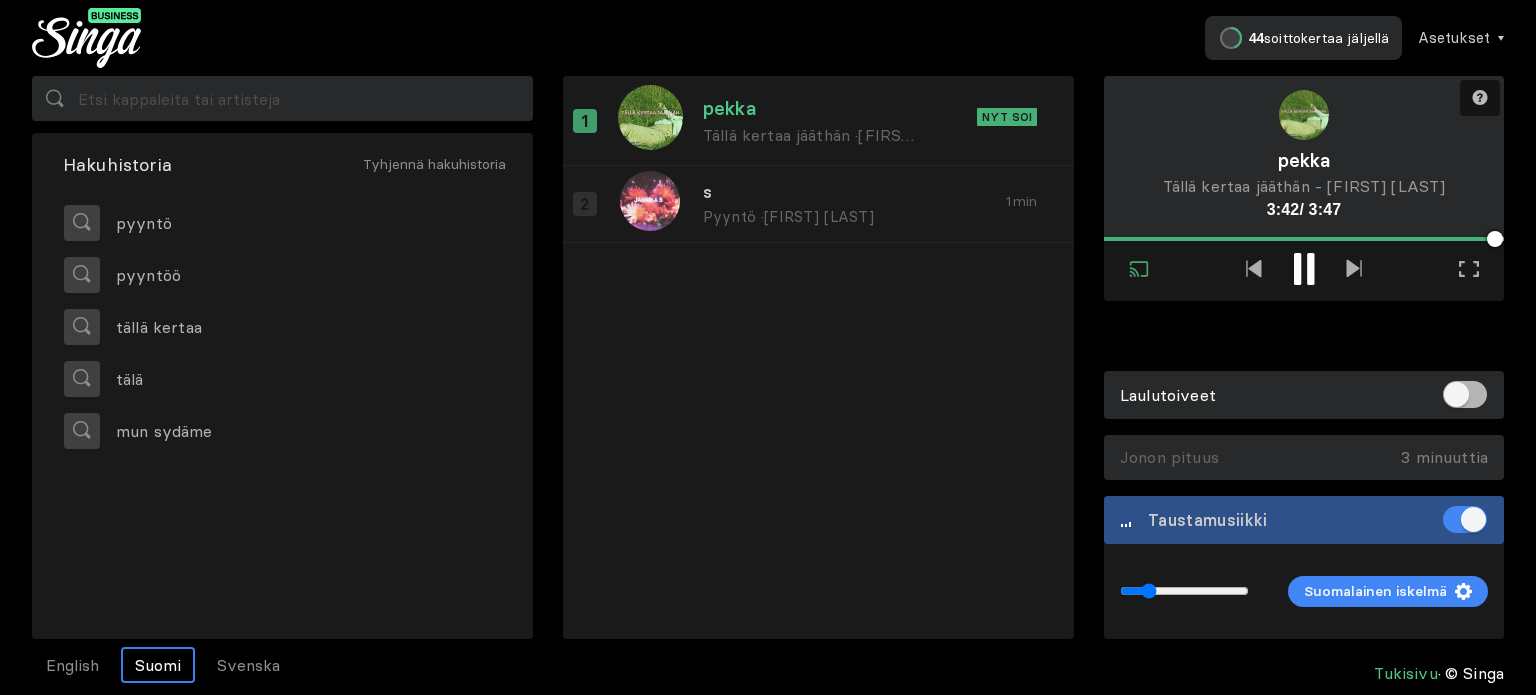 click at bounding box center (1310, 269) 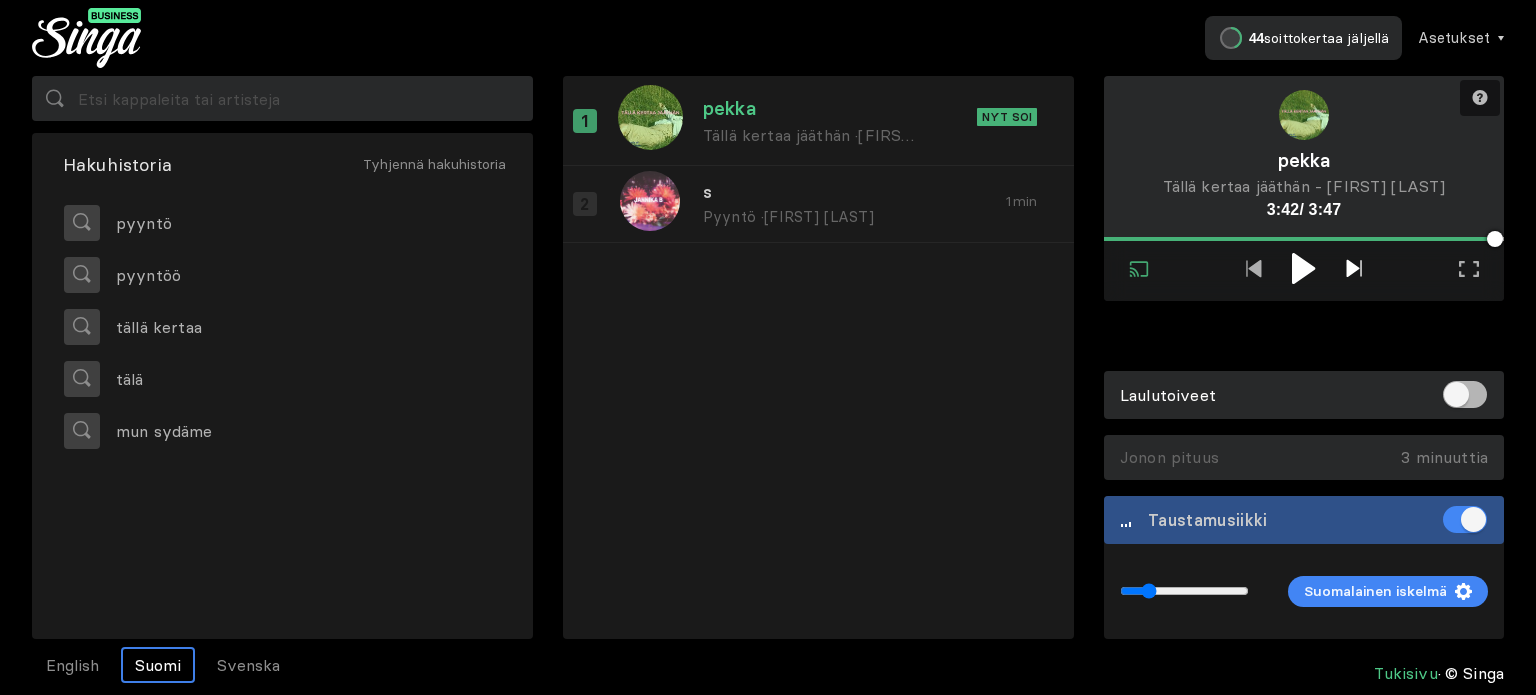 click at bounding box center [1354, 268] 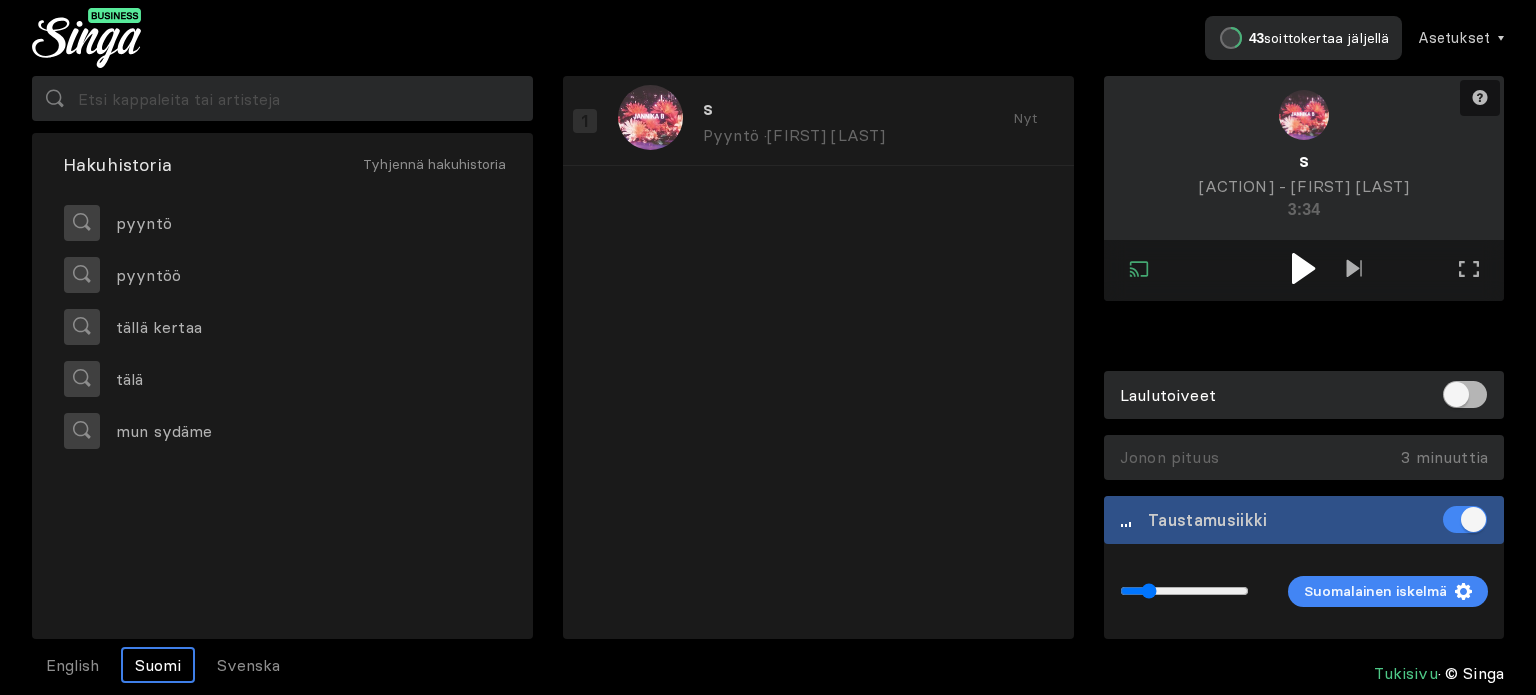 click at bounding box center (1303, 268) 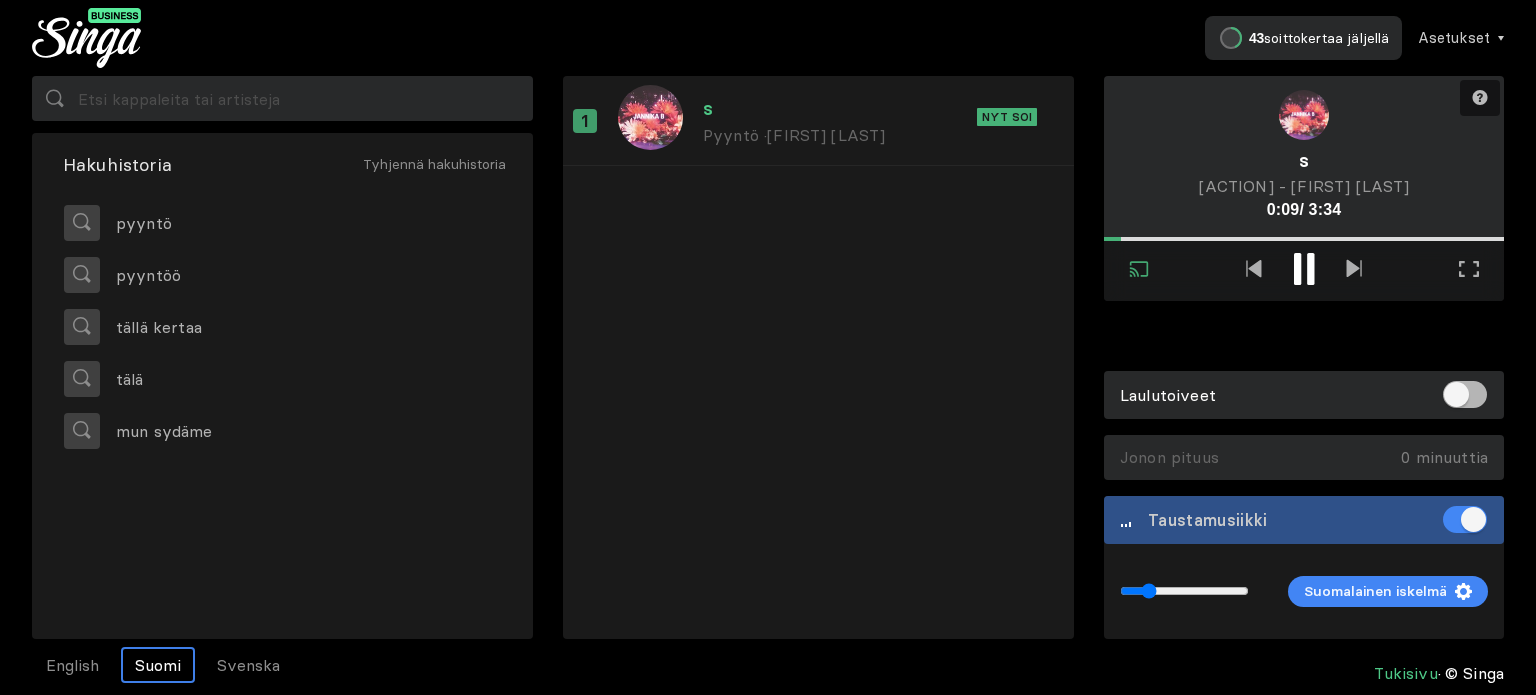 click at bounding box center (1304, 269) 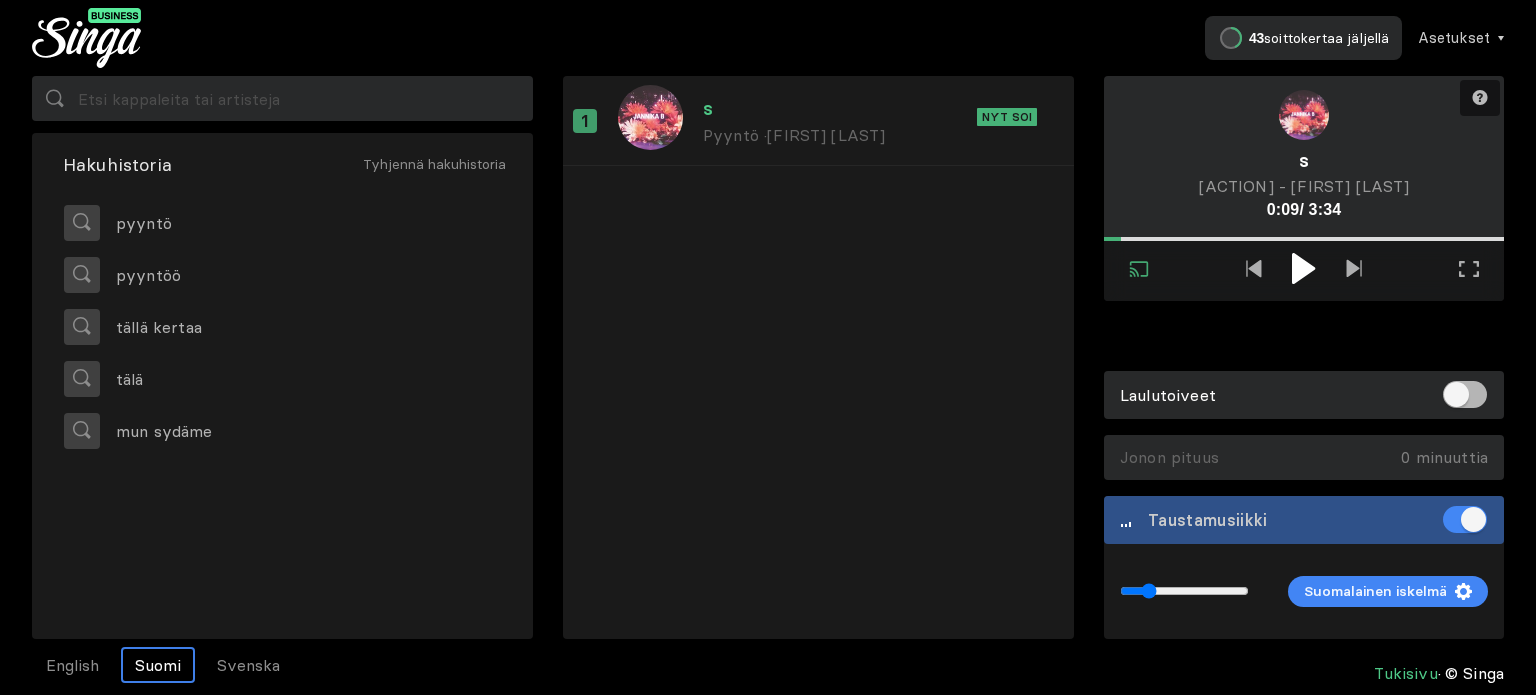 click on "s" at bounding box center [810, 108] 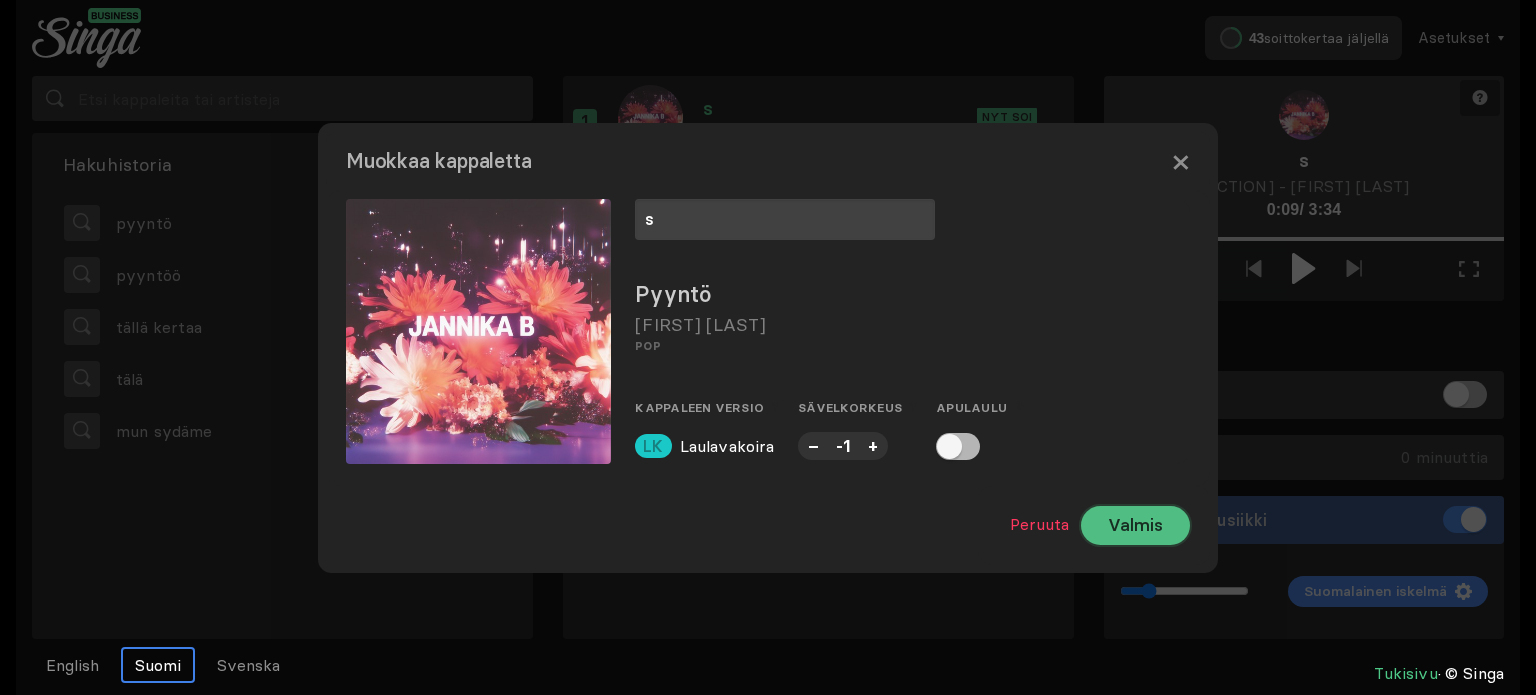 click on "Valmis" at bounding box center (1135, 525) 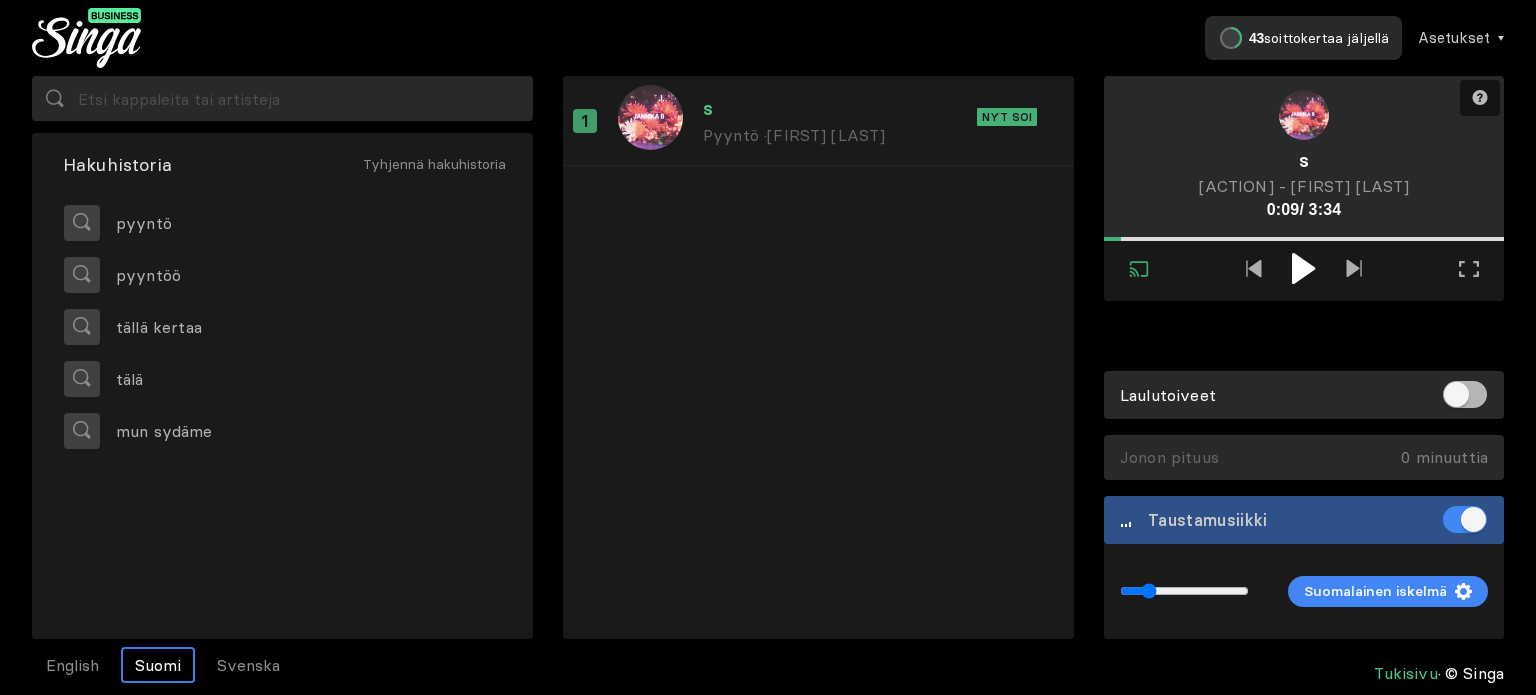 click at bounding box center [1303, 268] 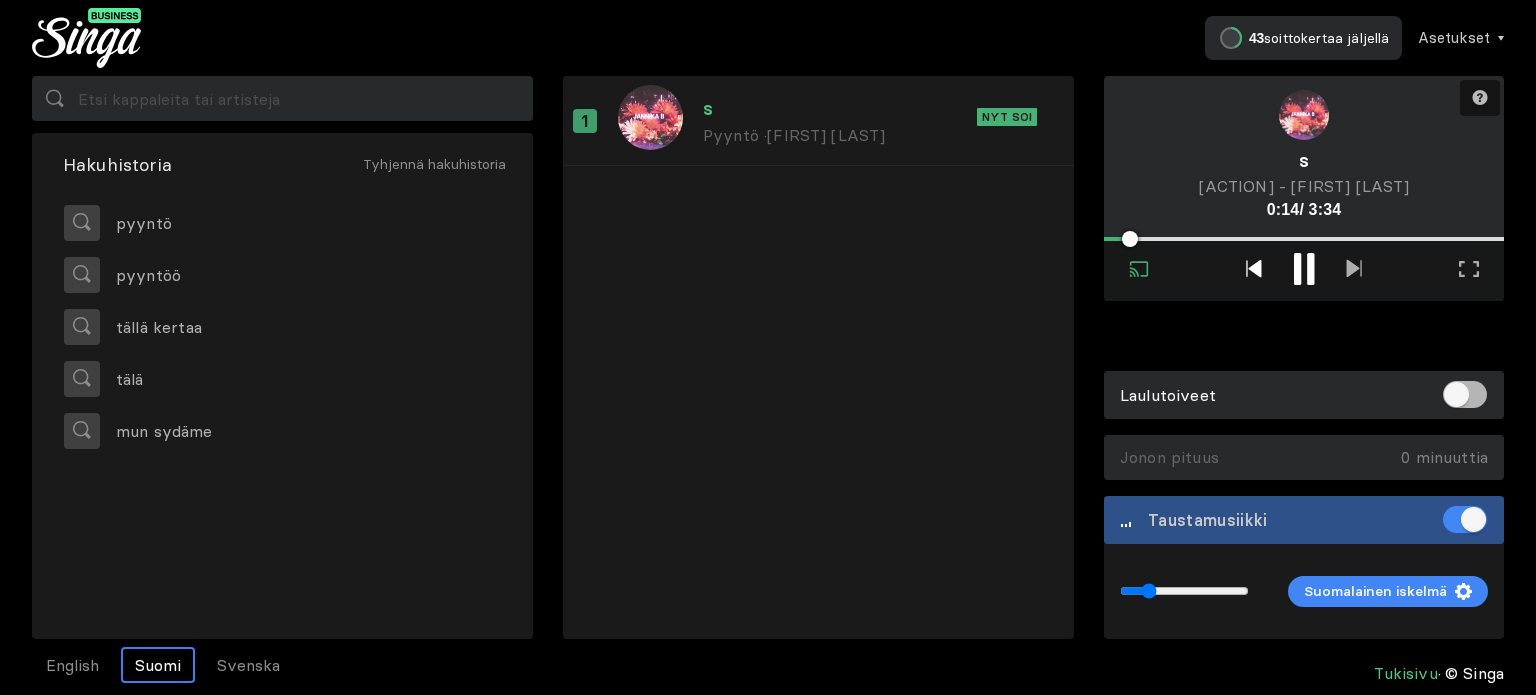 click at bounding box center [1254, 268] 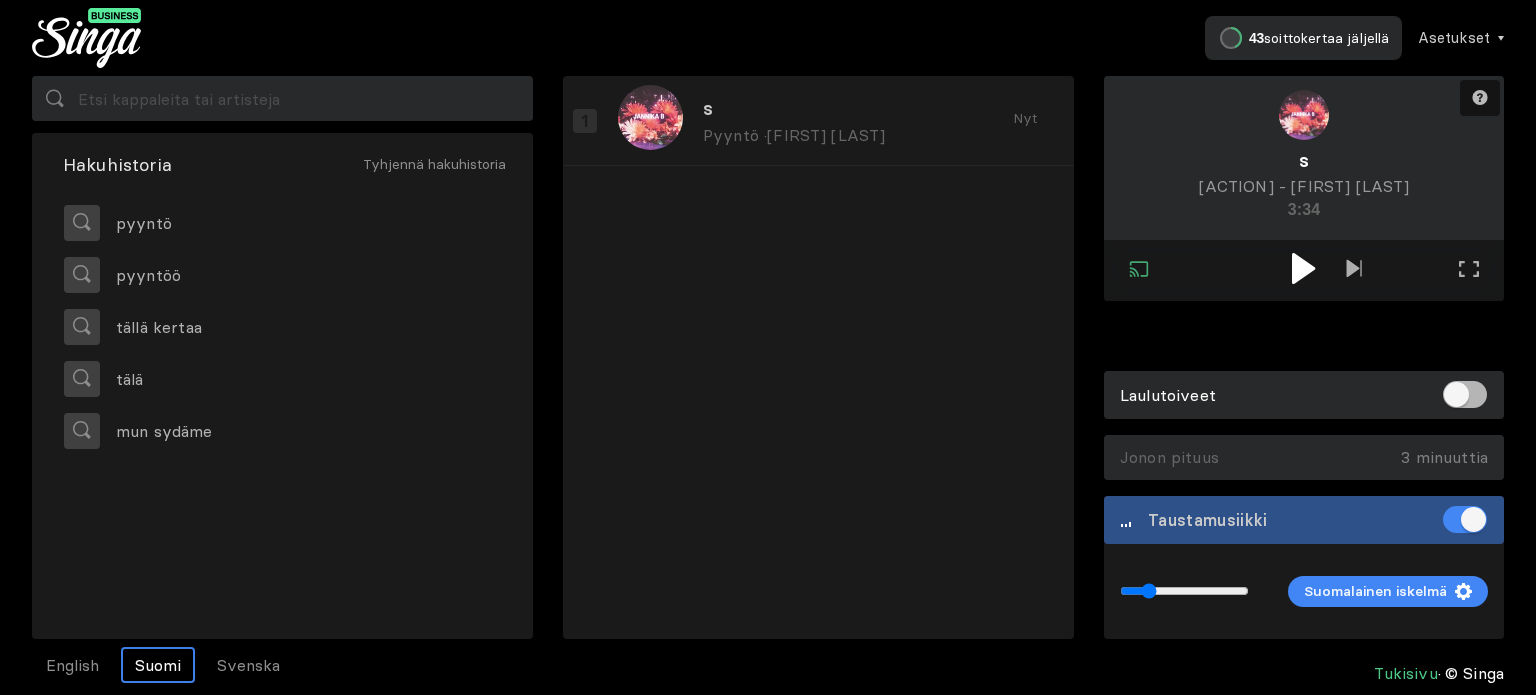 click at bounding box center (1303, 268) 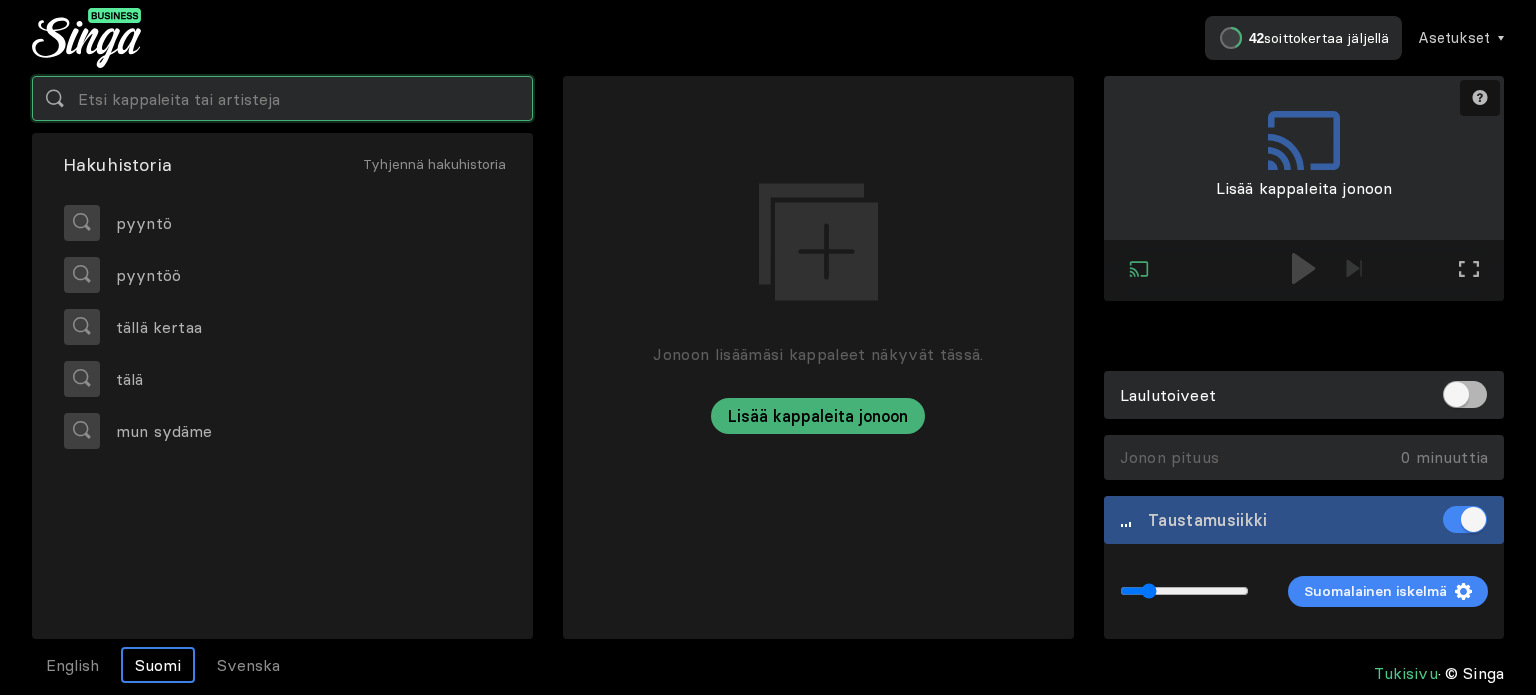 click at bounding box center [282, 98] 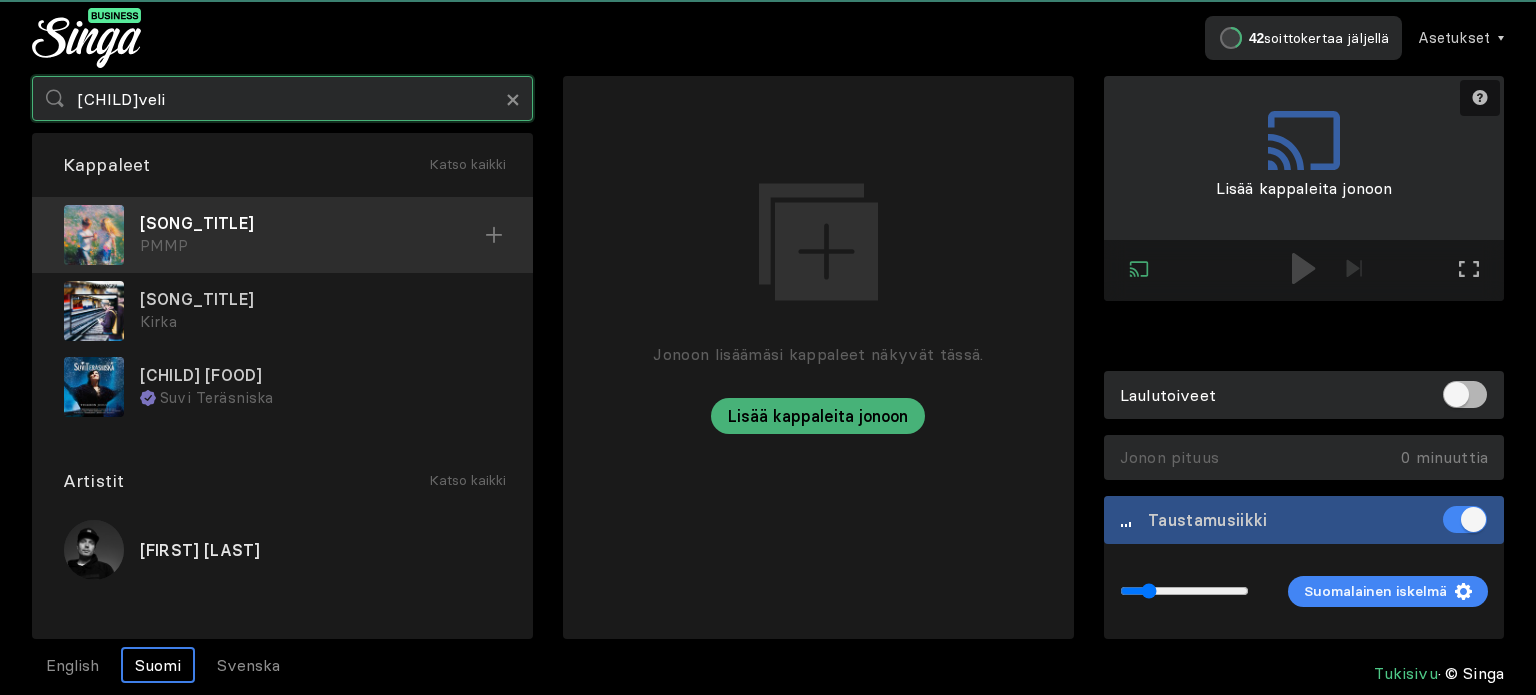 type on "[CHILD]veli" 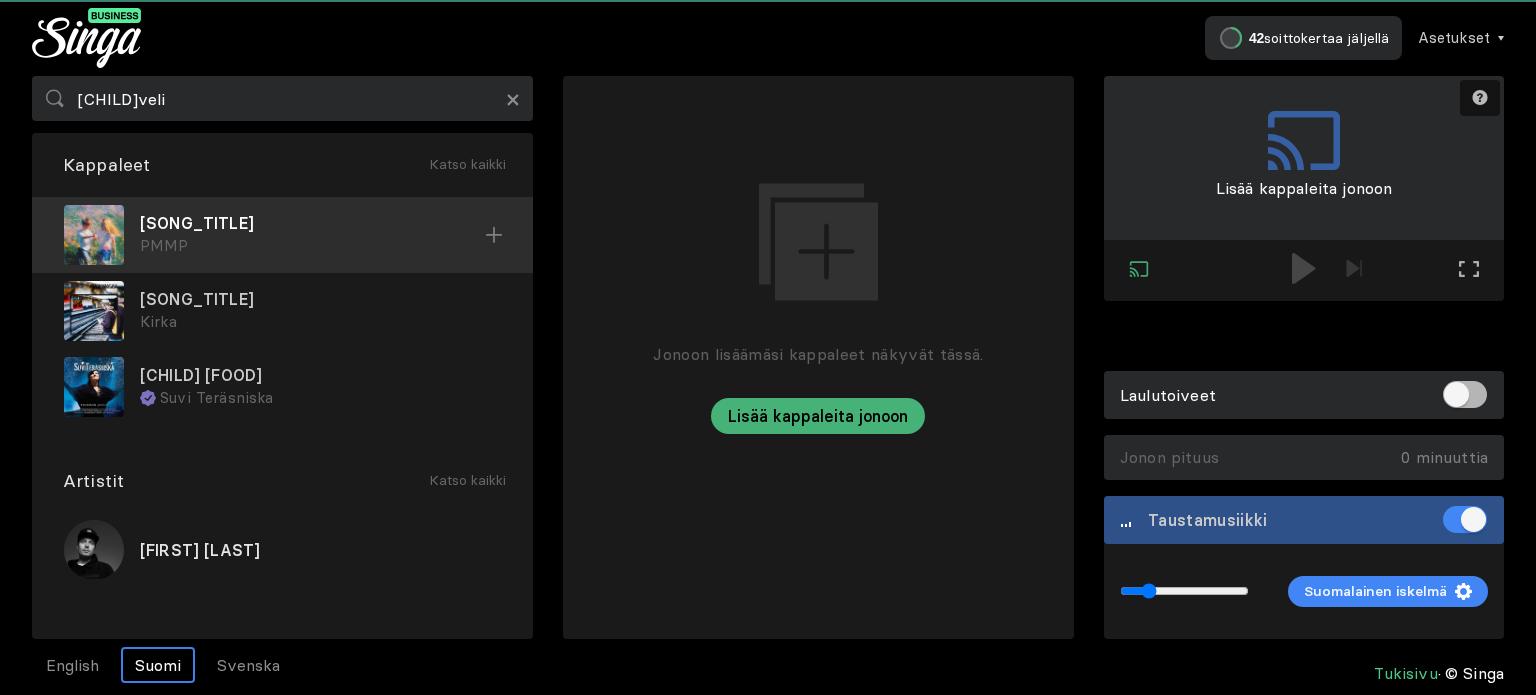 click on "PMMP" at bounding box center (312, 246) 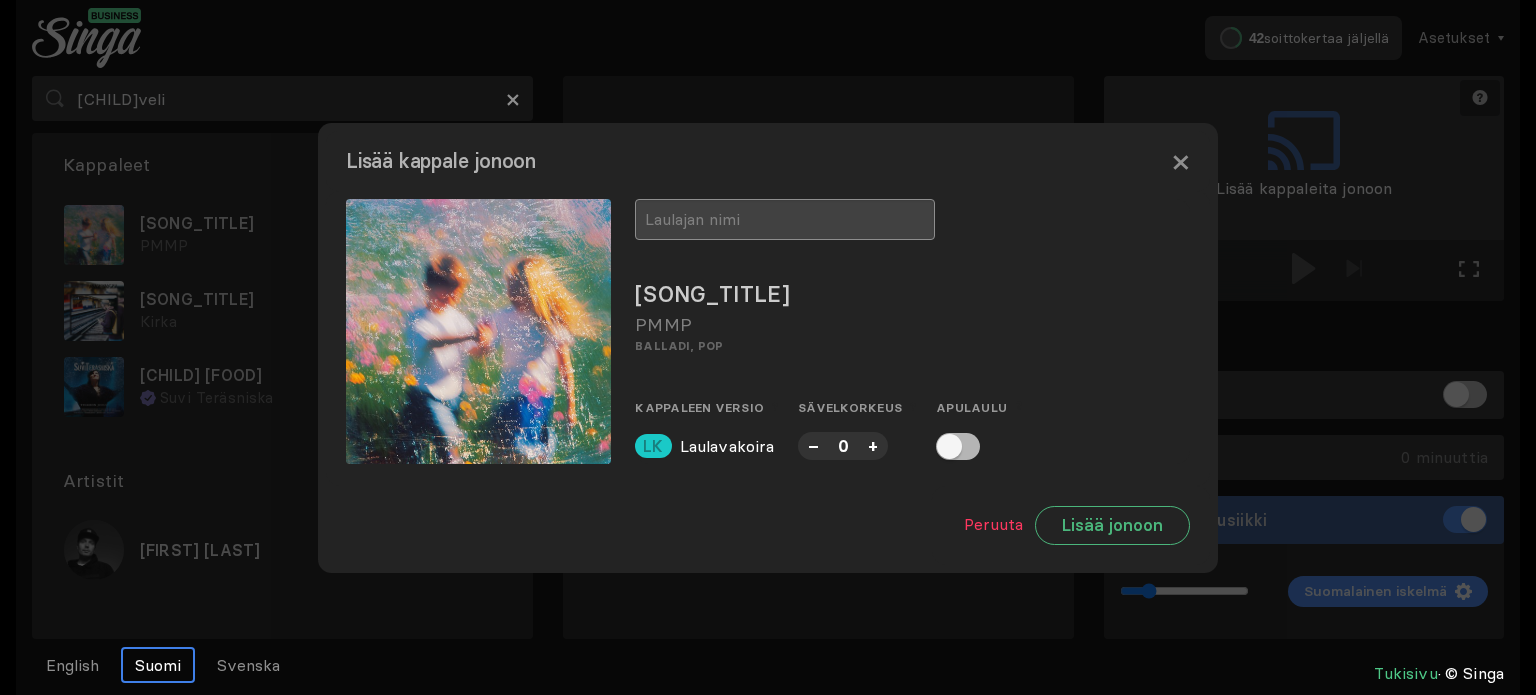 click at bounding box center [785, 219] 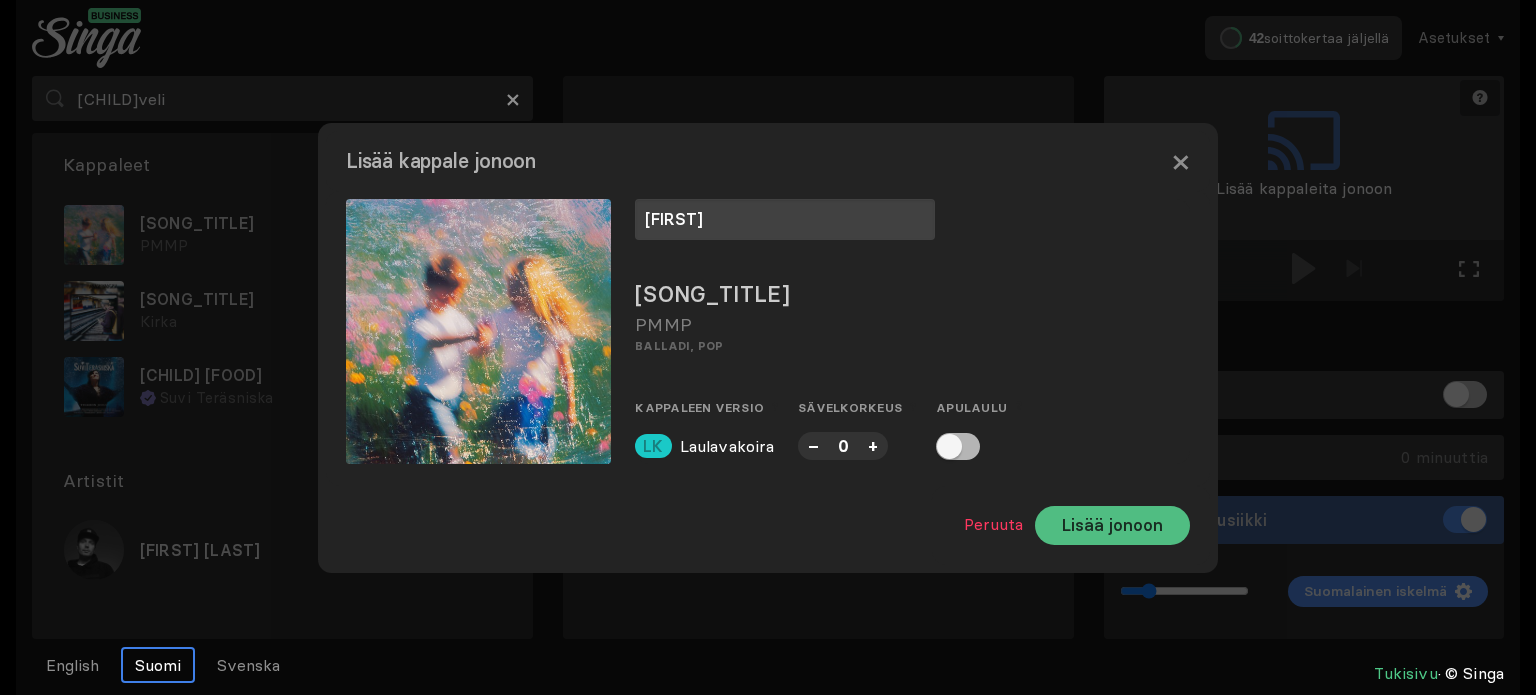 type on "[FIRST]" 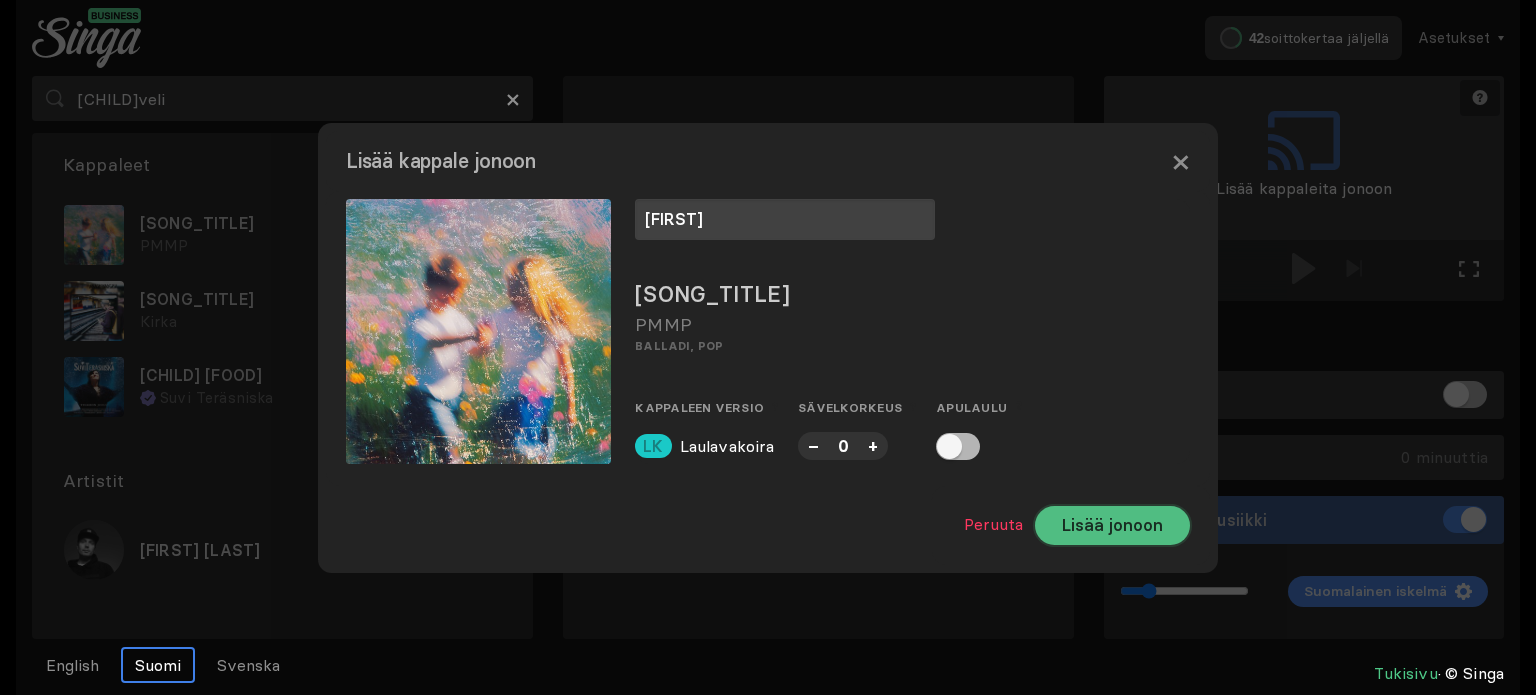 click on "Lisää jonoon" at bounding box center (1112, 525) 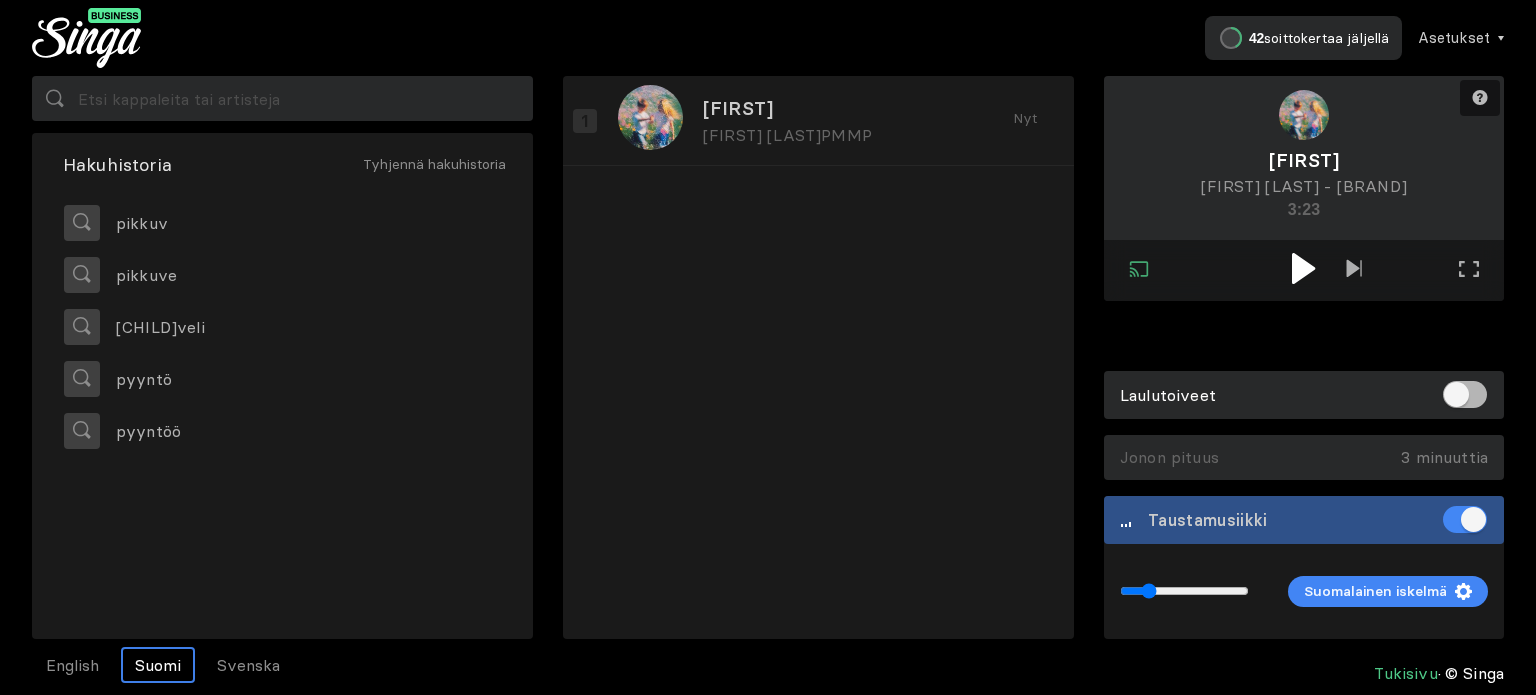 click at bounding box center [1303, 268] 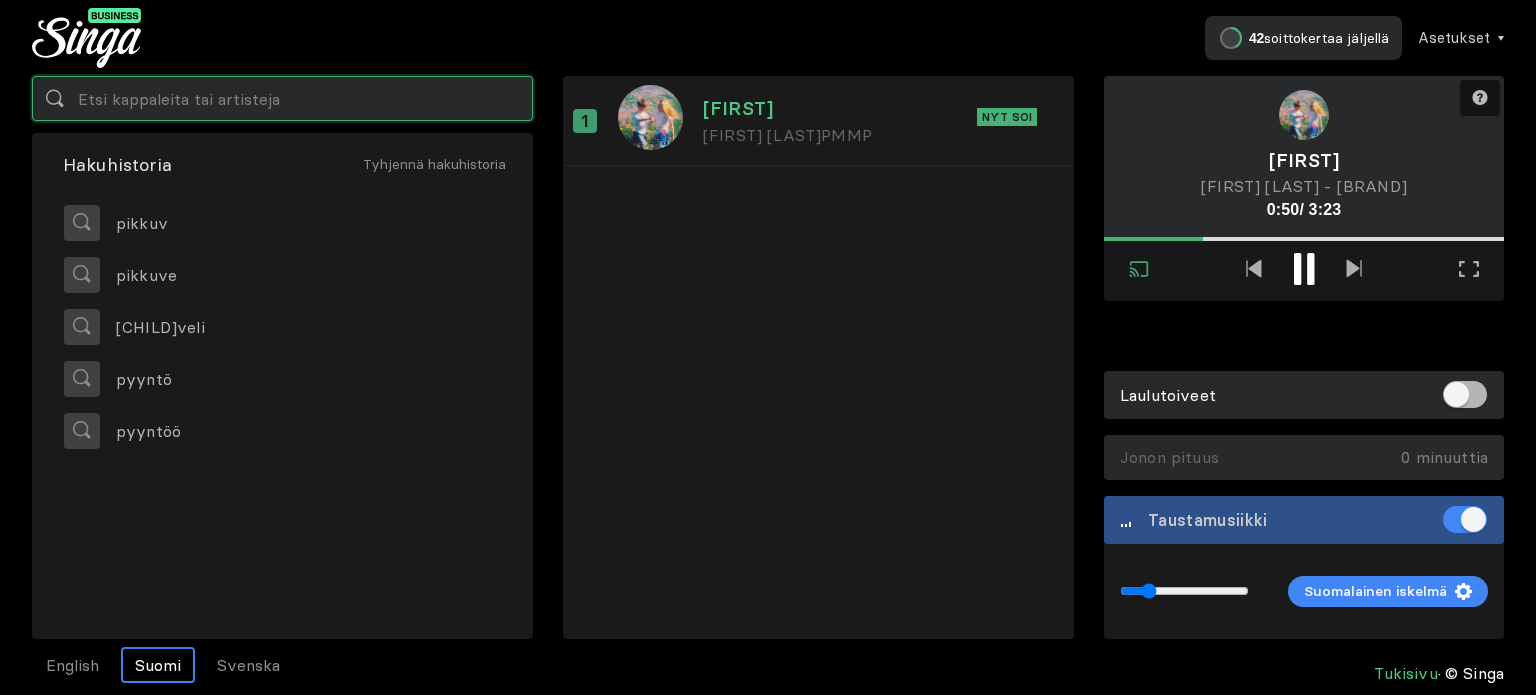 click at bounding box center [282, 98] 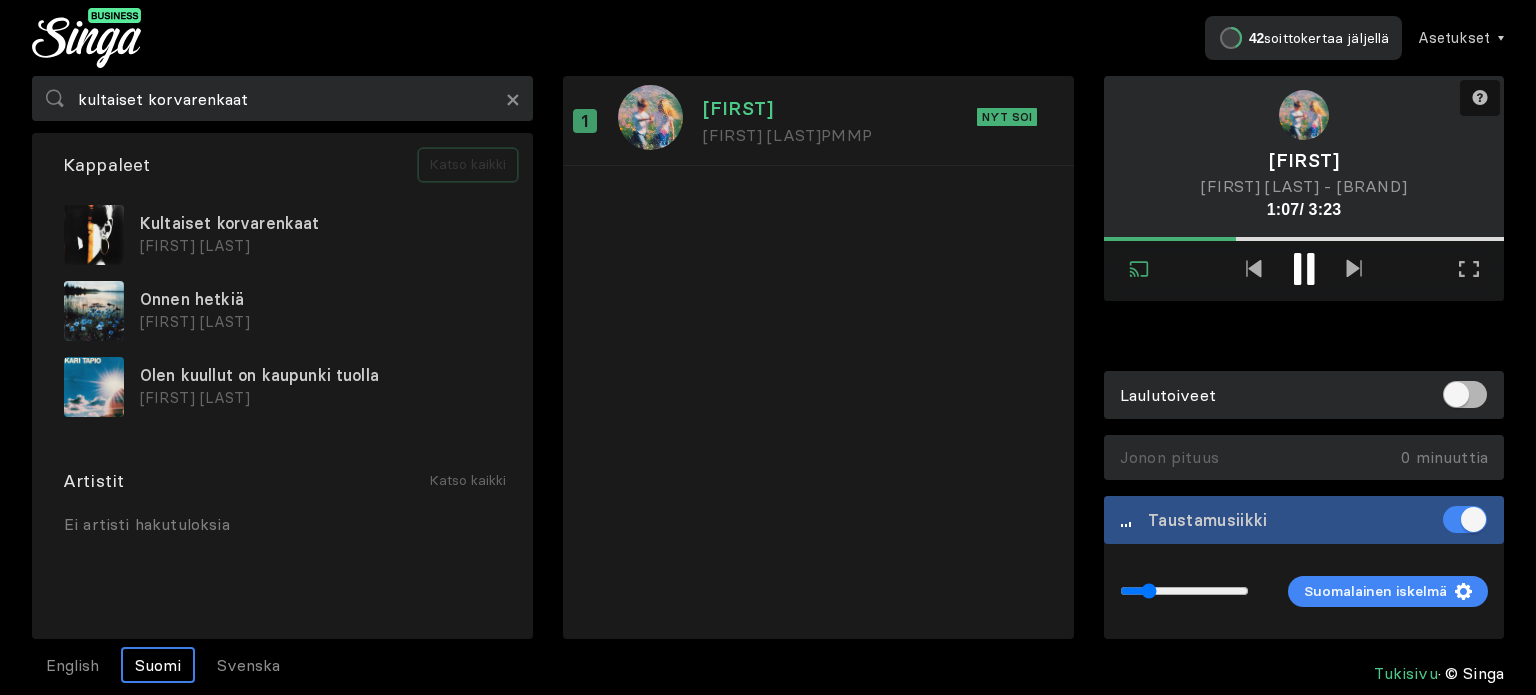 click on "Katso kaikki" at bounding box center (468, 165) 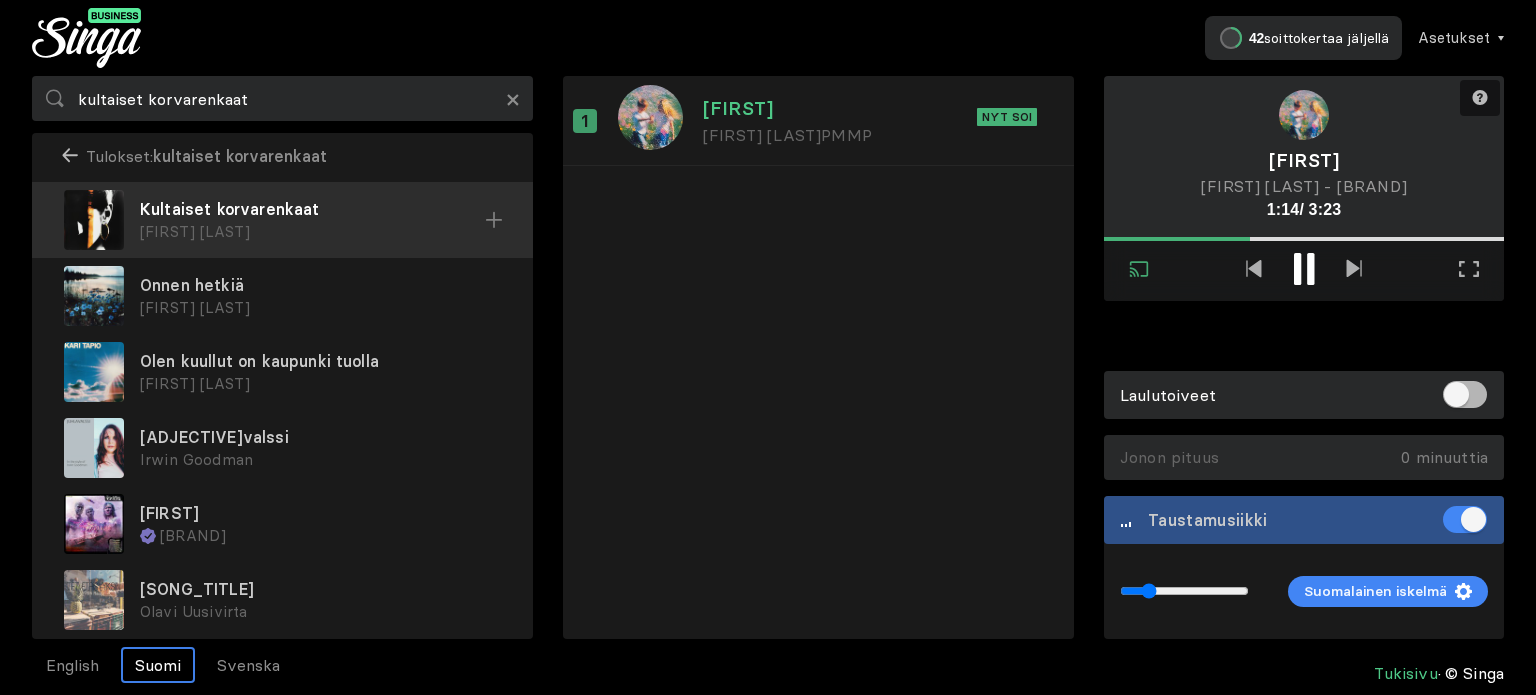 scroll, scrollTop: 0, scrollLeft: 0, axis: both 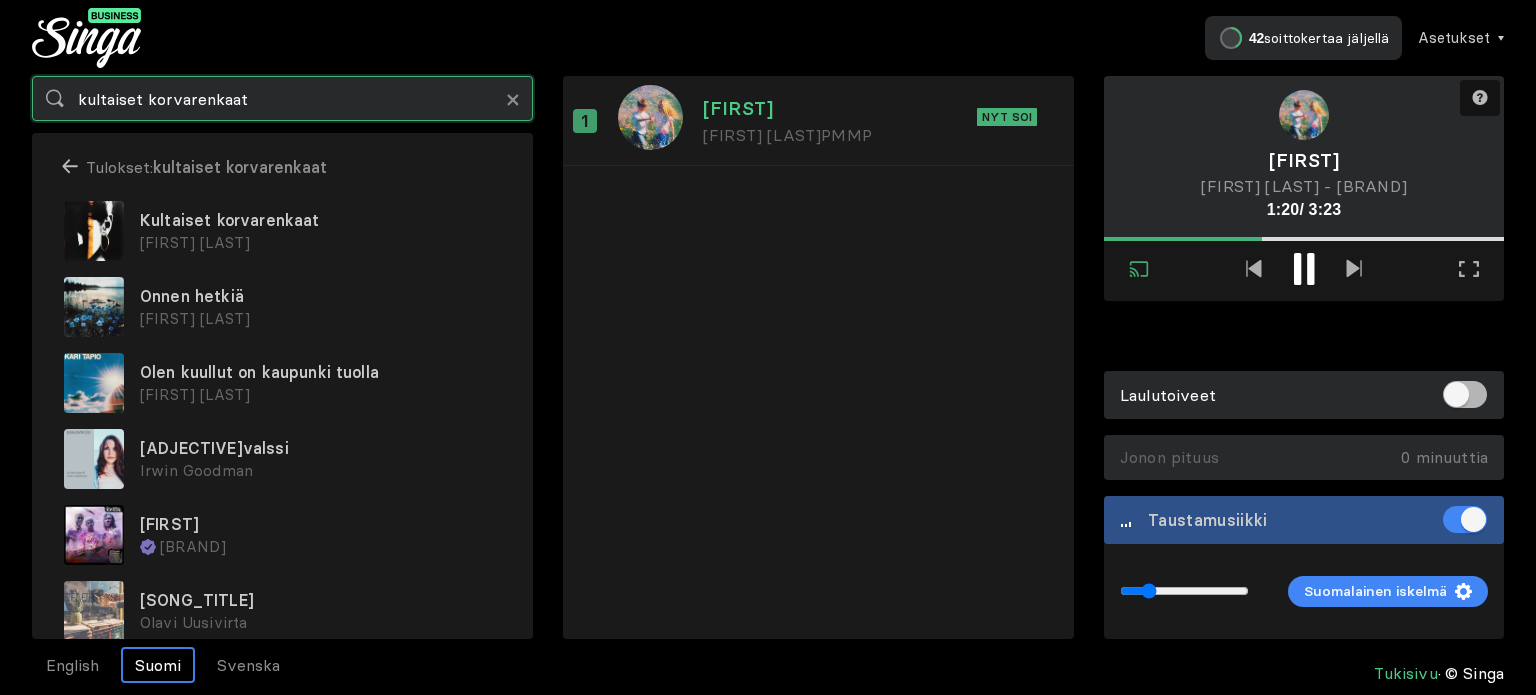 click on "kultaiset korvarenkaat" at bounding box center (282, 98) 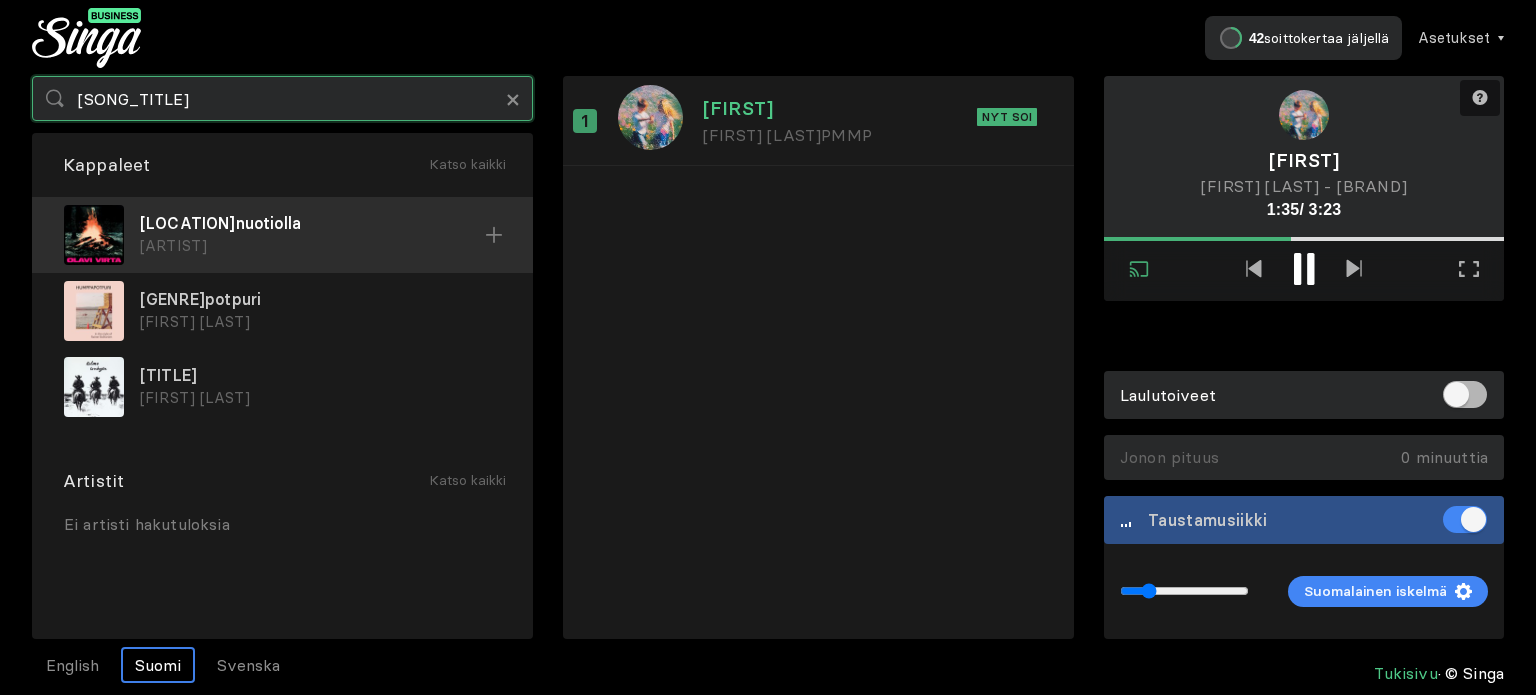 type on "[SONG_TITLE]" 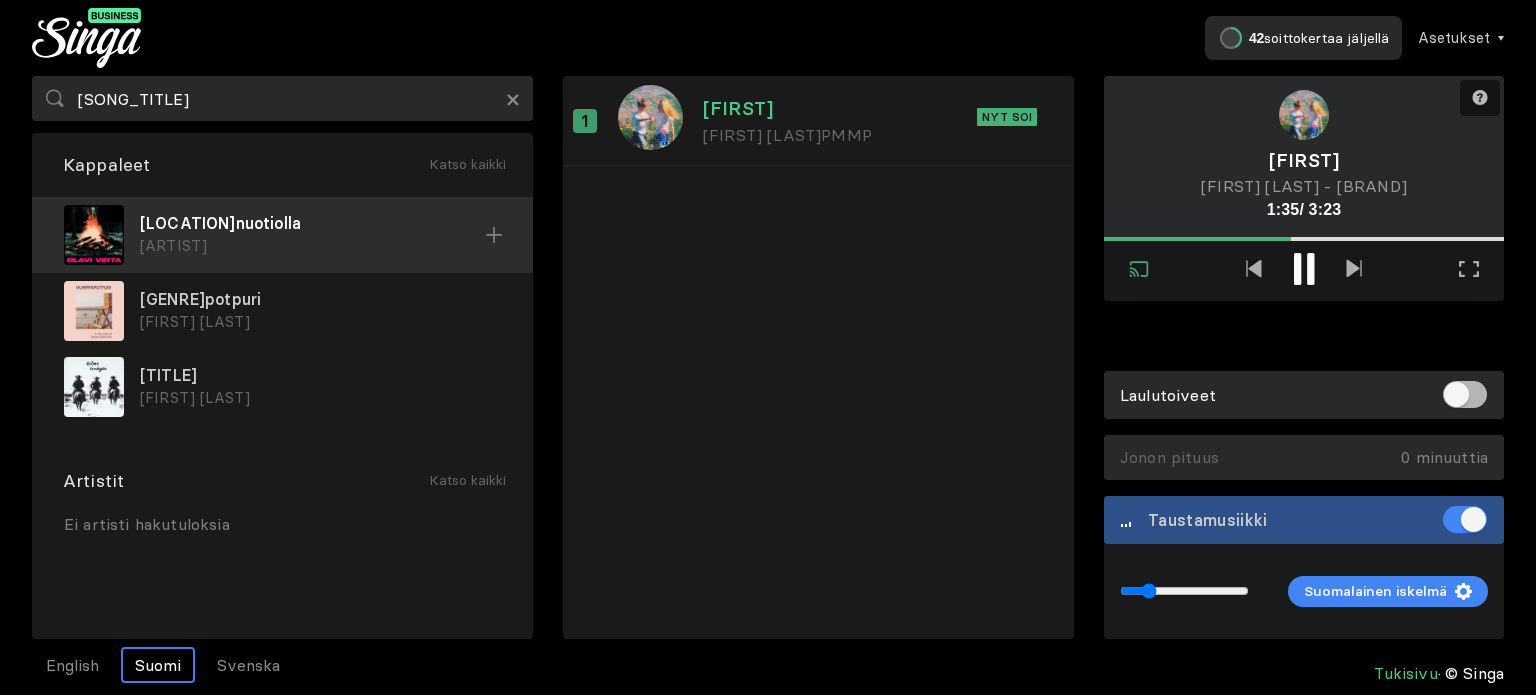 click on "[LOCATION]nuotiolla" at bounding box center (312, 223) 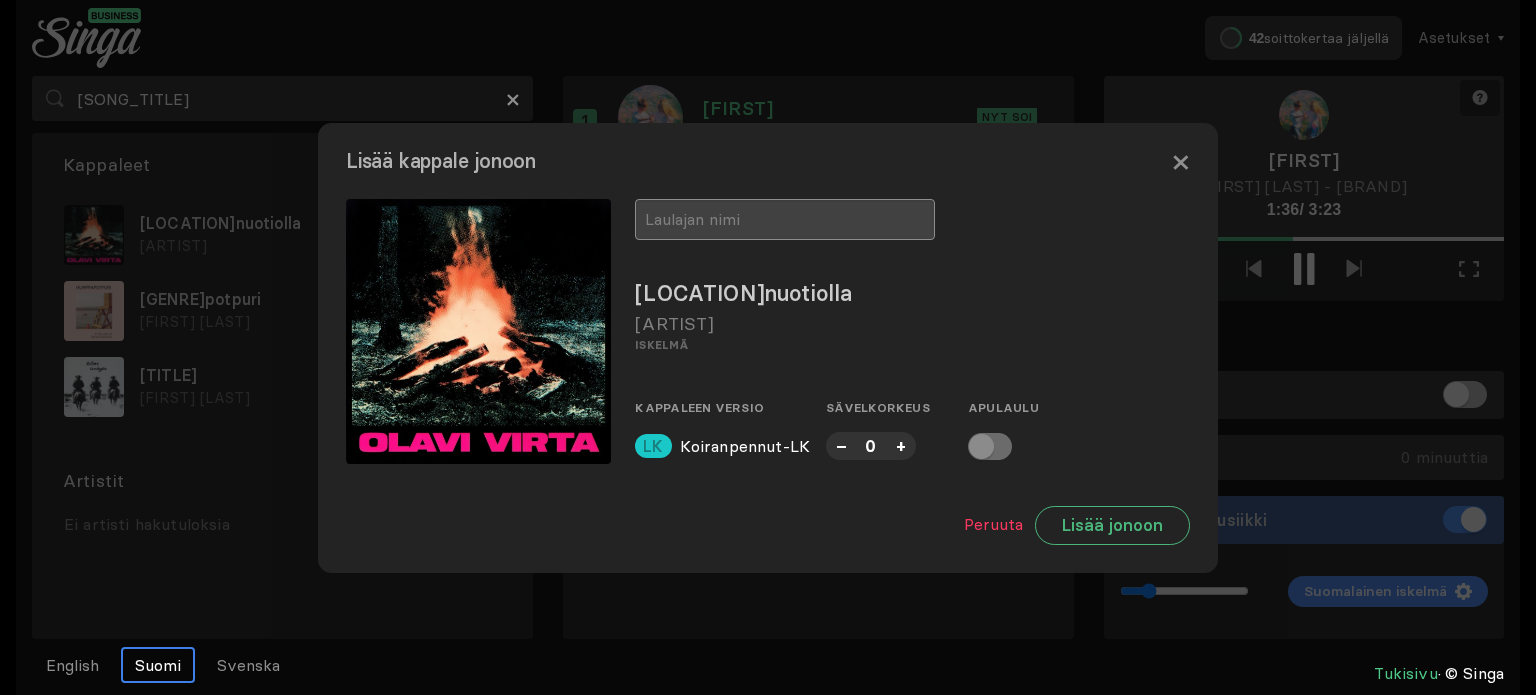 click at bounding box center (785, 219) 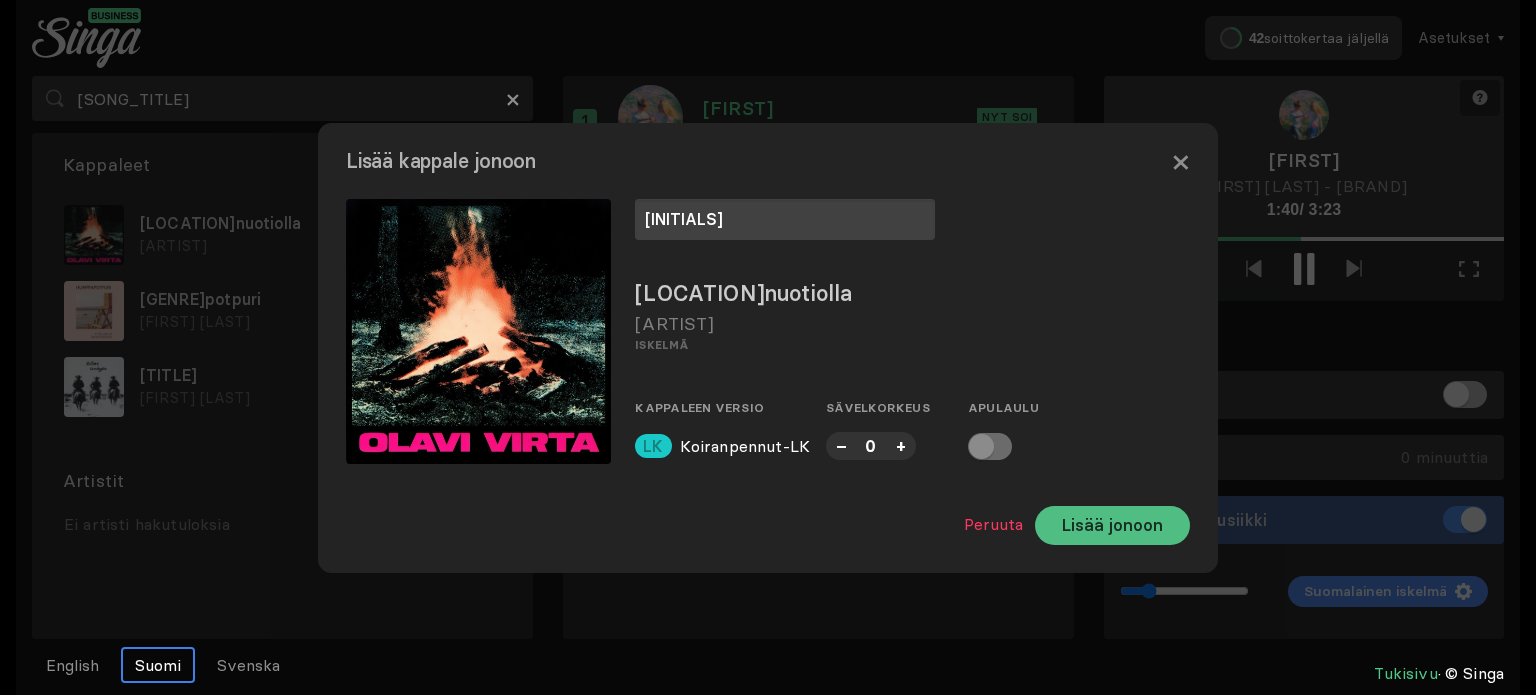type on "[INITIALS]" 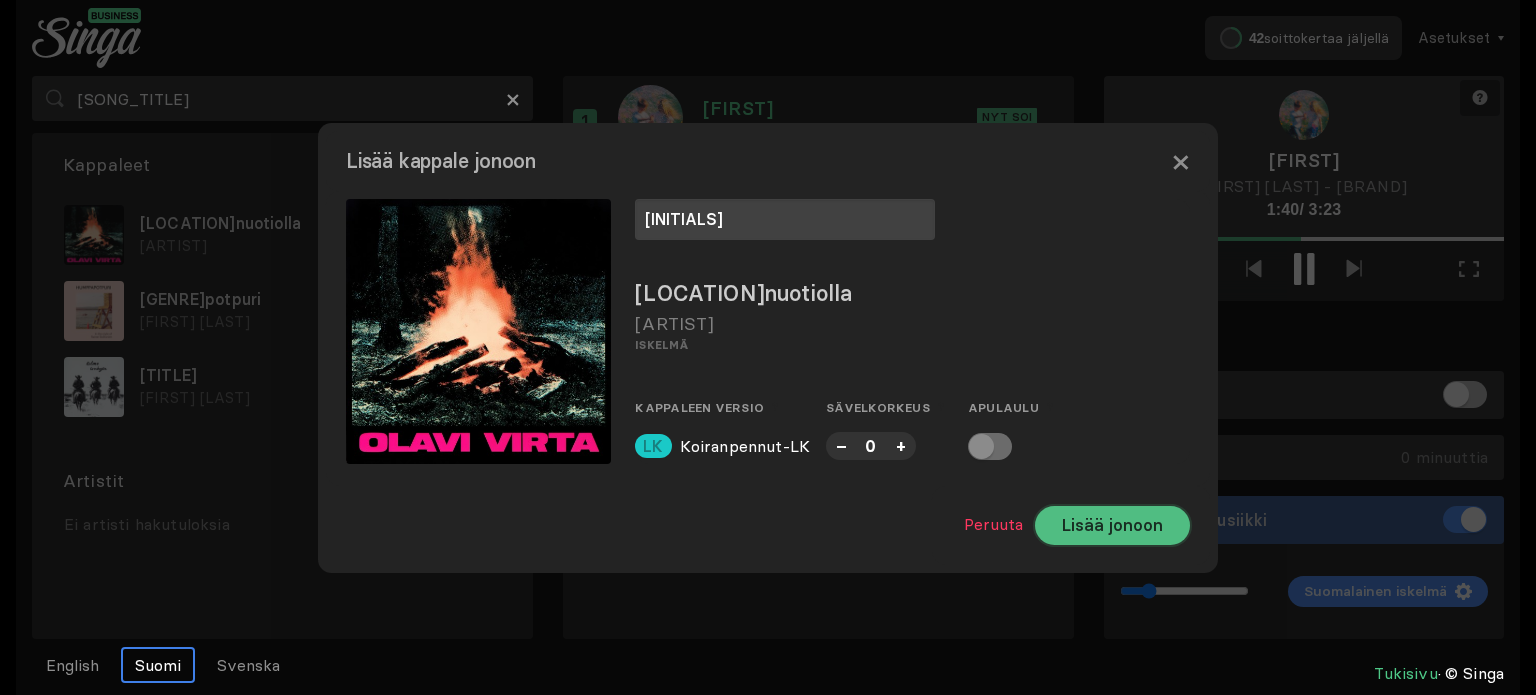 click on "Lisää jonoon" at bounding box center (1112, 525) 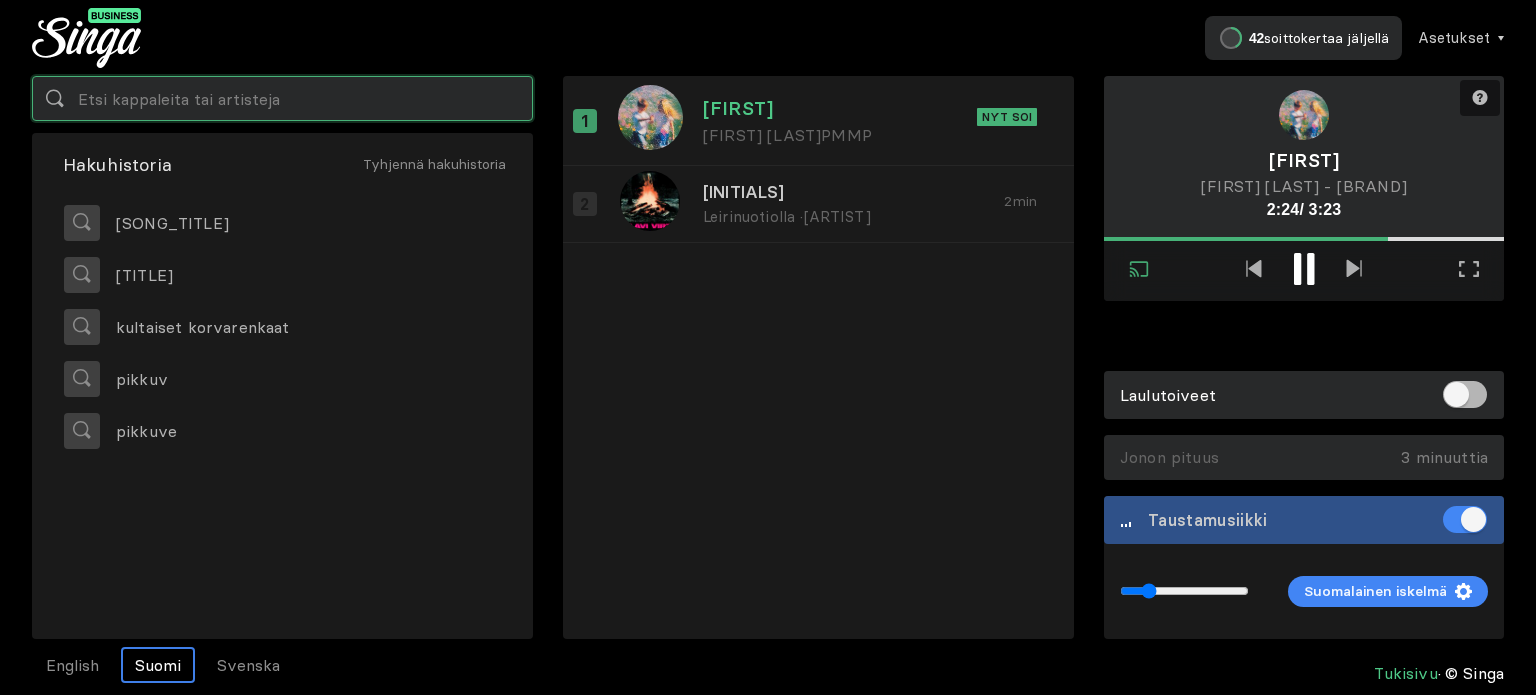 click at bounding box center [282, 98] 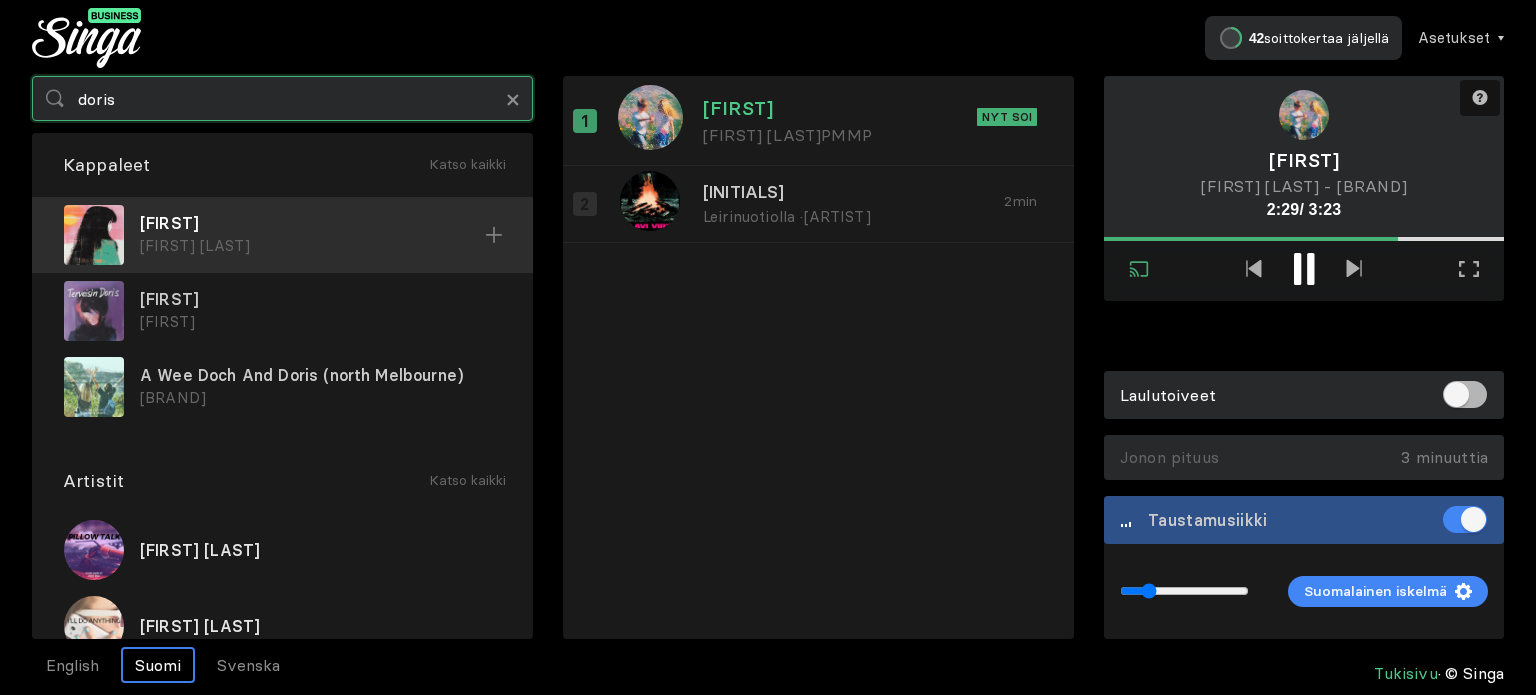 type on "doris" 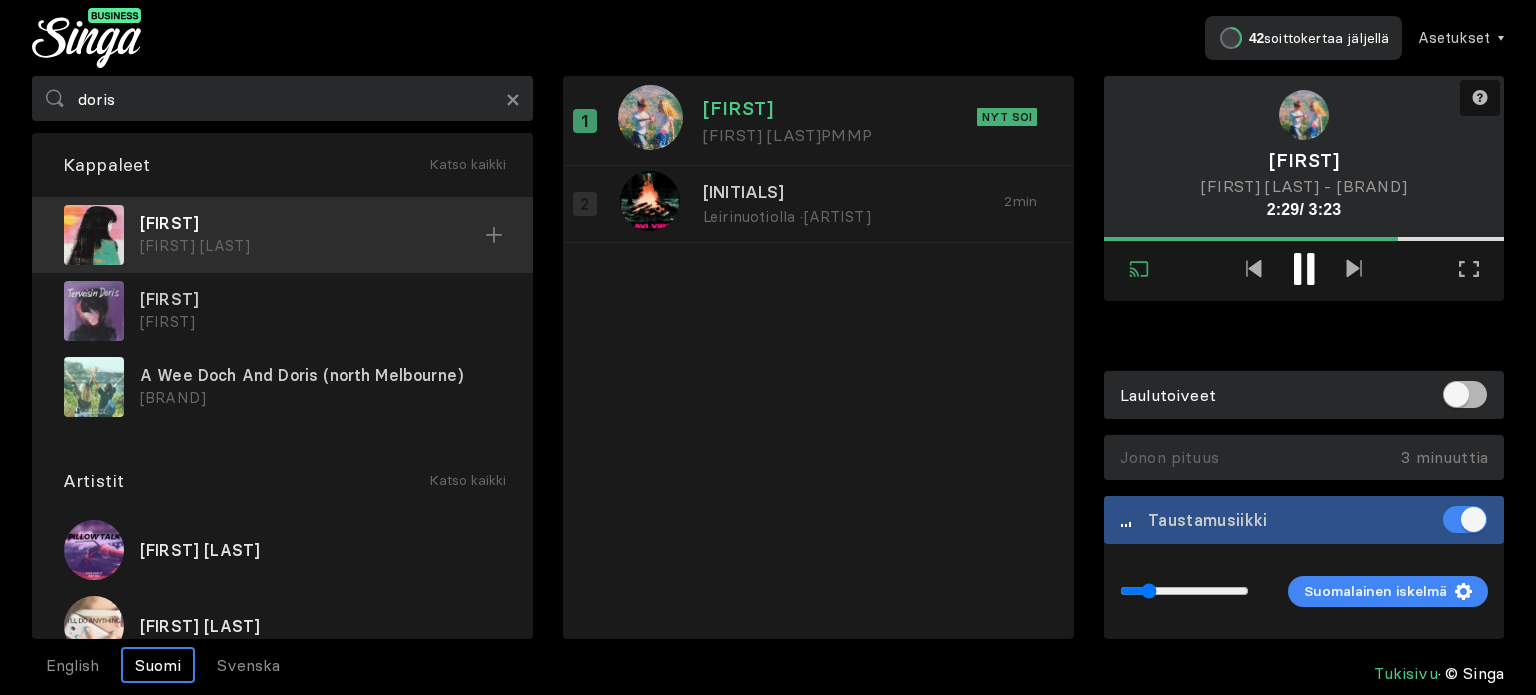click on "[FIRST] [LAST]" at bounding box center (312, 246) 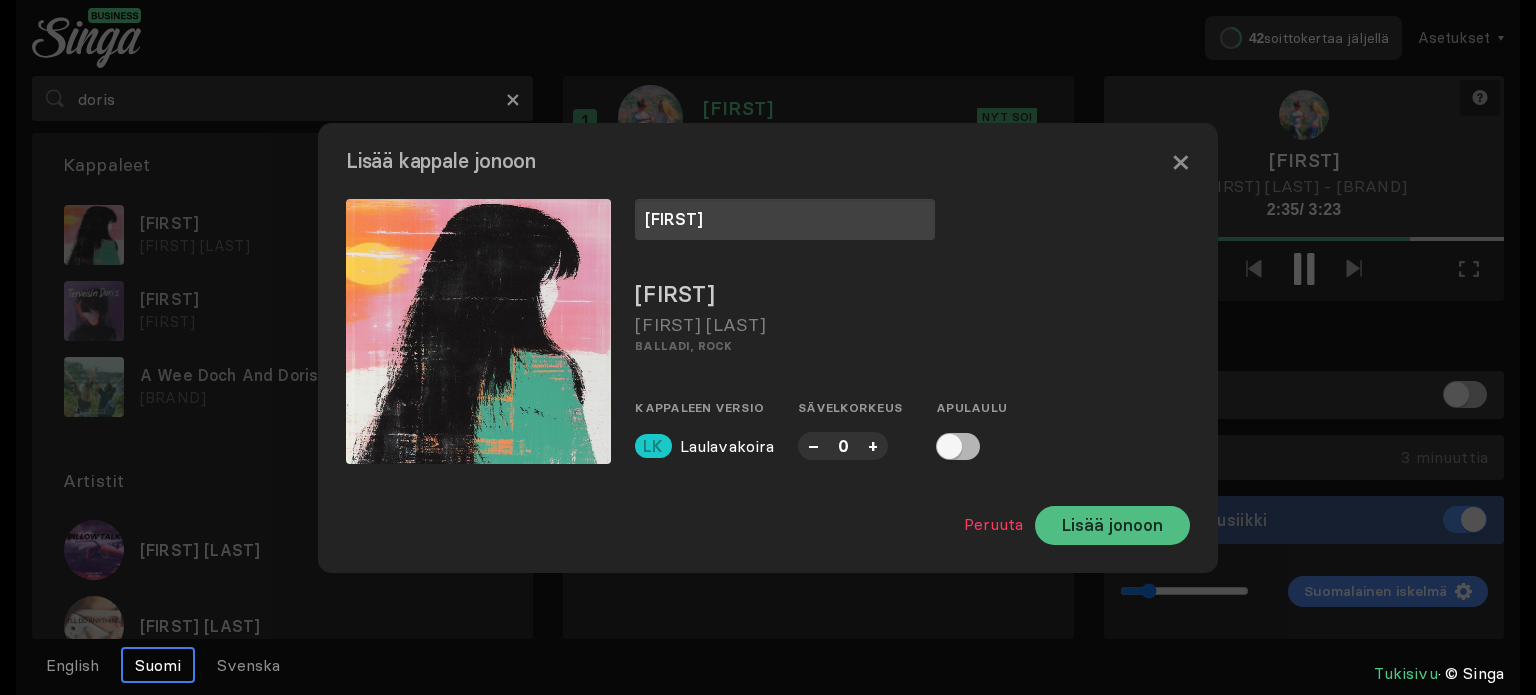 type on "[FIRST]" 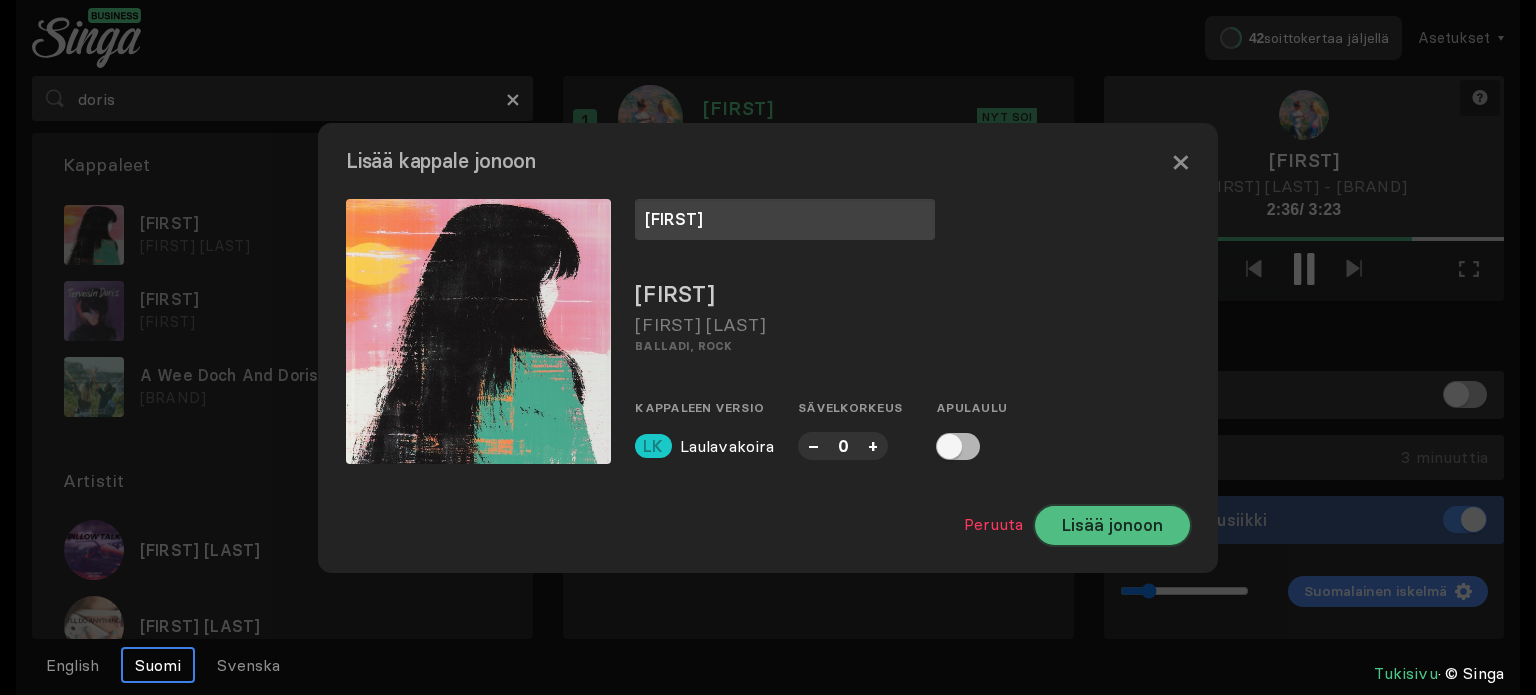 click on "Lisää jonoon" at bounding box center (1112, 525) 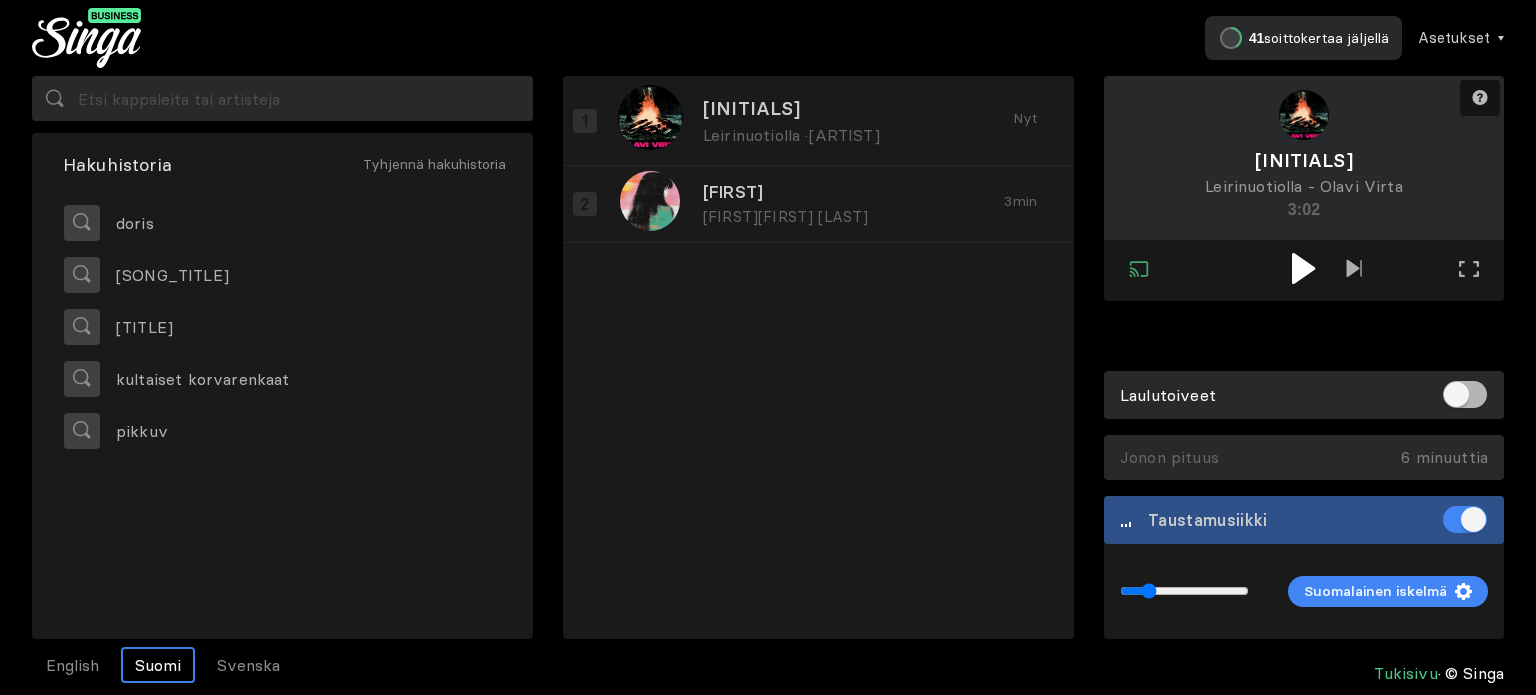 click at bounding box center [1303, 268] 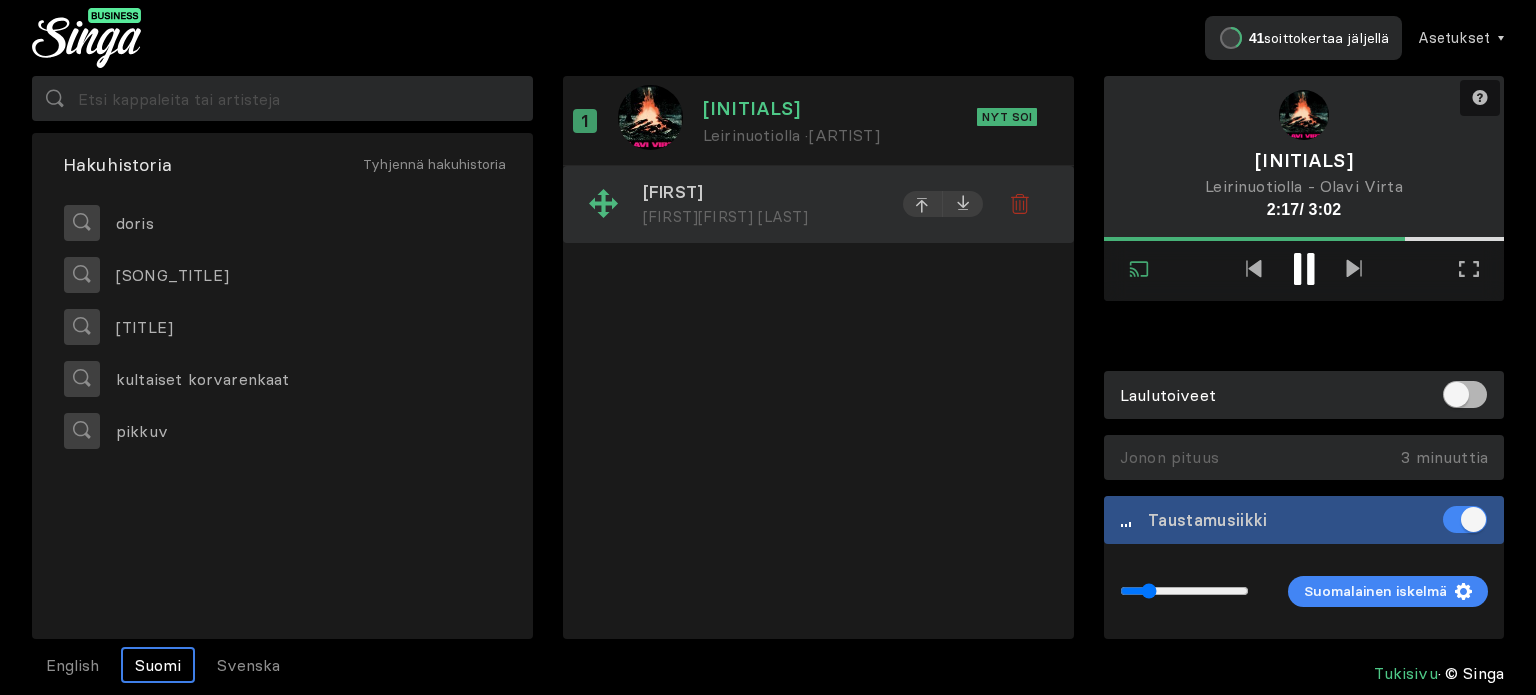 click on "[FIRST]" at bounding box center (761, 193) 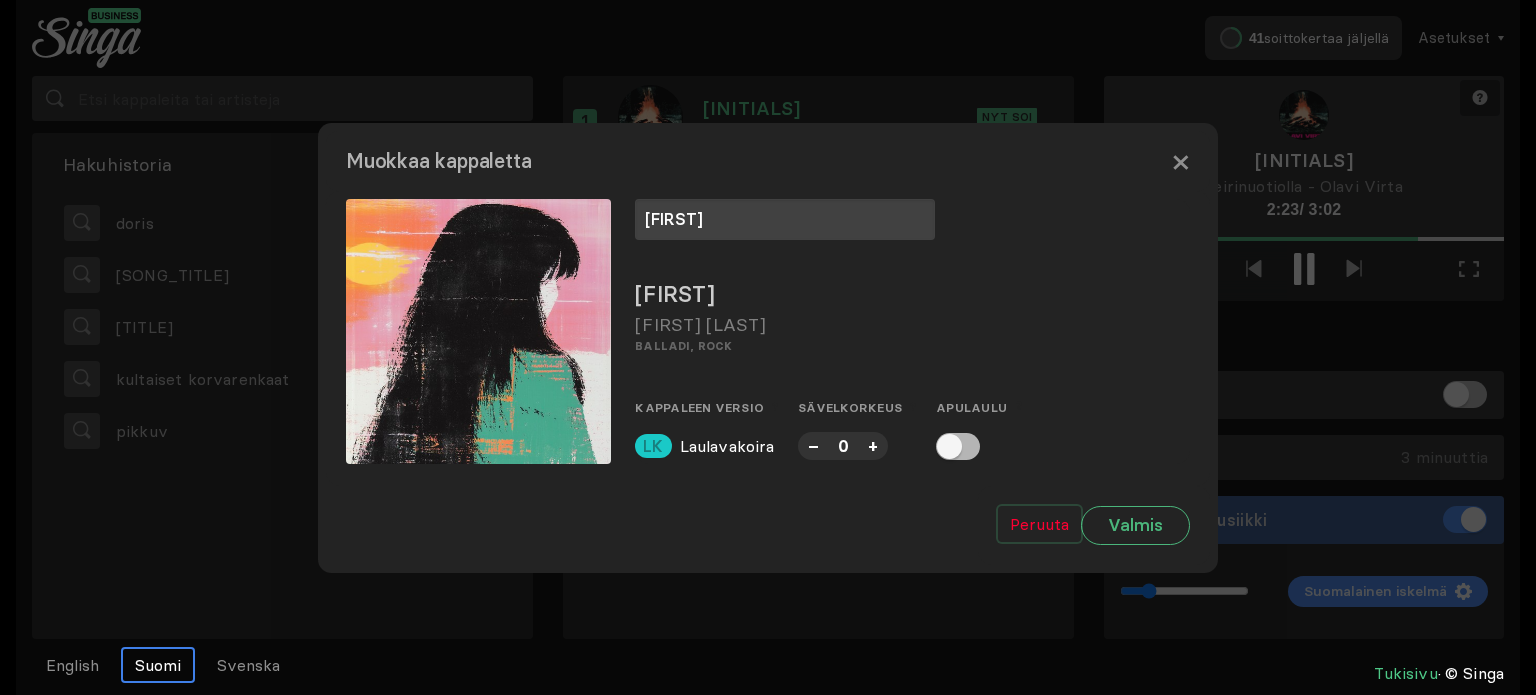 click on "Peruuta" at bounding box center (1039, 524) 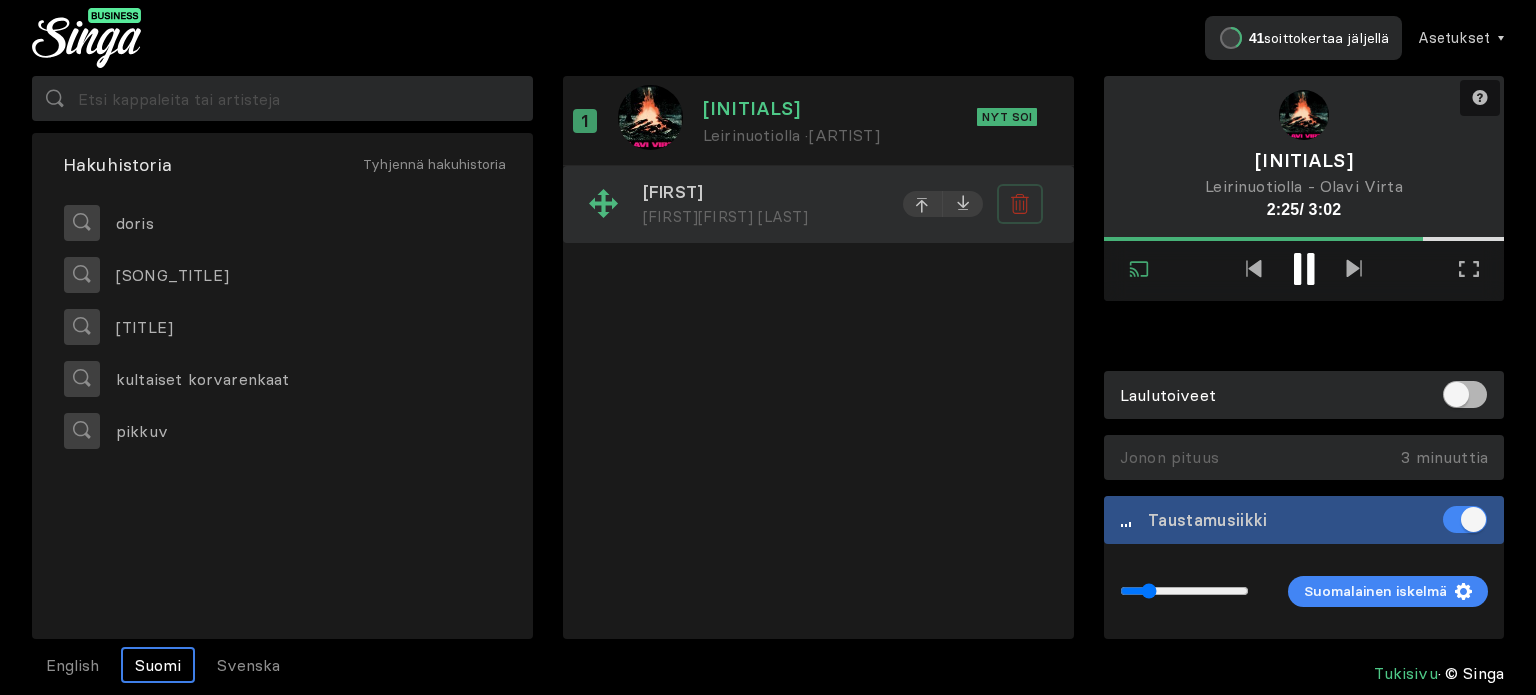 click at bounding box center [1023, 206] 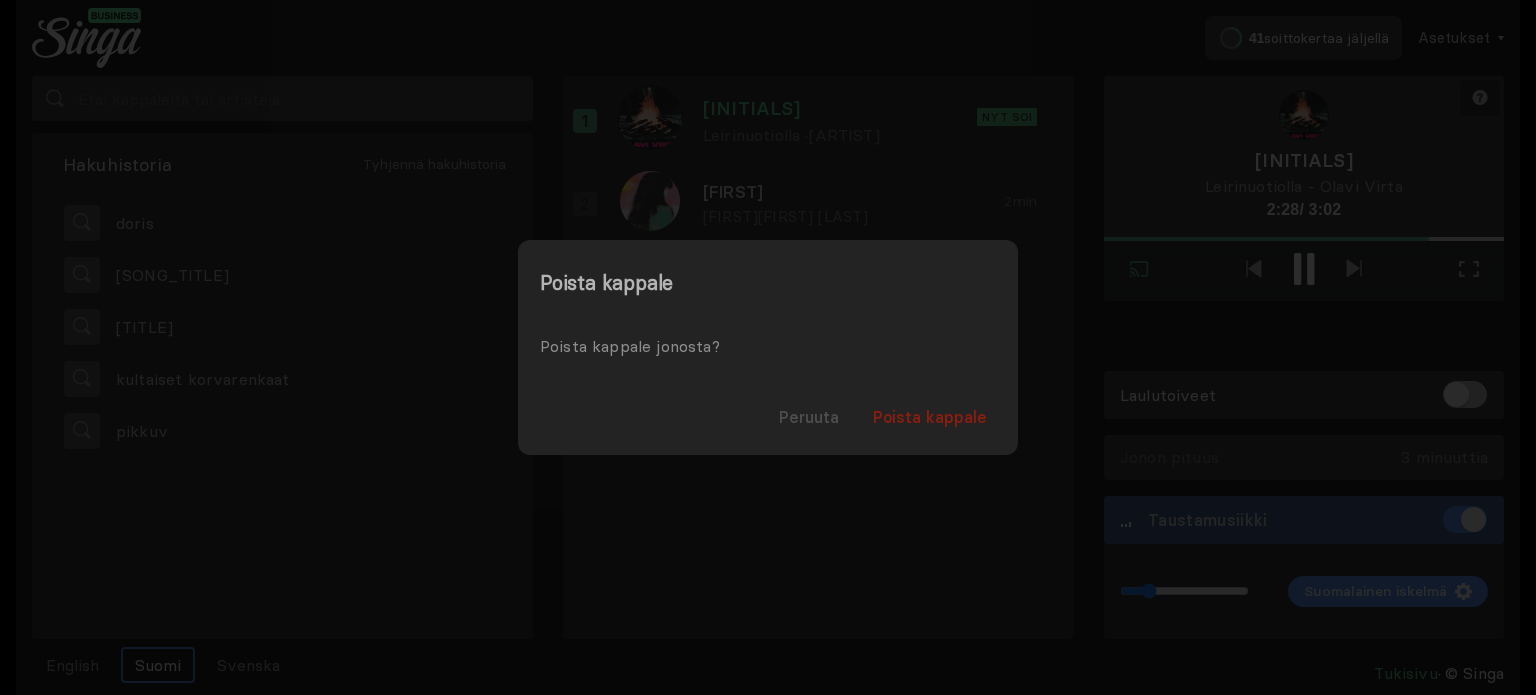 click on "Poista kappale" at bounding box center [930, 417] 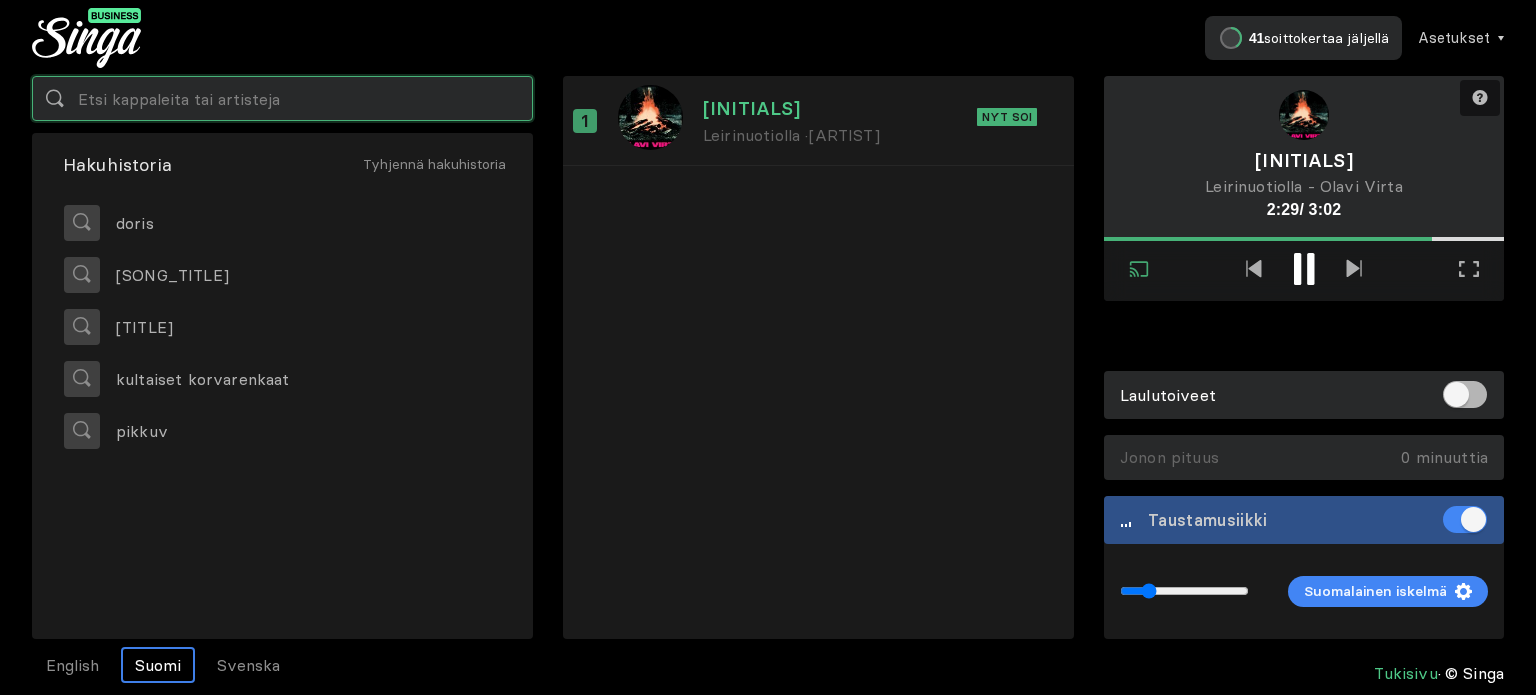 click at bounding box center [282, 98] 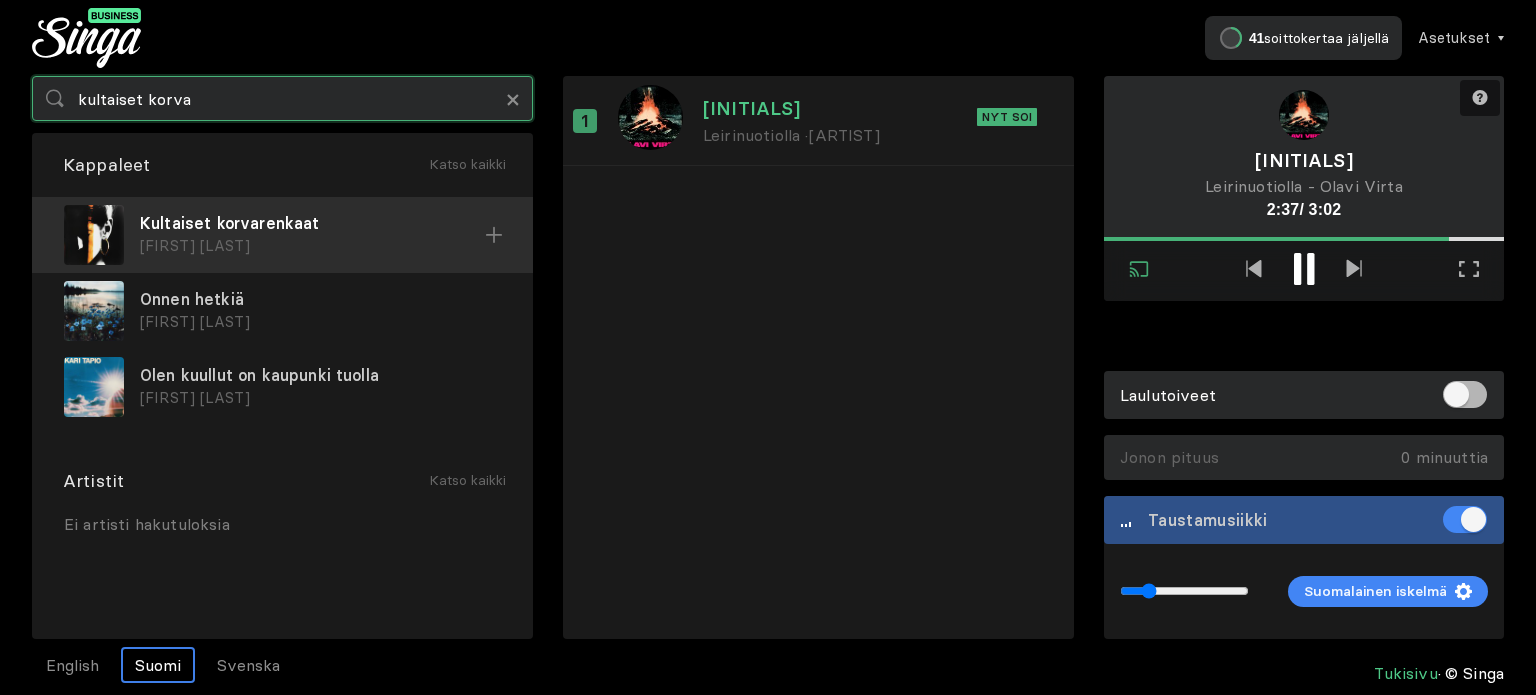 type on "kultaiset korva" 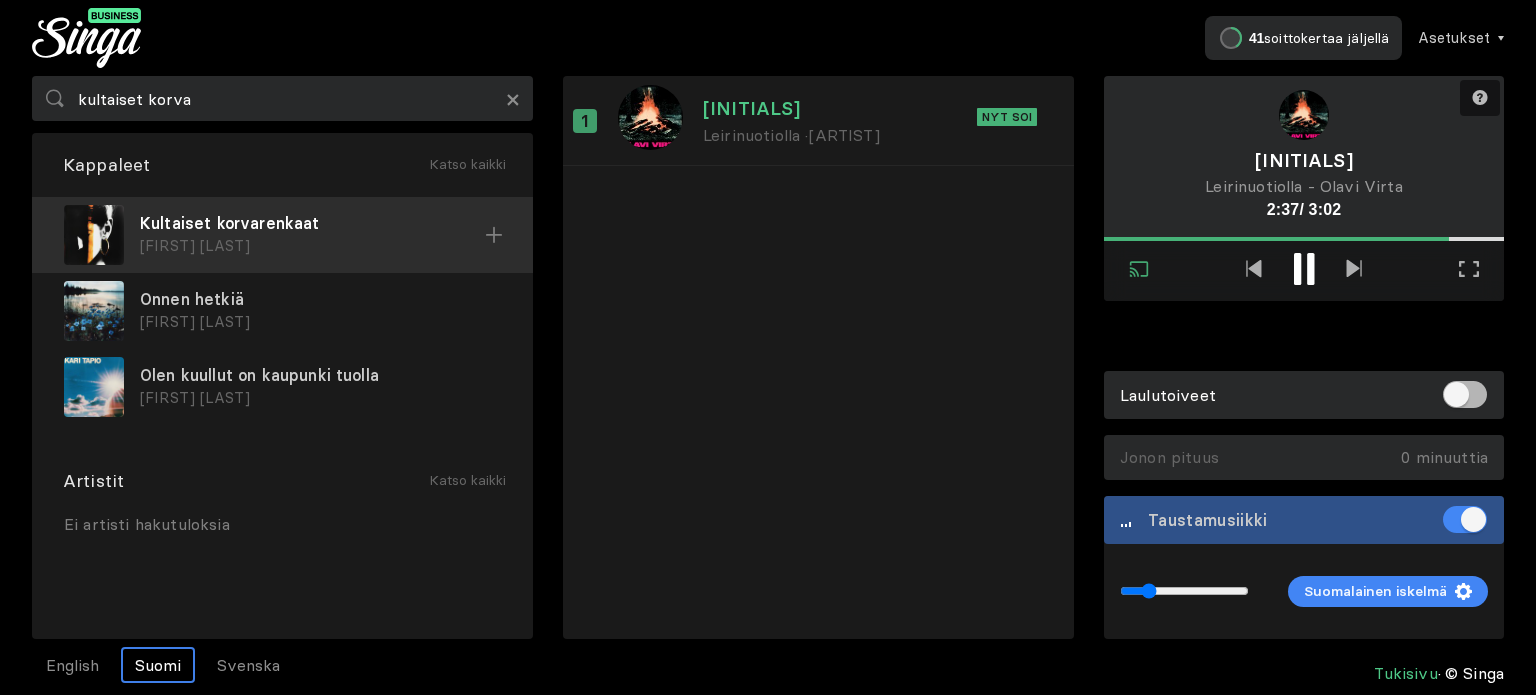 click on "Kultaiset korvarenkaat" at bounding box center (312, 223) 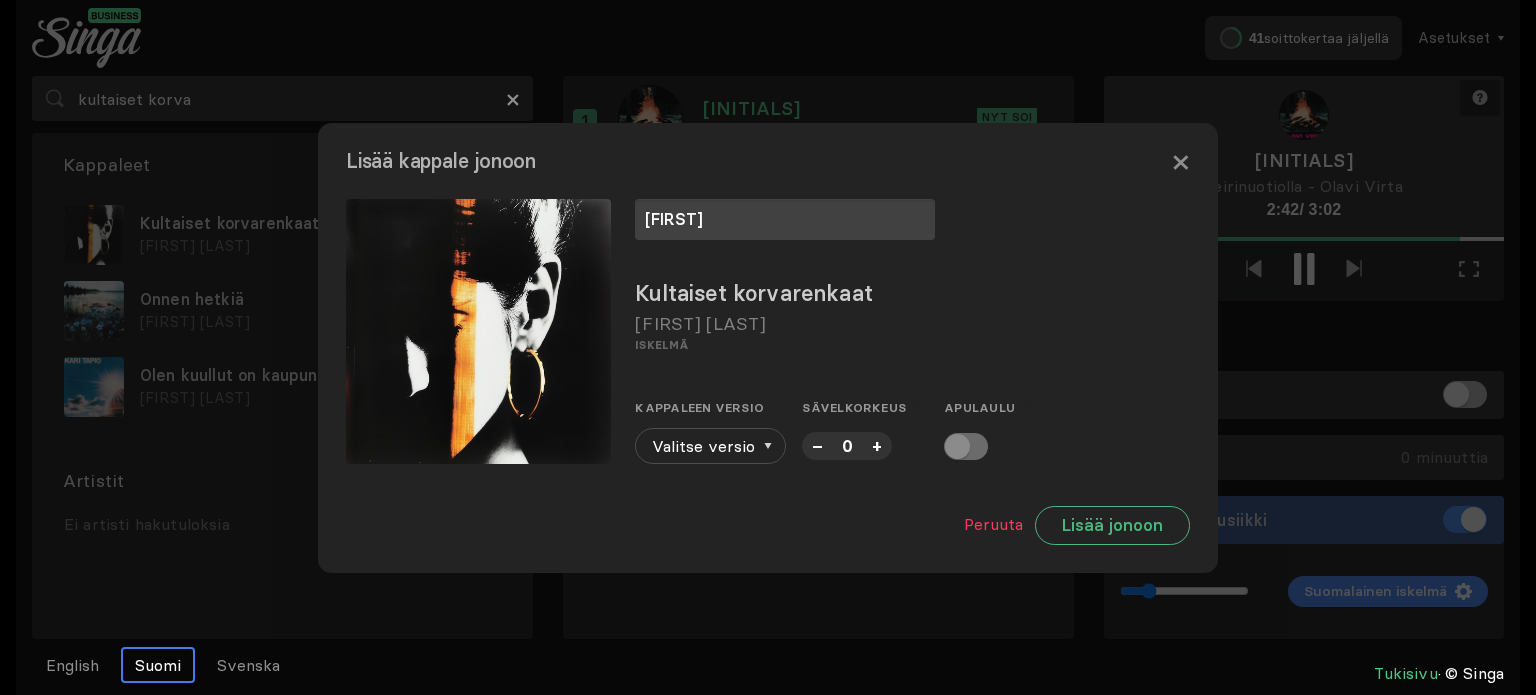 type on "[FIRST]" 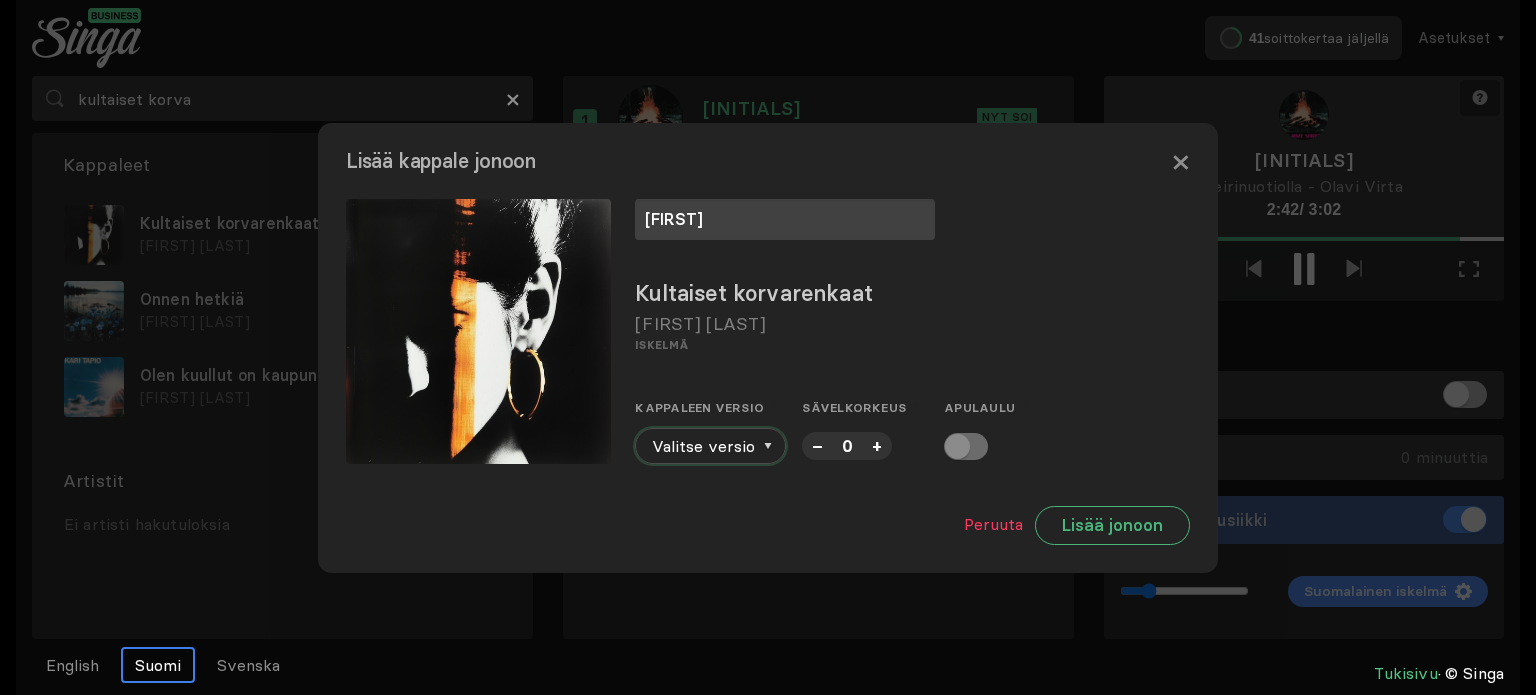 click on "Valitse versio" at bounding box center [710, 446] 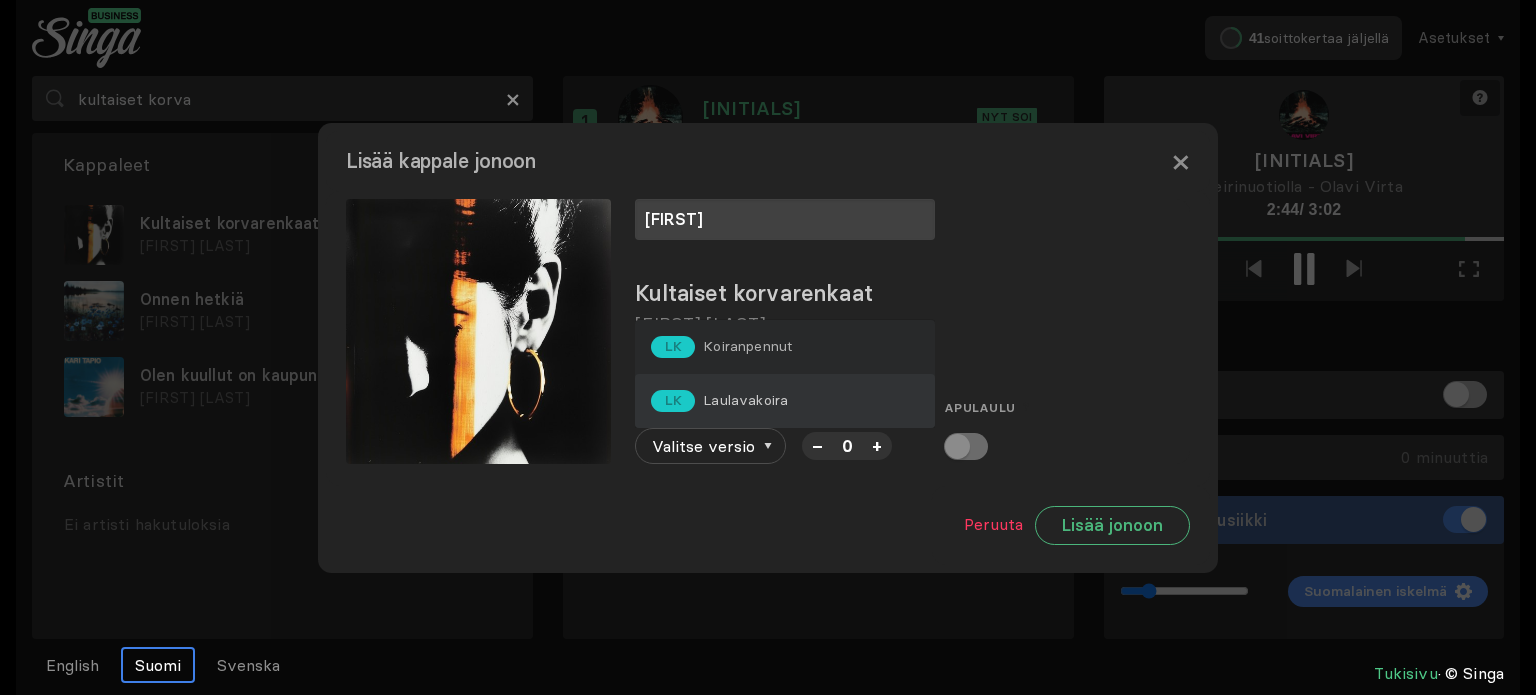 click on "Laulavakoira" at bounding box center [747, 346] 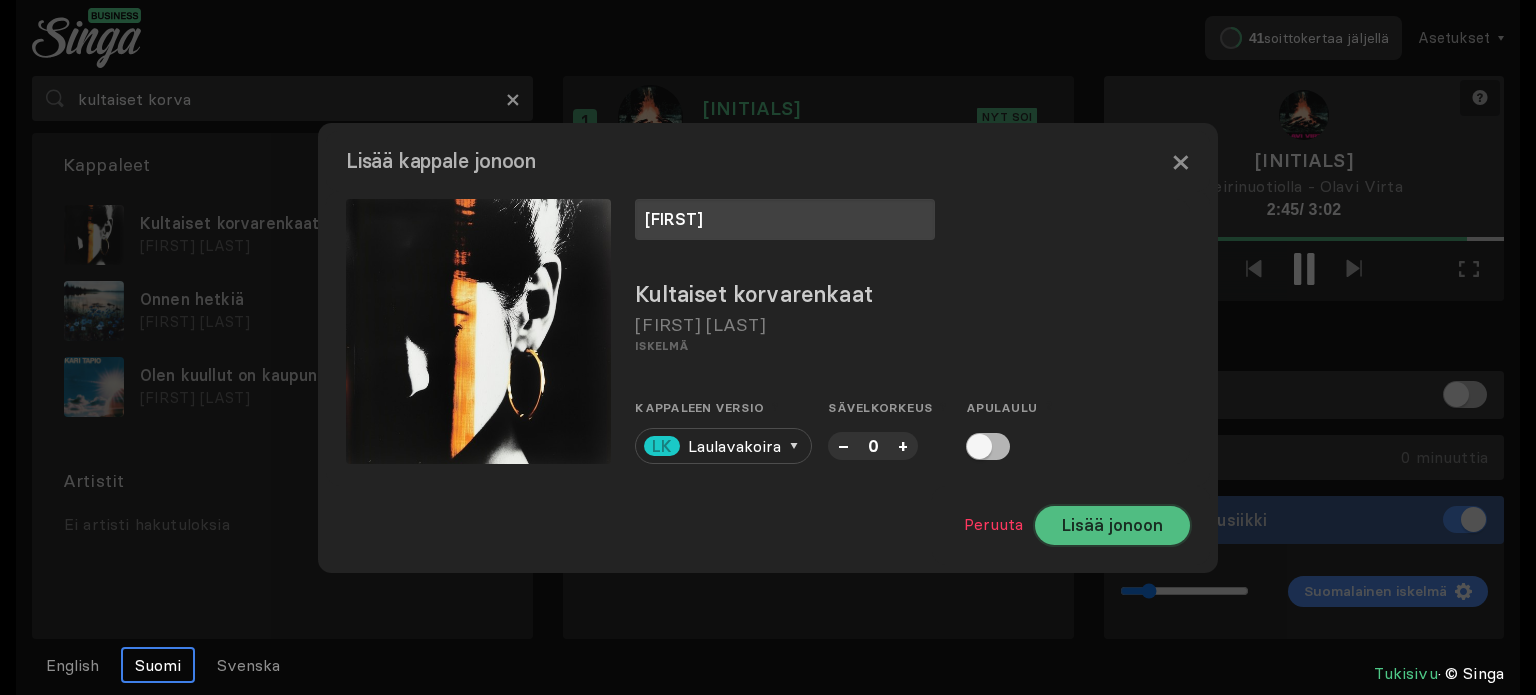 click on "Lisää jonoon" at bounding box center [1112, 525] 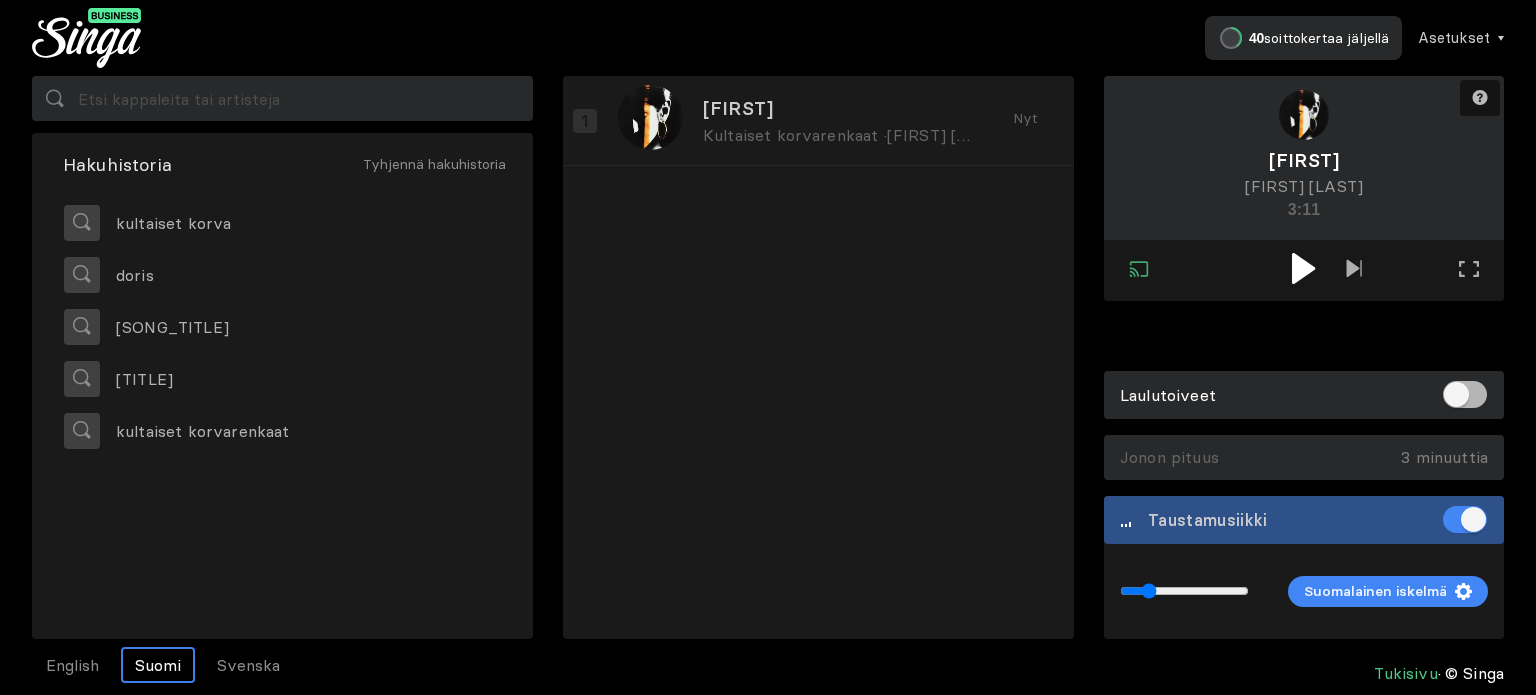 click at bounding box center (1303, 268) 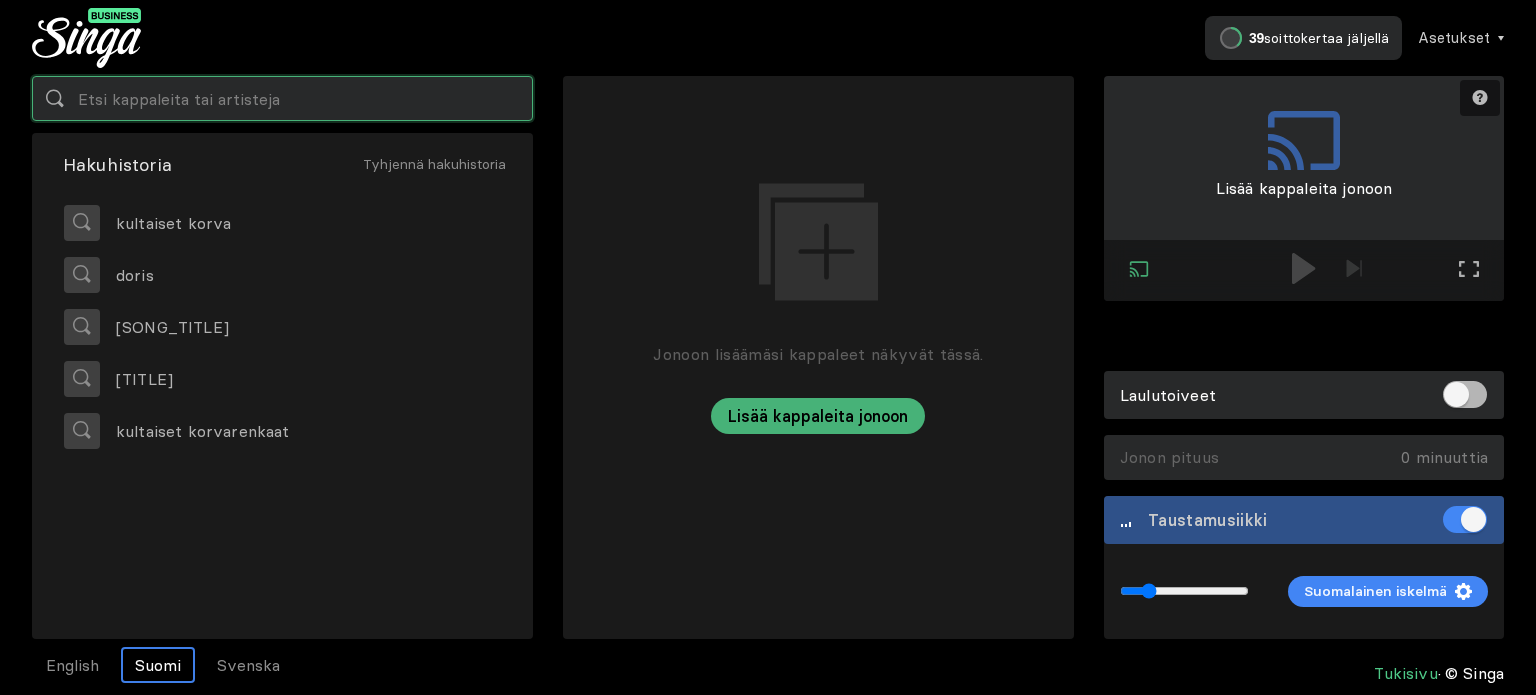 click at bounding box center (282, 98) 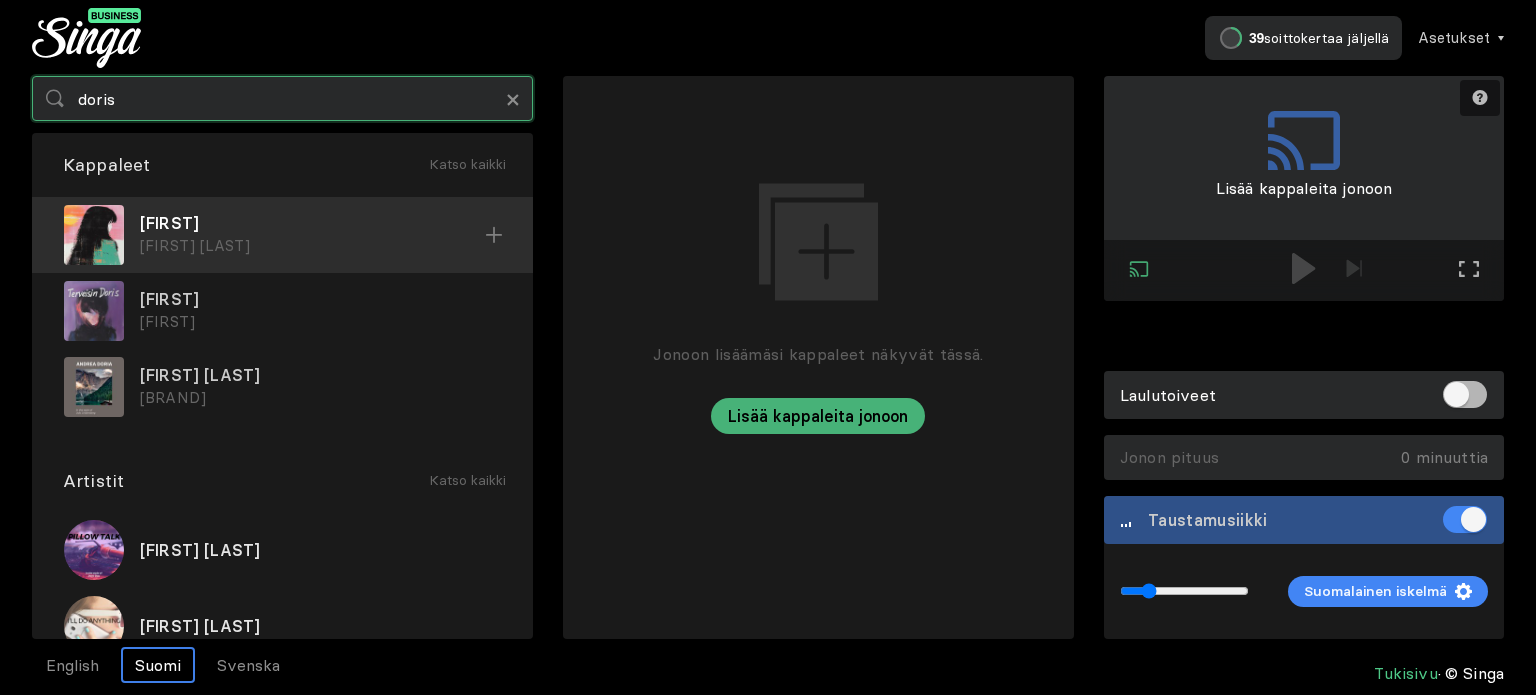 type on "doris" 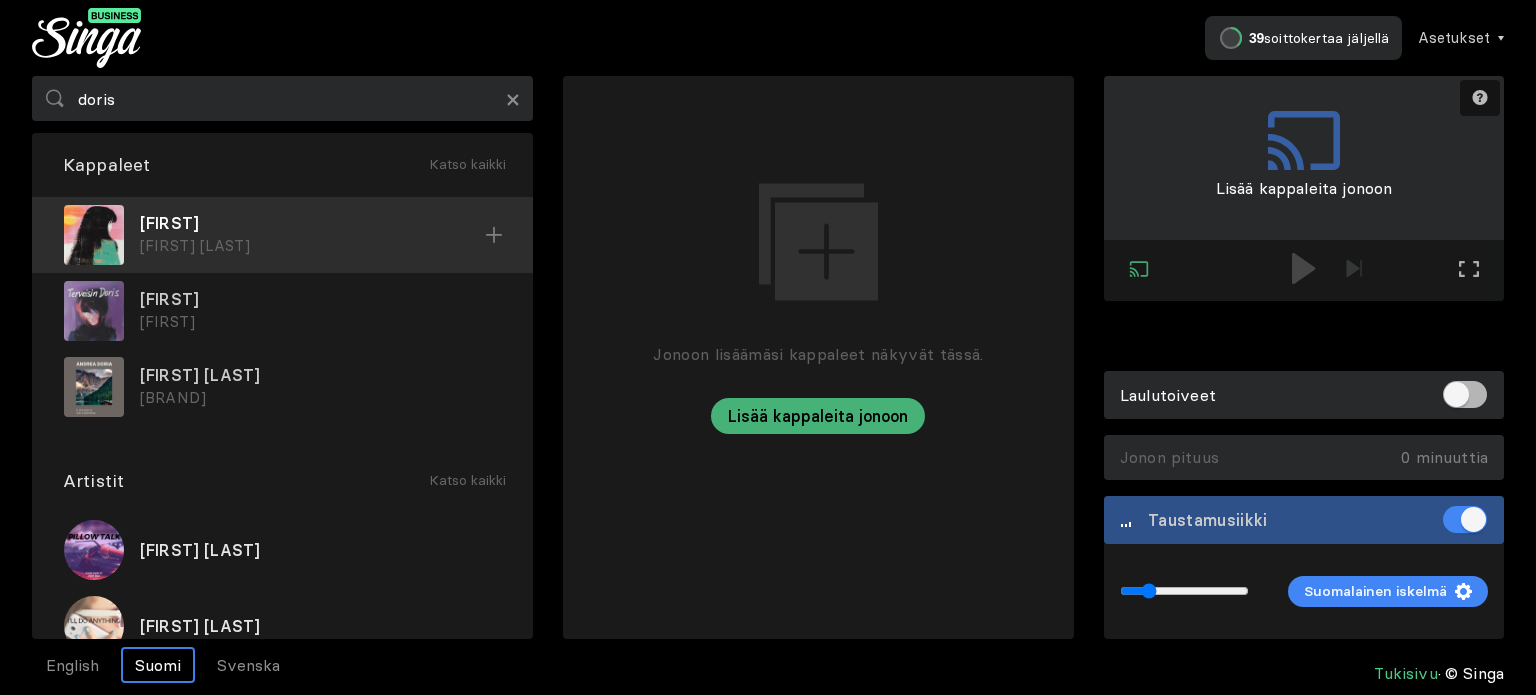 click on "[FIRST]" at bounding box center [312, 223] 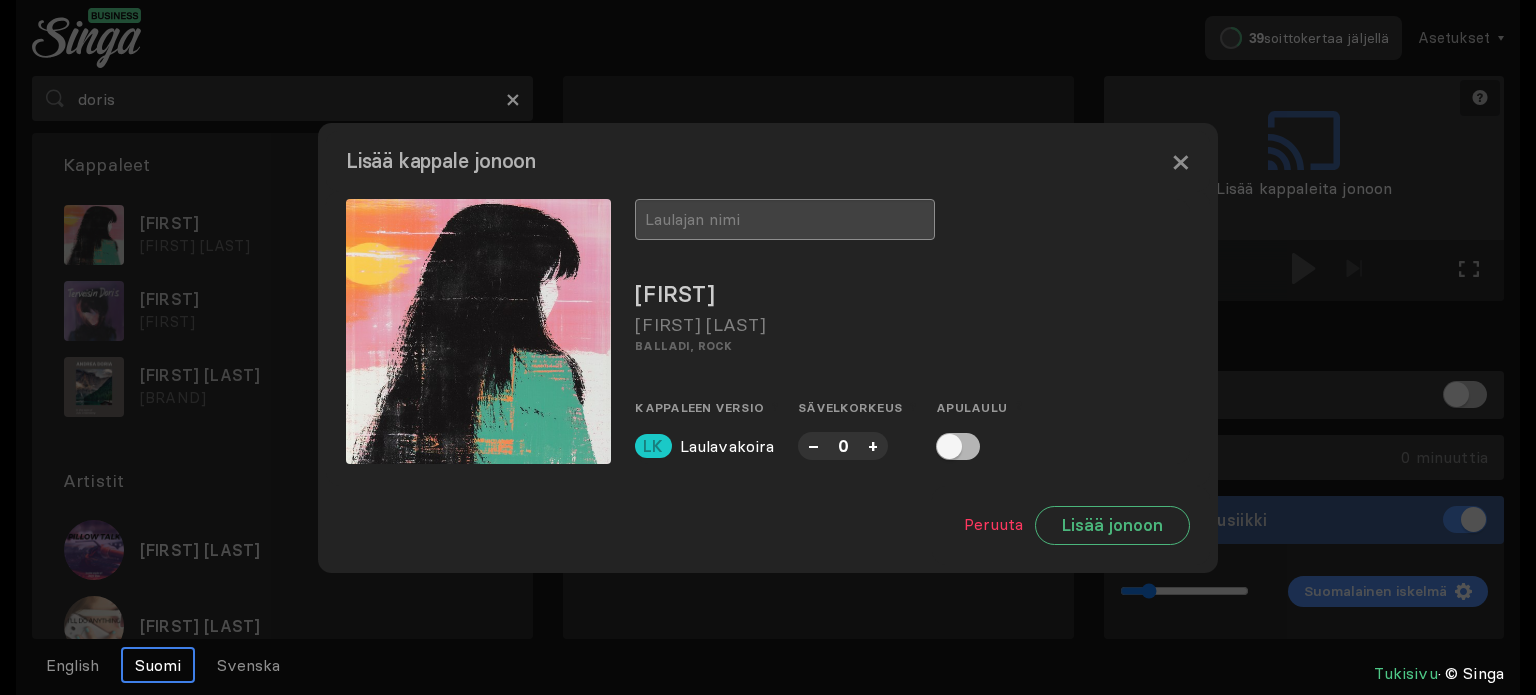 click at bounding box center [785, 219] 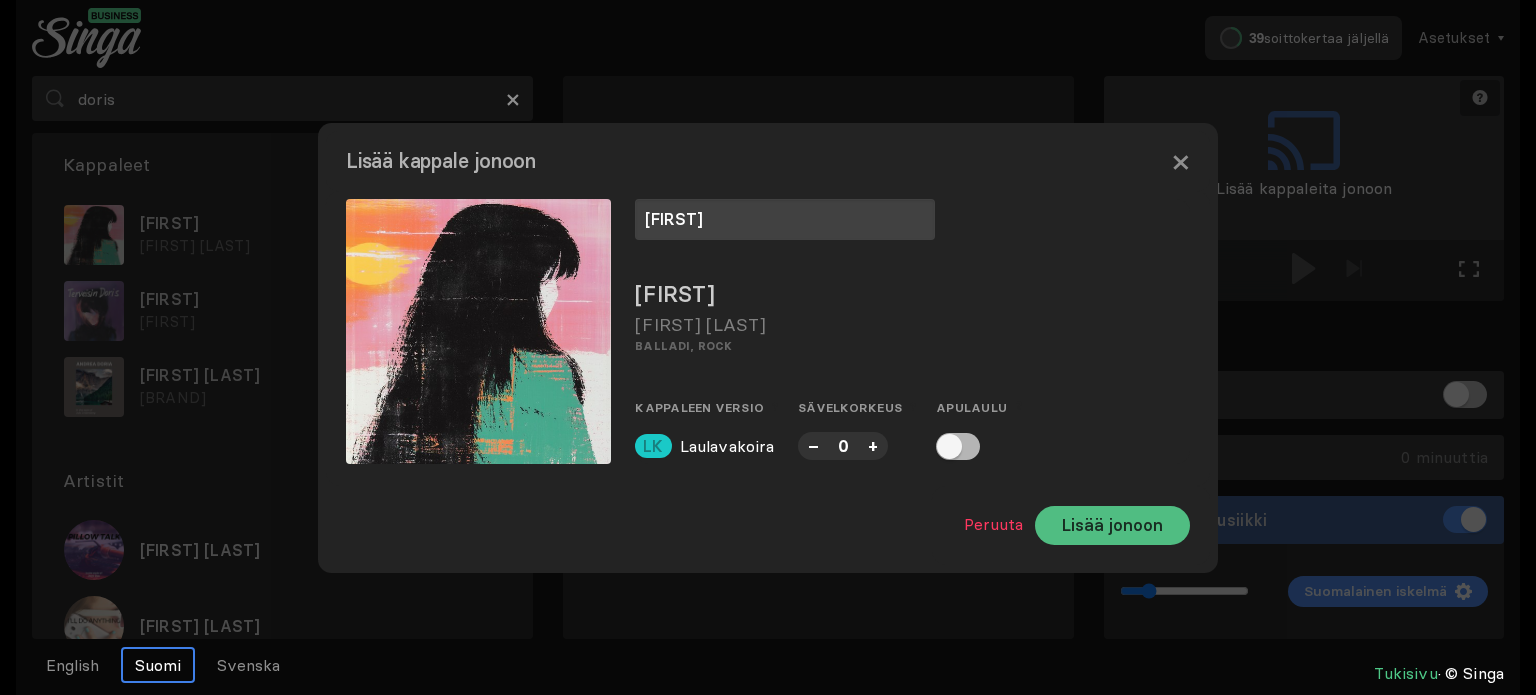 type on "[FIRST]" 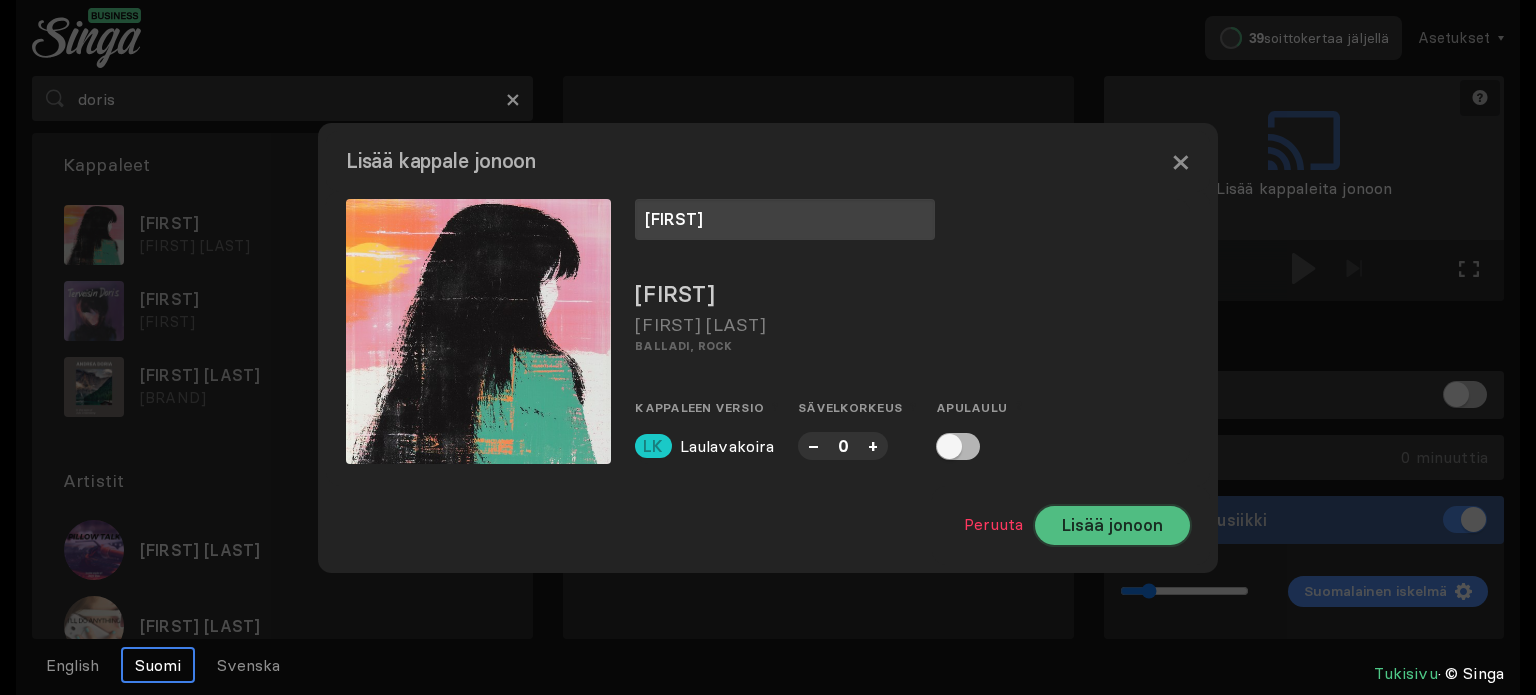 click on "Lisää jonoon" at bounding box center (1112, 525) 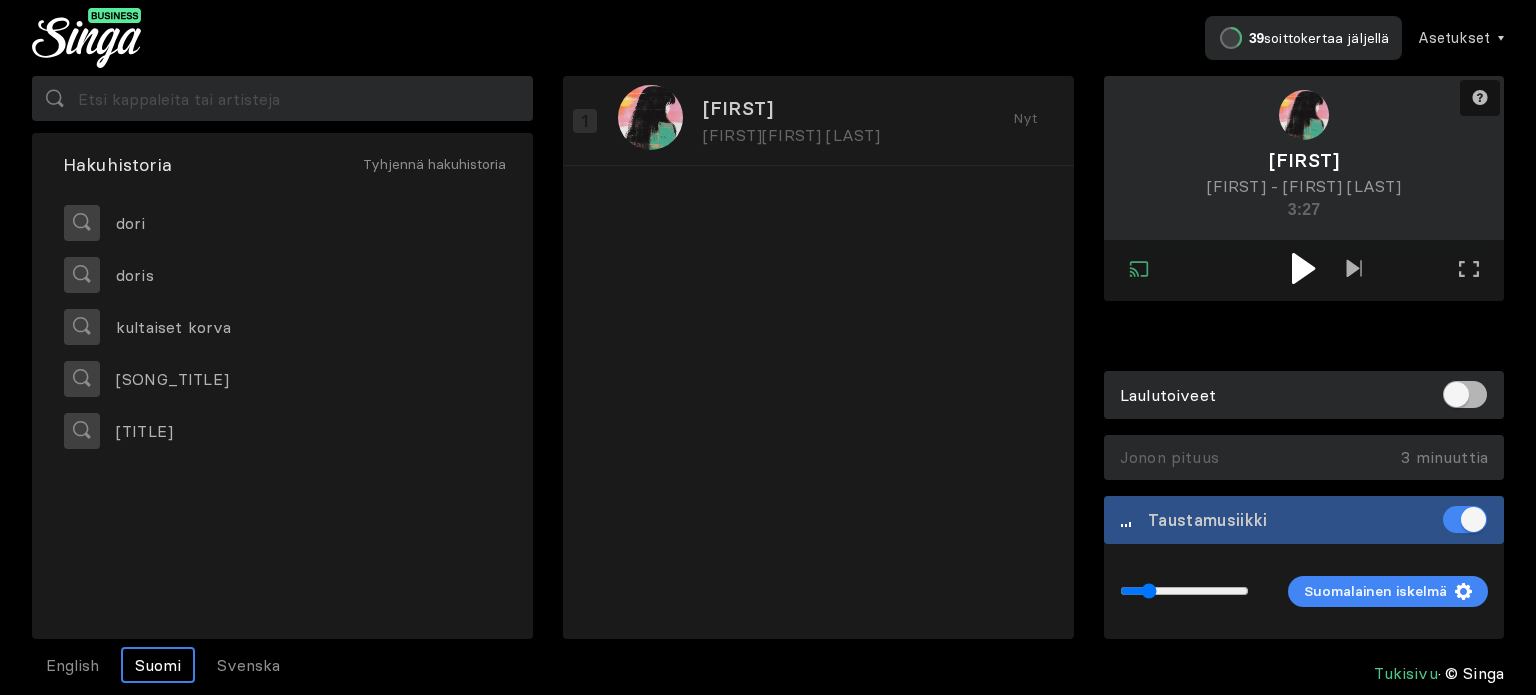 click at bounding box center (1303, 268) 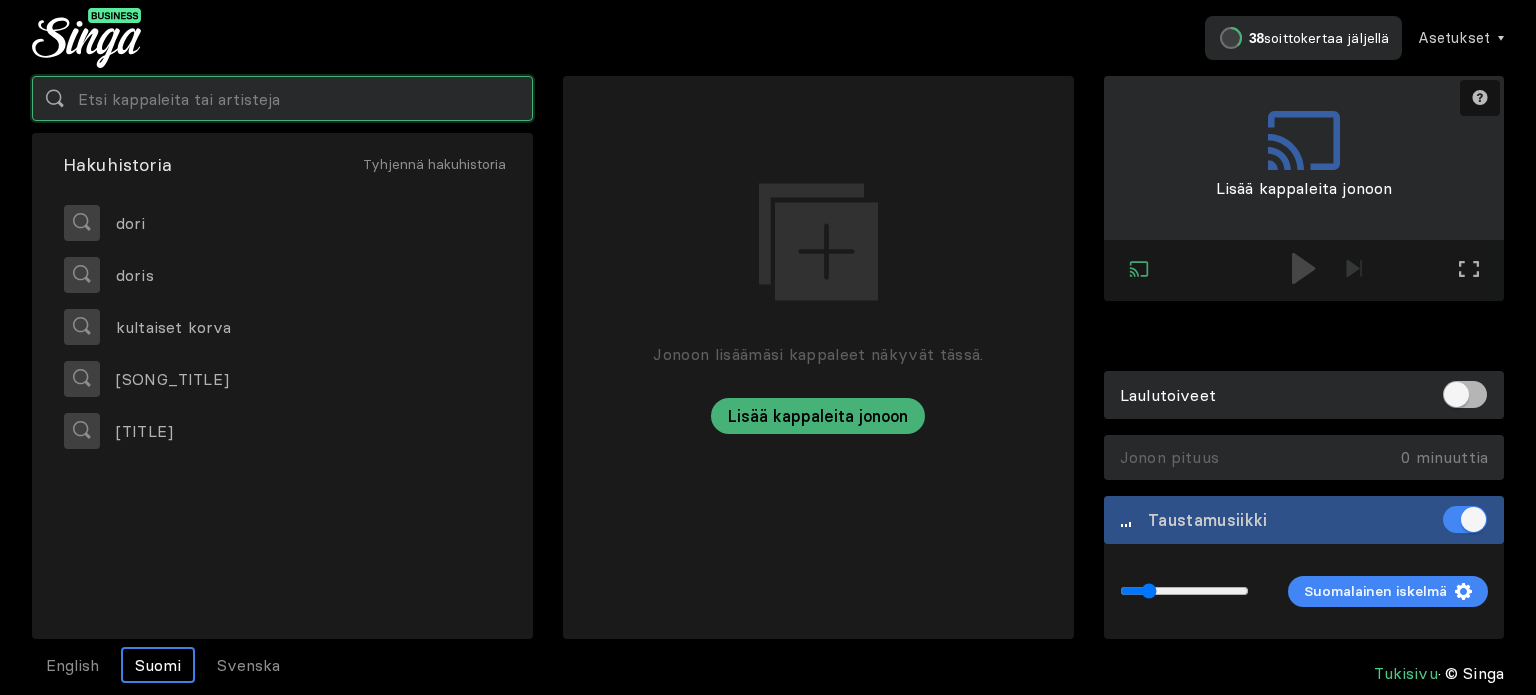 click at bounding box center [282, 98] 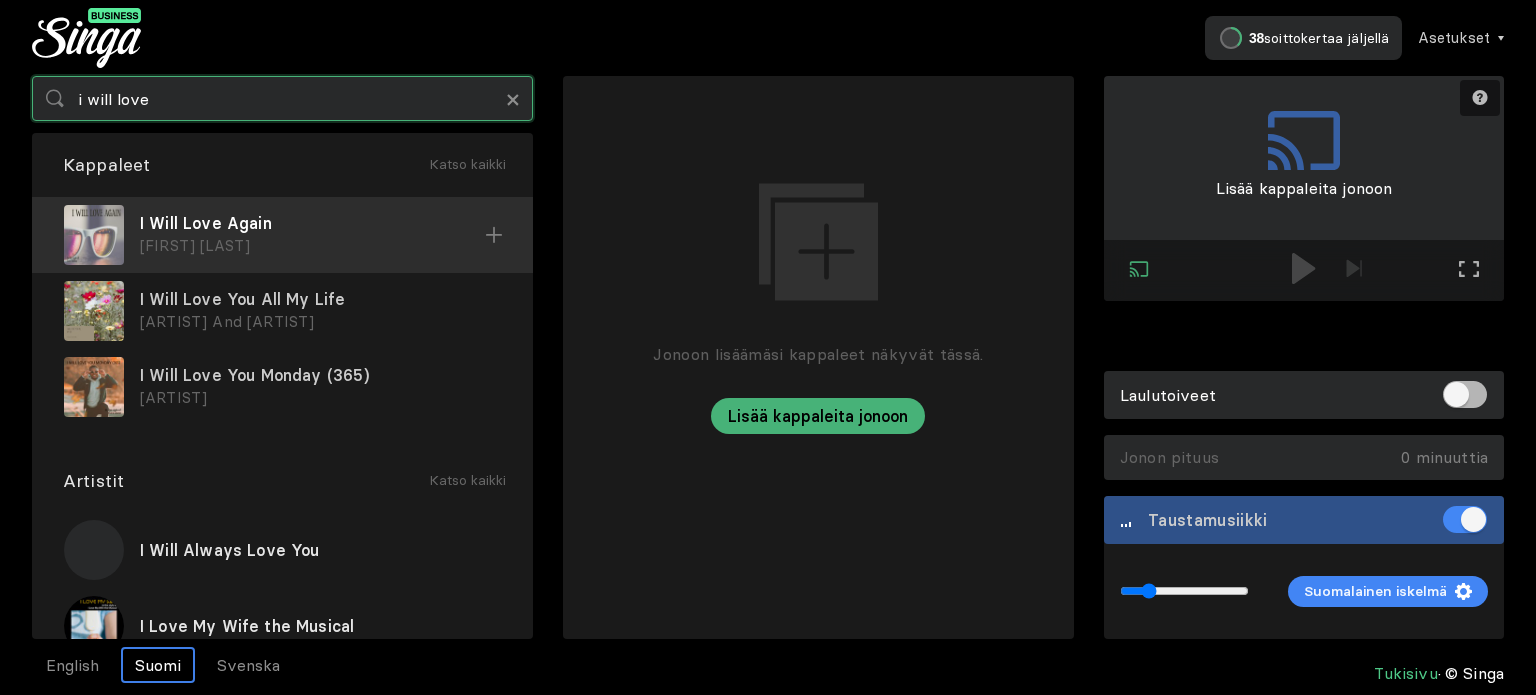 type on "i will love" 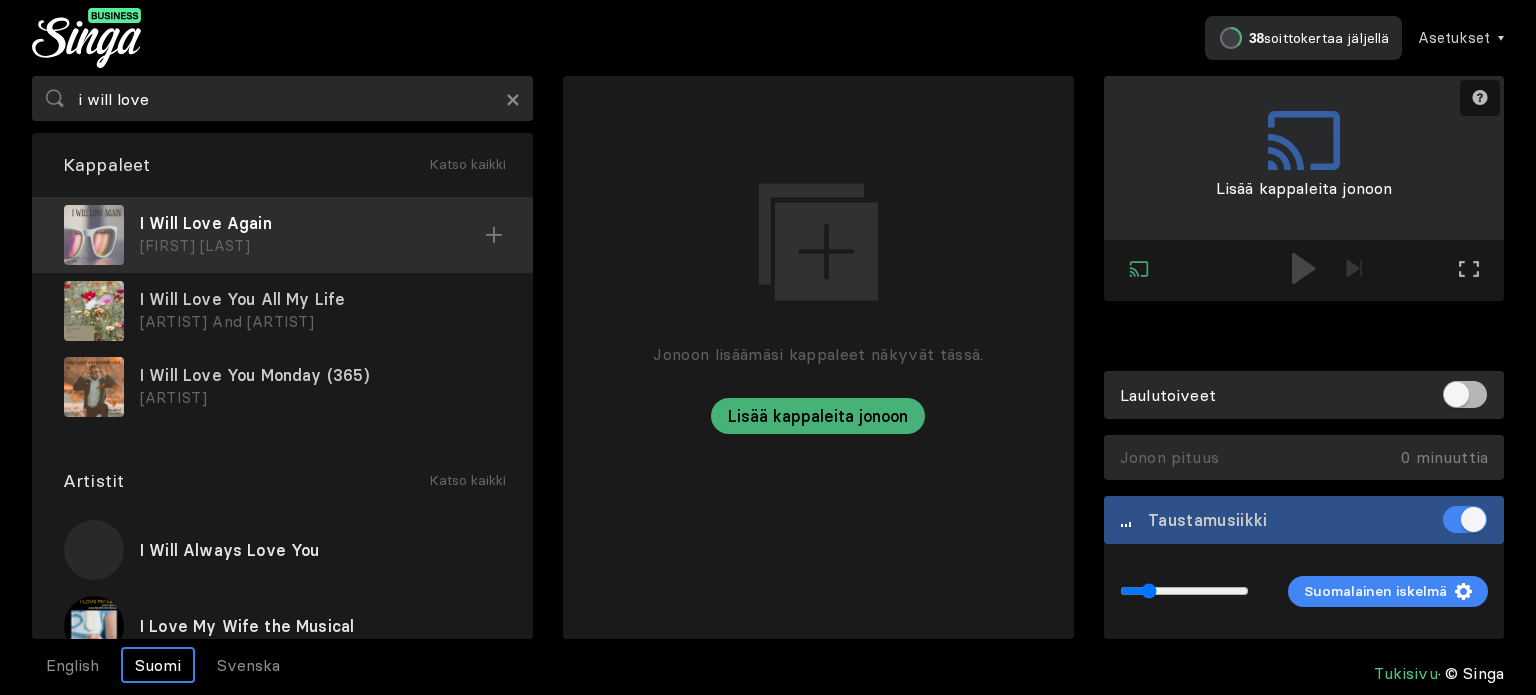 click on "[FIRST] [LAST]" at bounding box center (312, 246) 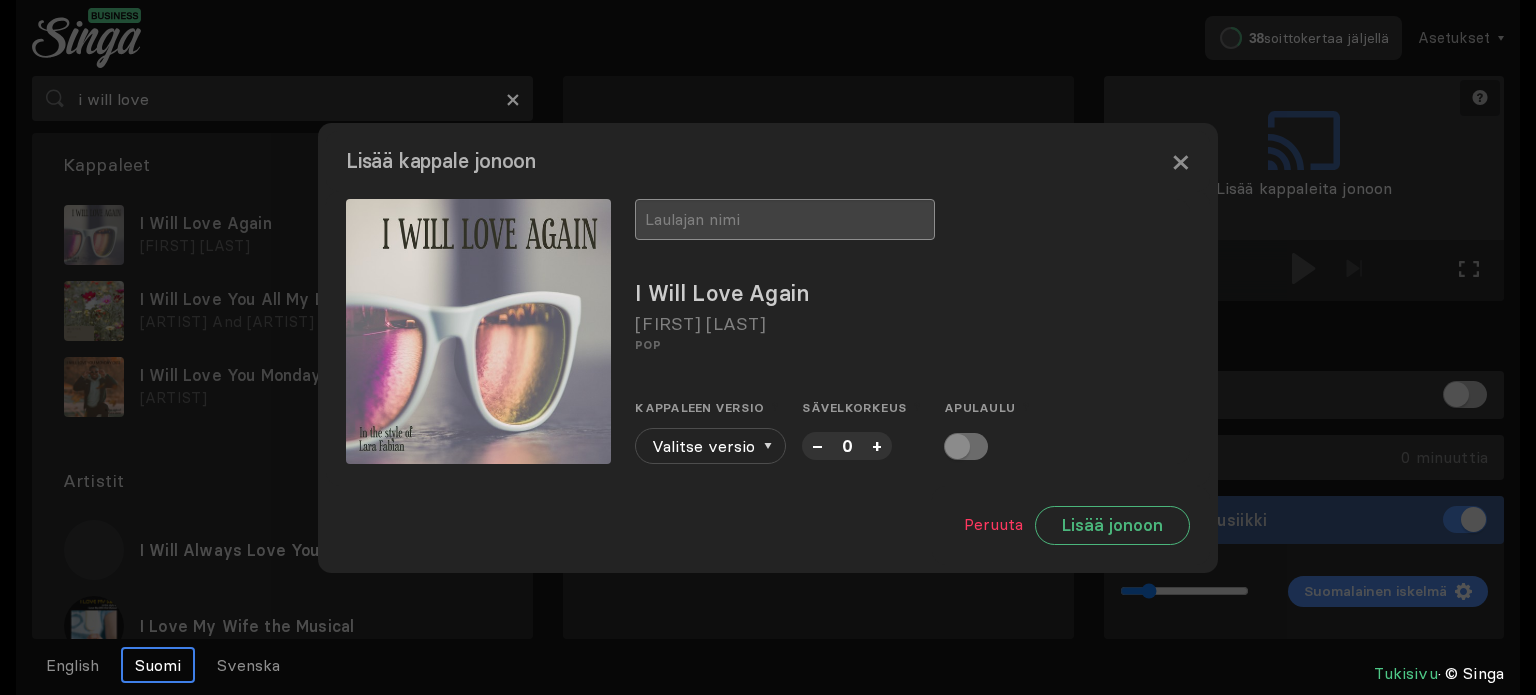 click at bounding box center (785, 219) 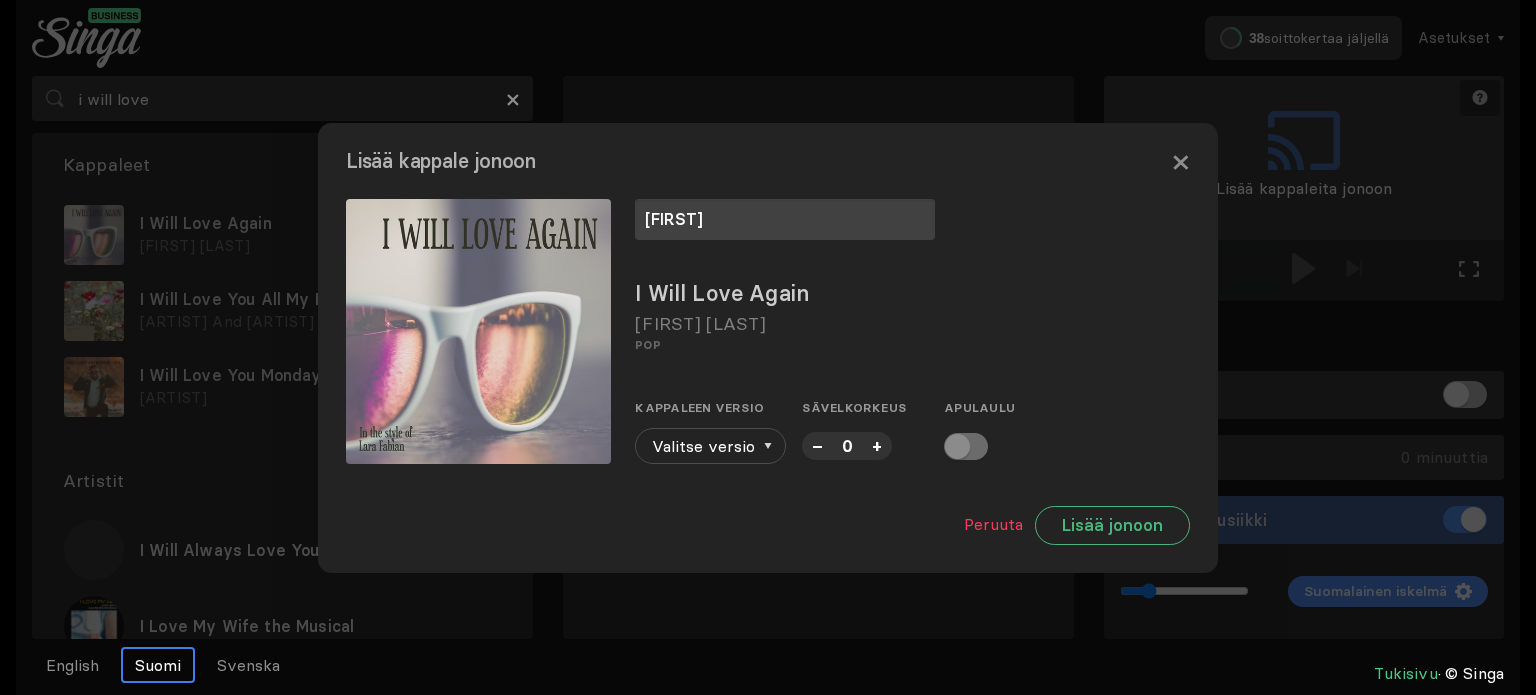 type on "[FIRST]" 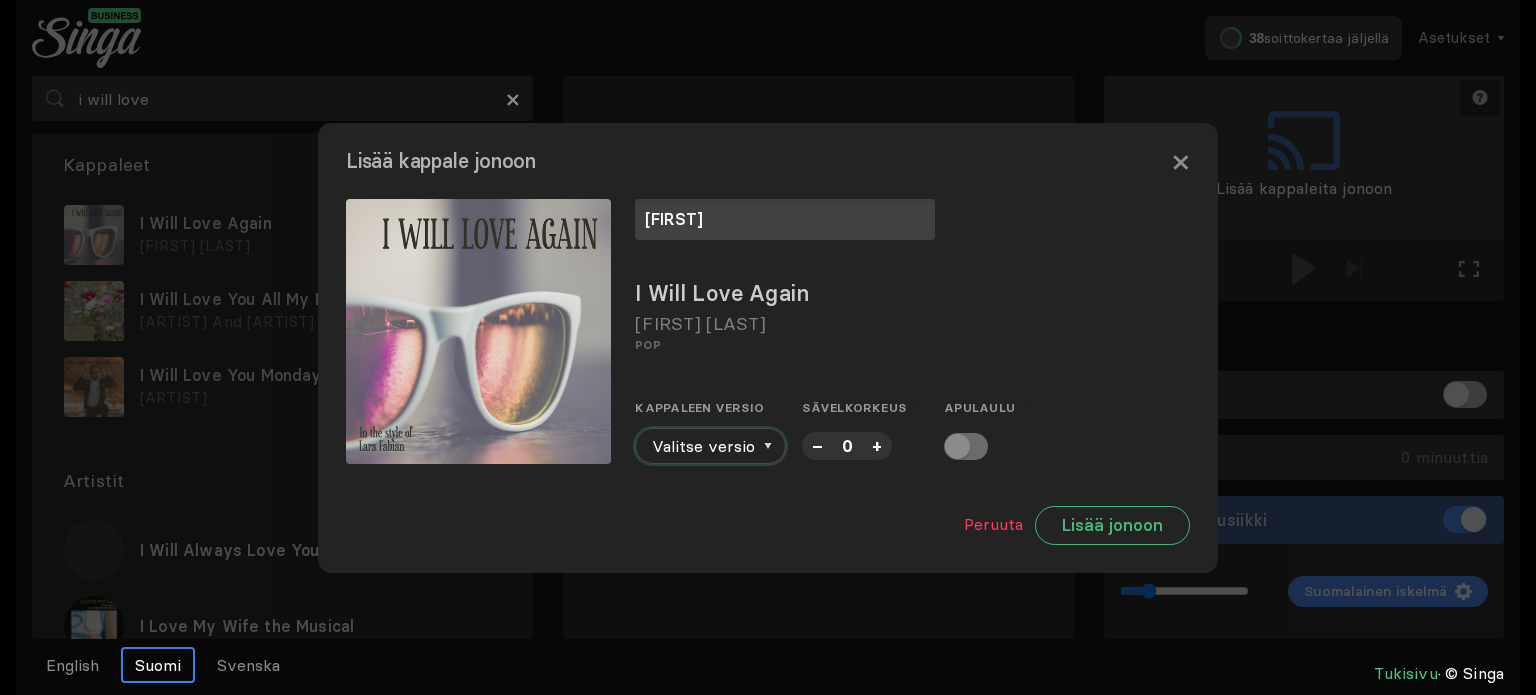 click at bounding box center (768, 446) 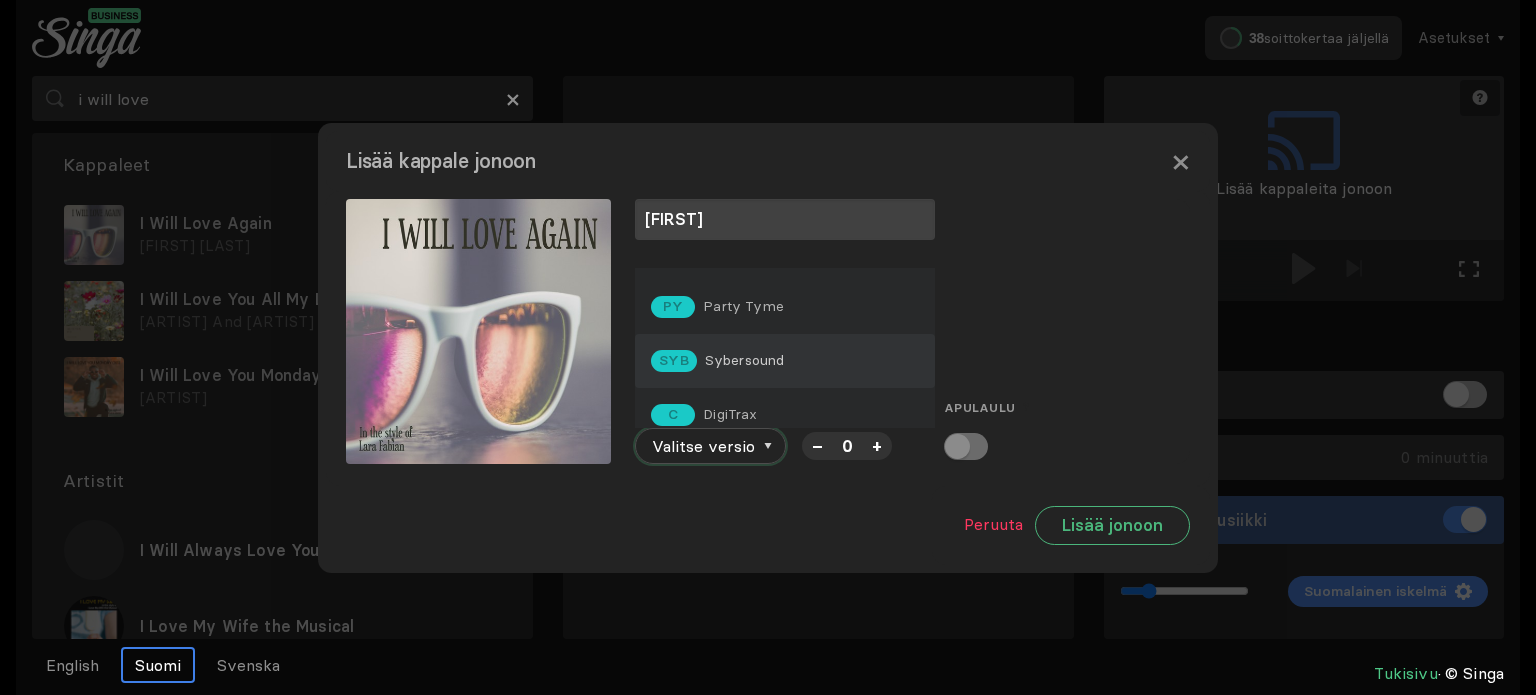 scroll, scrollTop: 168, scrollLeft: 0, axis: vertical 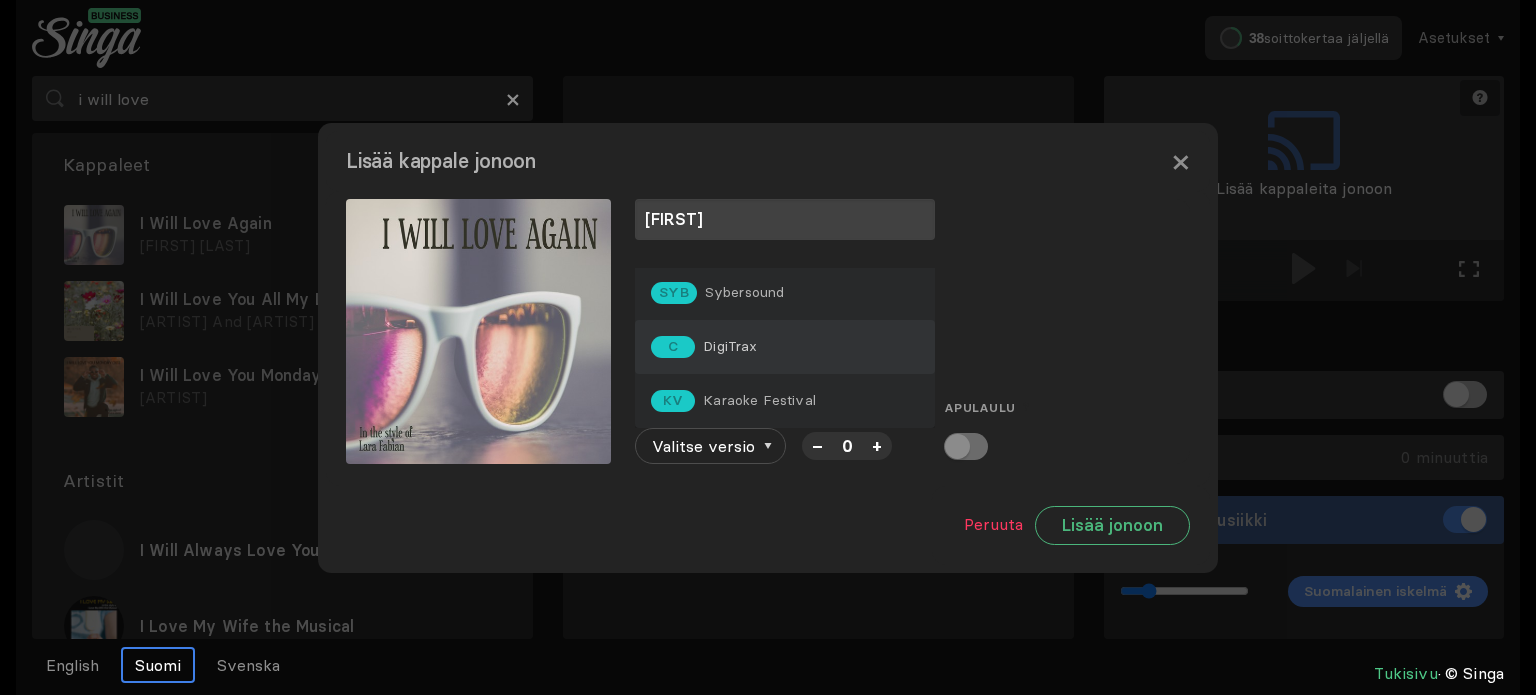 click on "[BRAND]" at bounding box center (785, 131) 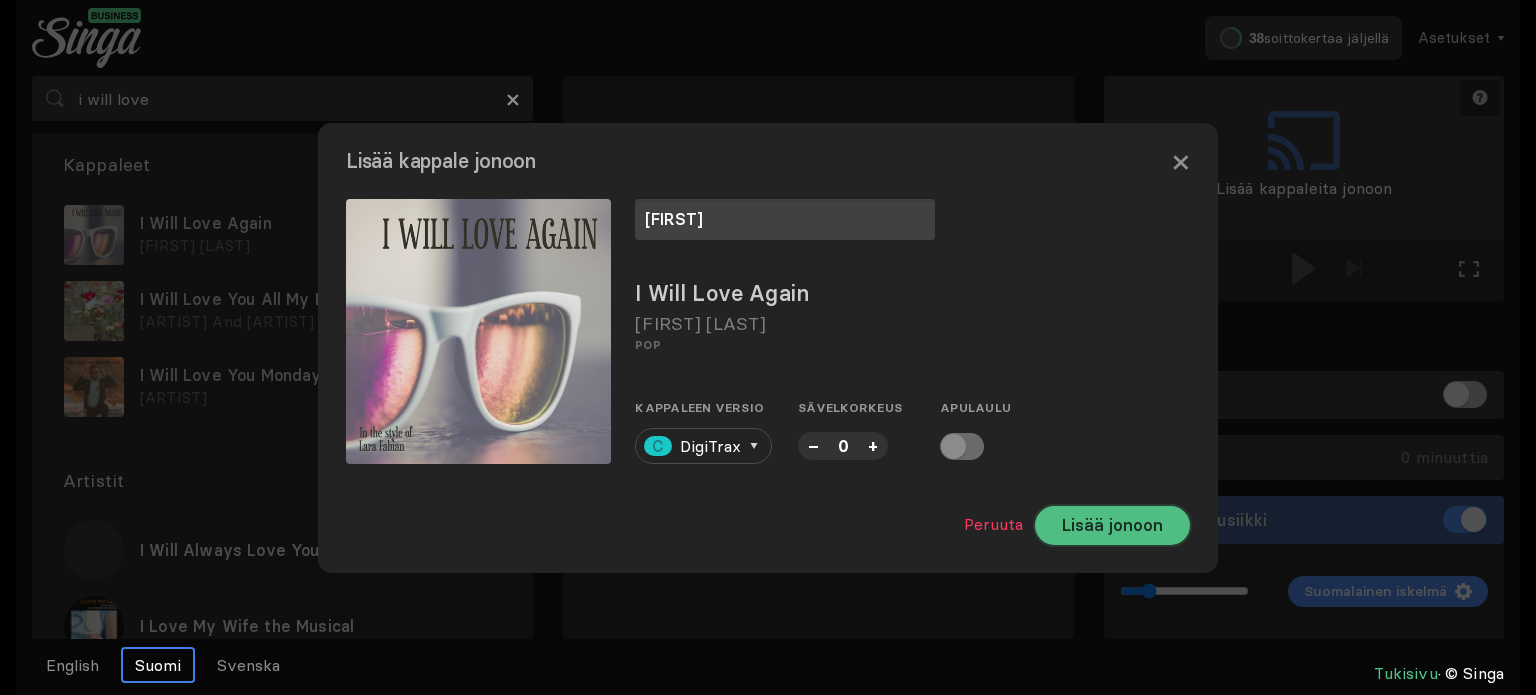 click on "Lisää jonoon" at bounding box center [1112, 525] 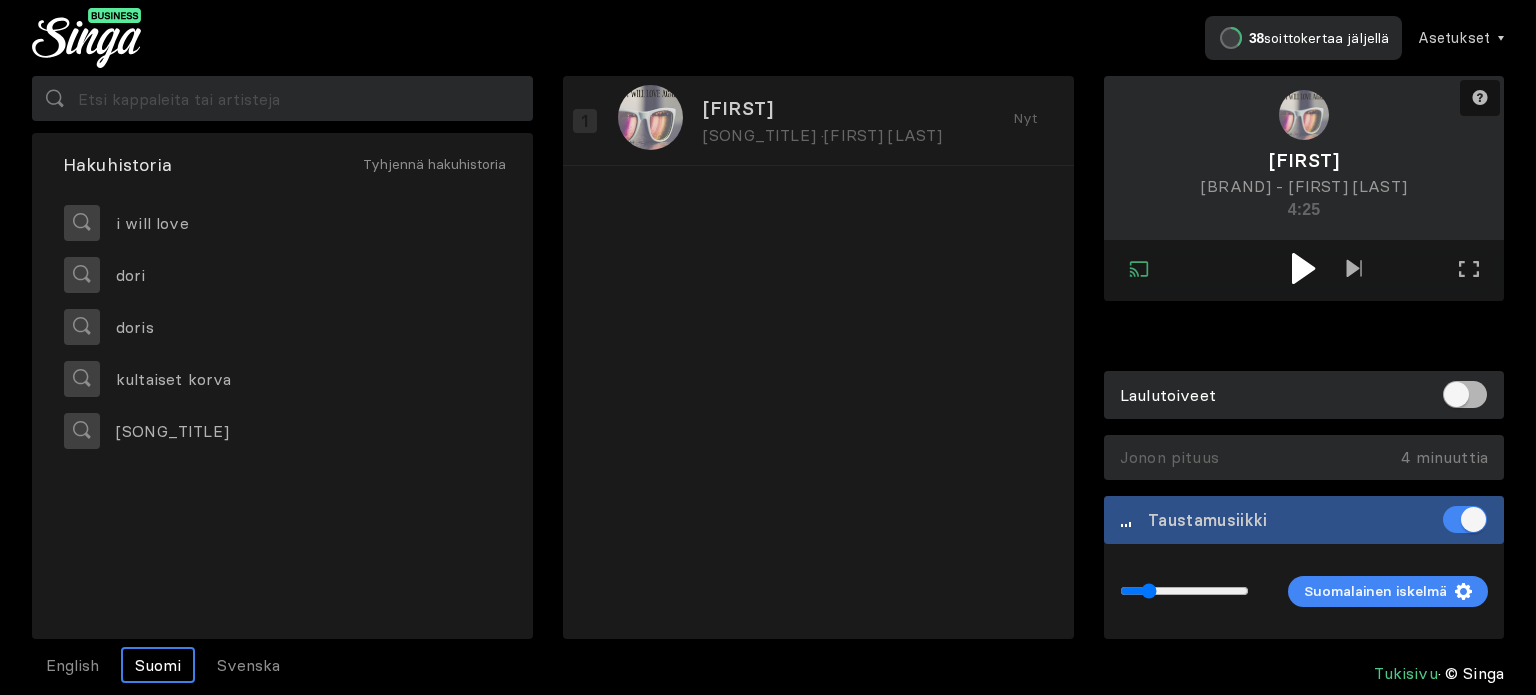 click at bounding box center (1303, 268) 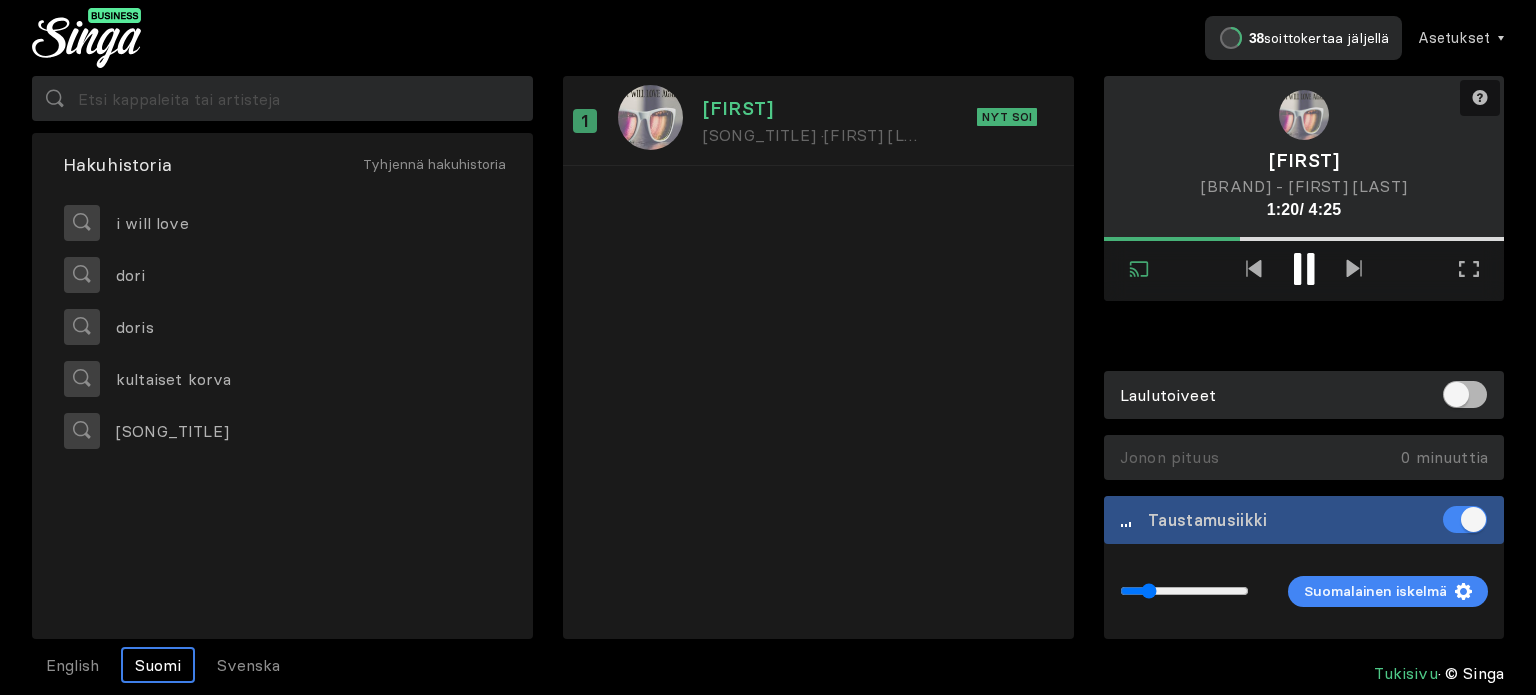 click at bounding box center [1304, 269] 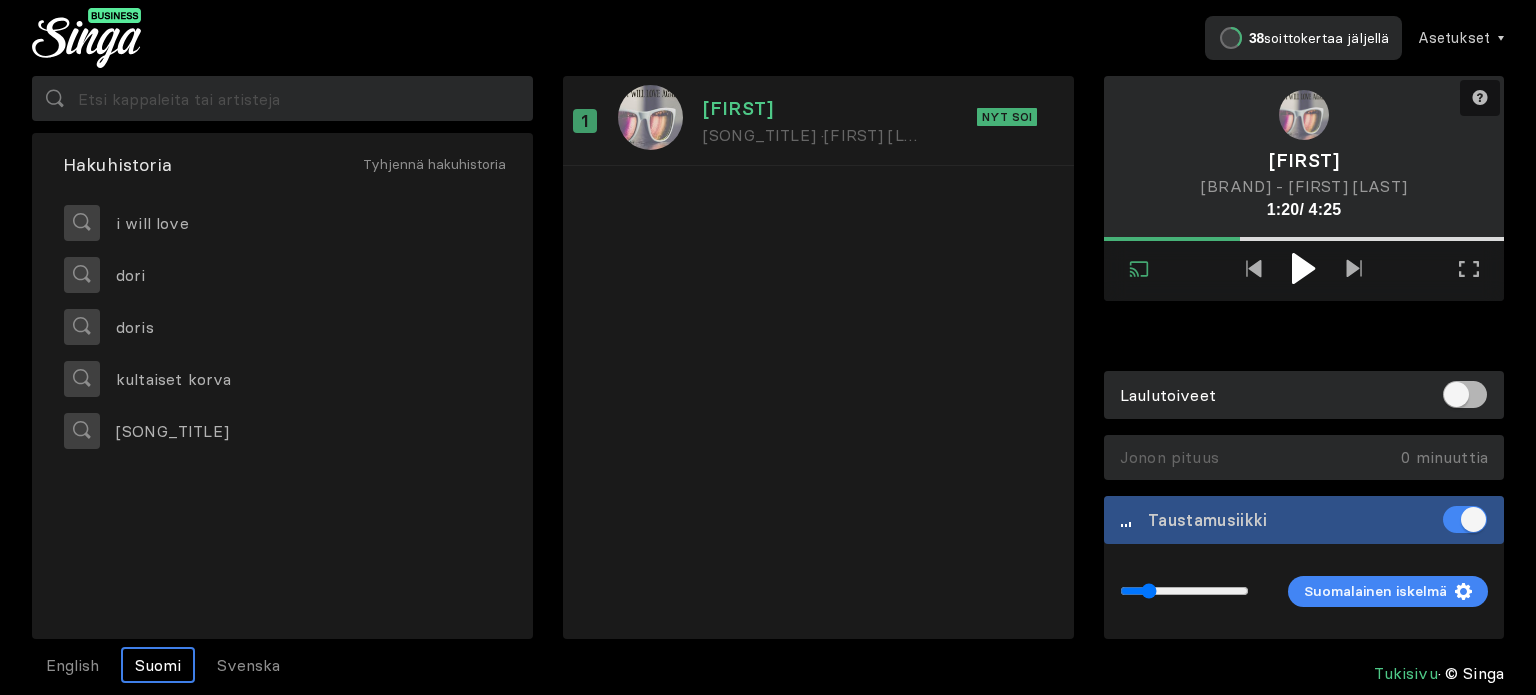 click on "[SONG_TITLE] ·" at bounding box center (763, 135) 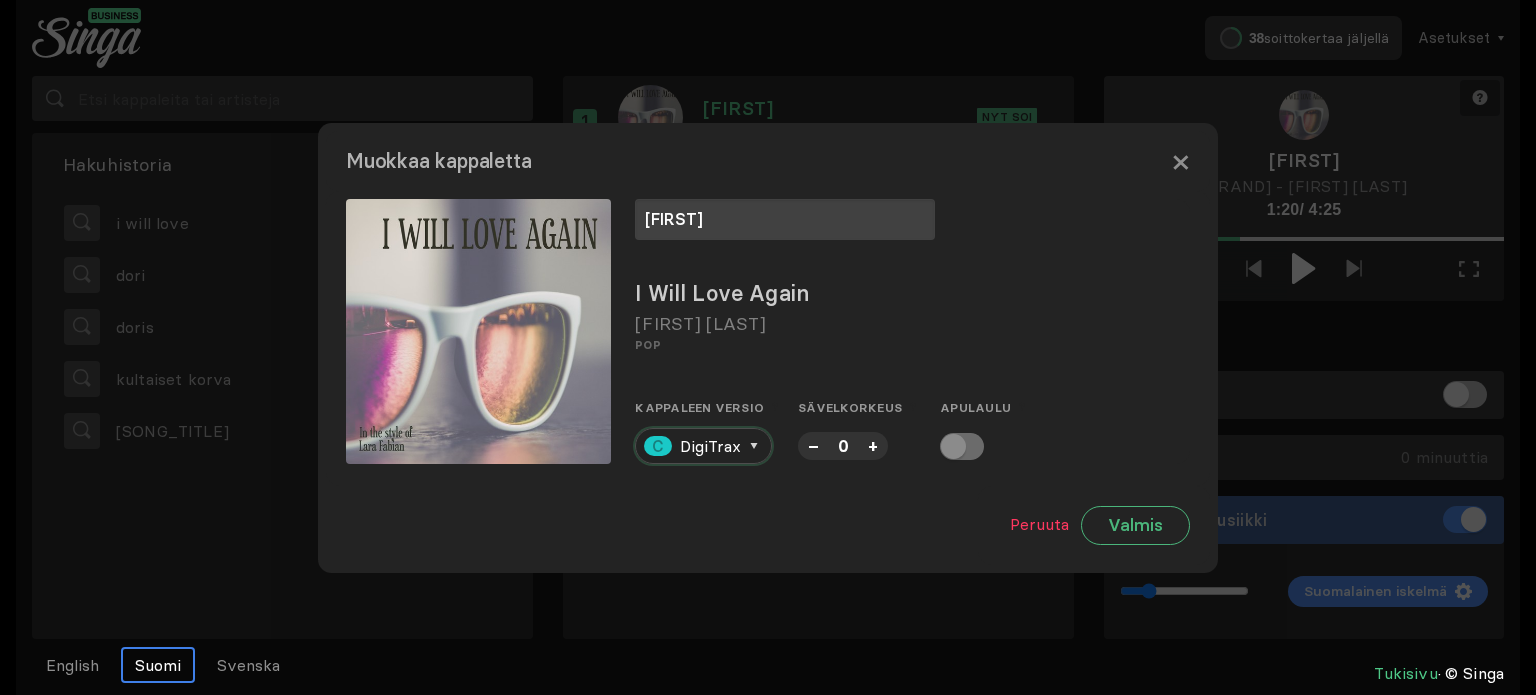 click at bounding box center [754, 446] 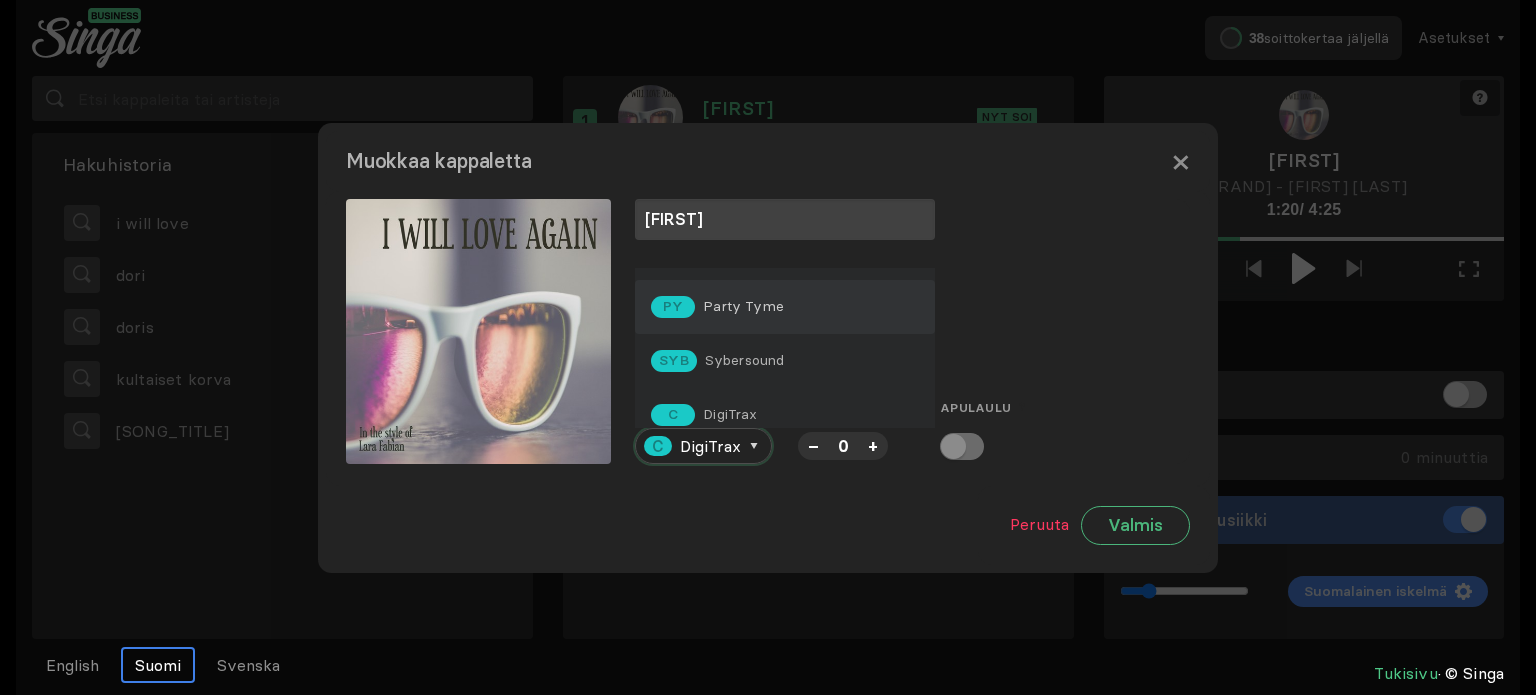 scroll, scrollTop: 0, scrollLeft: 0, axis: both 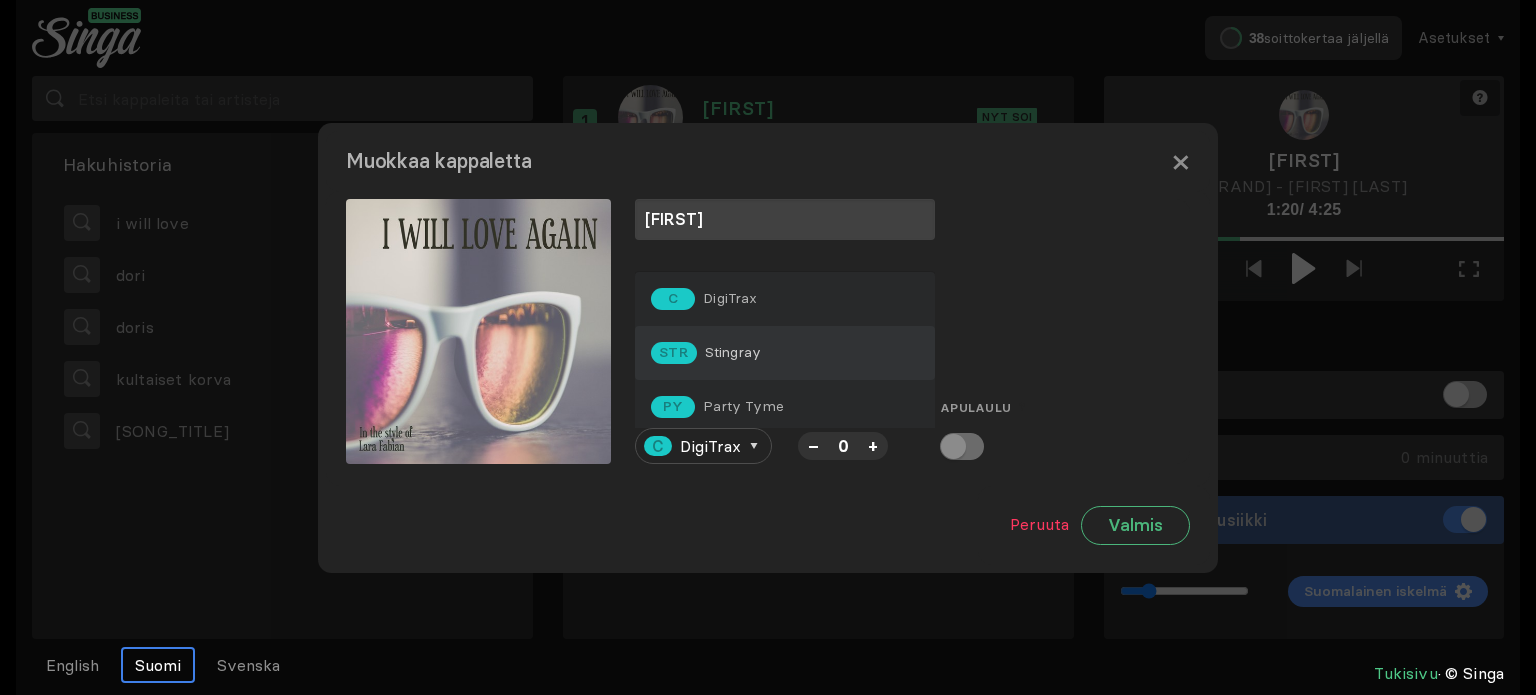 click on "Stingray" at bounding box center (730, 298) 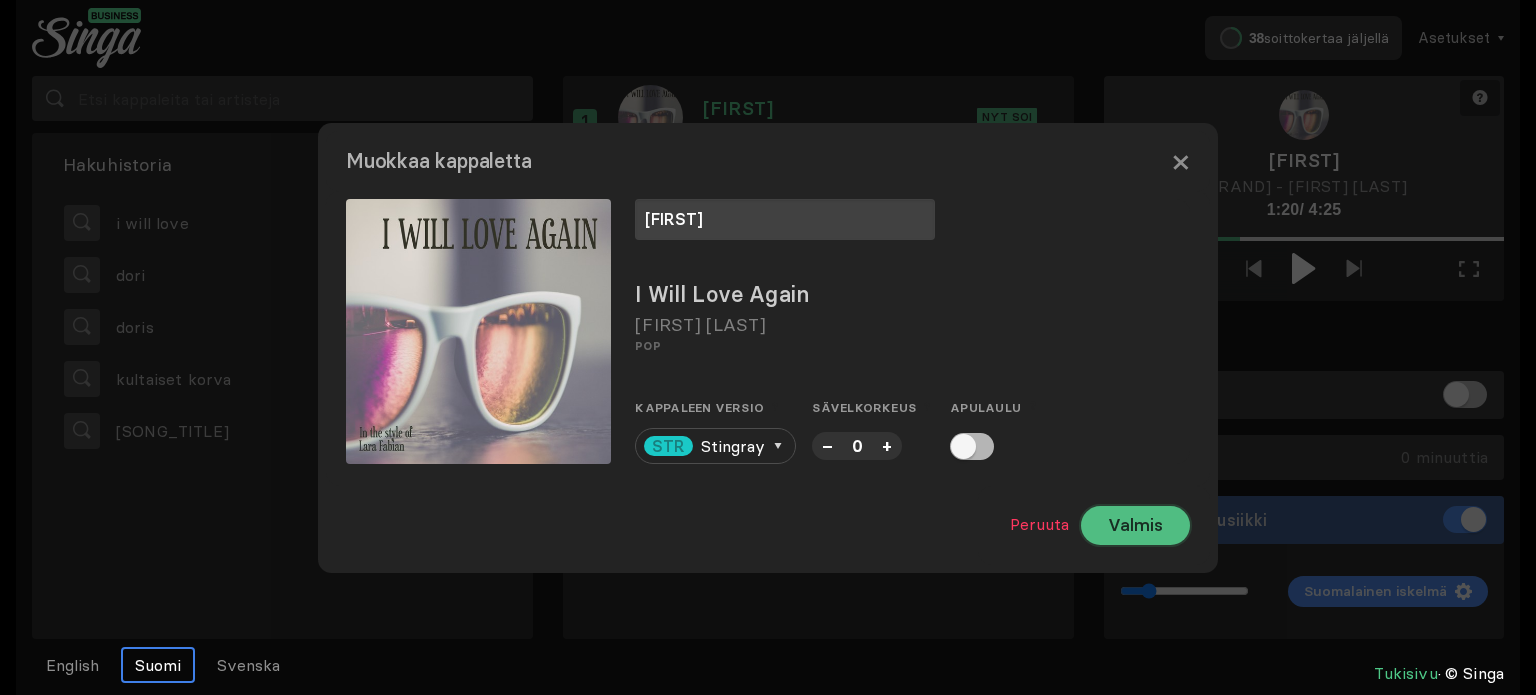 click on "Valmis" at bounding box center [1135, 525] 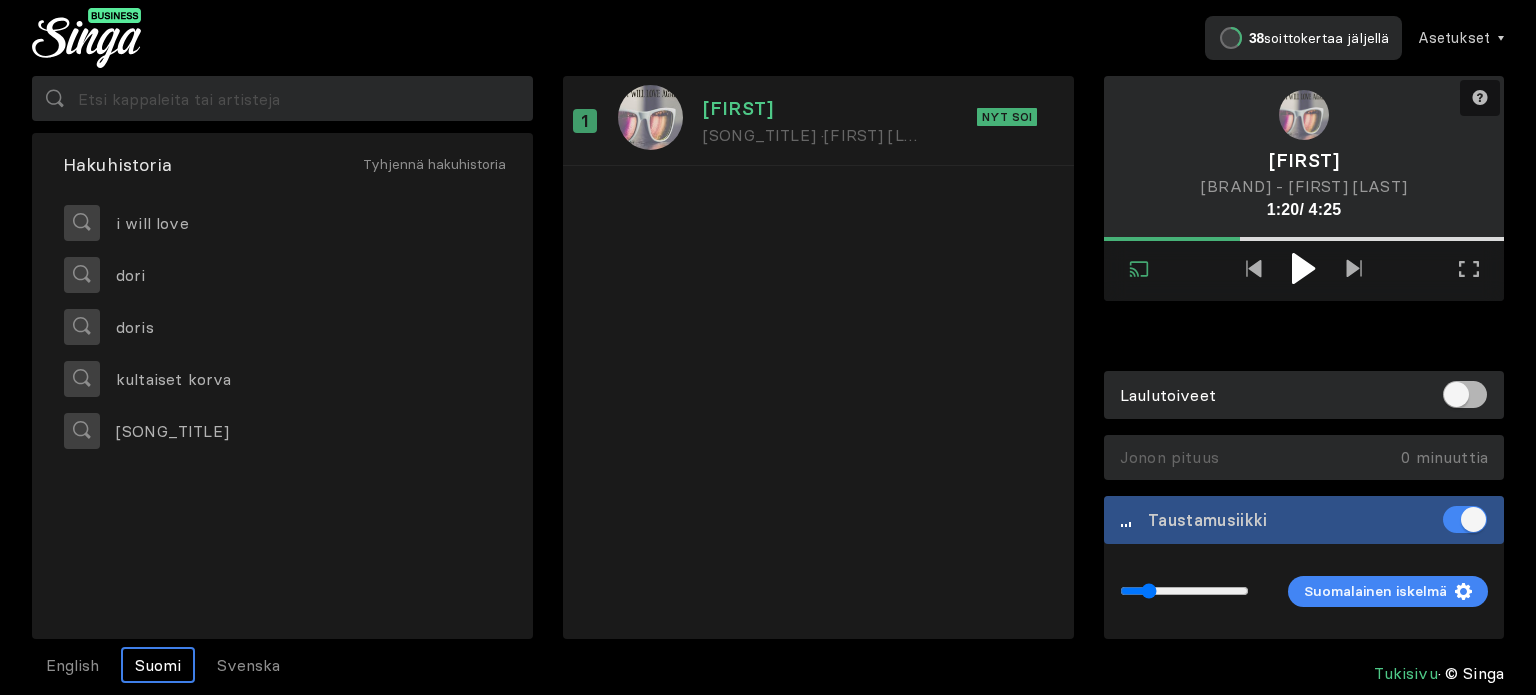 click at bounding box center (1303, 268) 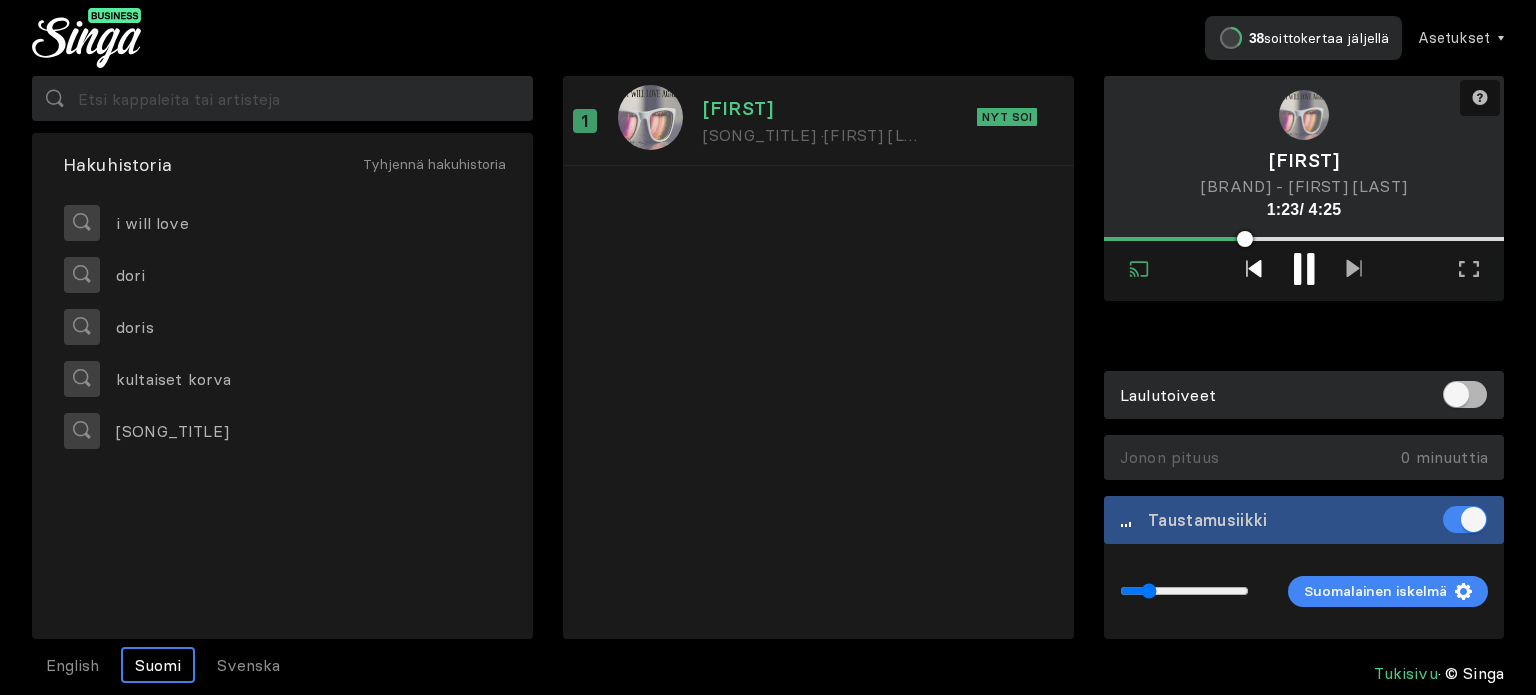 click at bounding box center (1254, 270) 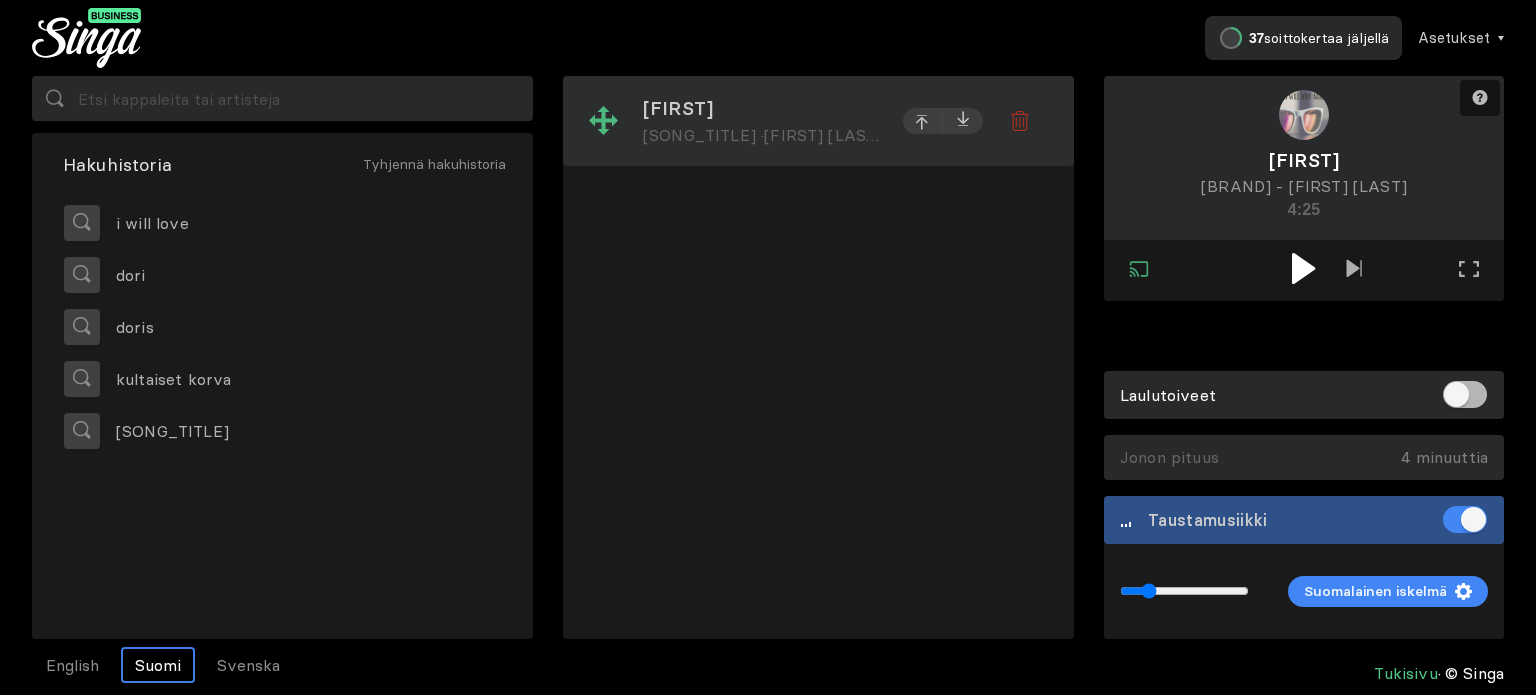 click on "[FIRST] [LAST]" at bounding box center [823, 135] 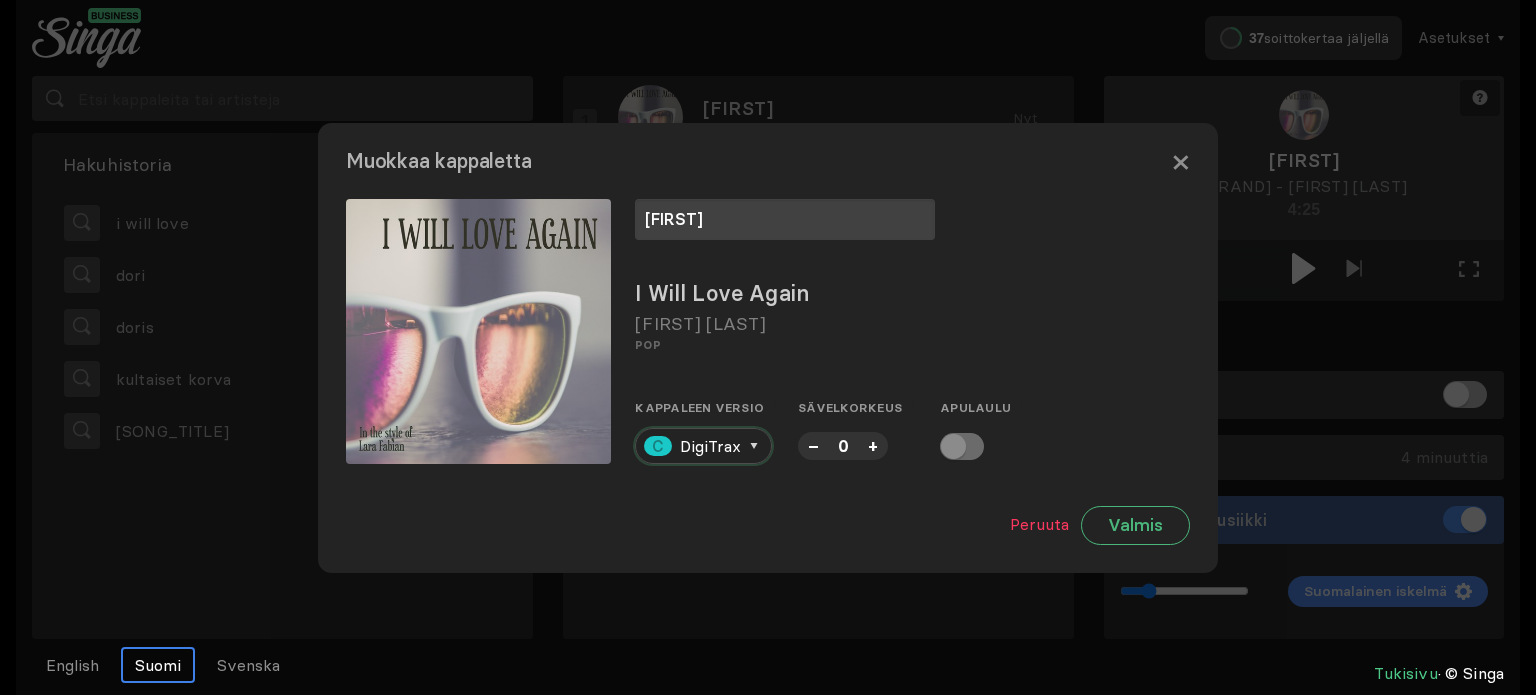click on "[BRAND]" at bounding box center [703, 446] 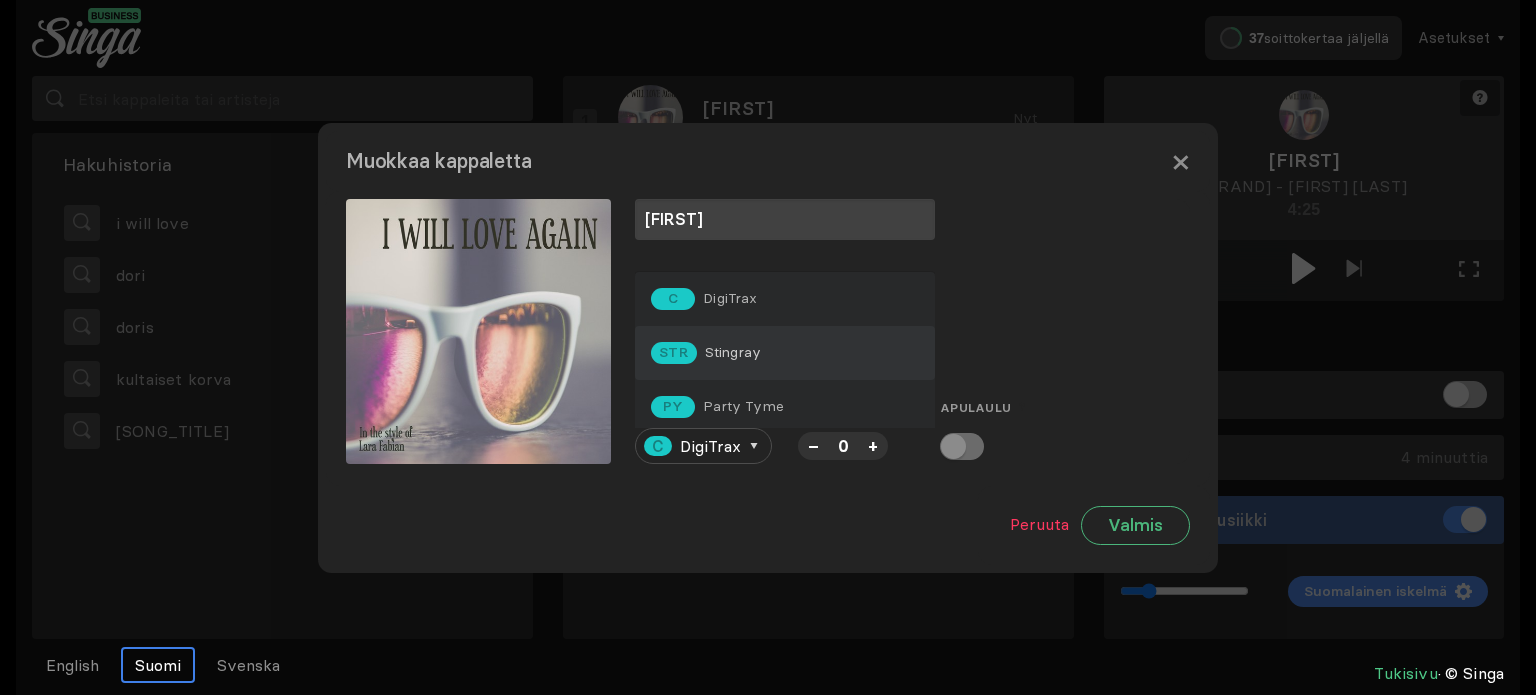 click on "STR Stingray" at bounding box center [785, 299] 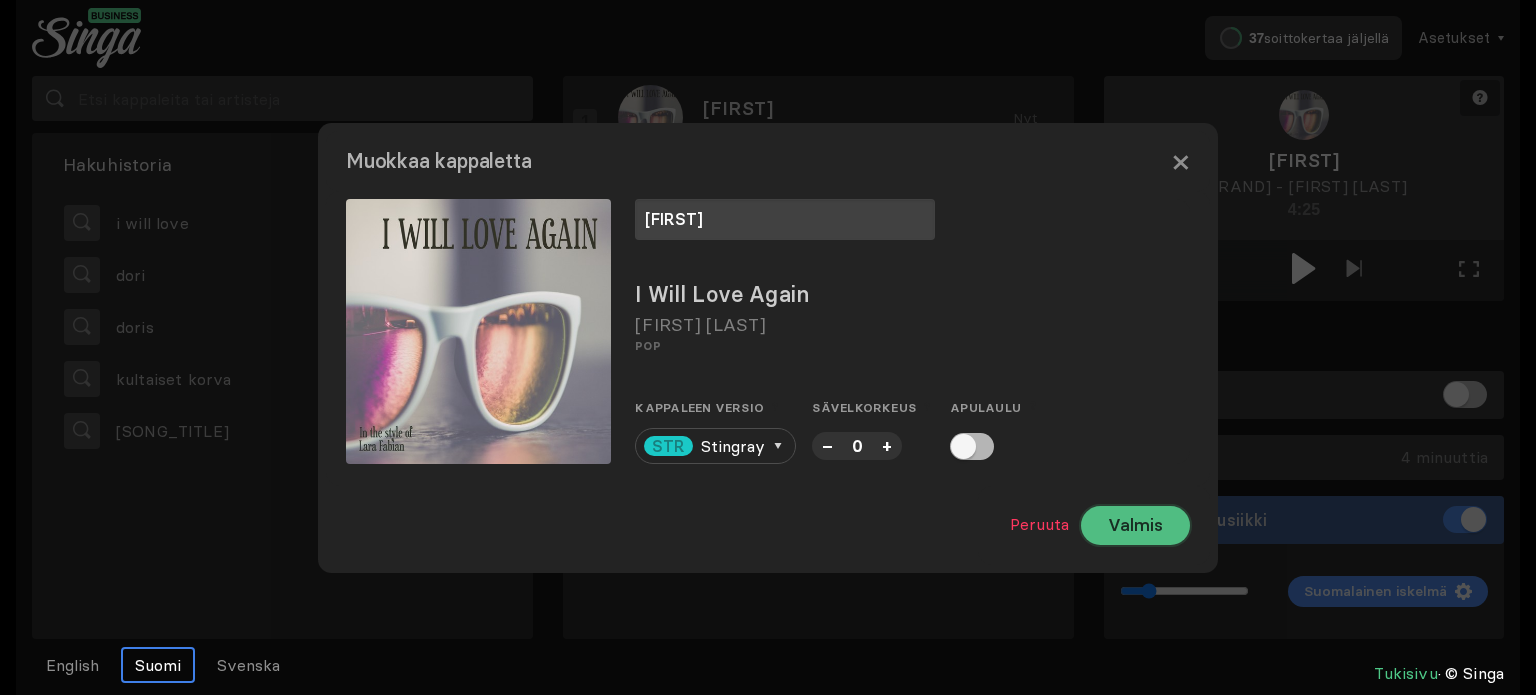 click on "Valmis" at bounding box center [1135, 525] 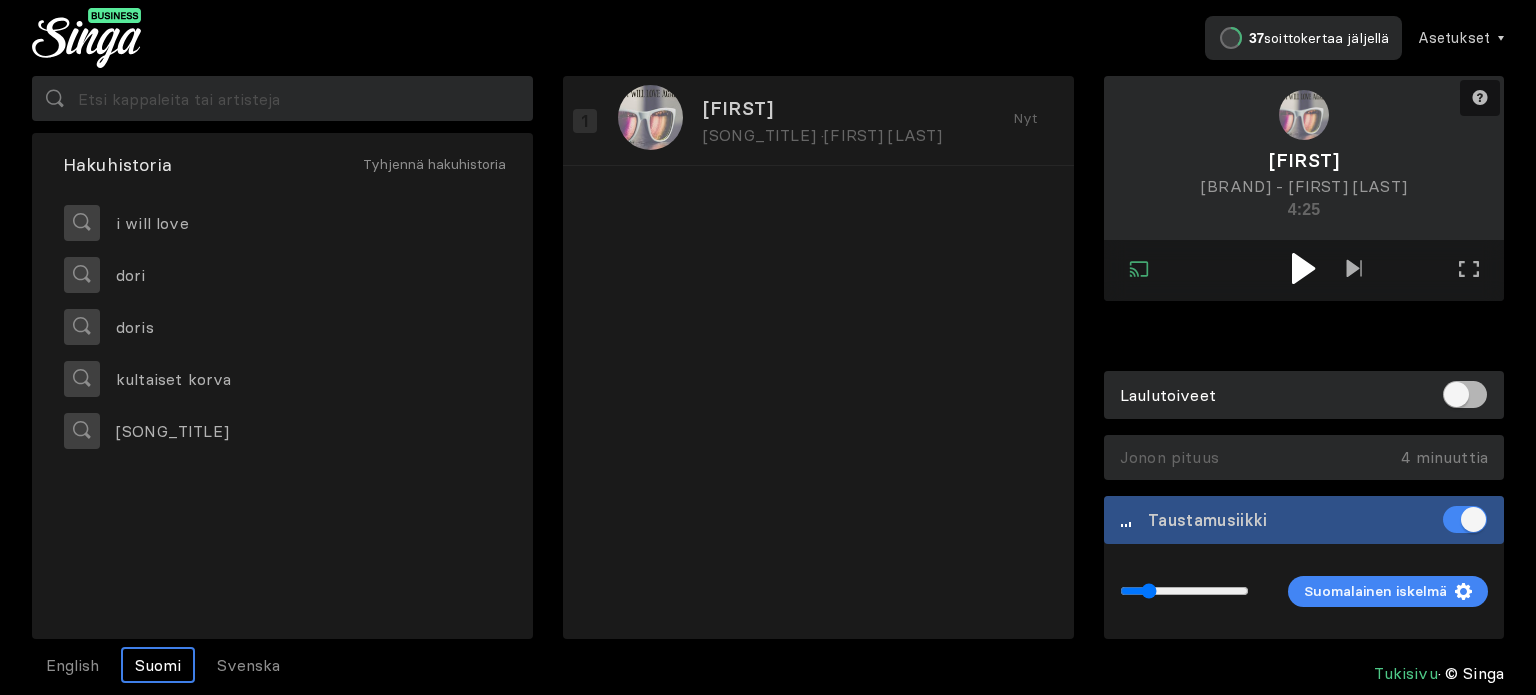 click at bounding box center (1303, 268) 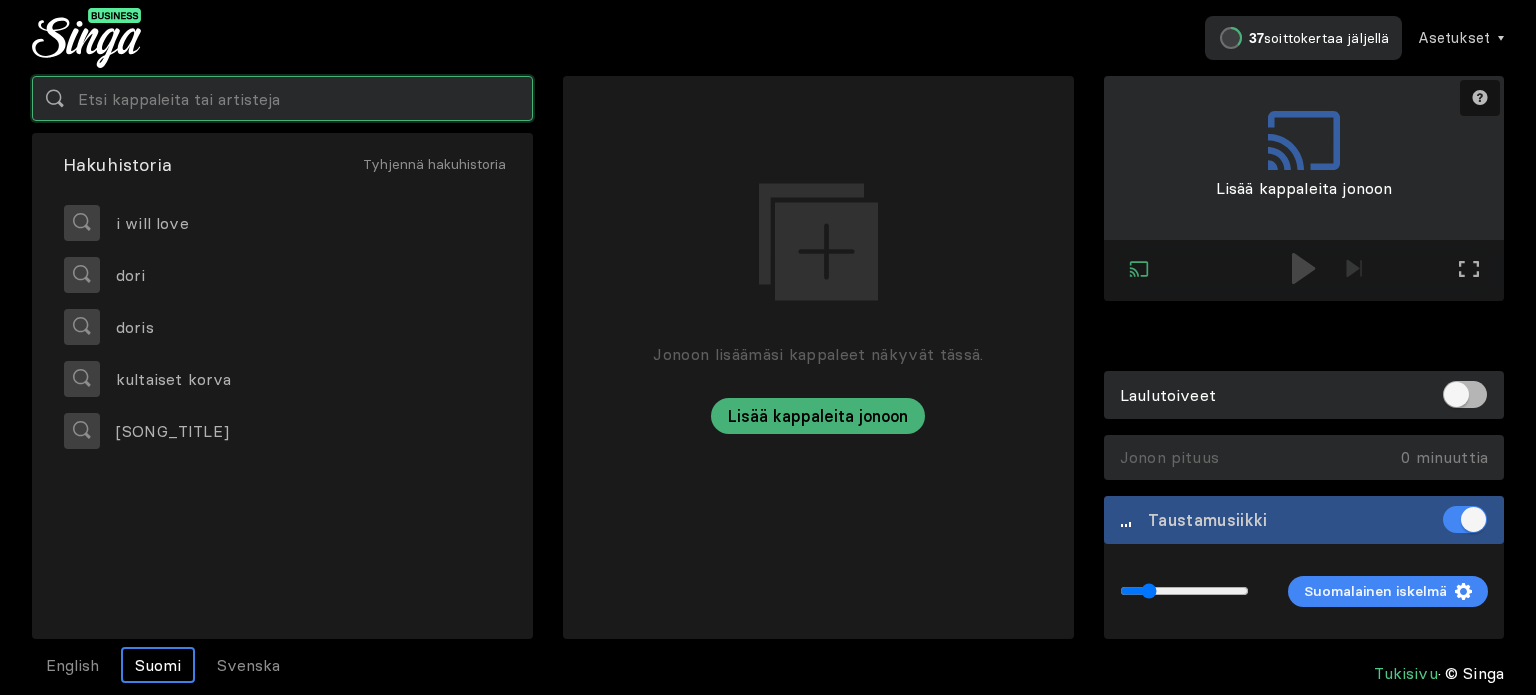 click at bounding box center (282, 98) 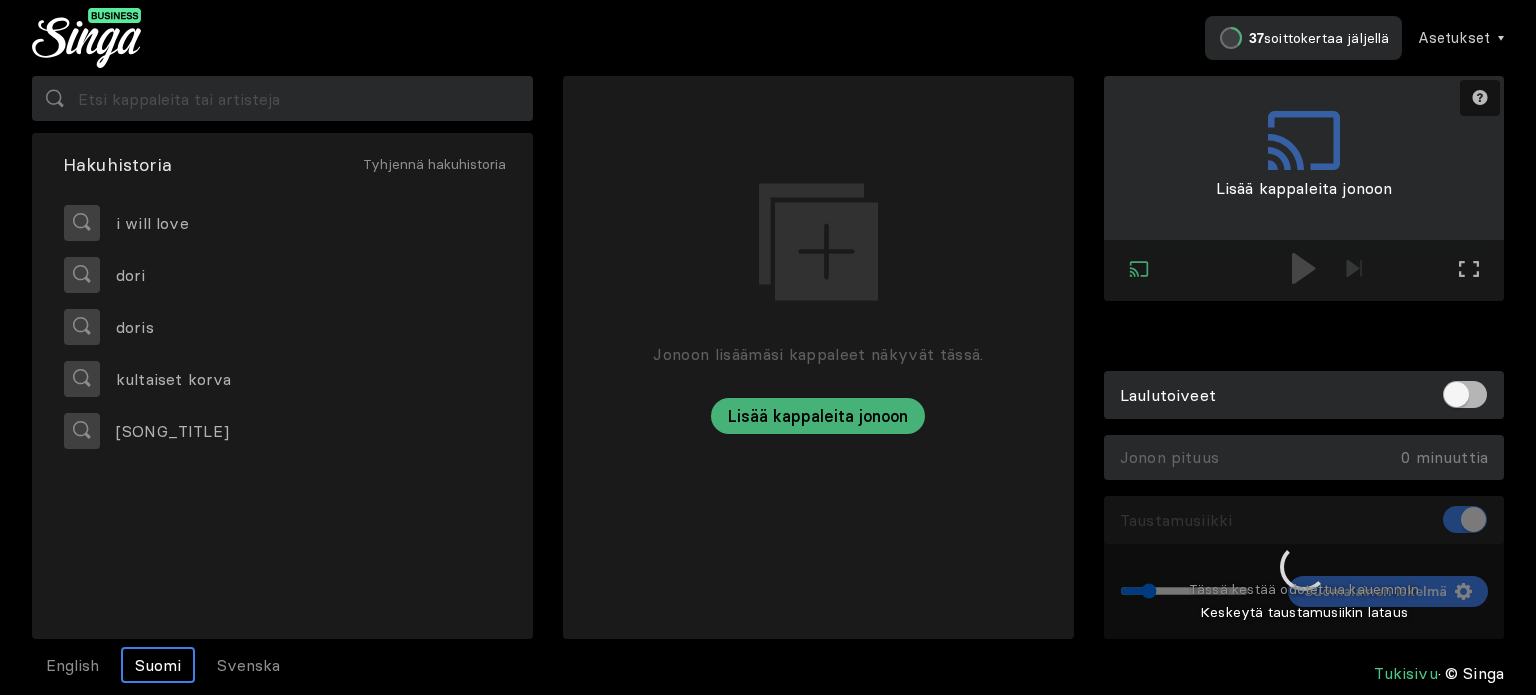 click at bounding box center [1304, 568] 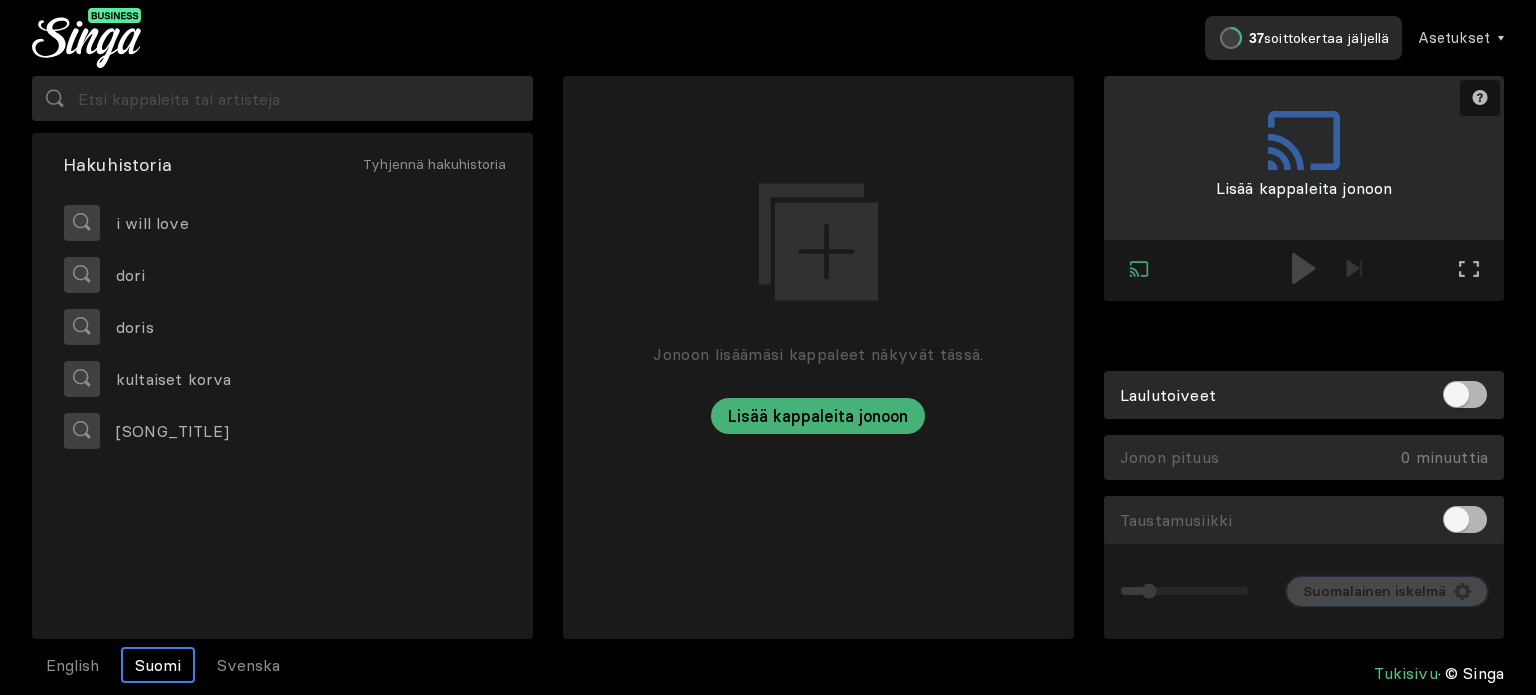 click on "Suomalainen iskelmä" at bounding box center (1374, 591) 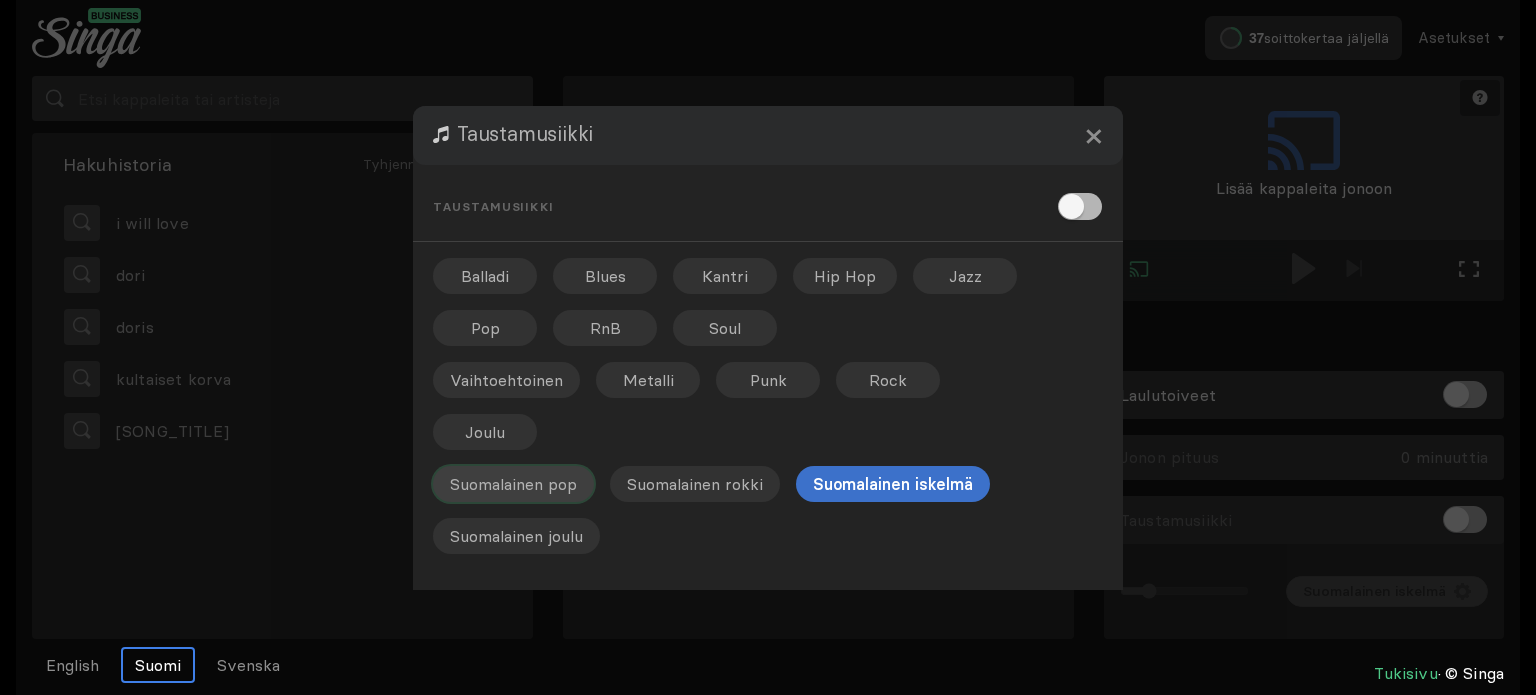 click on "Suomalainen pop" at bounding box center (485, 276) 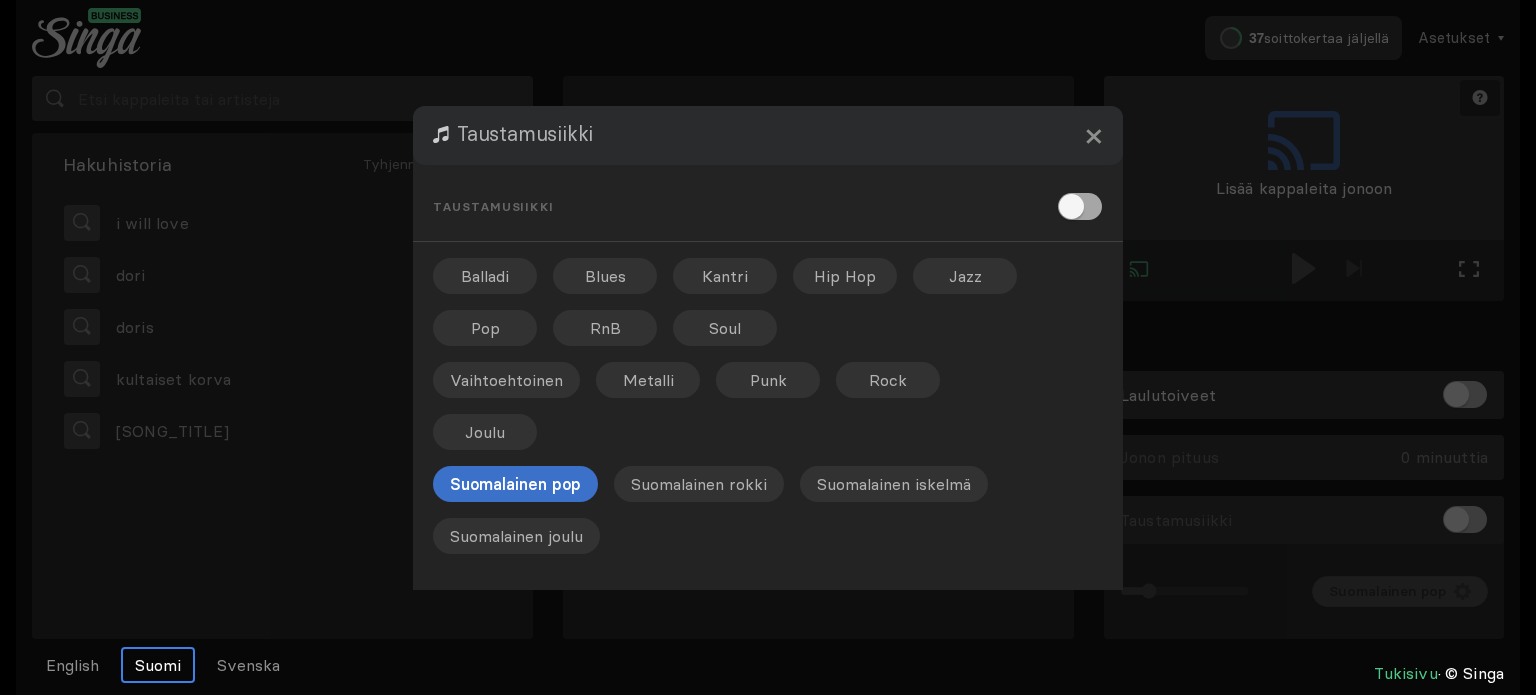 click at bounding box center [1080, 206] 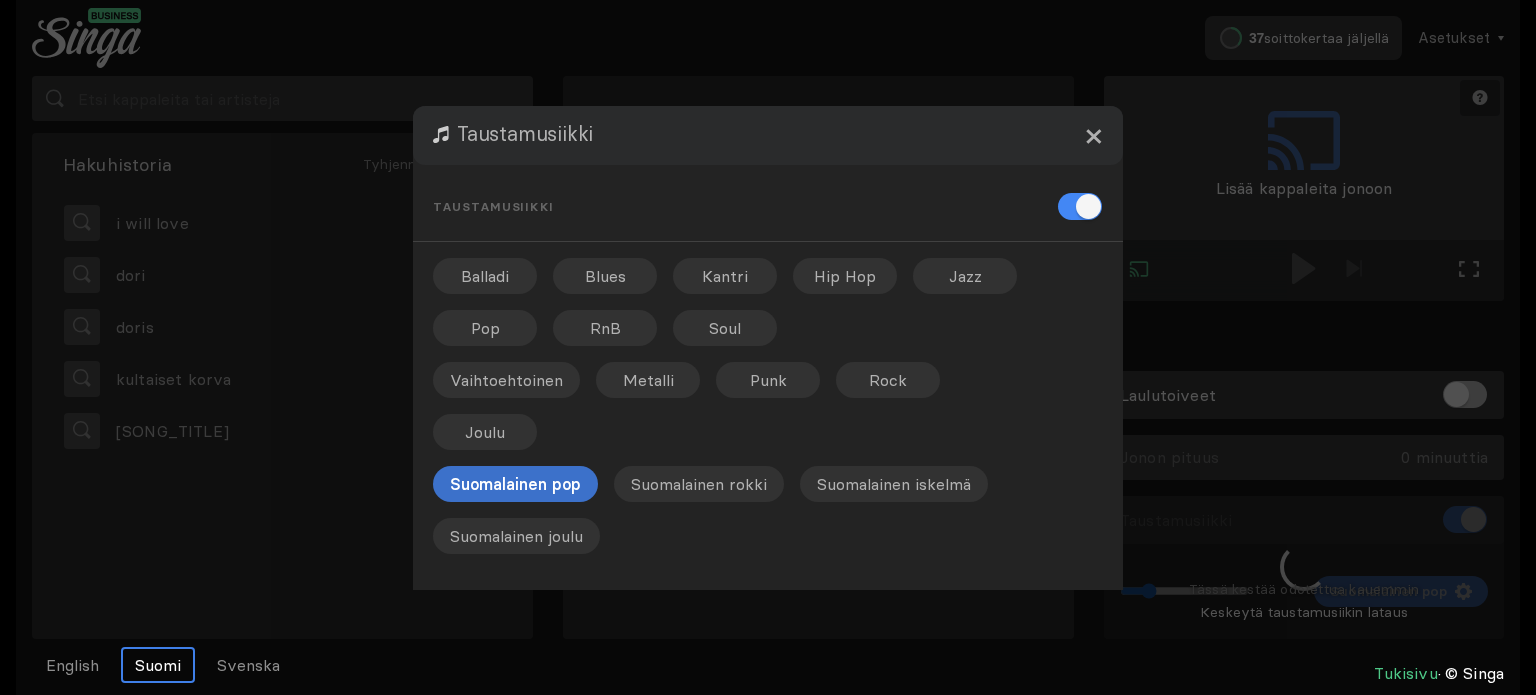 click on "×" at bounding box center [1093, 135] 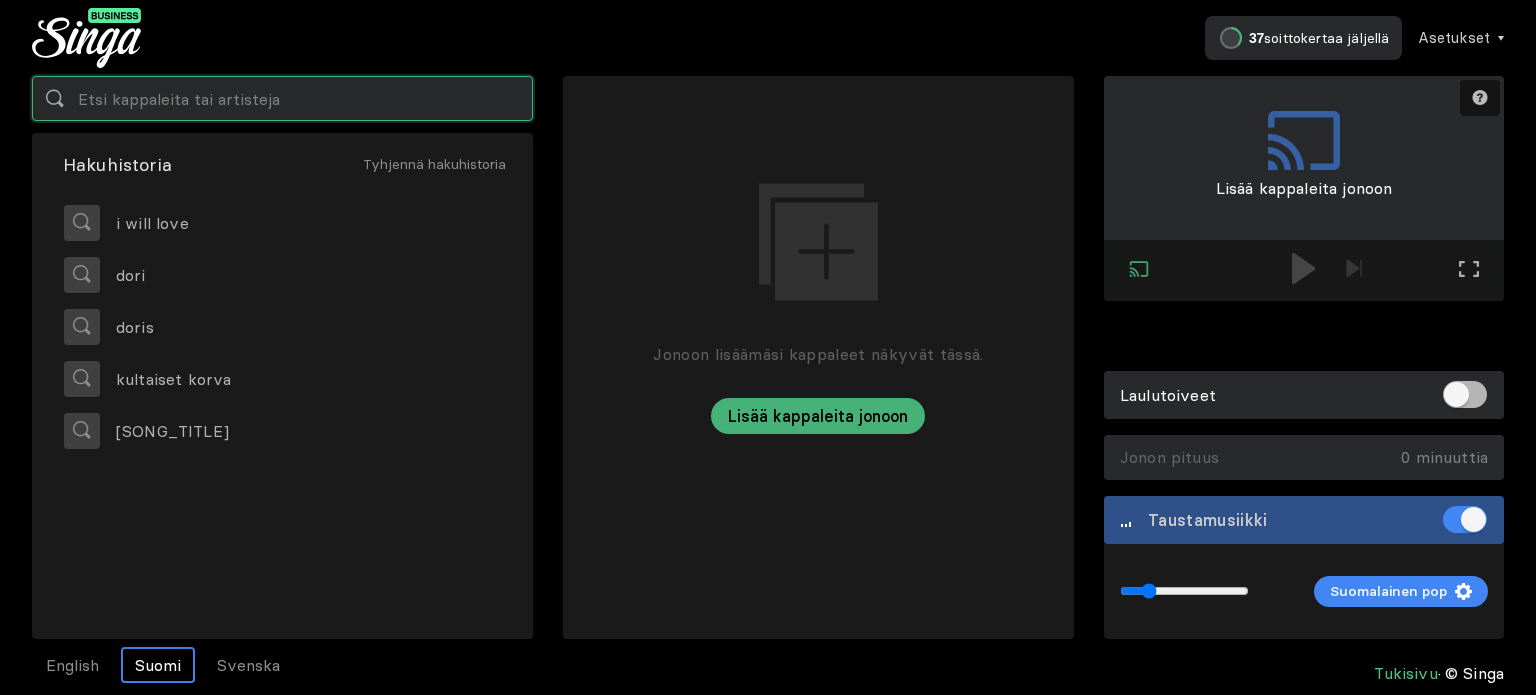 click at bounding box center (282, 98) 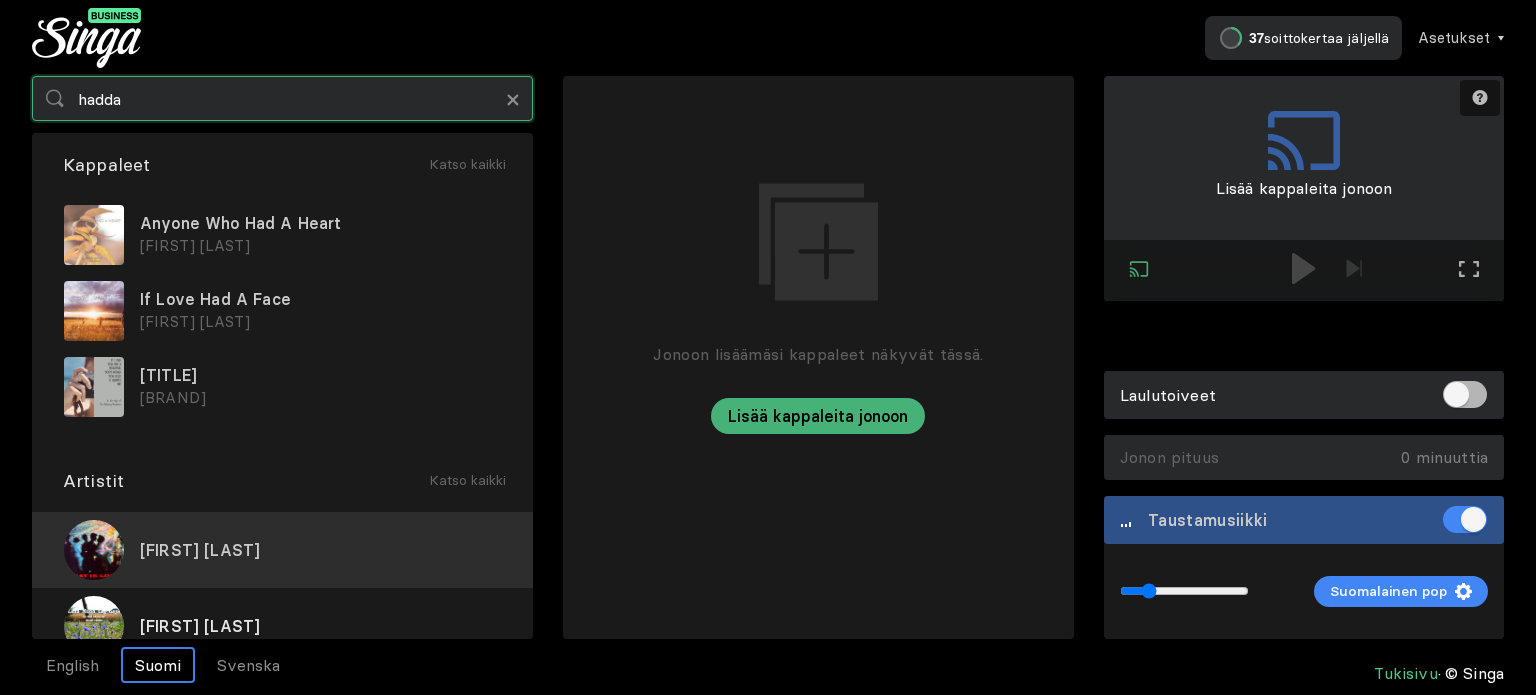 type on "hadda" 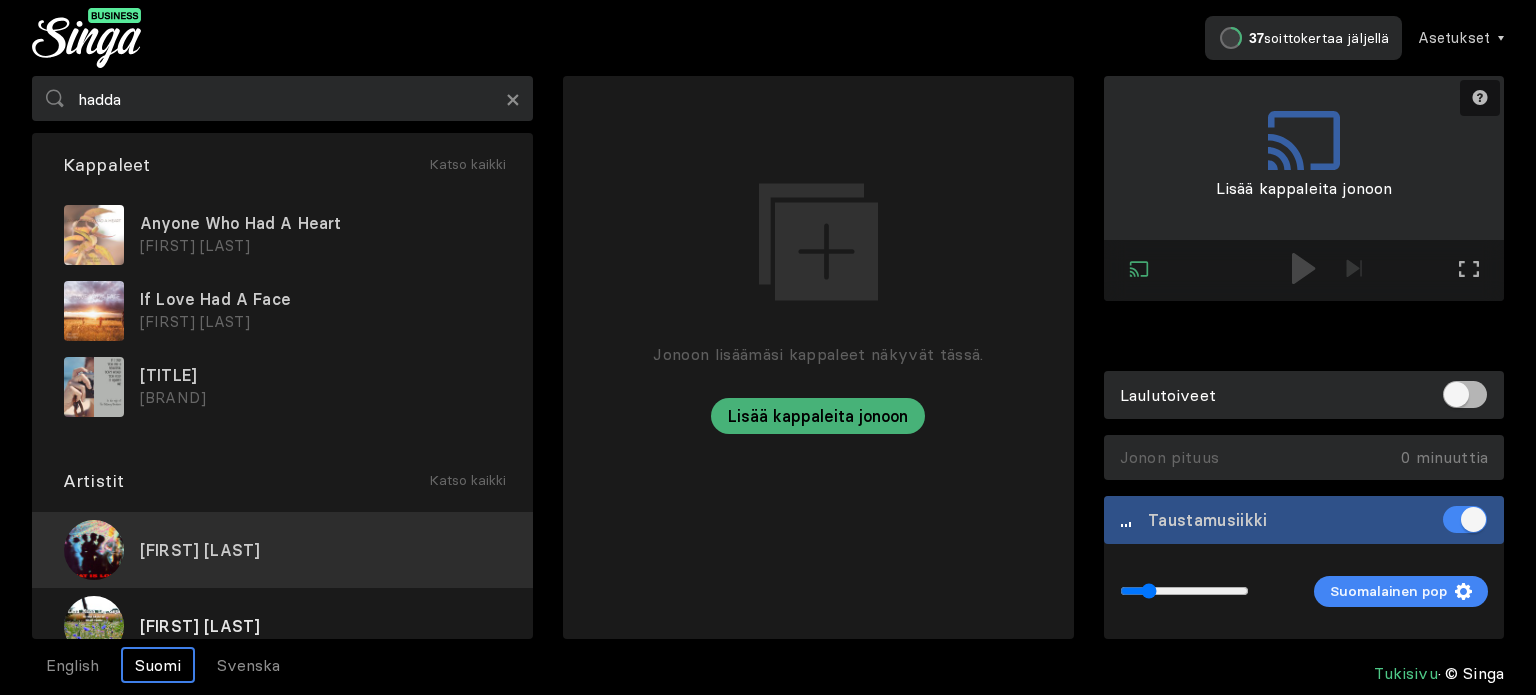 click on "[FIRST] [LAST]" at bounding box center (282, 550) 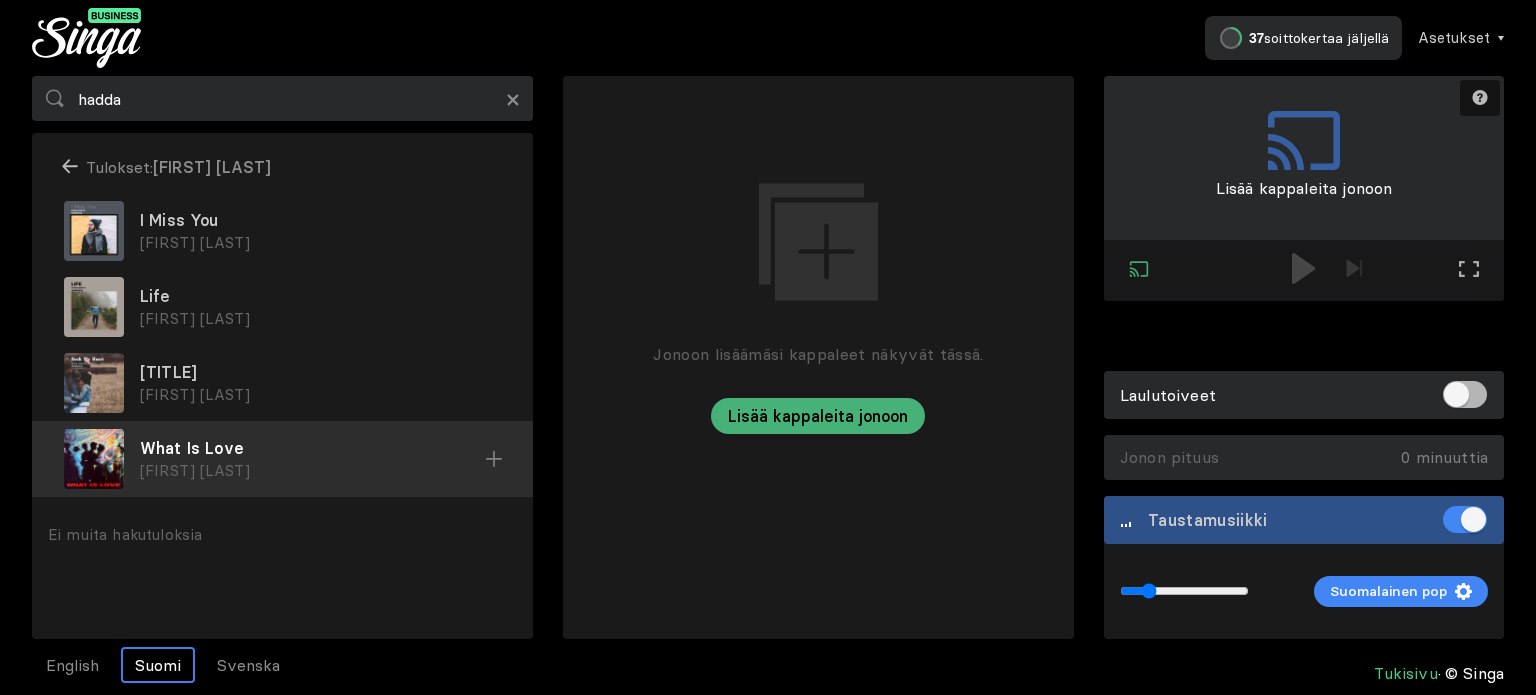 click on "[FIRST] [LAST]" at bounding box center [320, 243] 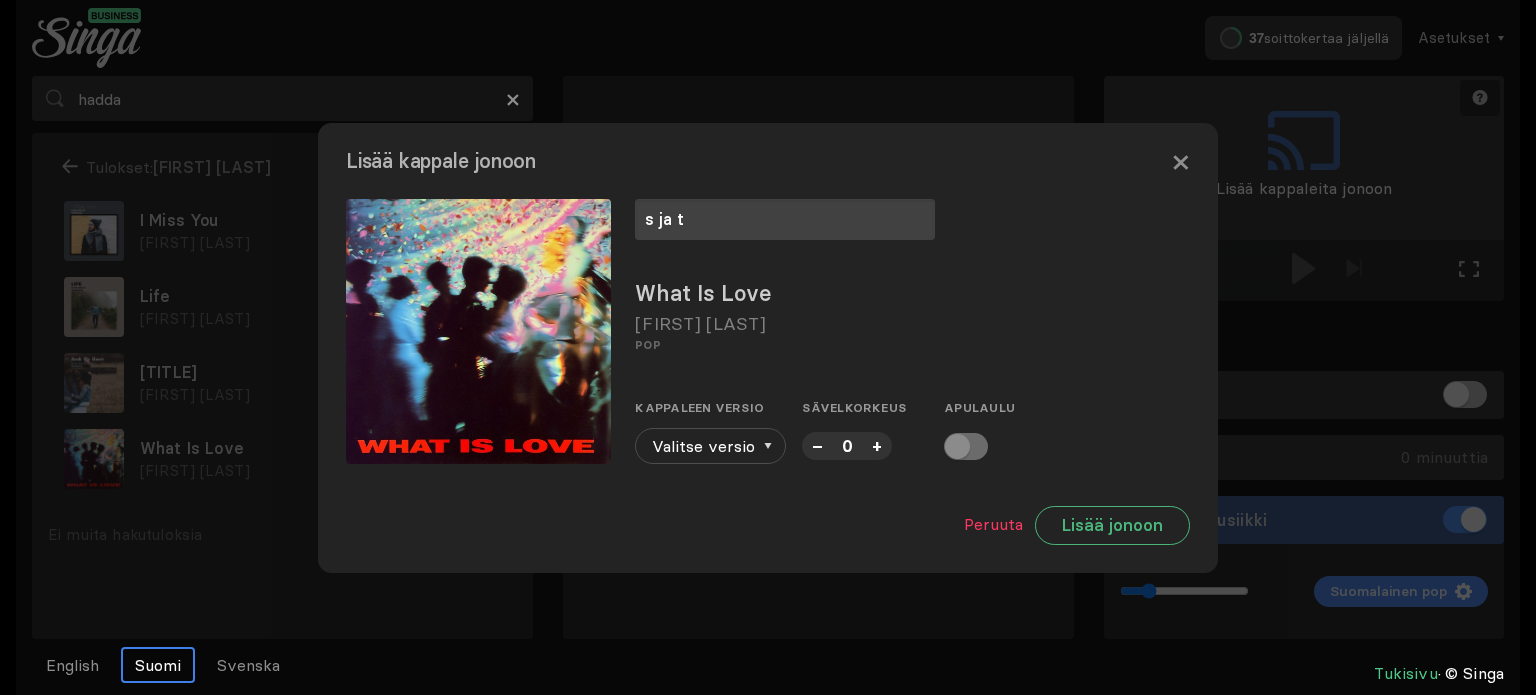 type on "s ja t" 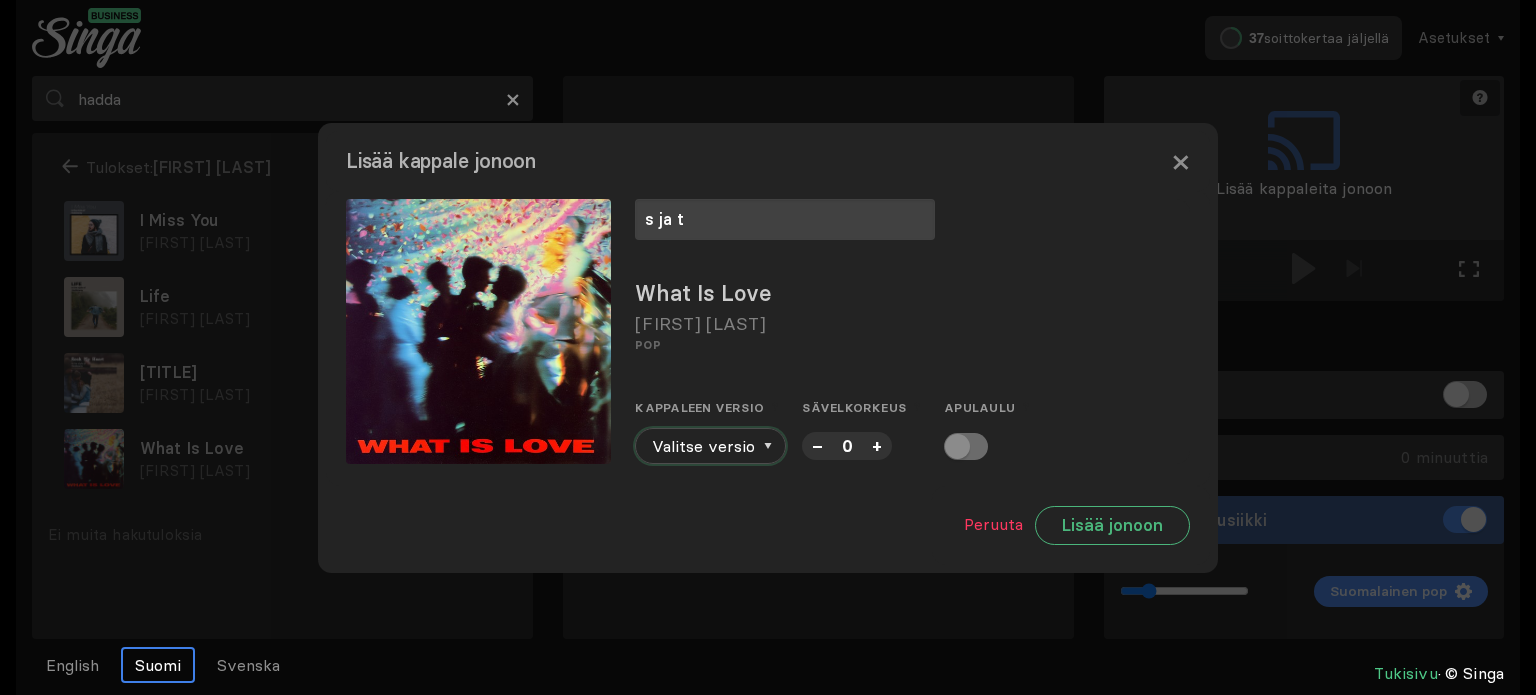 click on "Valitse versio" at bounding box center (710, 446) 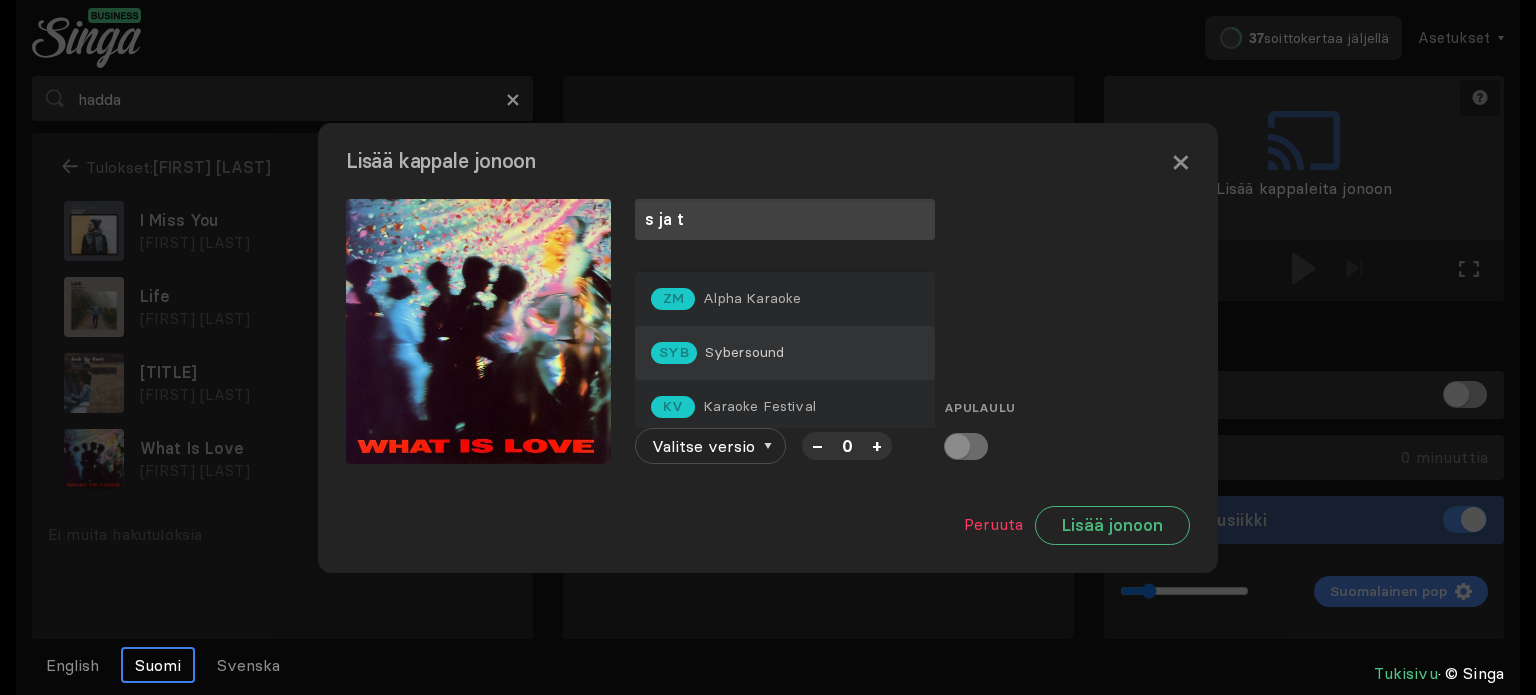 click on "SYB Sybersound" at bounding box center [785, 299] 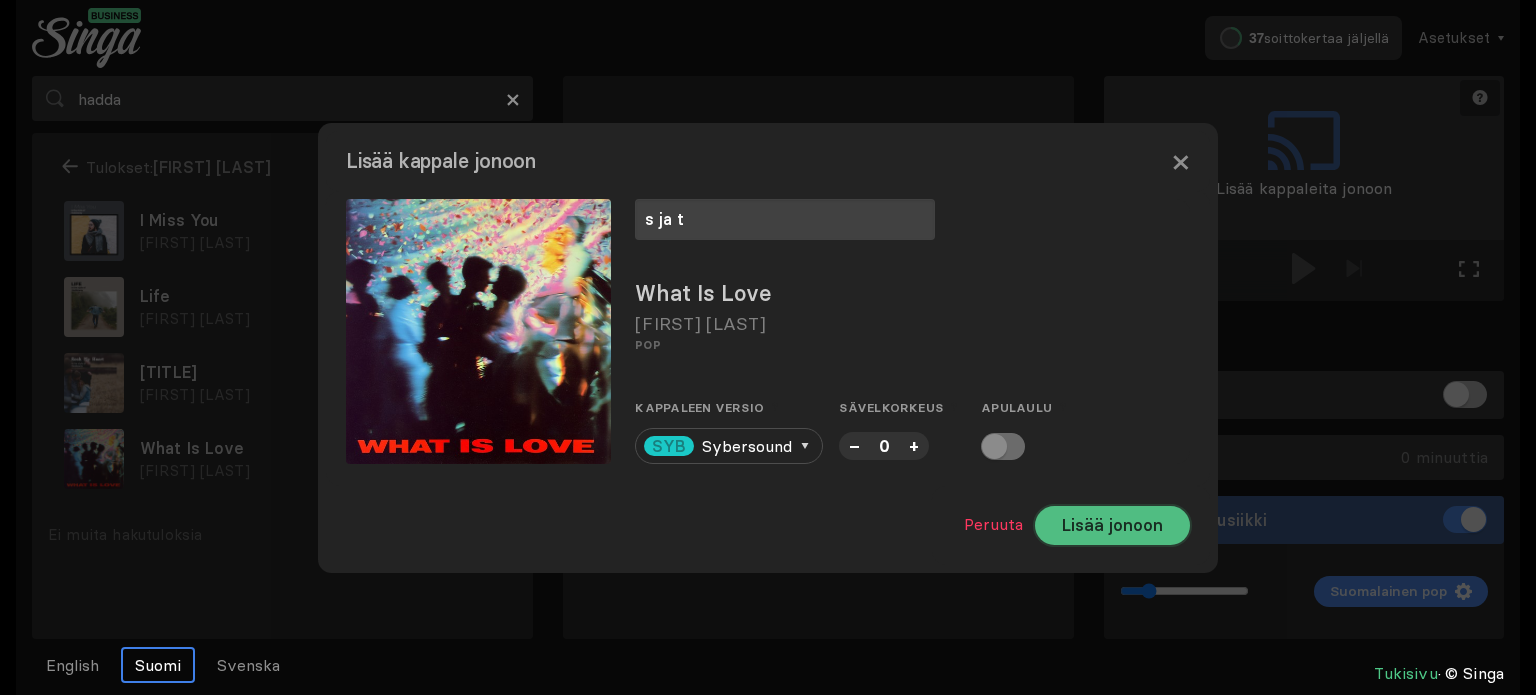 click on "Lisää jonoon" at bounding box center (1112, 525) 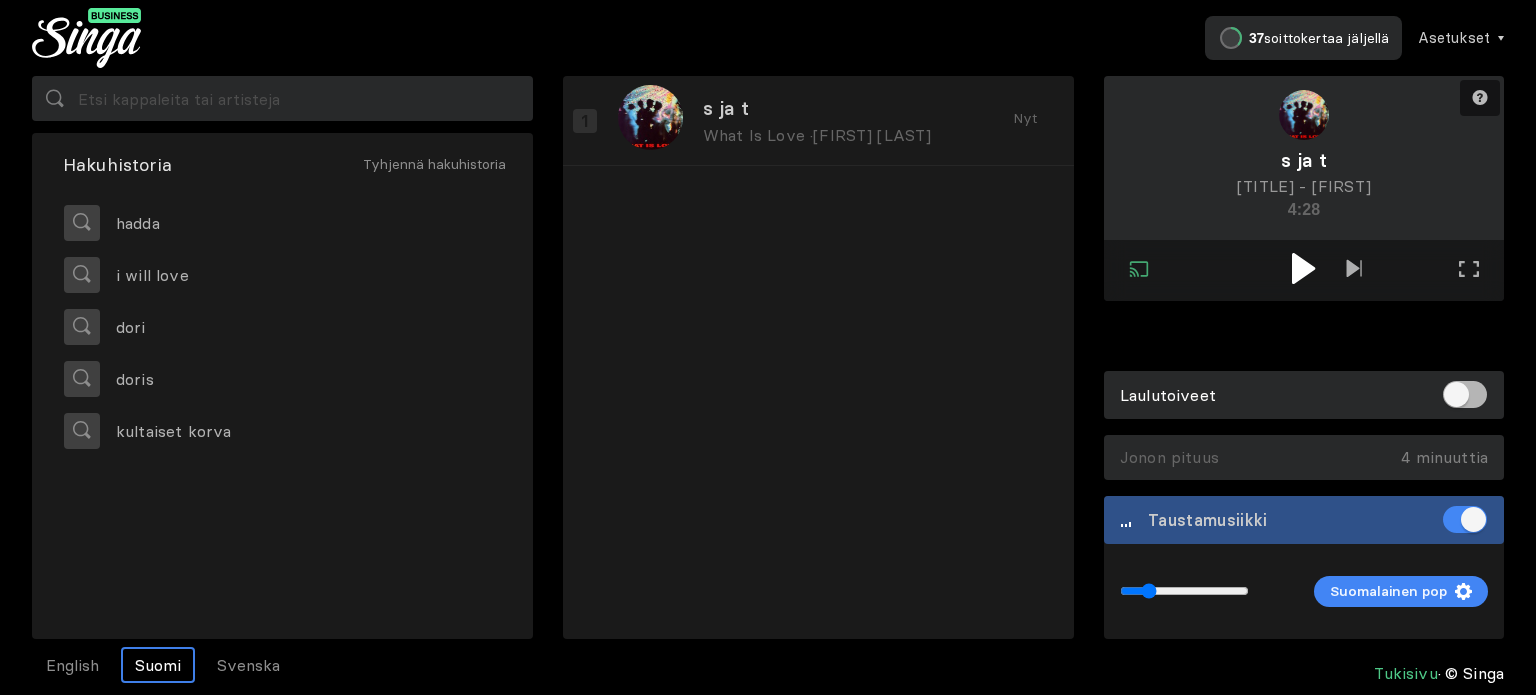 click at bounding box center [1304, 268] 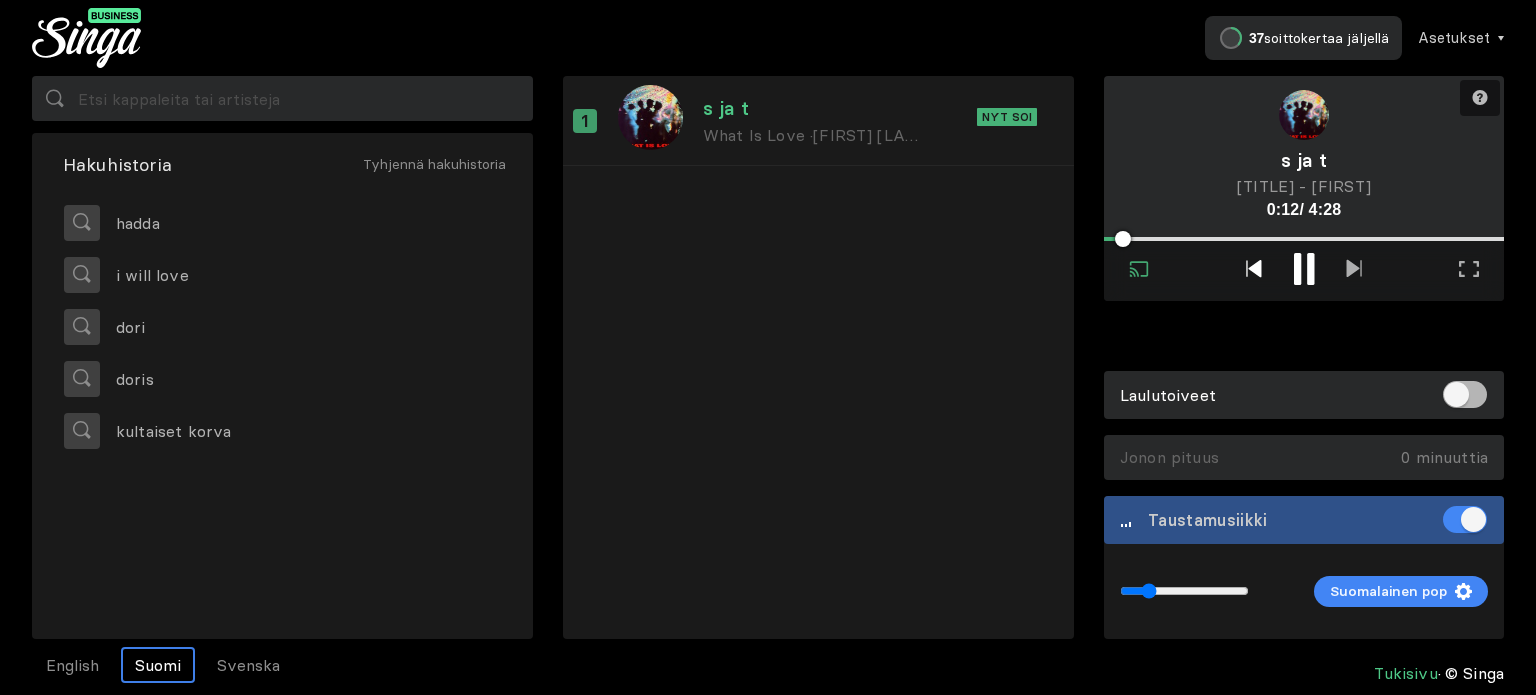 click at bounding box center (1254, 268) 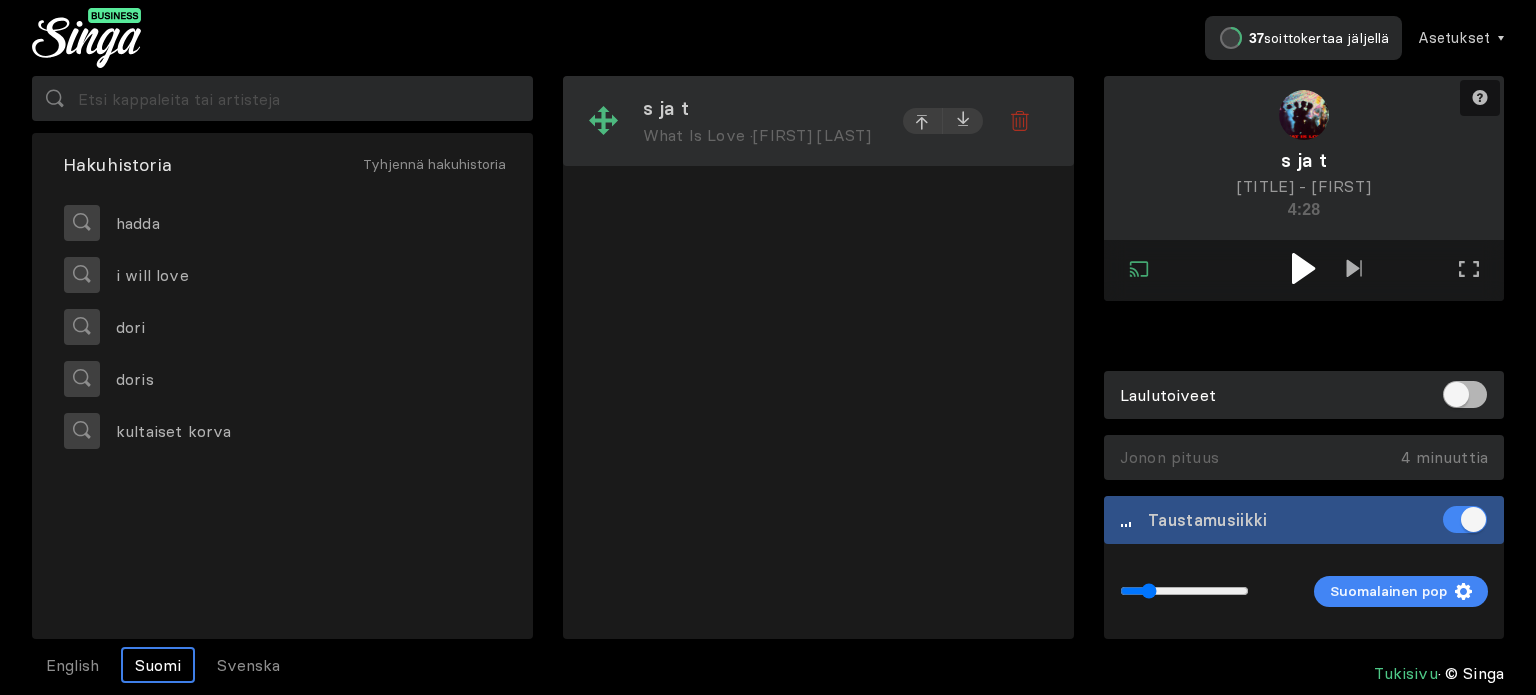 click on "[FIRST] [LAST]" at bounding box center [812, 135] 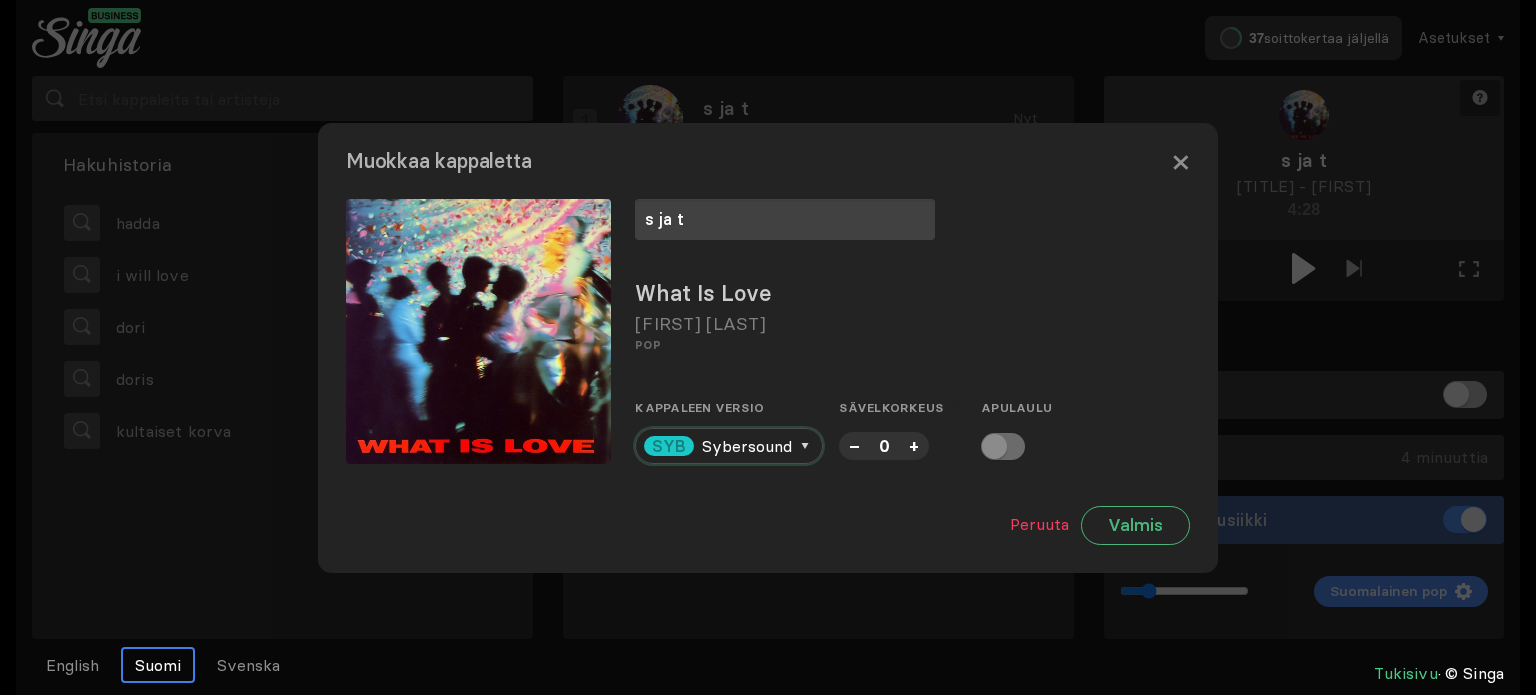 click at bounding box center [805, 446] 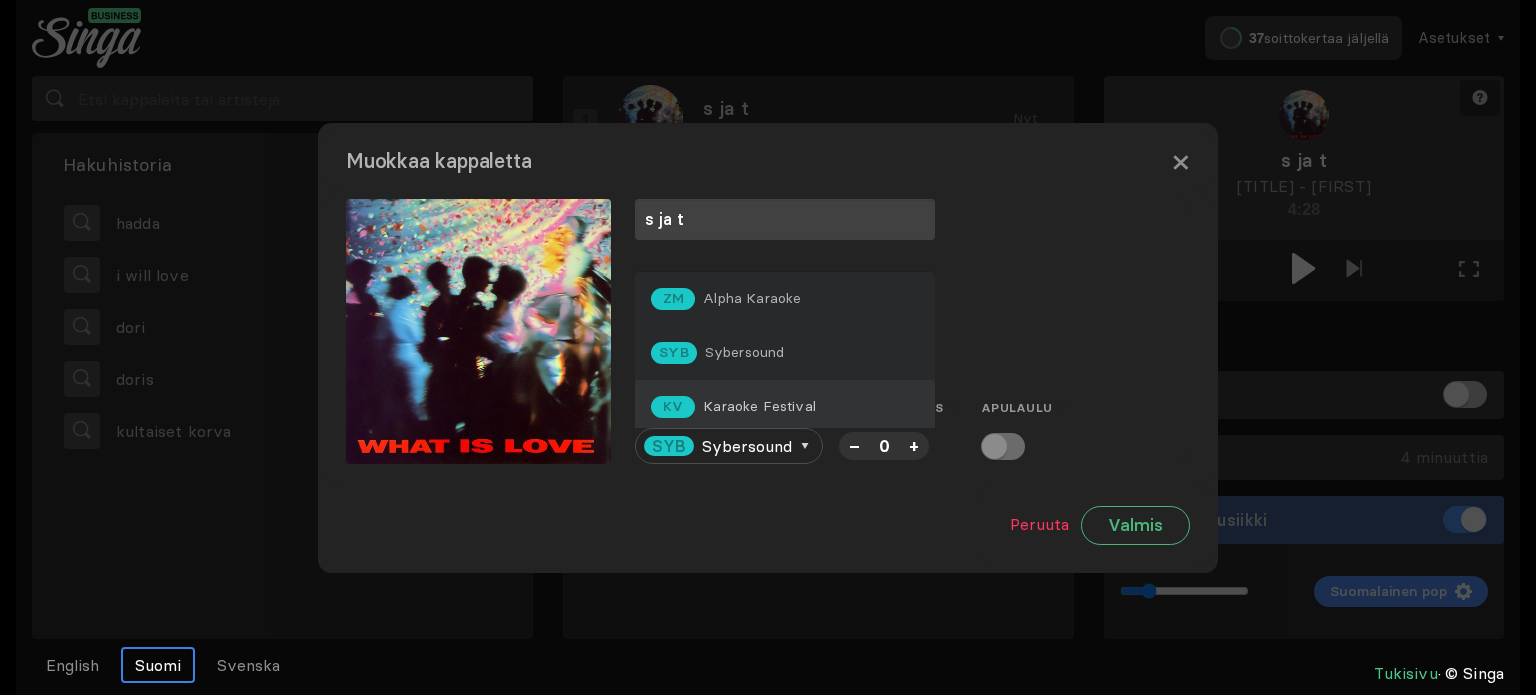 click on "Karaoke Festival" at bounding box center [752, 298] 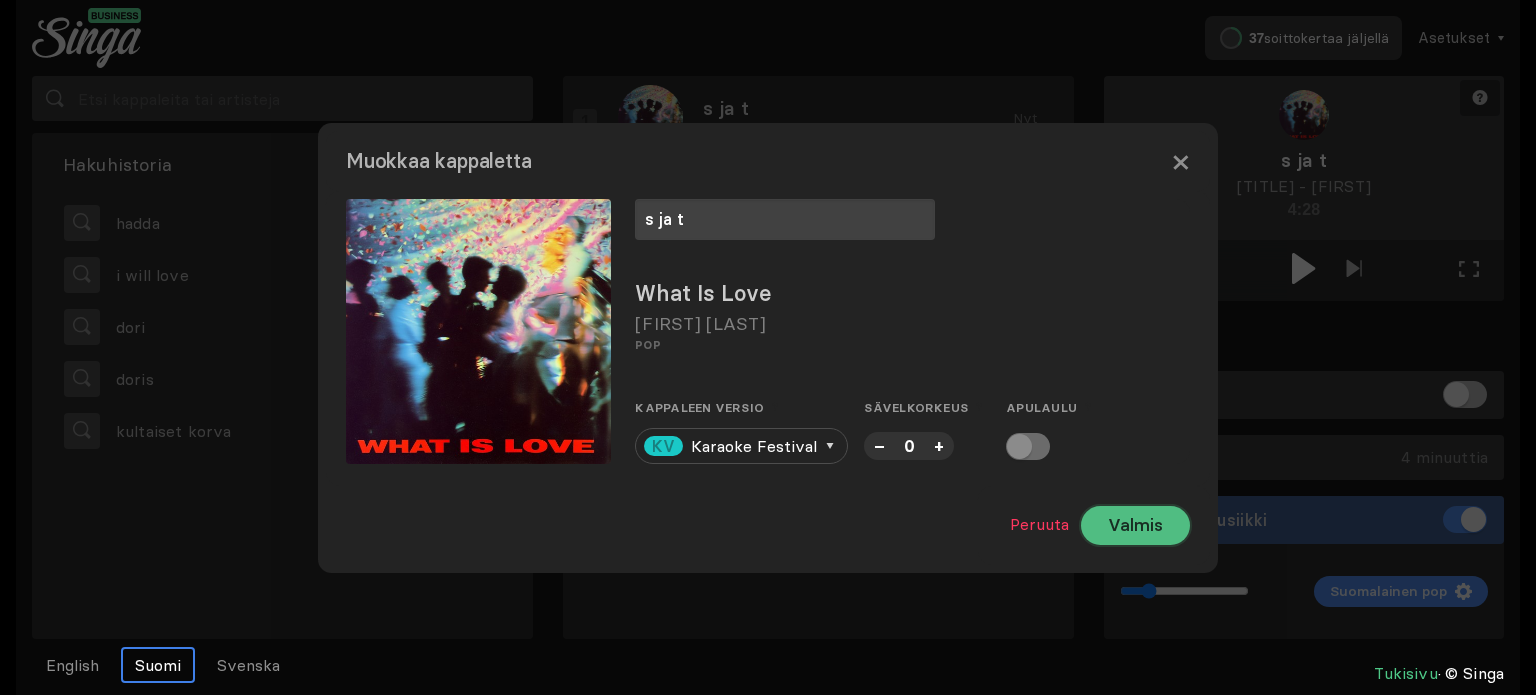 click on "Valmis" at bounding box center [1135, 525] 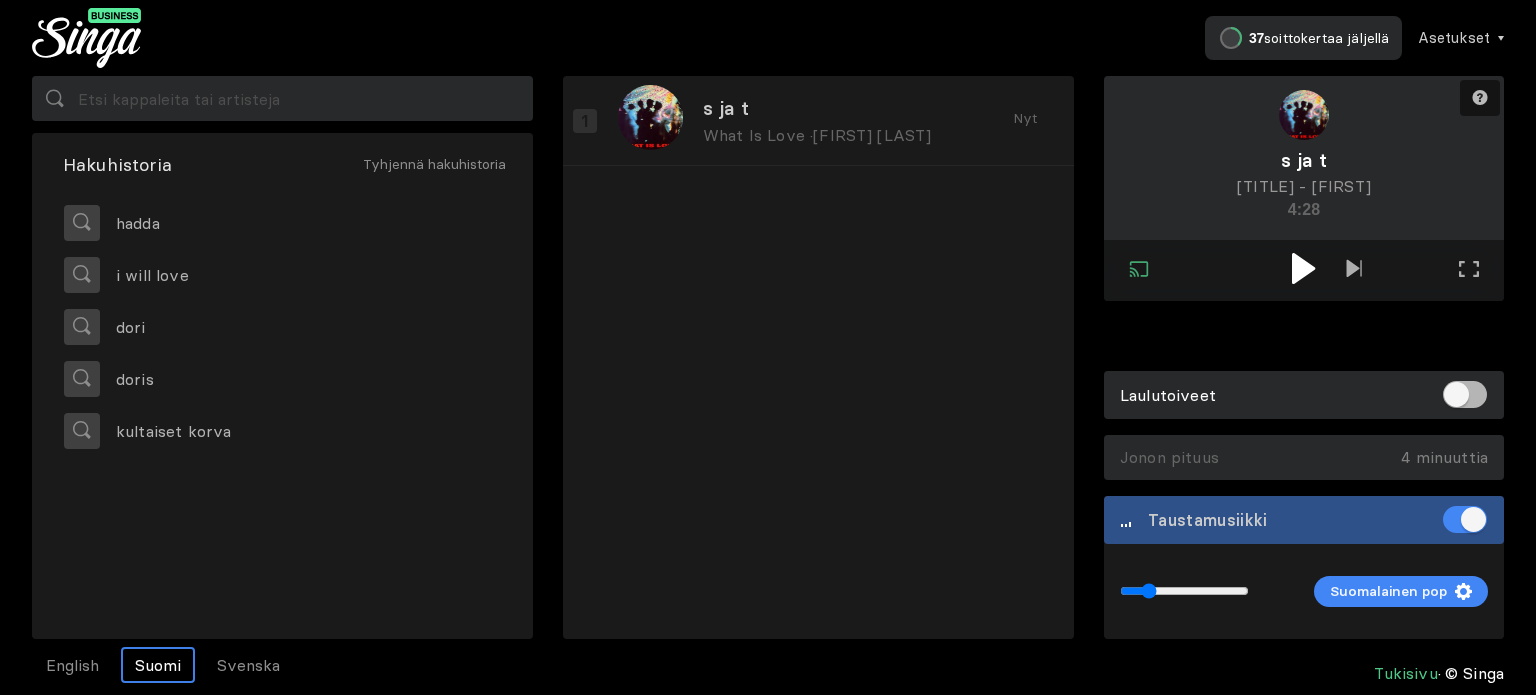 click at bounding box center [1304, 268] 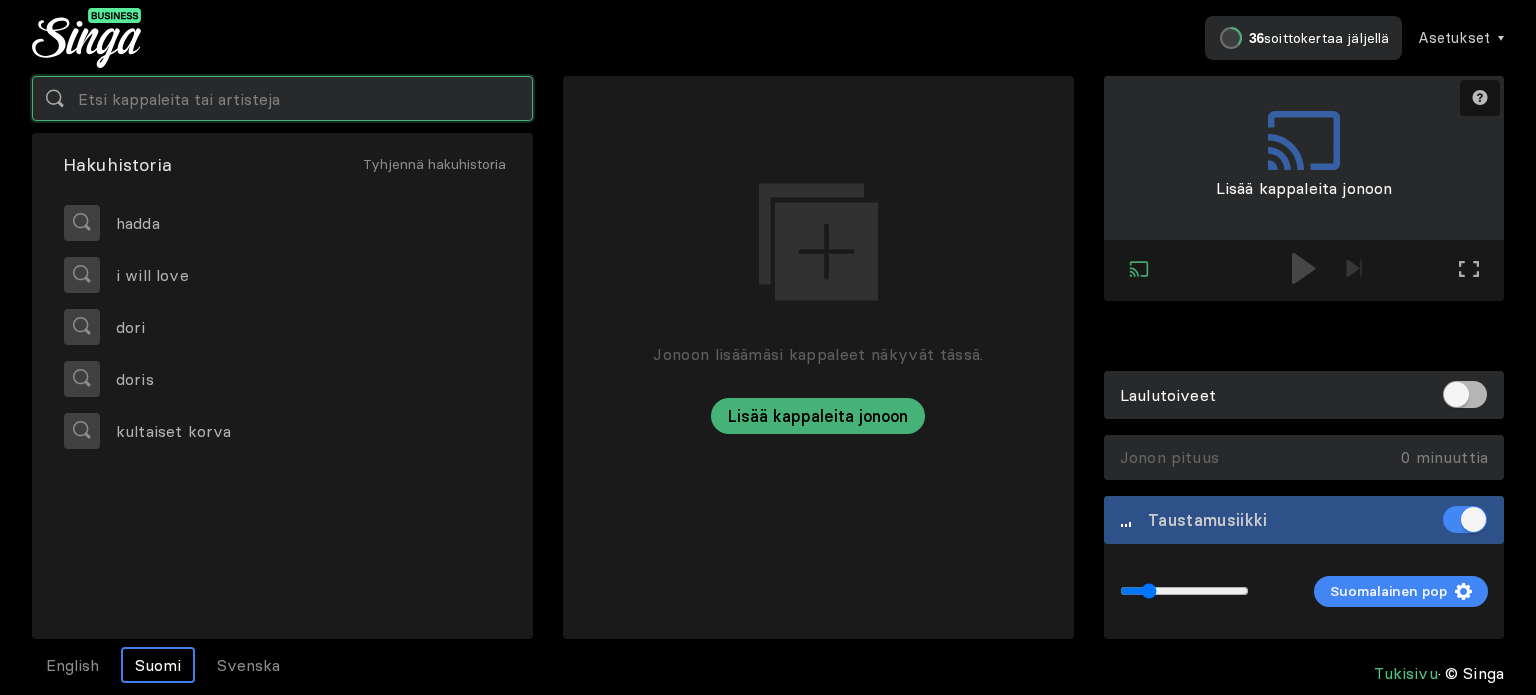 click at bounding box center (282, 98) 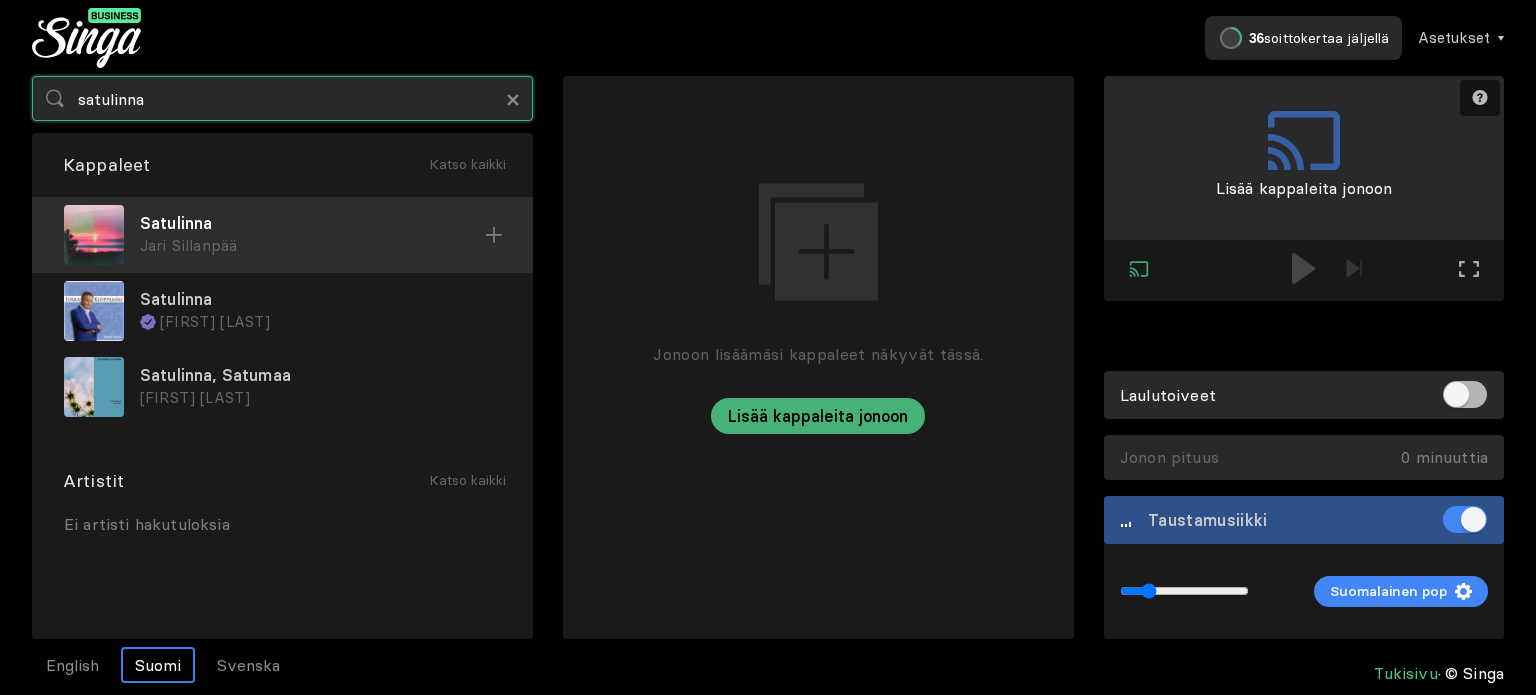 type on "satulinna" 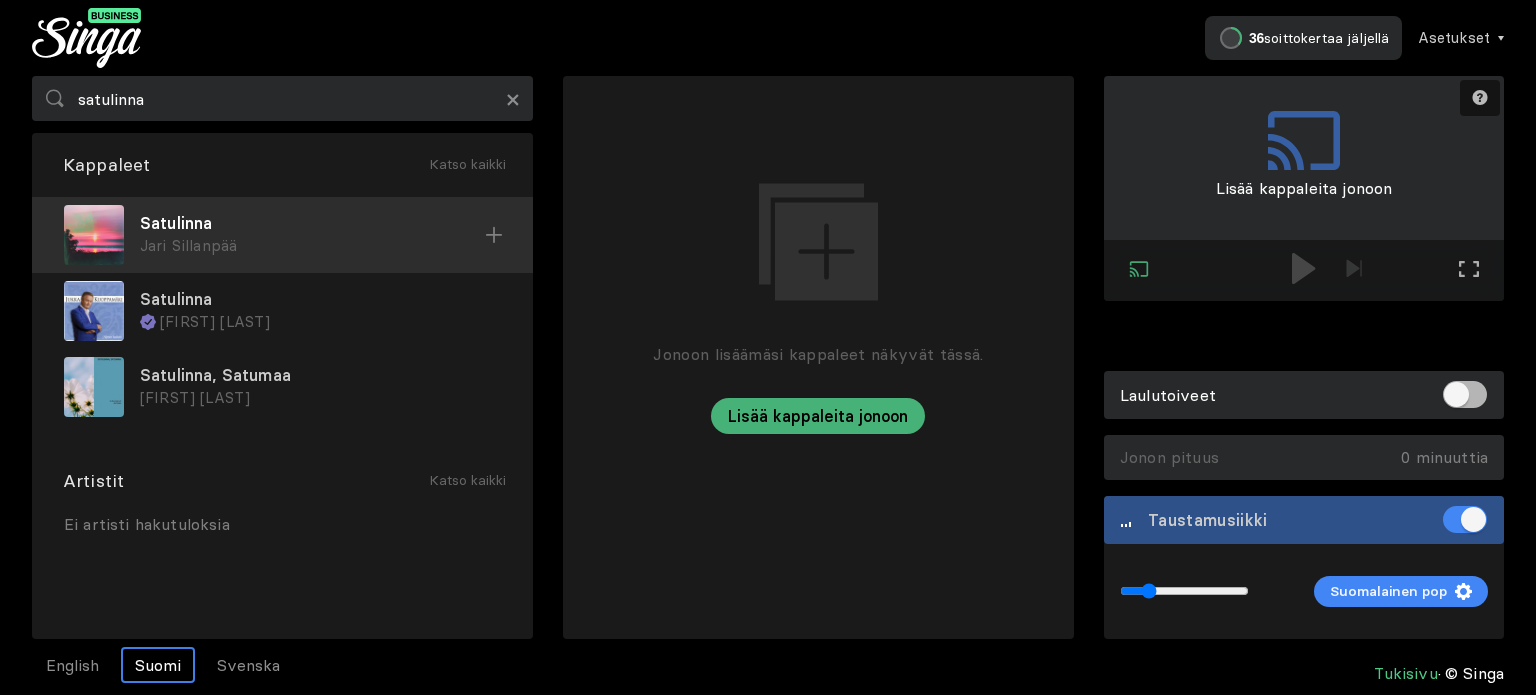 click on "Satulinna" at bounding box center [312, 223] 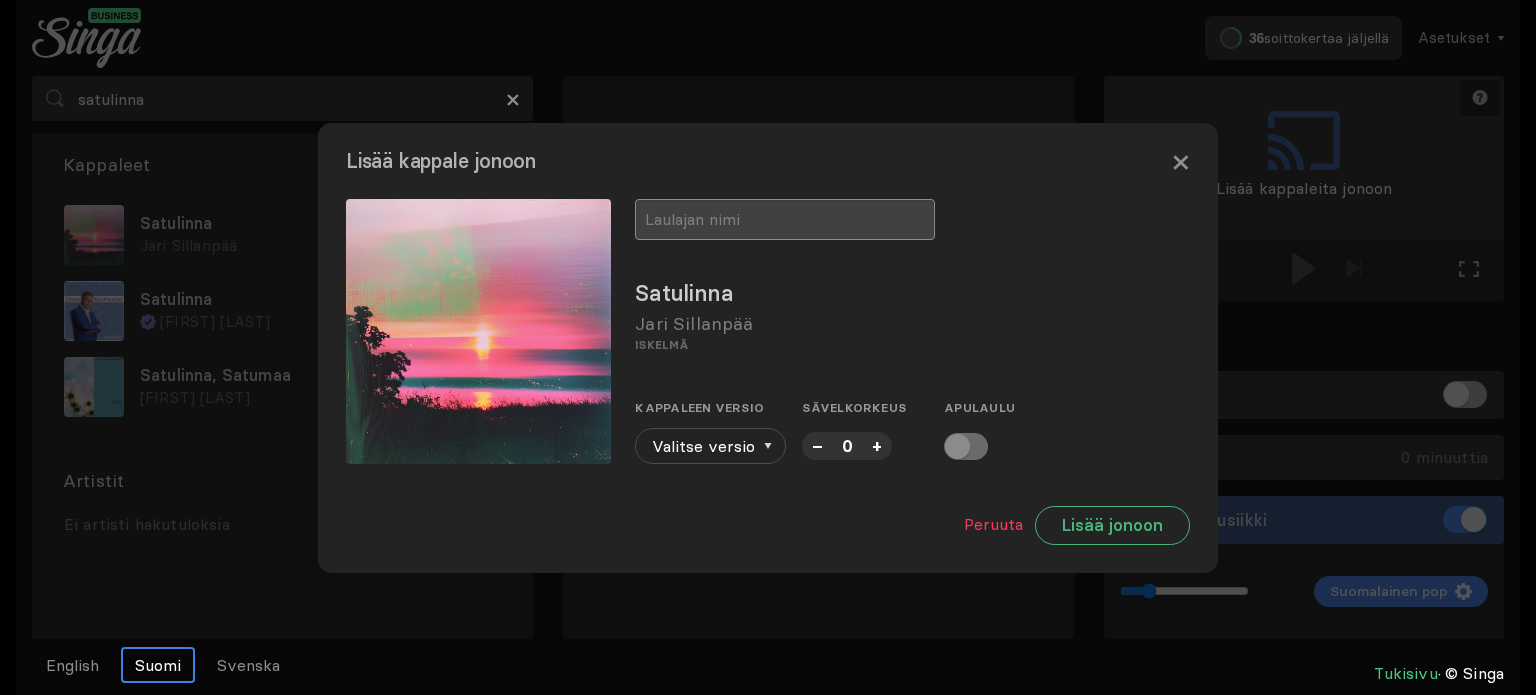 click at bounding box center [785, 219] 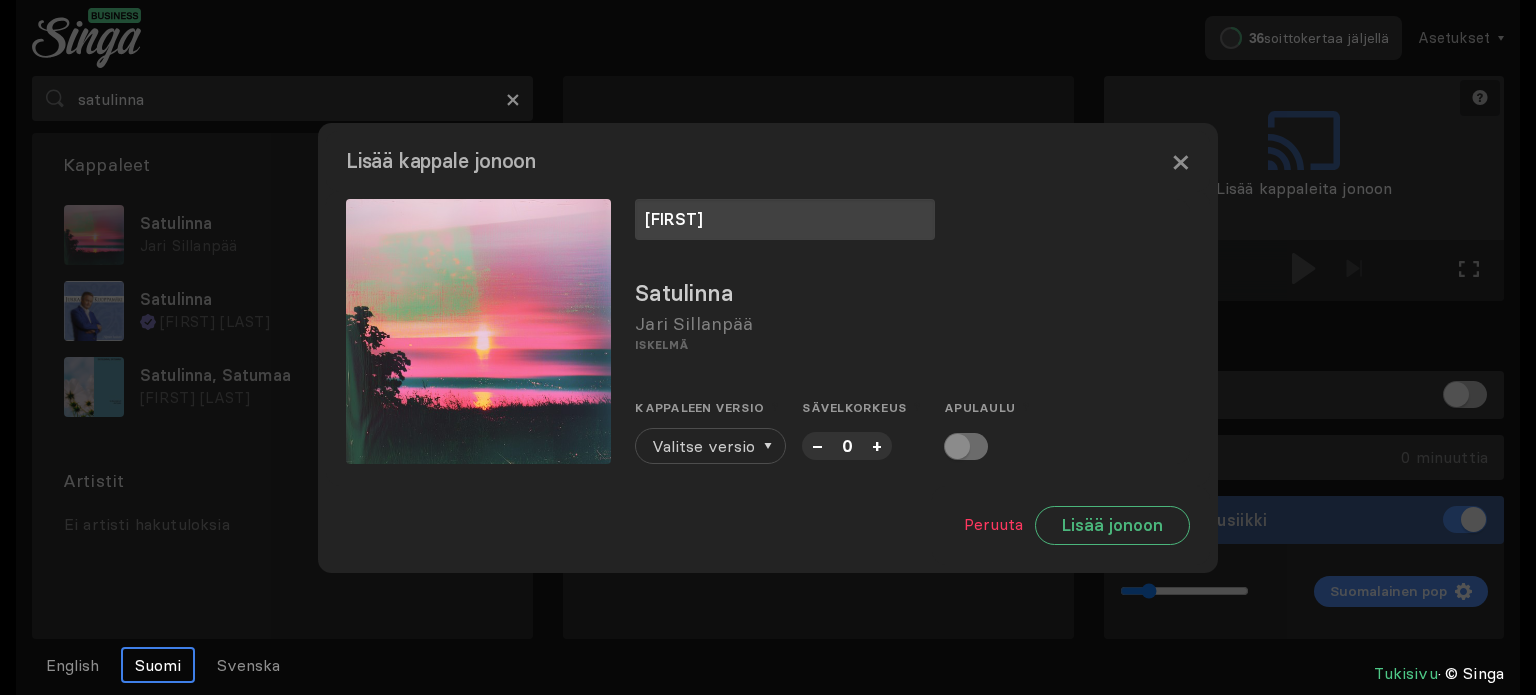 type on "[FIRST]" 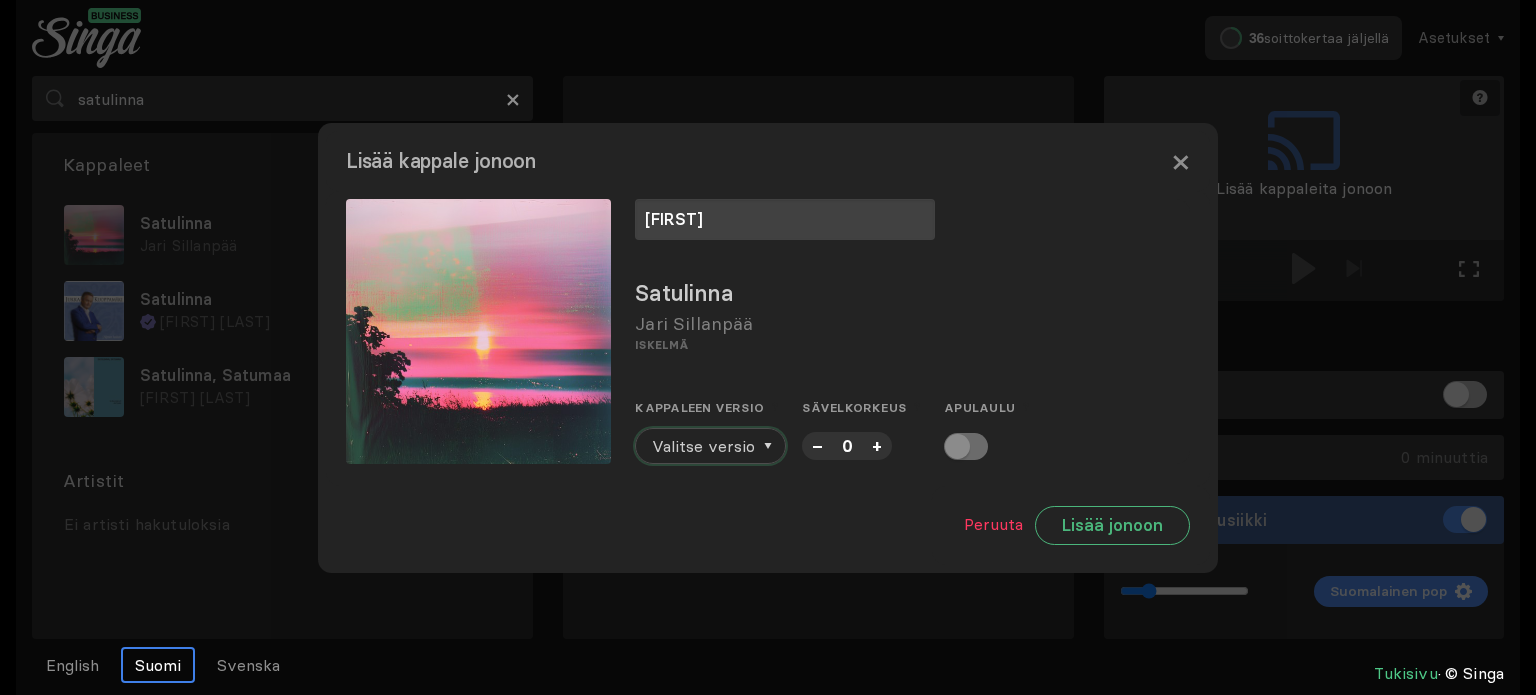 click on "Valitse versio" at bounding box center [703, 446] 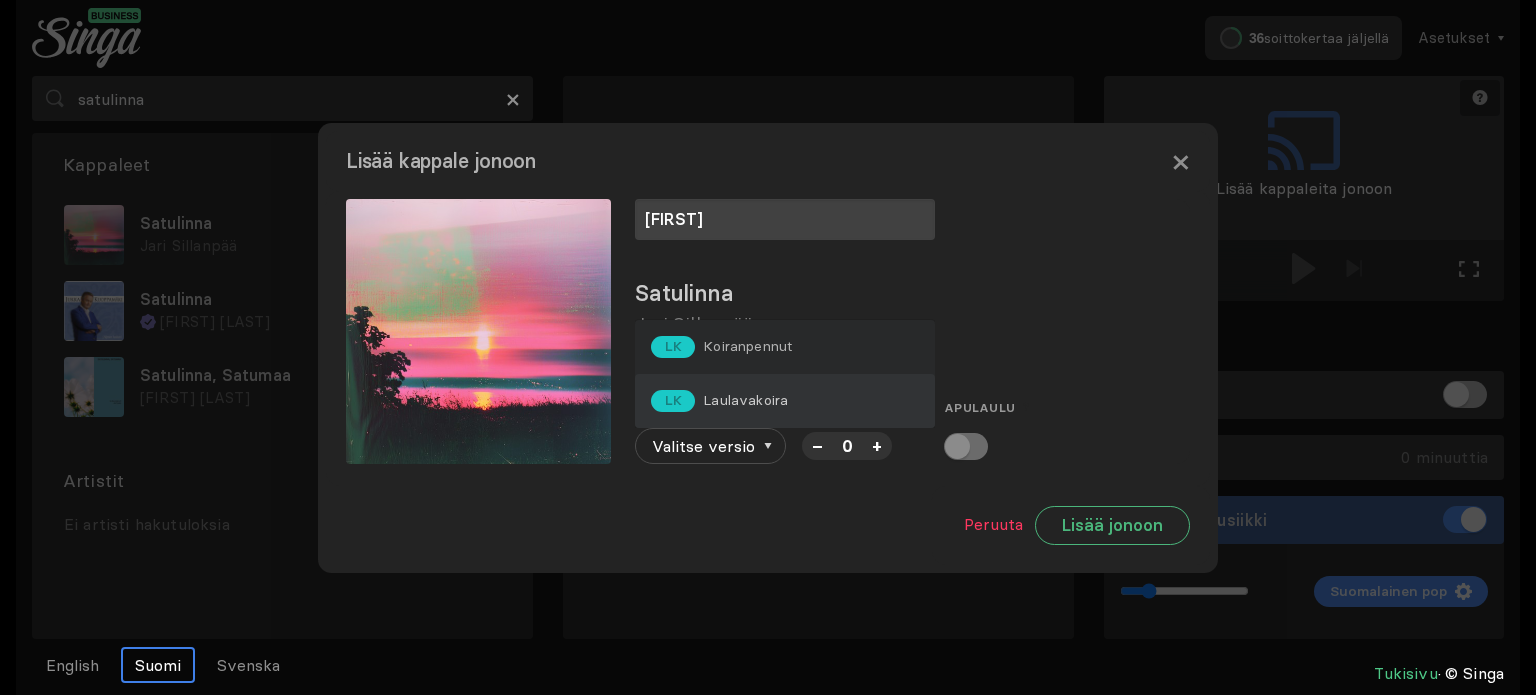 click on "Laulavakoira" at bounding box center [747, 346] 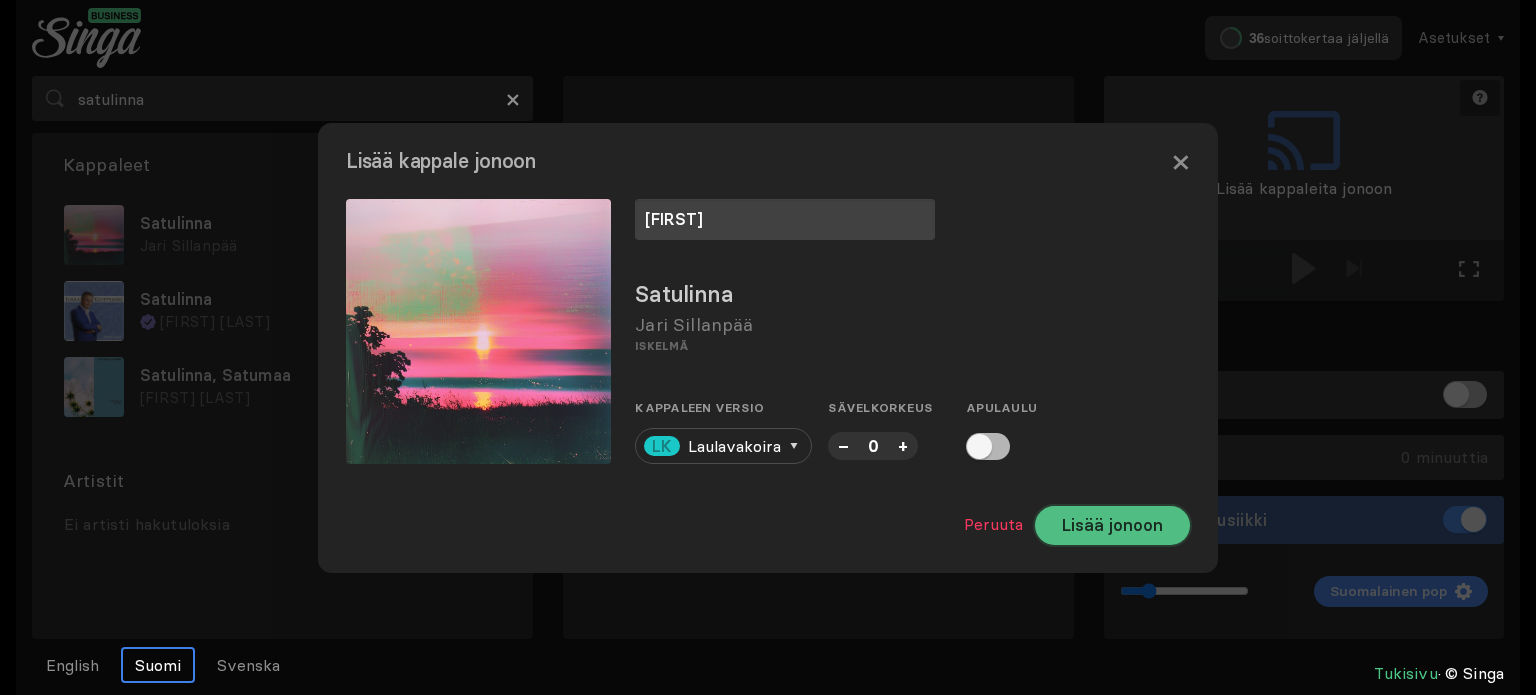click on "Lisää jonoon" at bounding box center [1112, 525] 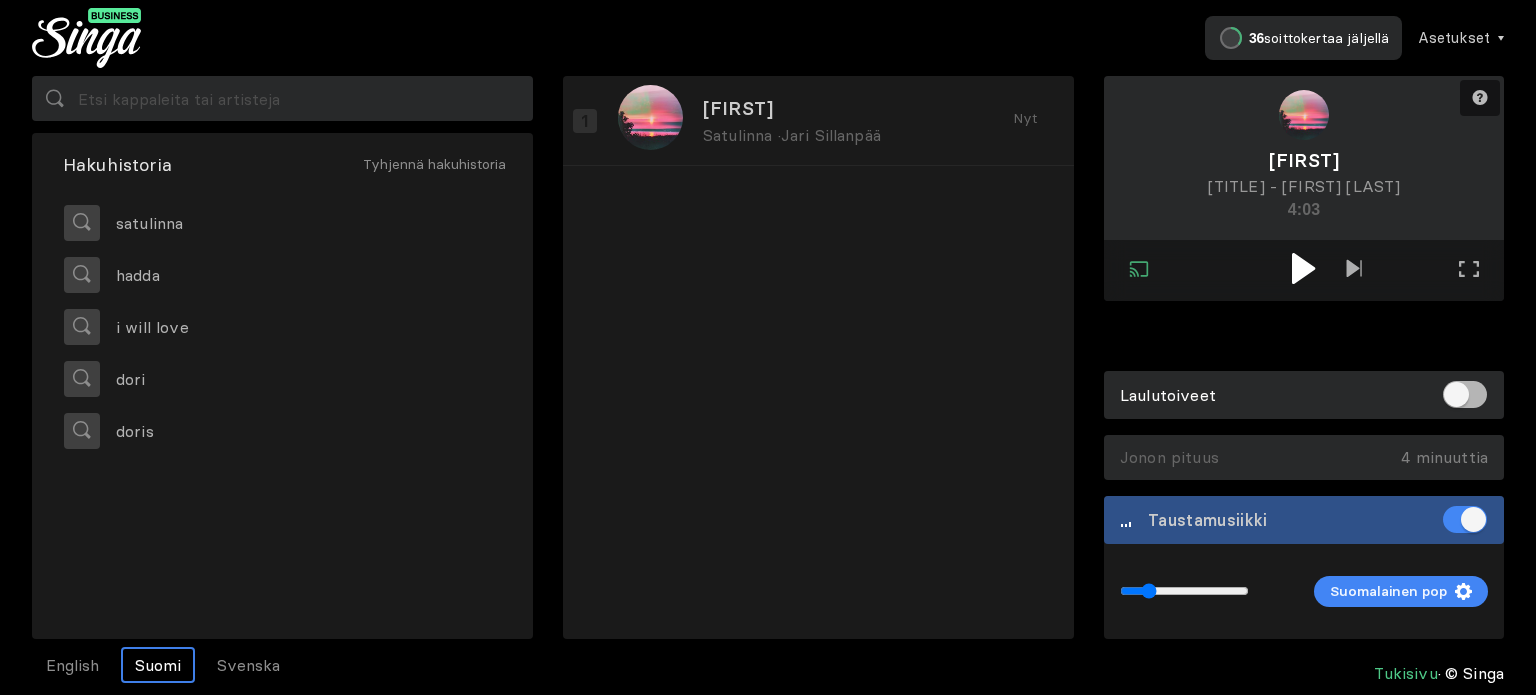 click at bounding box center [1303, 268] 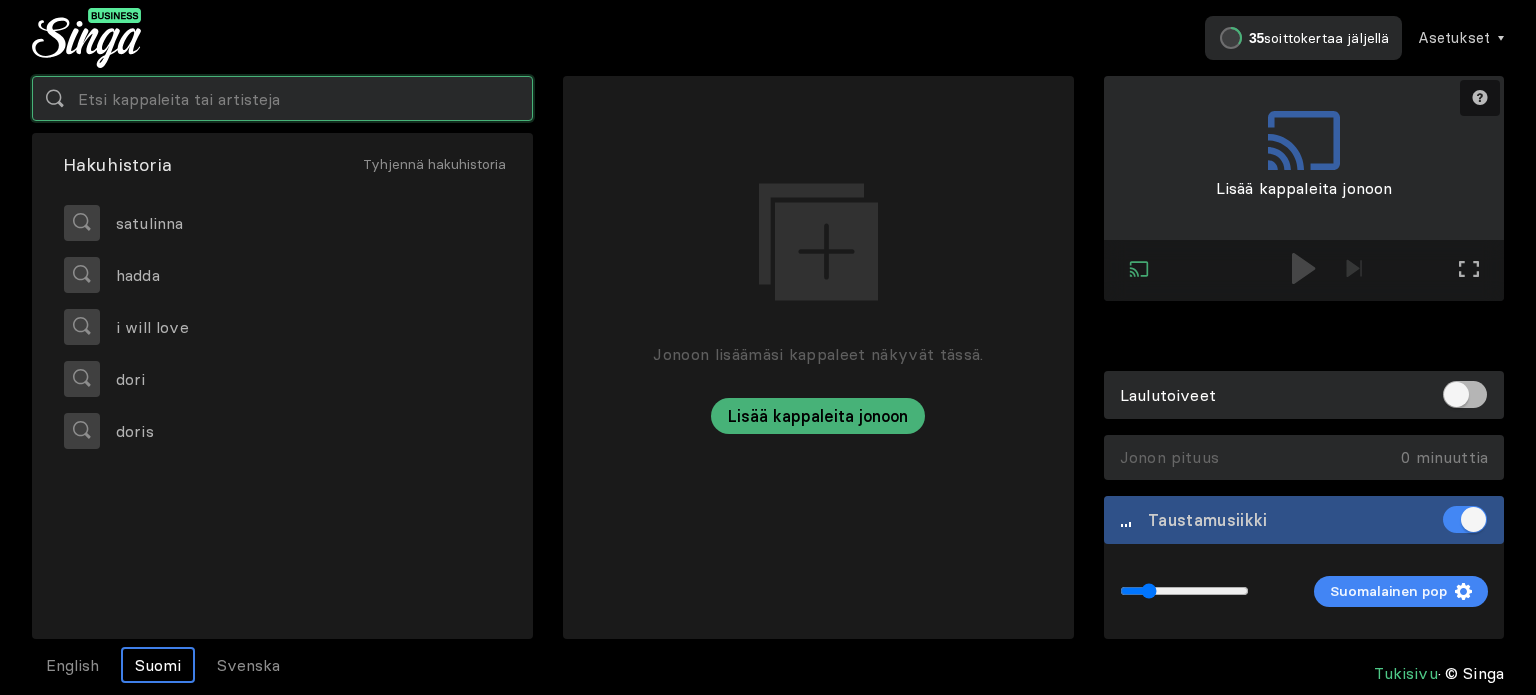 click at bounding box center [282, 98] 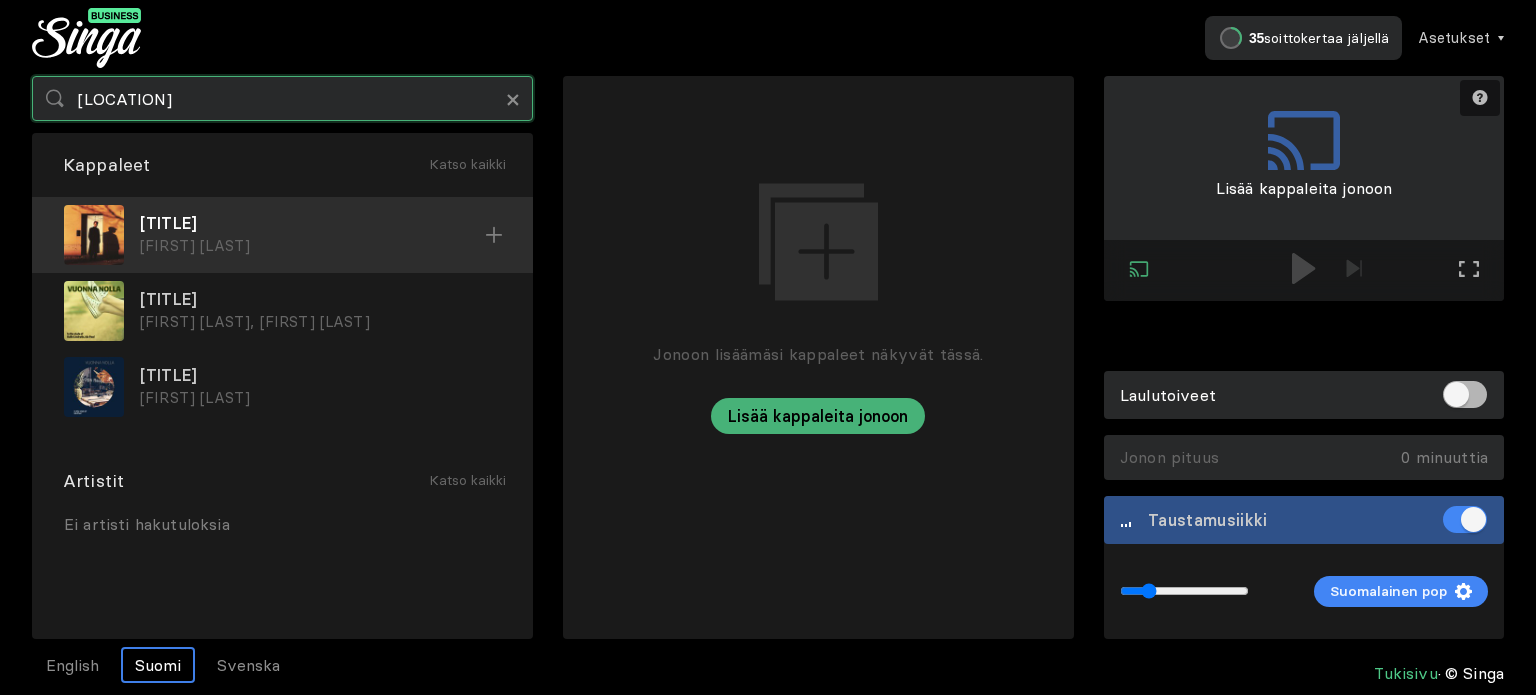type on "[LOCATION]" 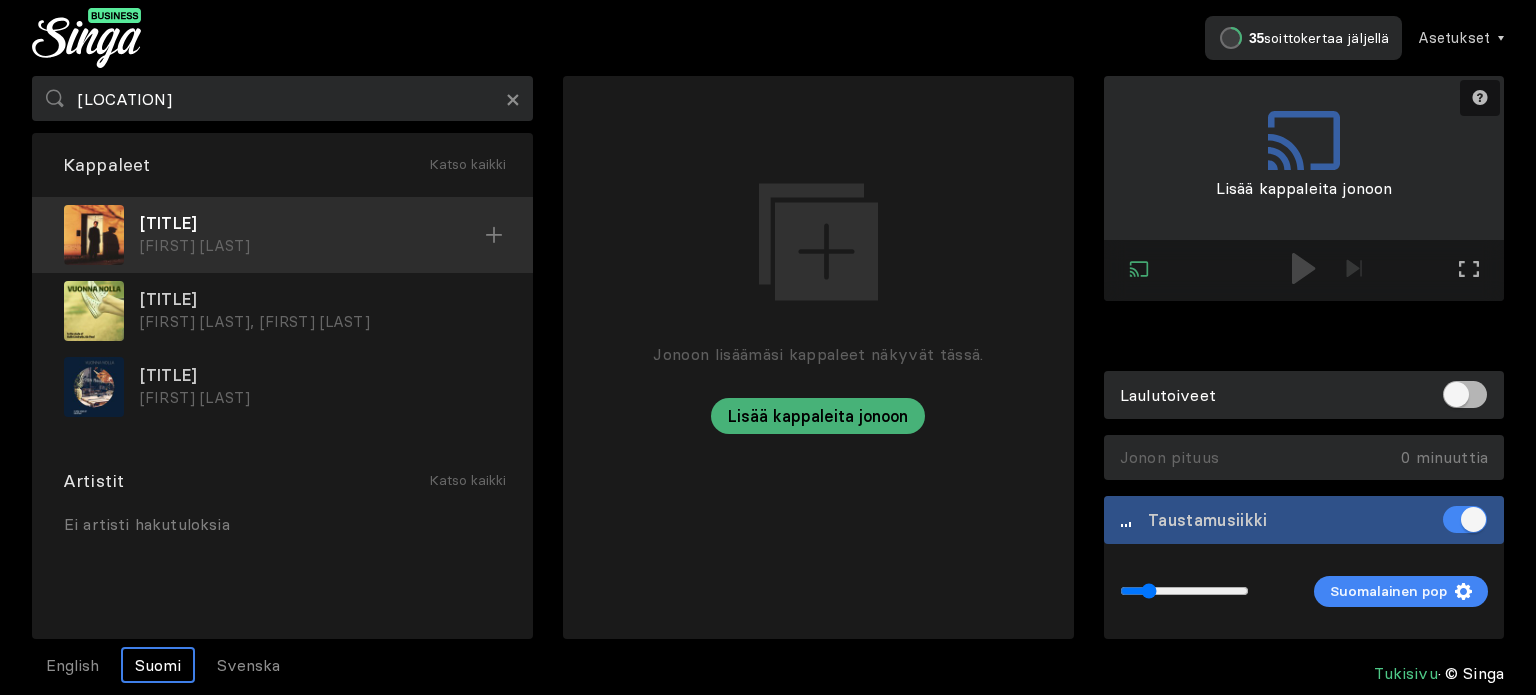 click on "[FIRST] [LAST]" at bounding box center (312, 246) 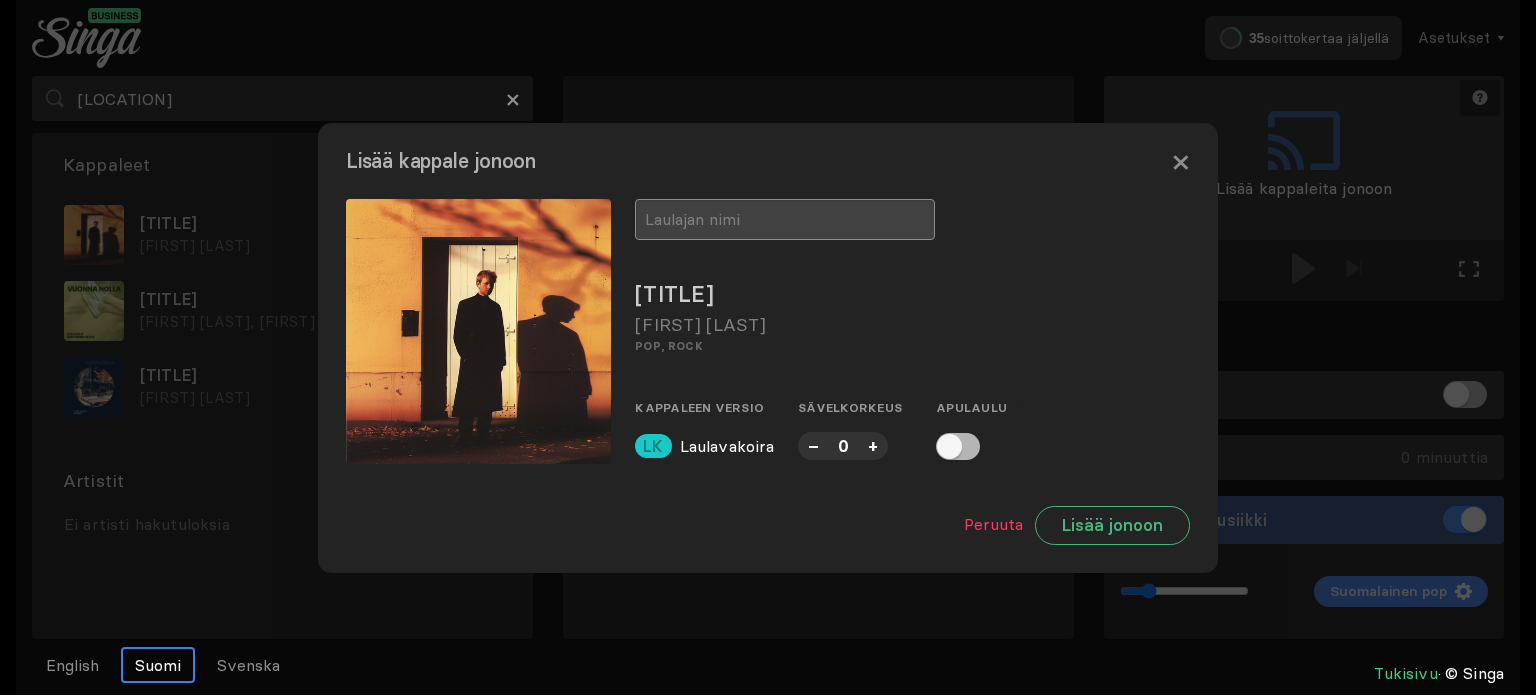 click at bounding box center (785, 219) 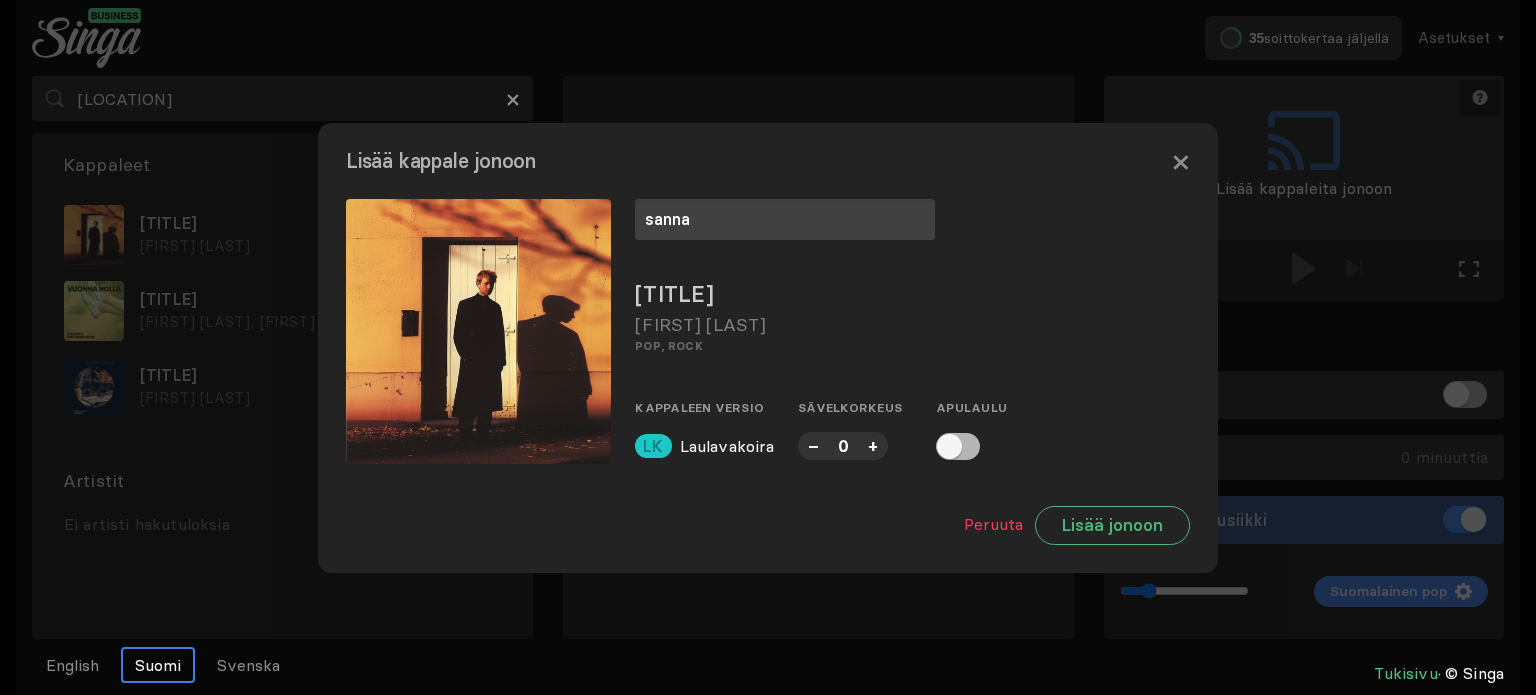 type on "sanna" 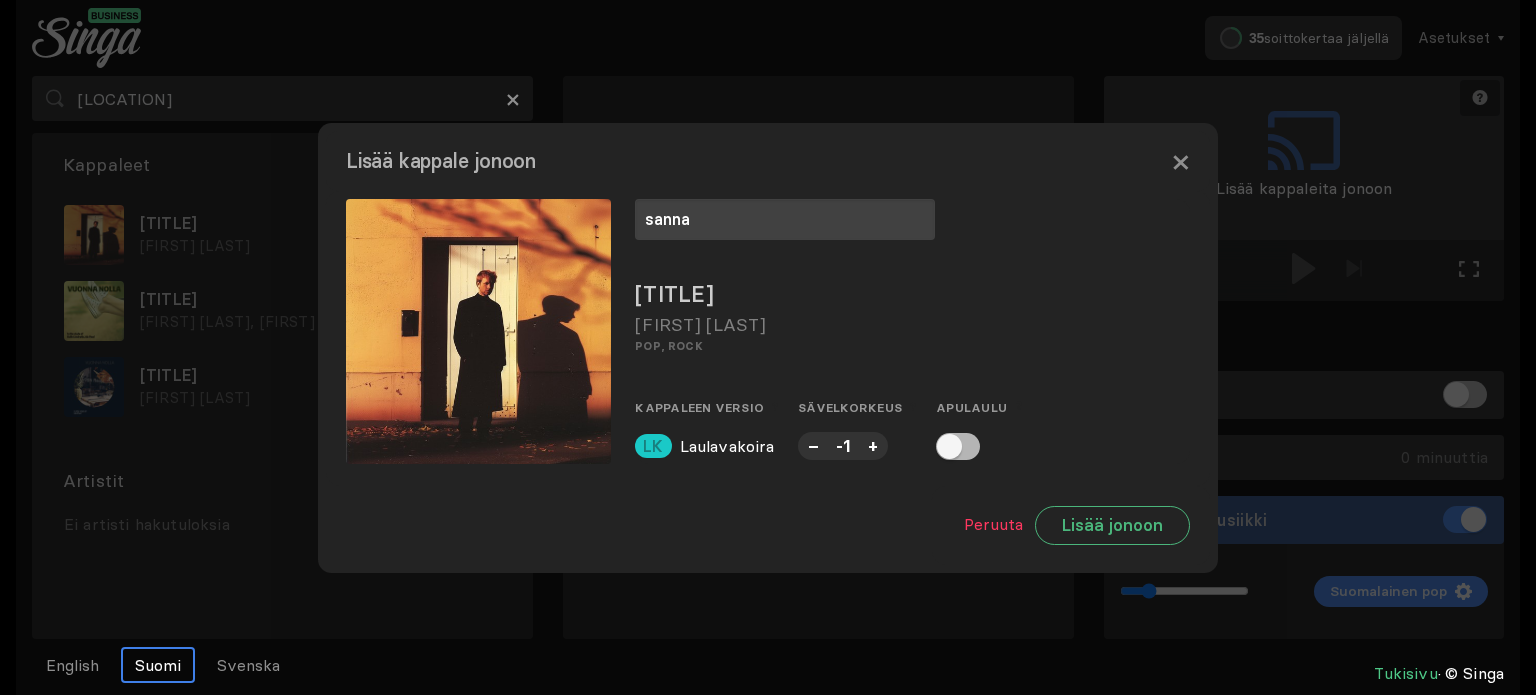 click on "–" at bounding box center (813, 445) 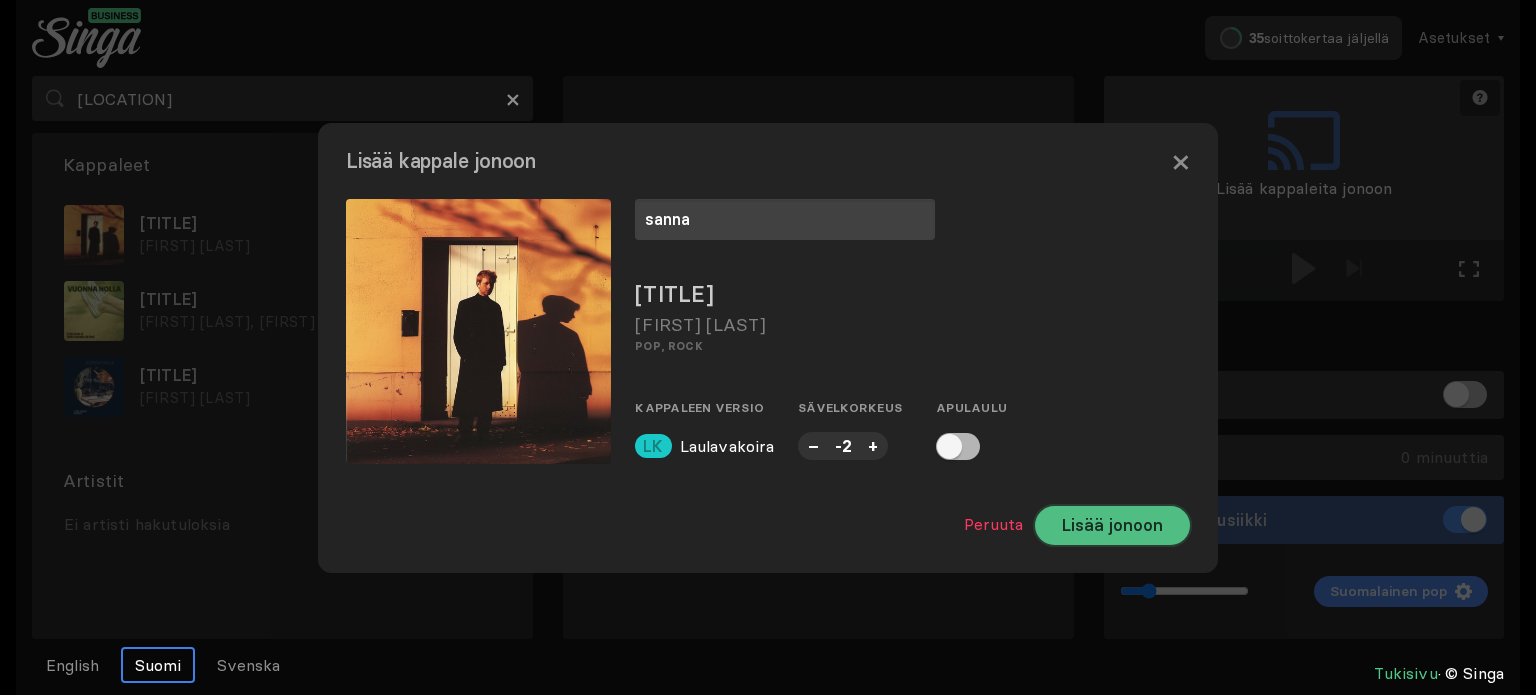 click on "Lisää jonoon" at bounding box center [1112, 525] 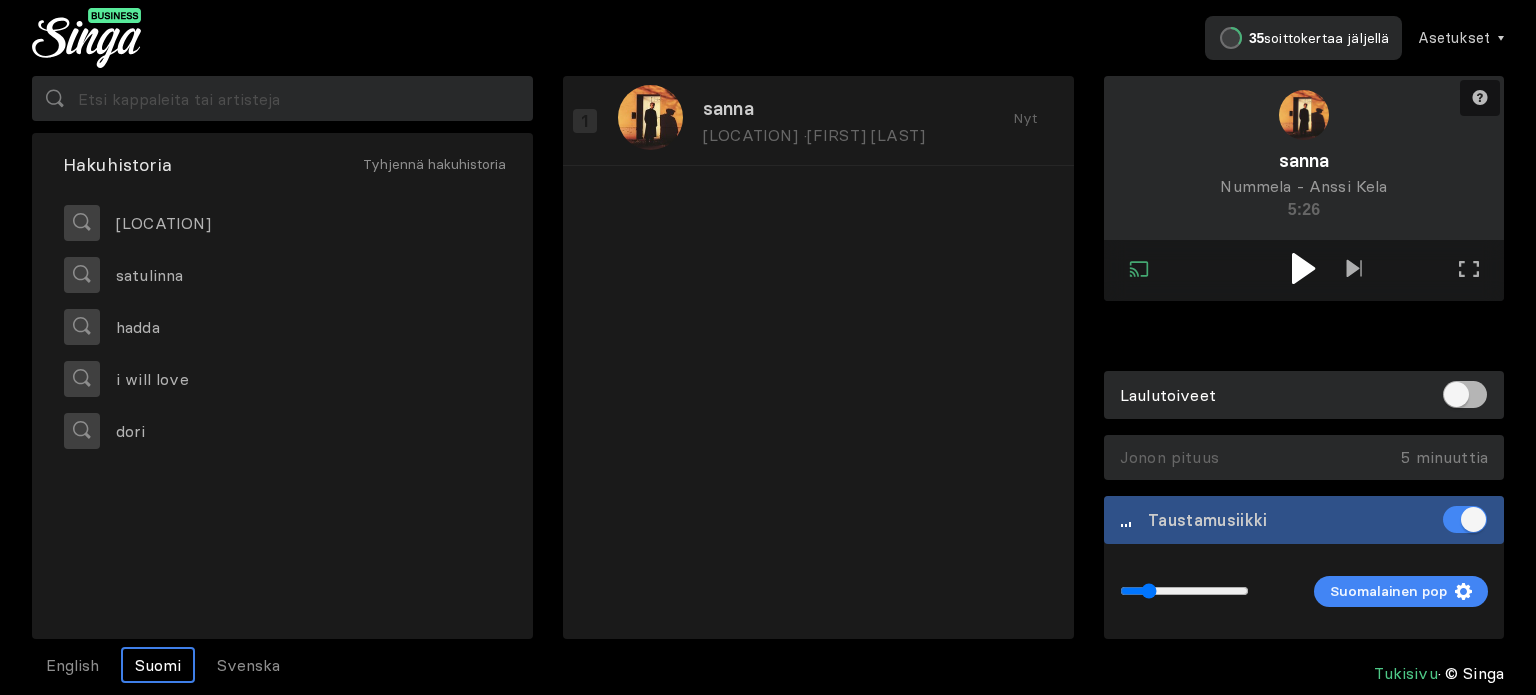 click at bounding box center [1303, 268] 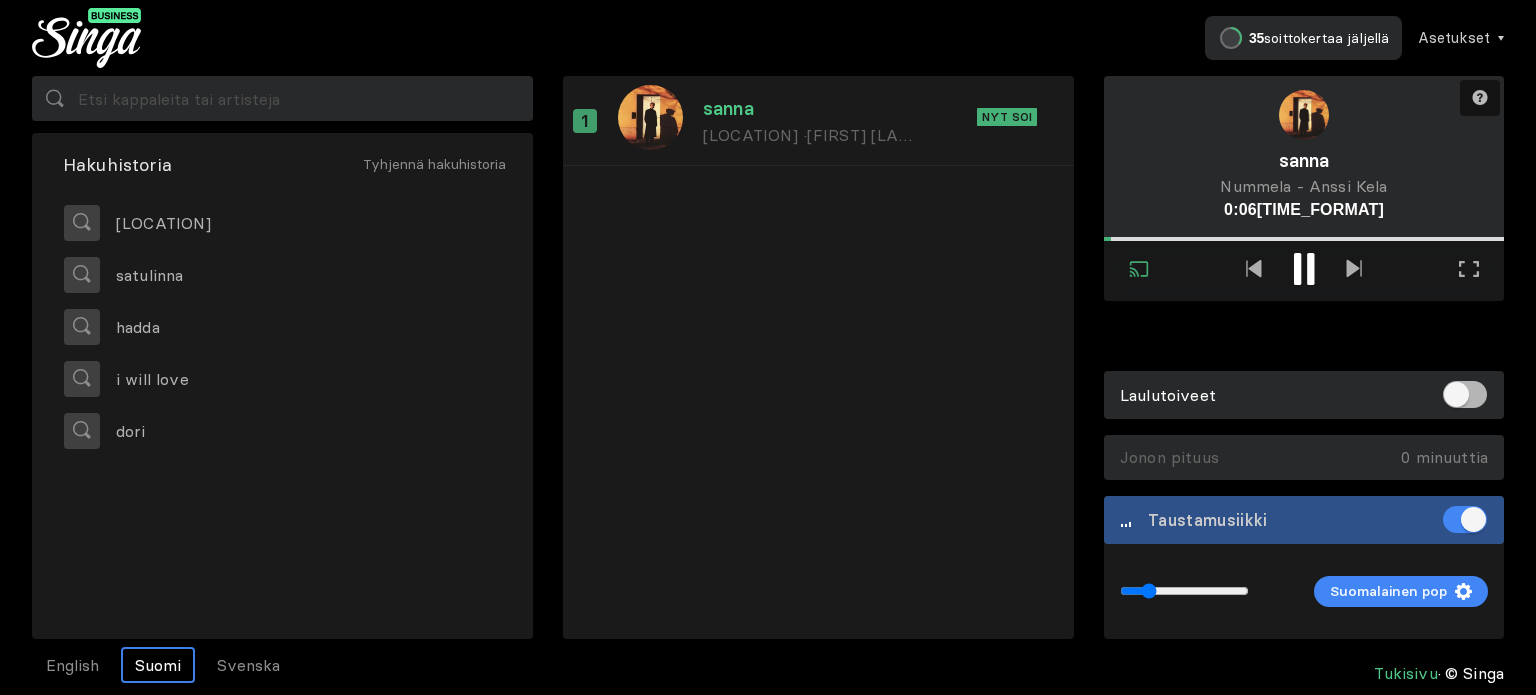 click on "[FIRST] [LAST]" at bounding box center [866, 135] 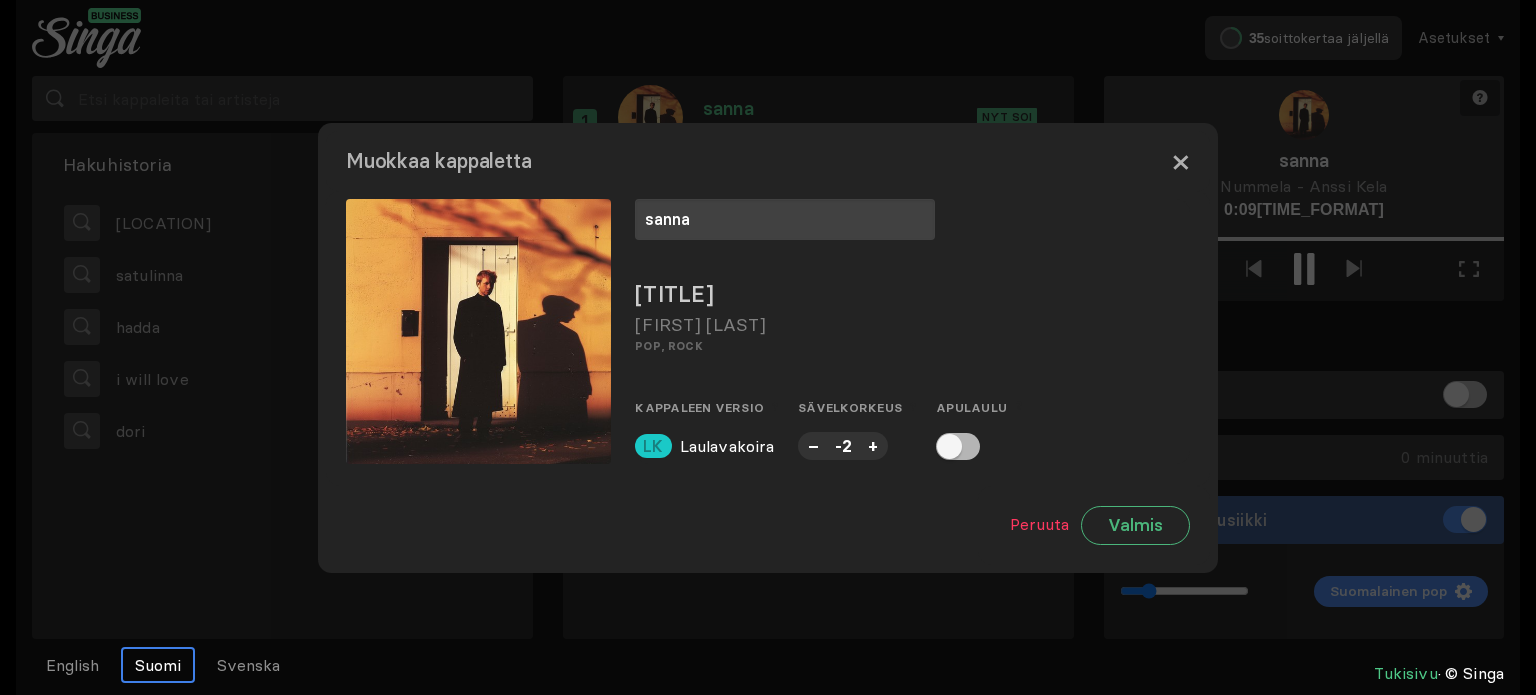 click on "×" at bounding box center [1180, 161] 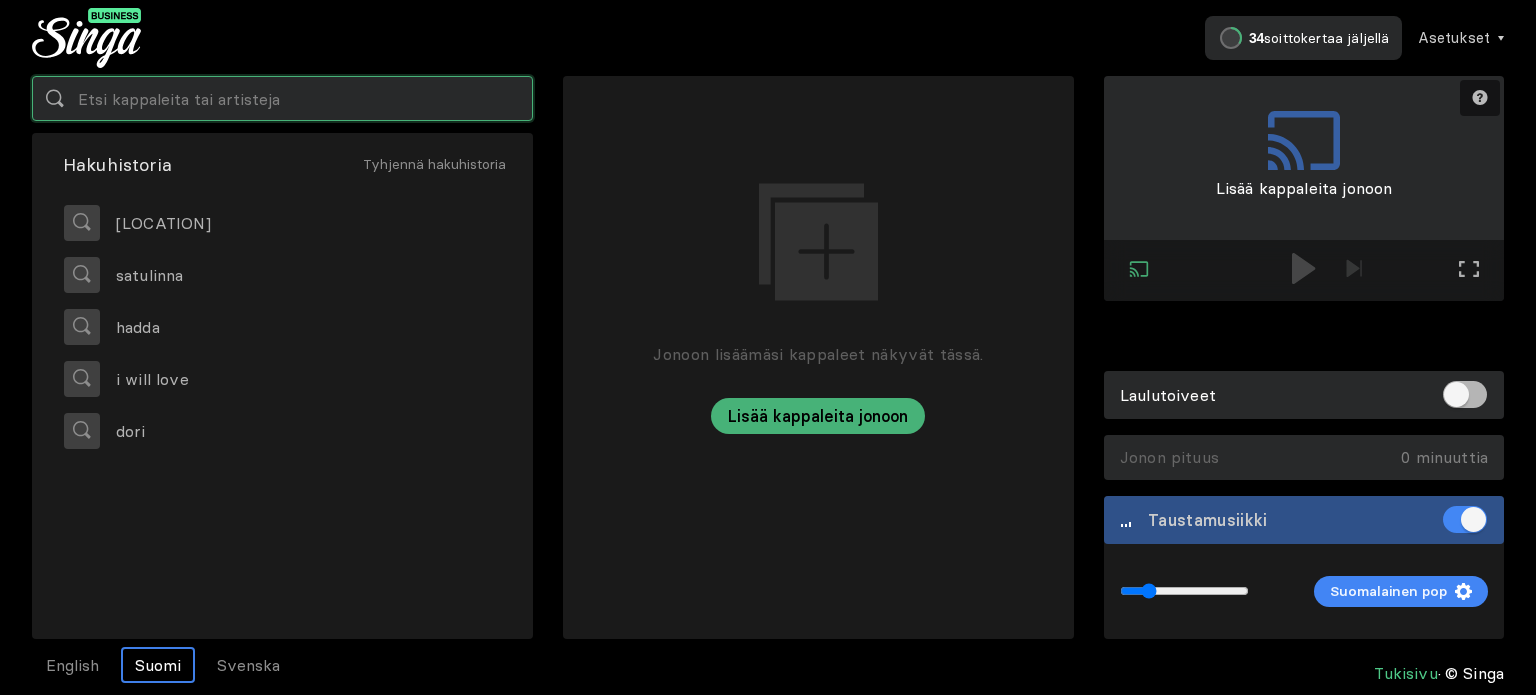 click at bounding box center (282, 98) 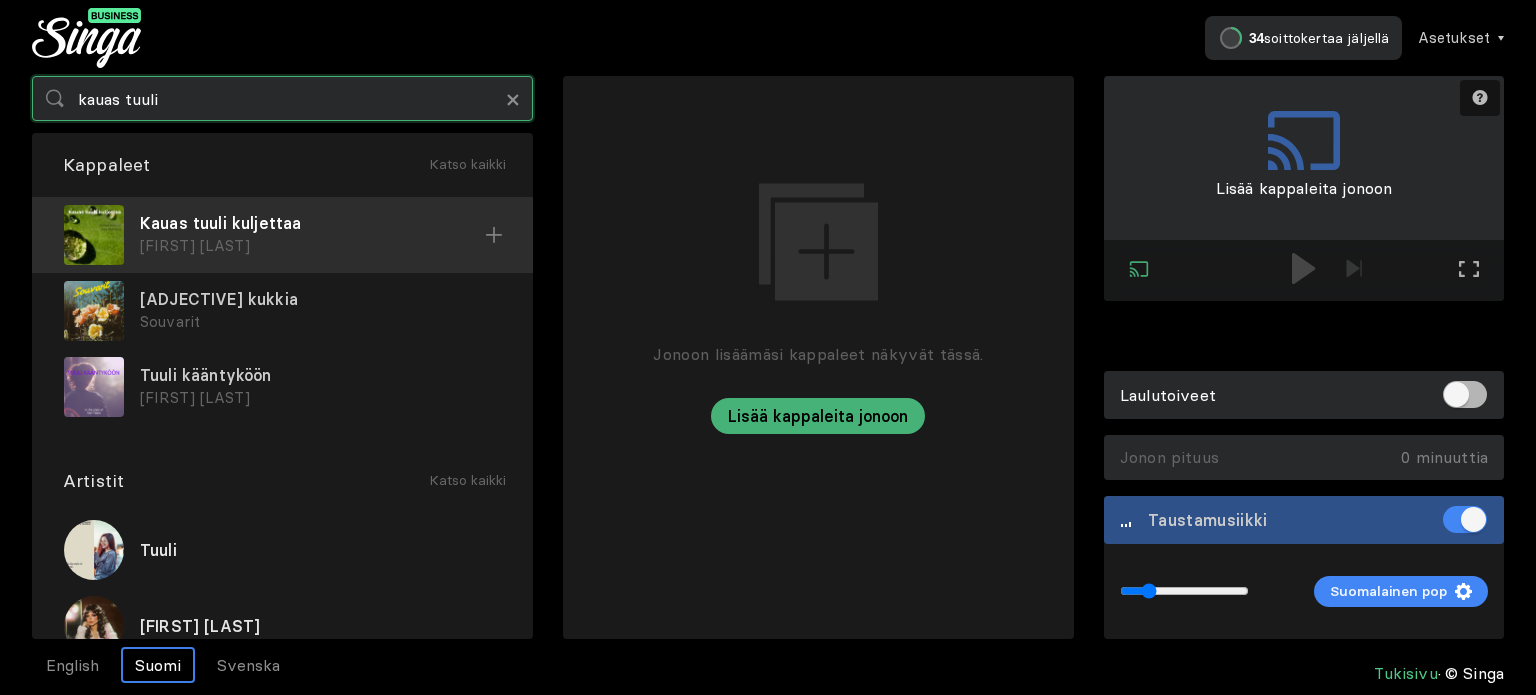 type on "kauas tuuli" 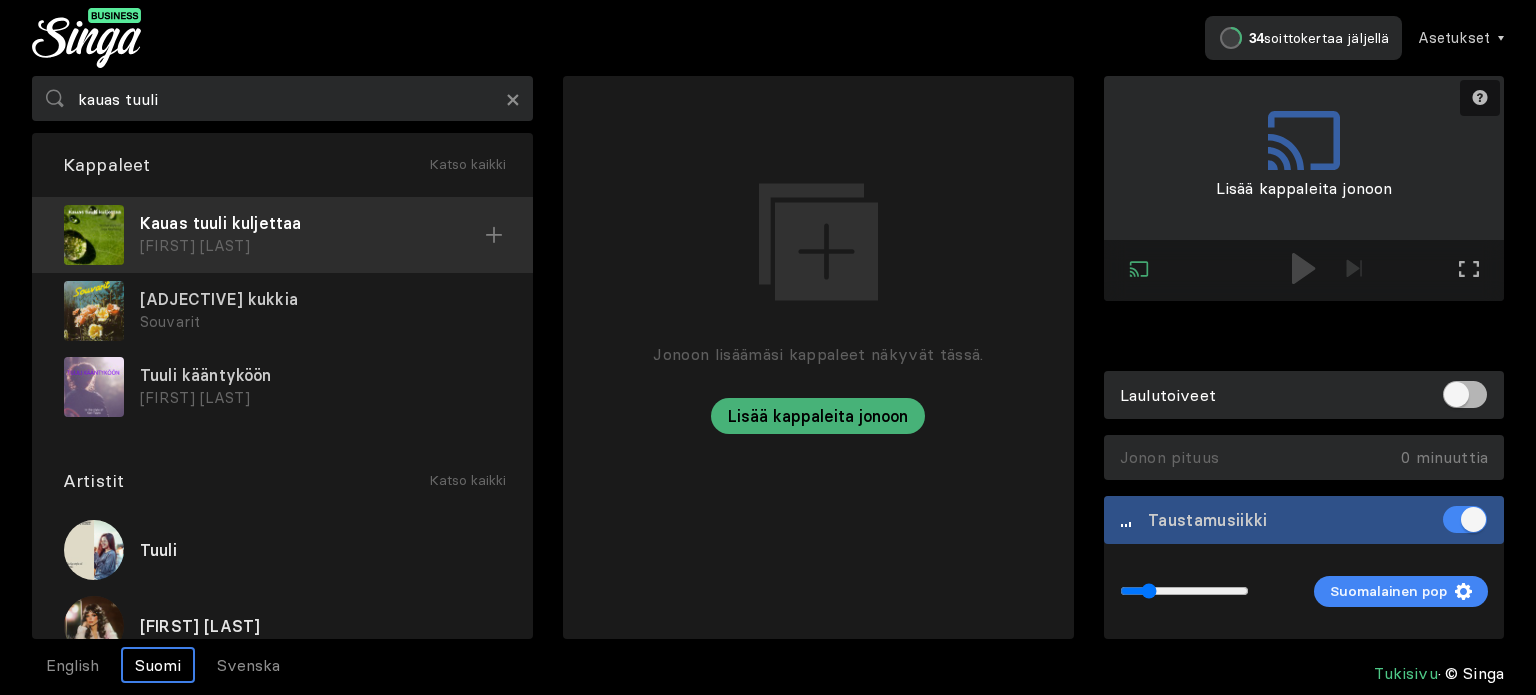 click on "[FIRST] [LAST]" at bounding box center [312, 246] 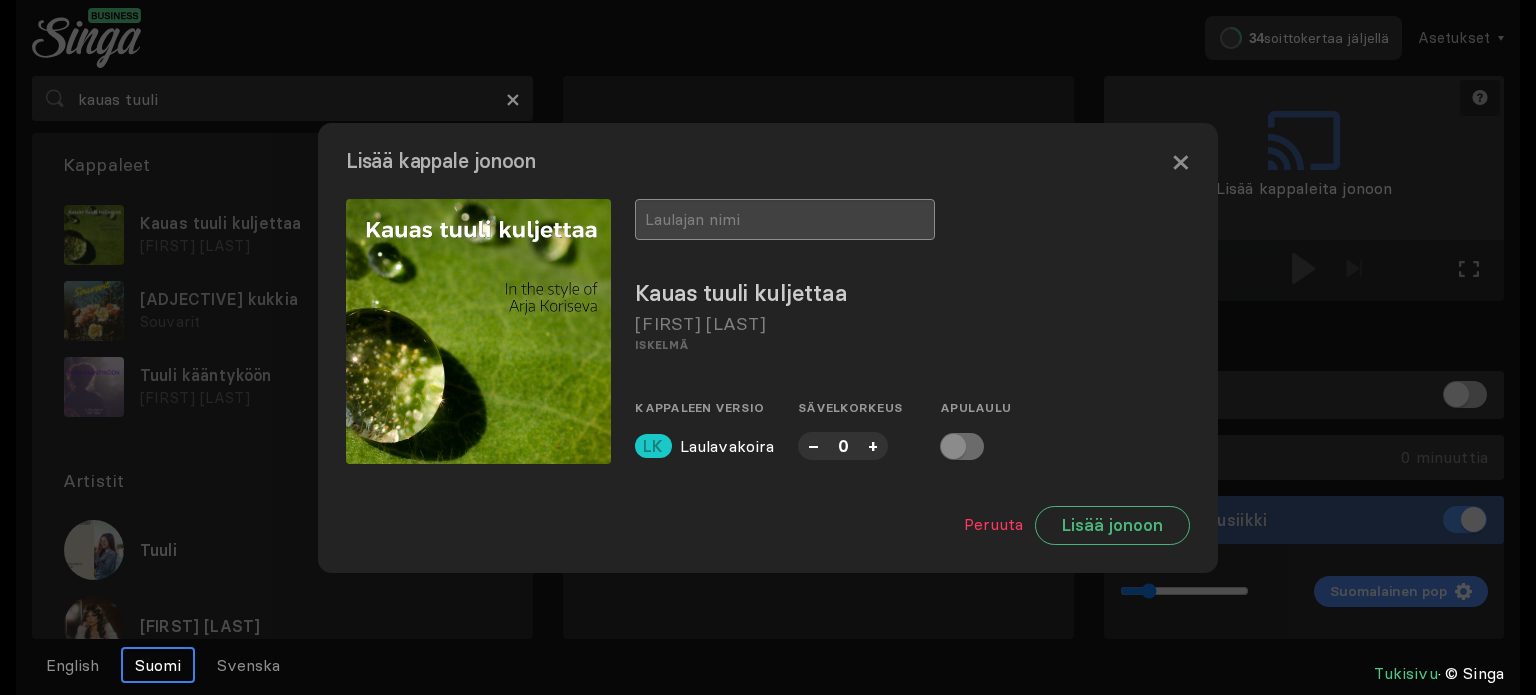click at bounding box center [785, 219] 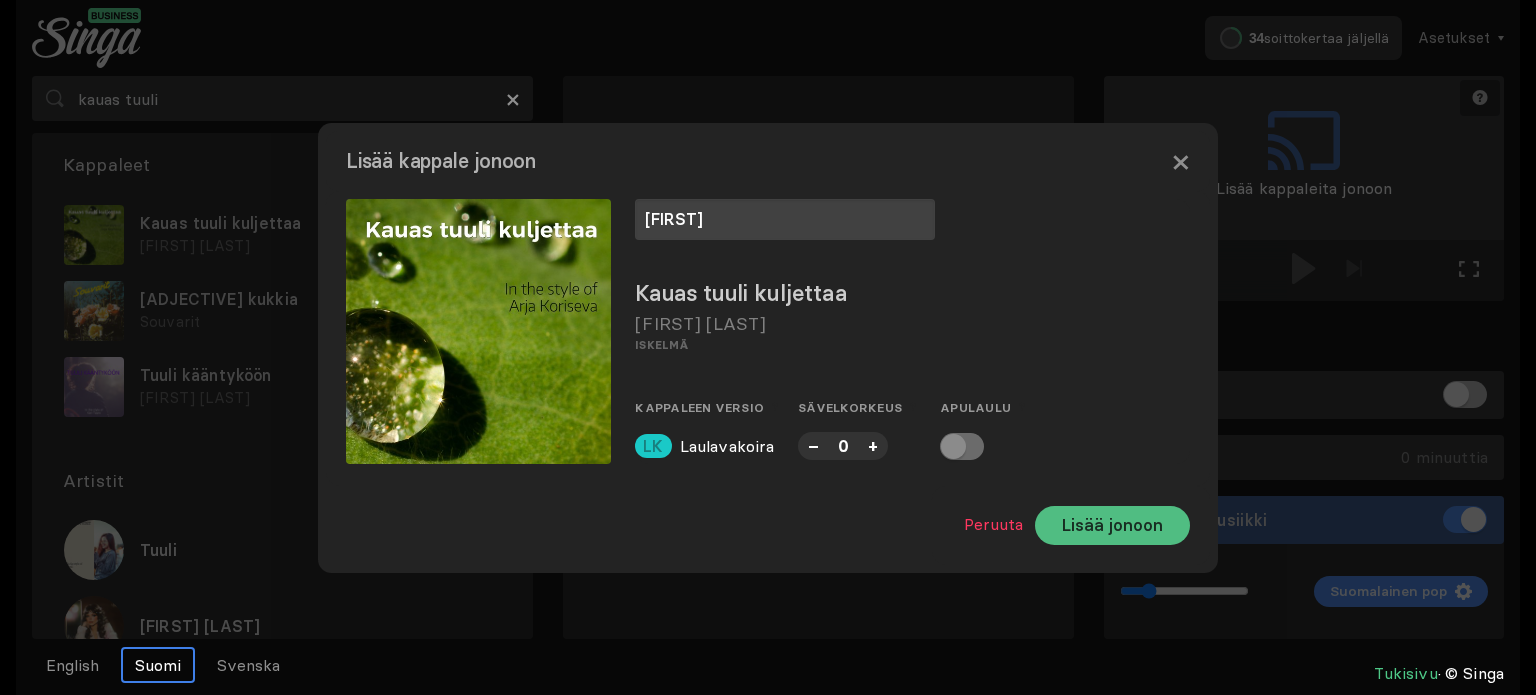 type on "[FIRST]" 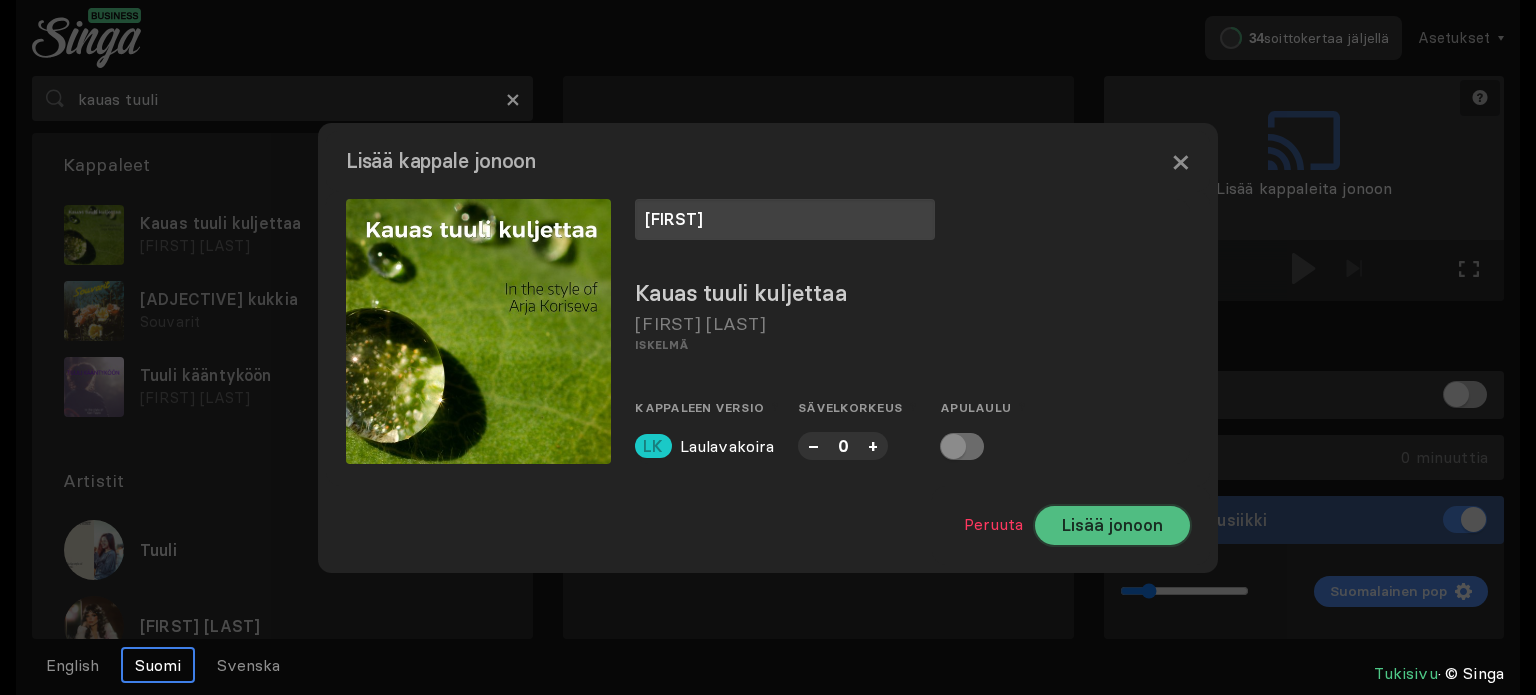 click on "Lisää jonoon" at bounding box center (1112, 525) 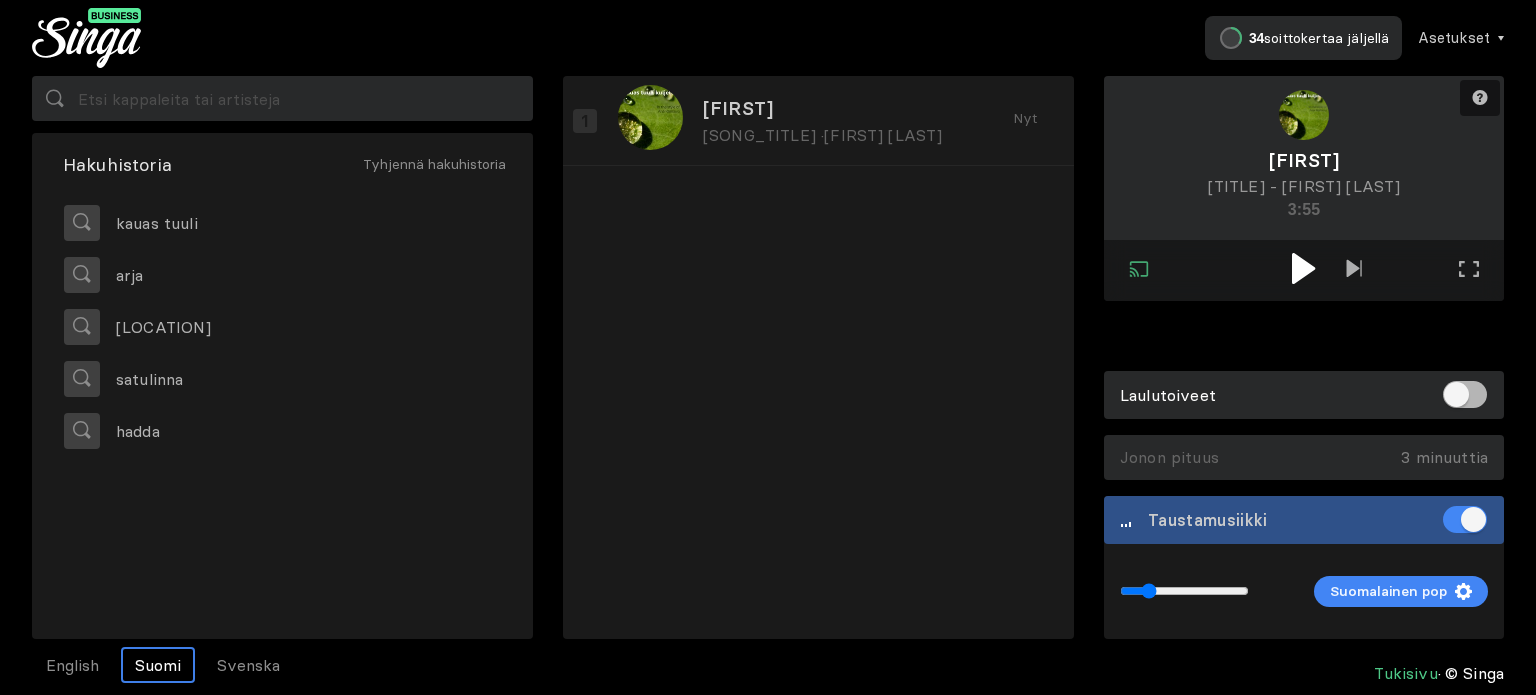 click at bounding box center (1303, 268) 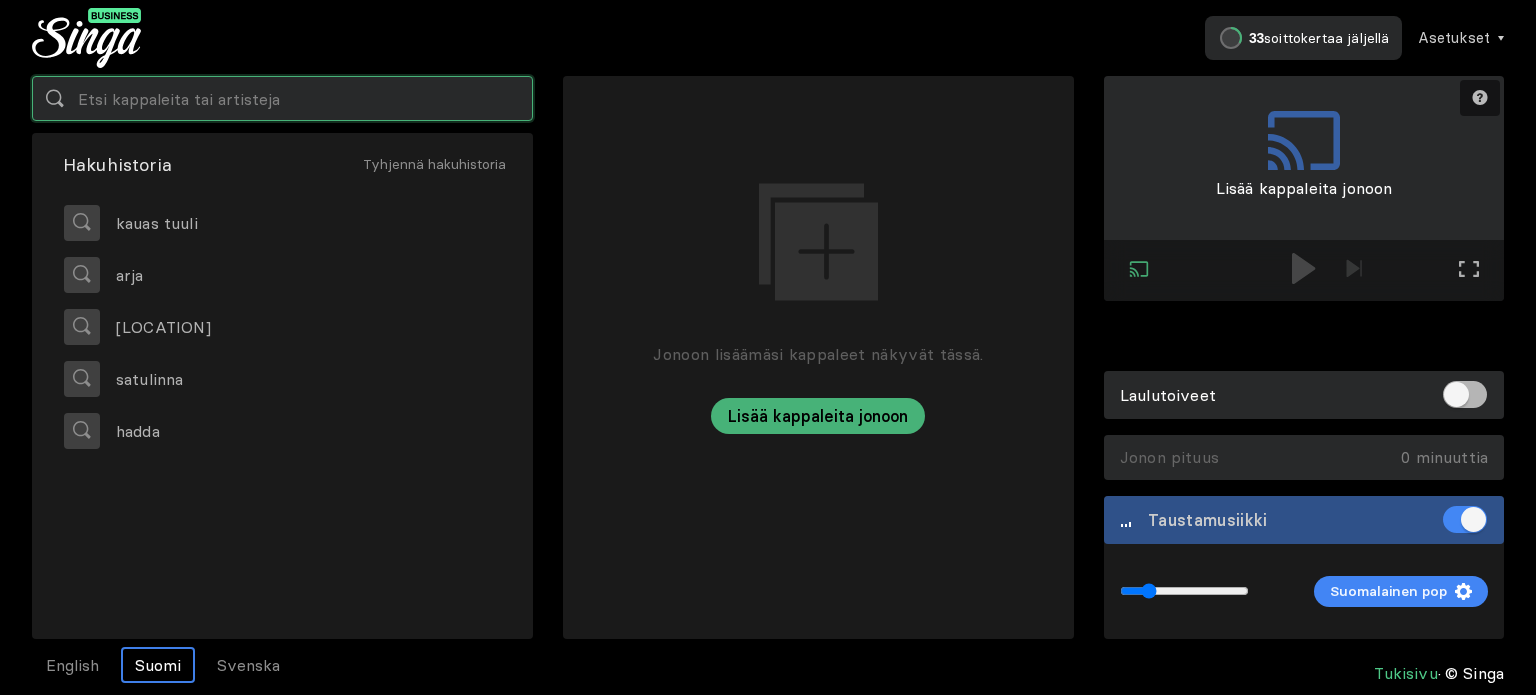 click at bounding box center (282, 98) 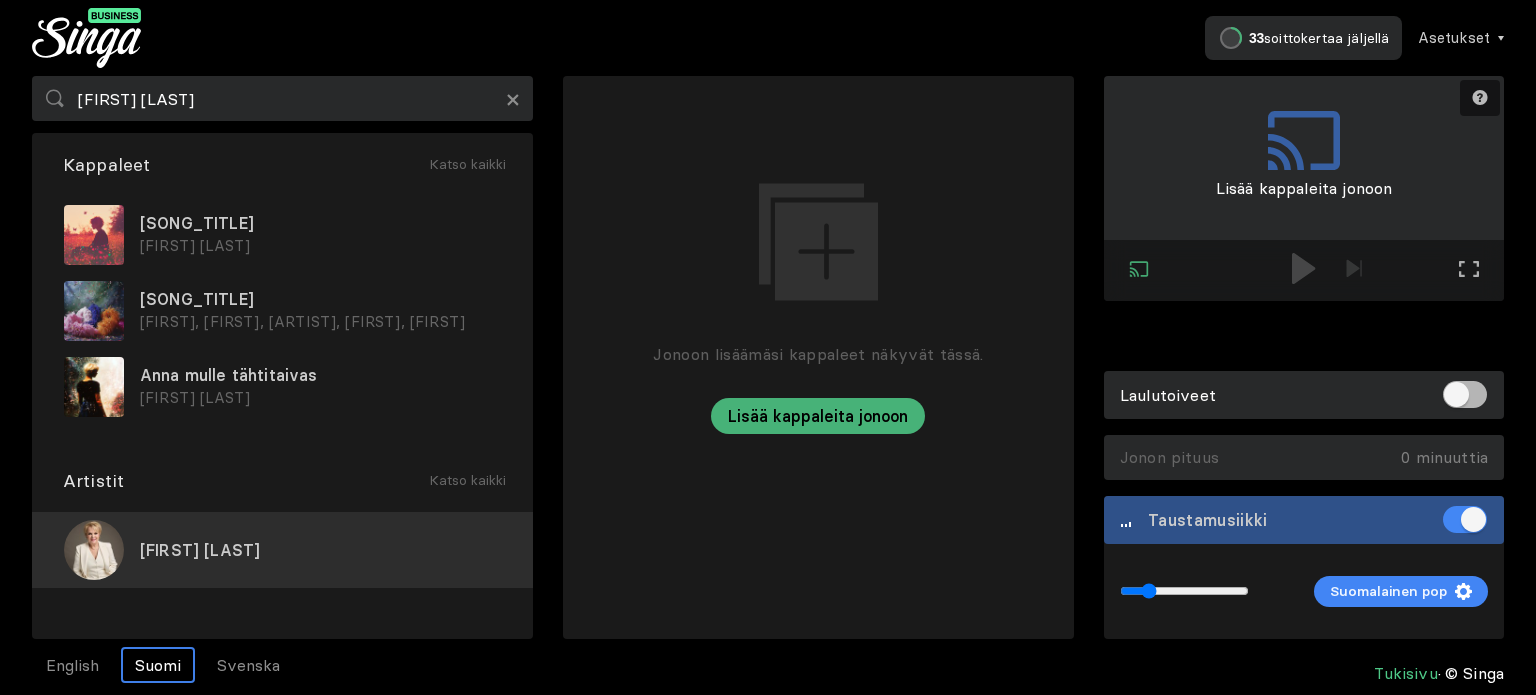 click on "[FIRST] [LAST]" at bounding box center (200, 550) 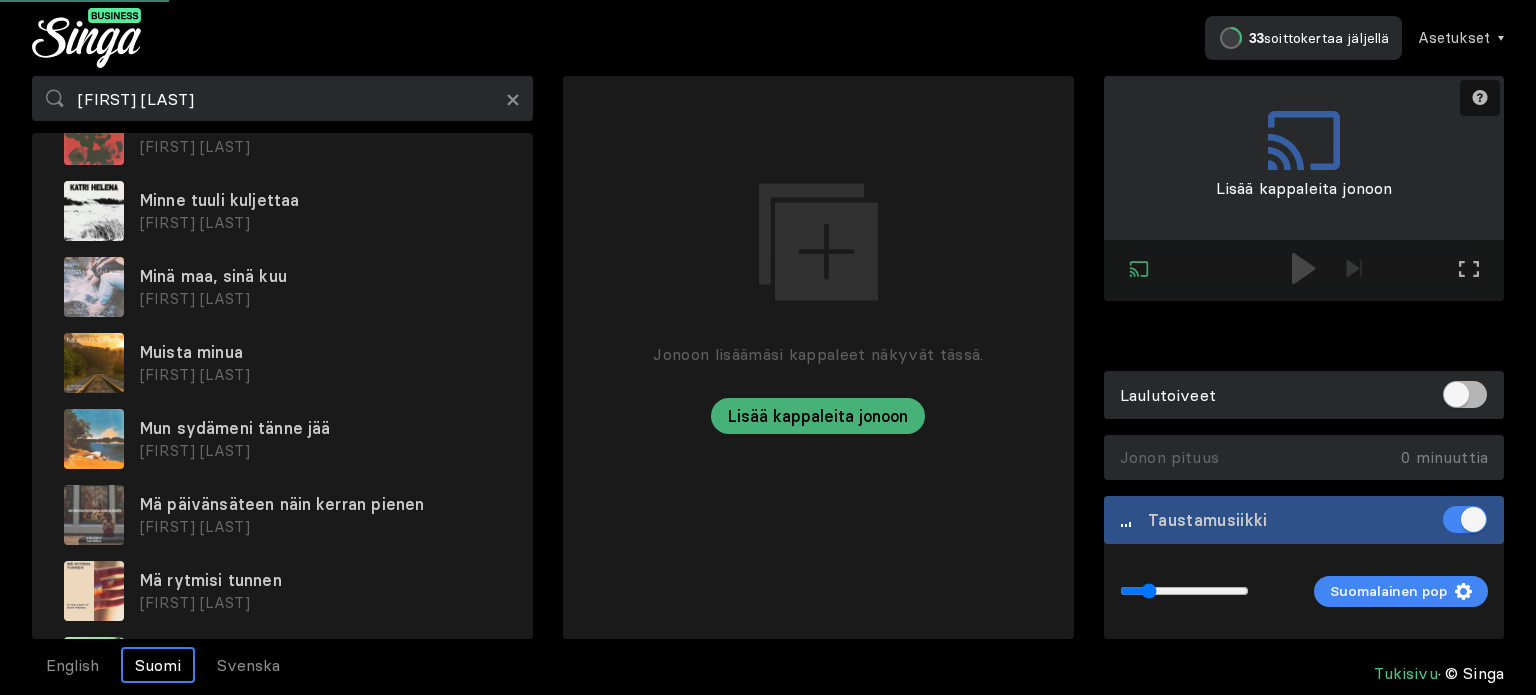 scroll, scrollTop: 2748, scrollLeft: 0, axis: vertical 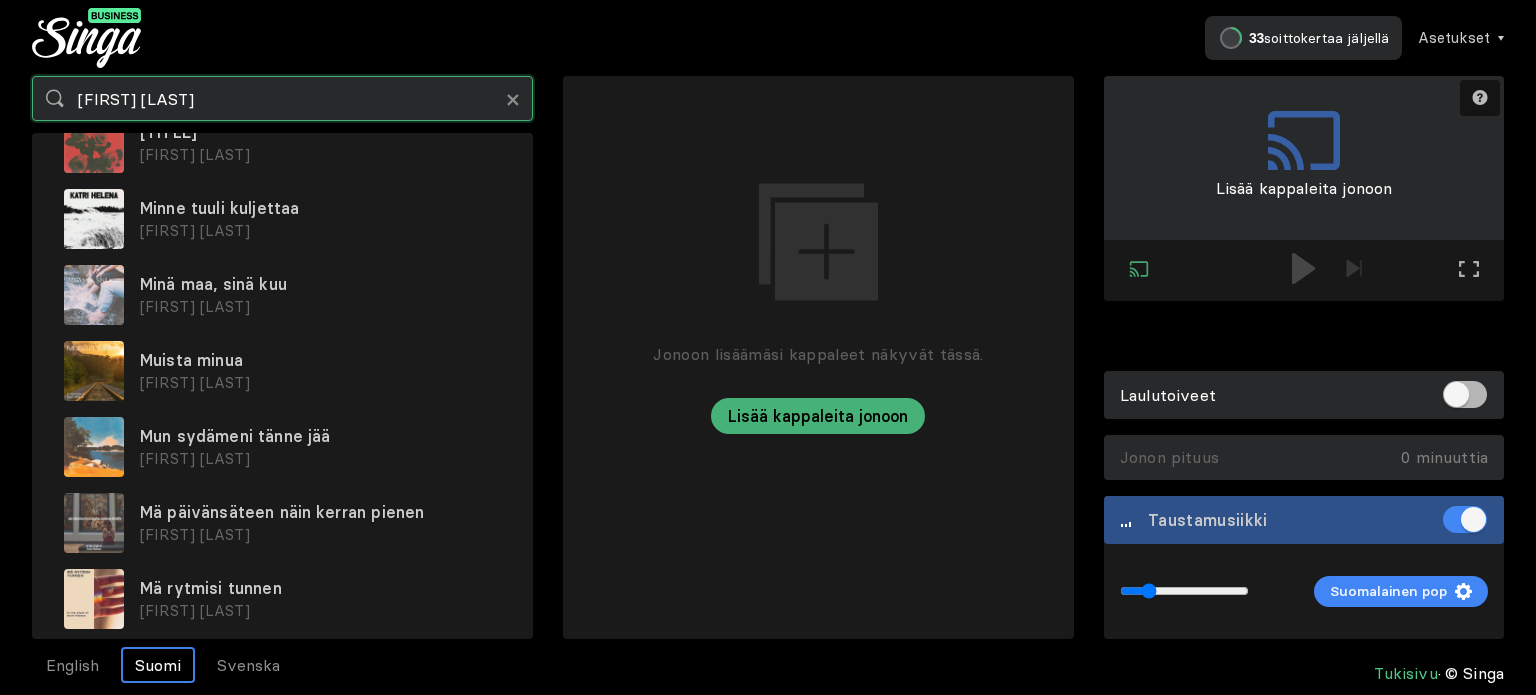 click on "[FIRST] [LAST]" at bounding box center (282, 98) 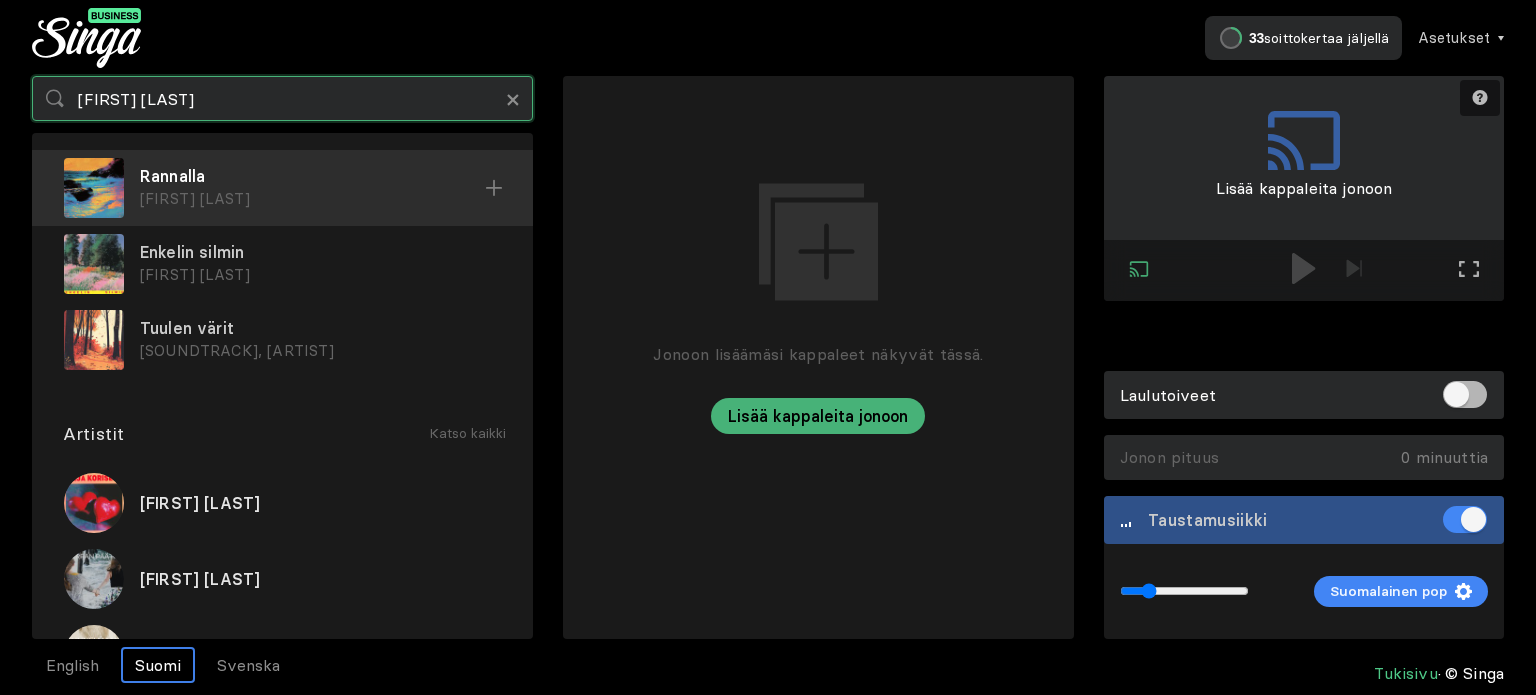scroll, scrollTop: 100, scrollLeft: 0, axis: vertical 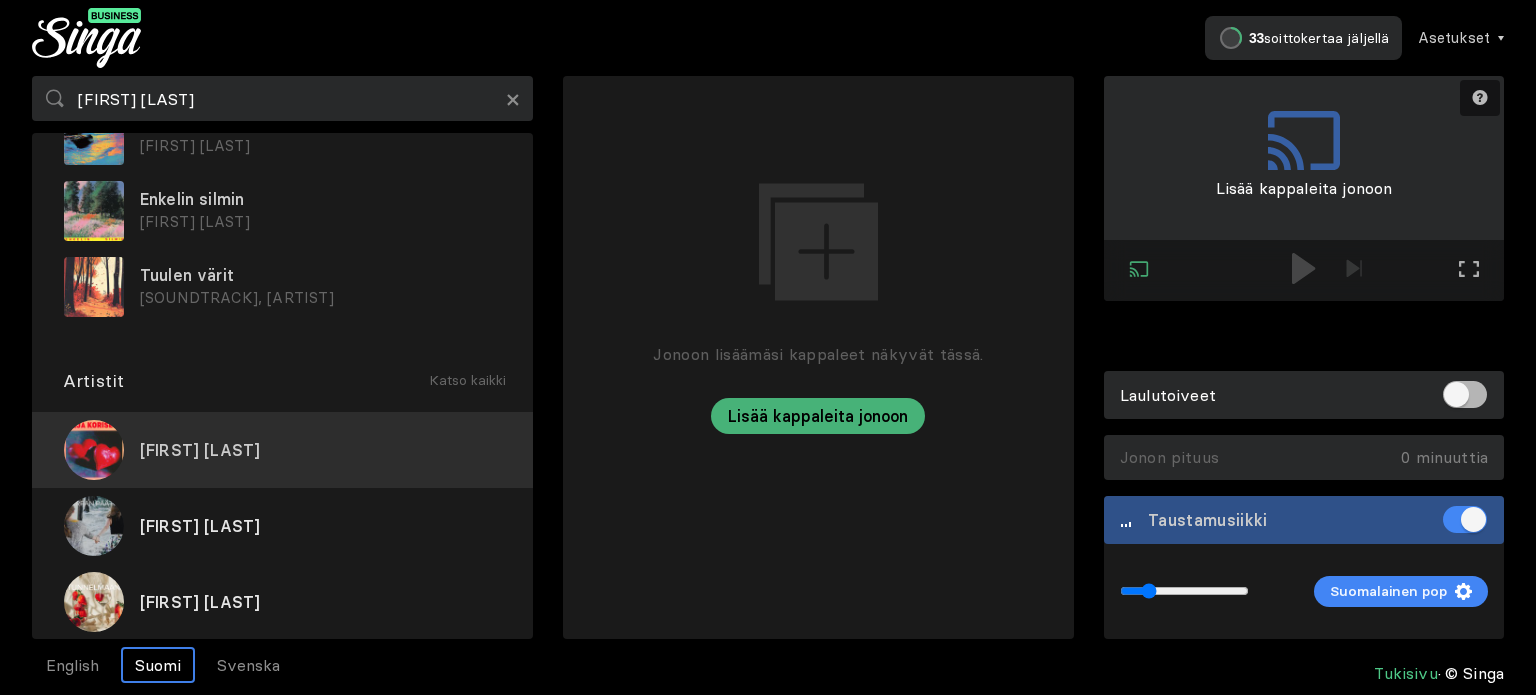 click on "[FIRST] [LAST]" at bounding box center [200, 450] 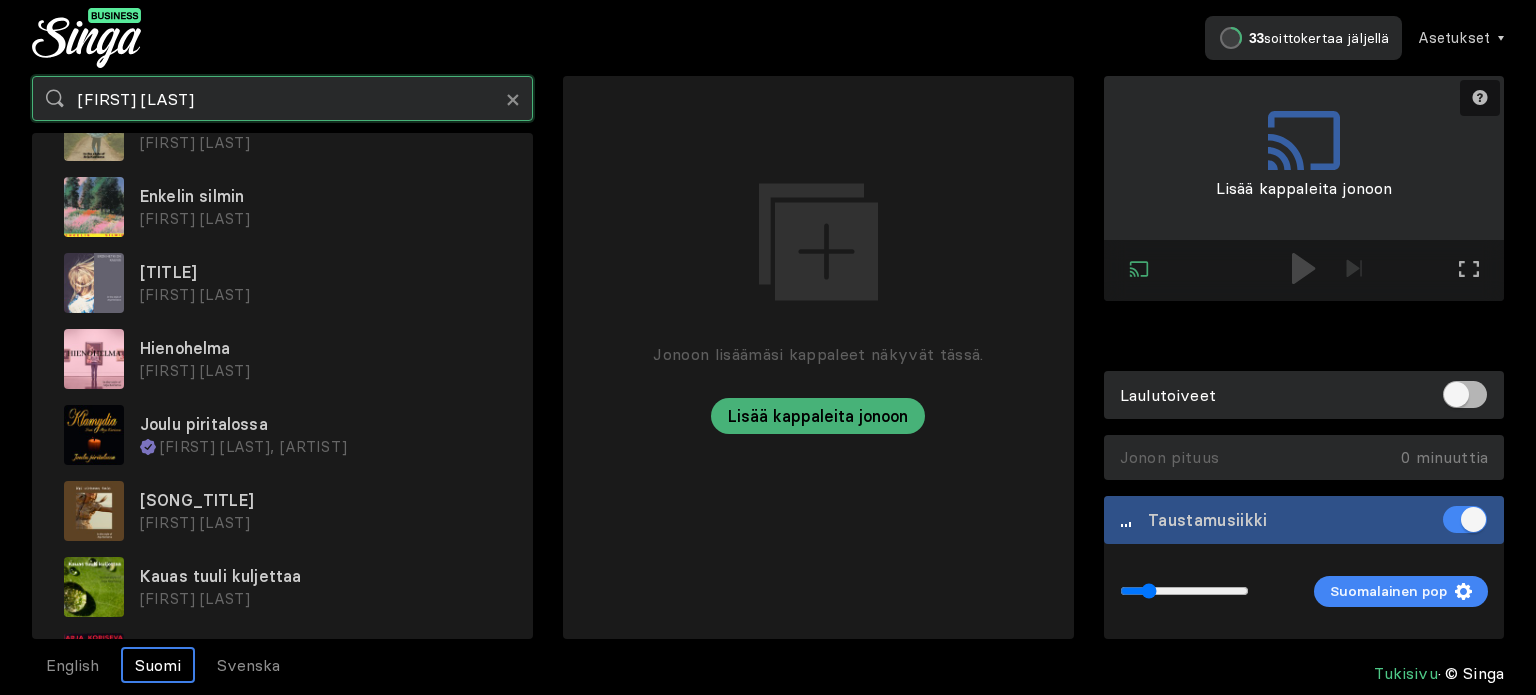 click on "[FIRST] [LAST]" at bounding box center (282, 98) 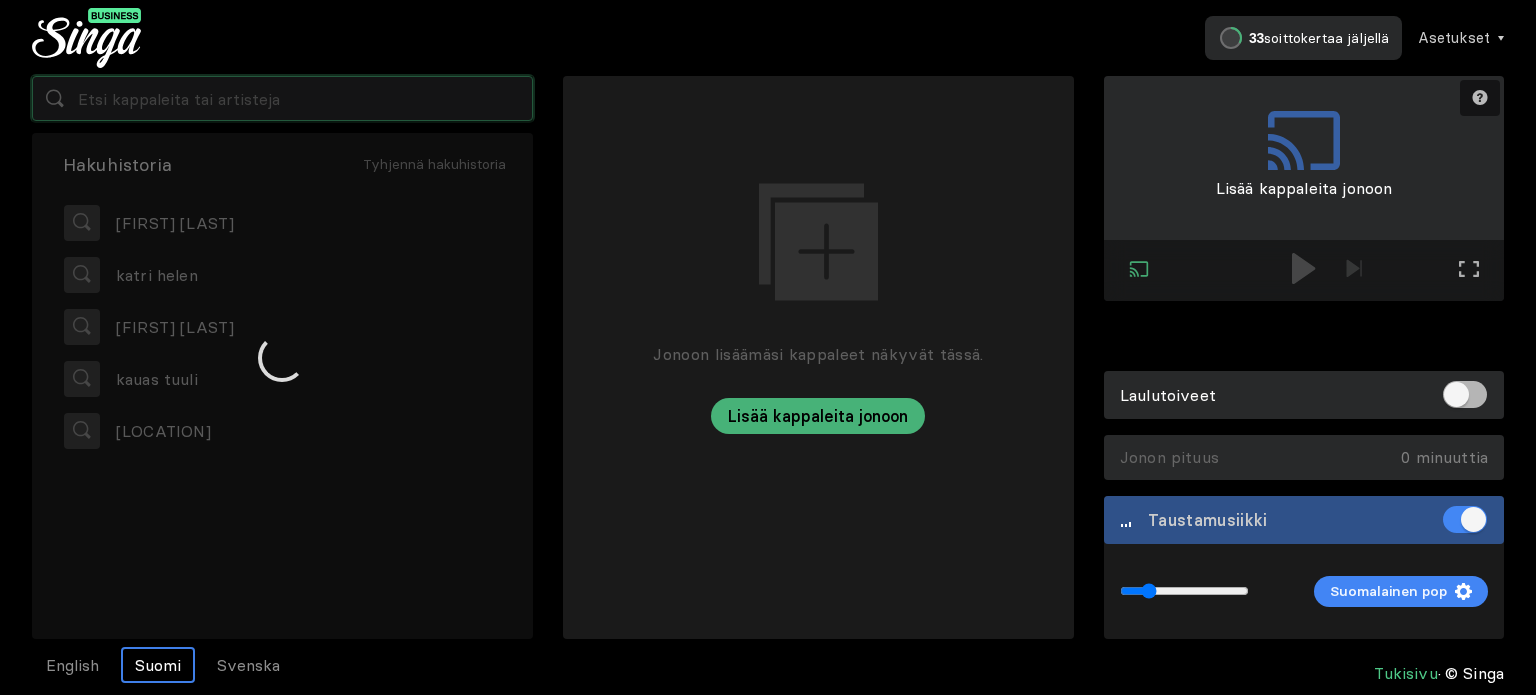 scroll, scrollTop: 0, scrollLeft: 0, axis: both 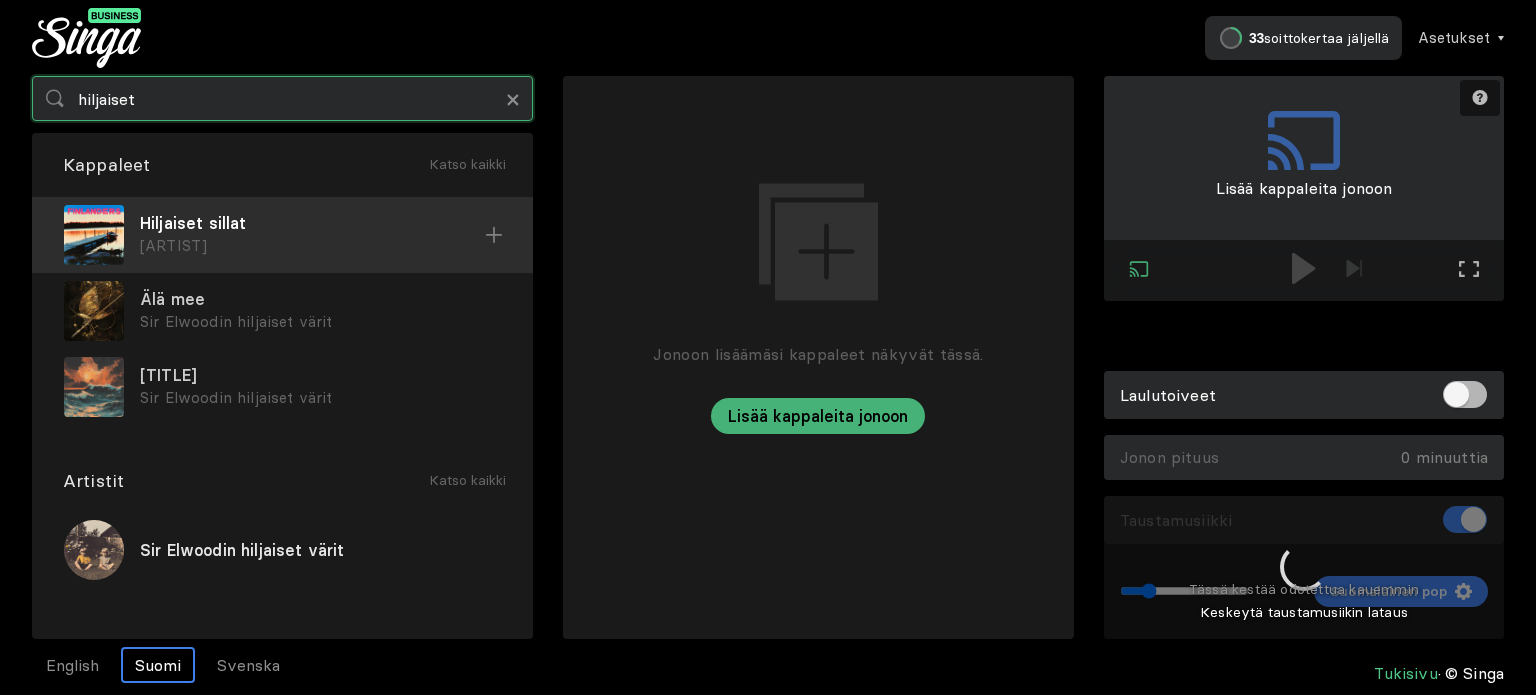 type on "hiljaiset" 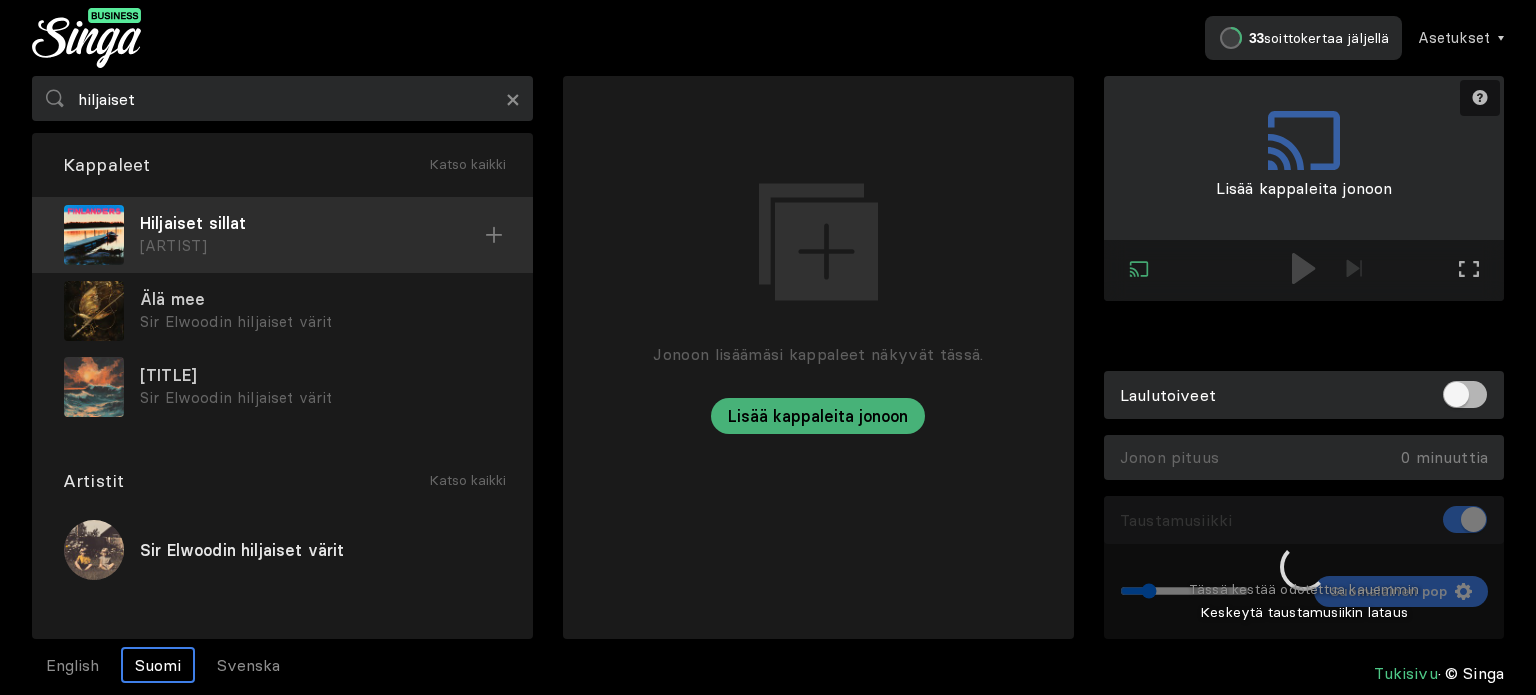 click on "[ARTIST]" at bounding box center [312, 246] 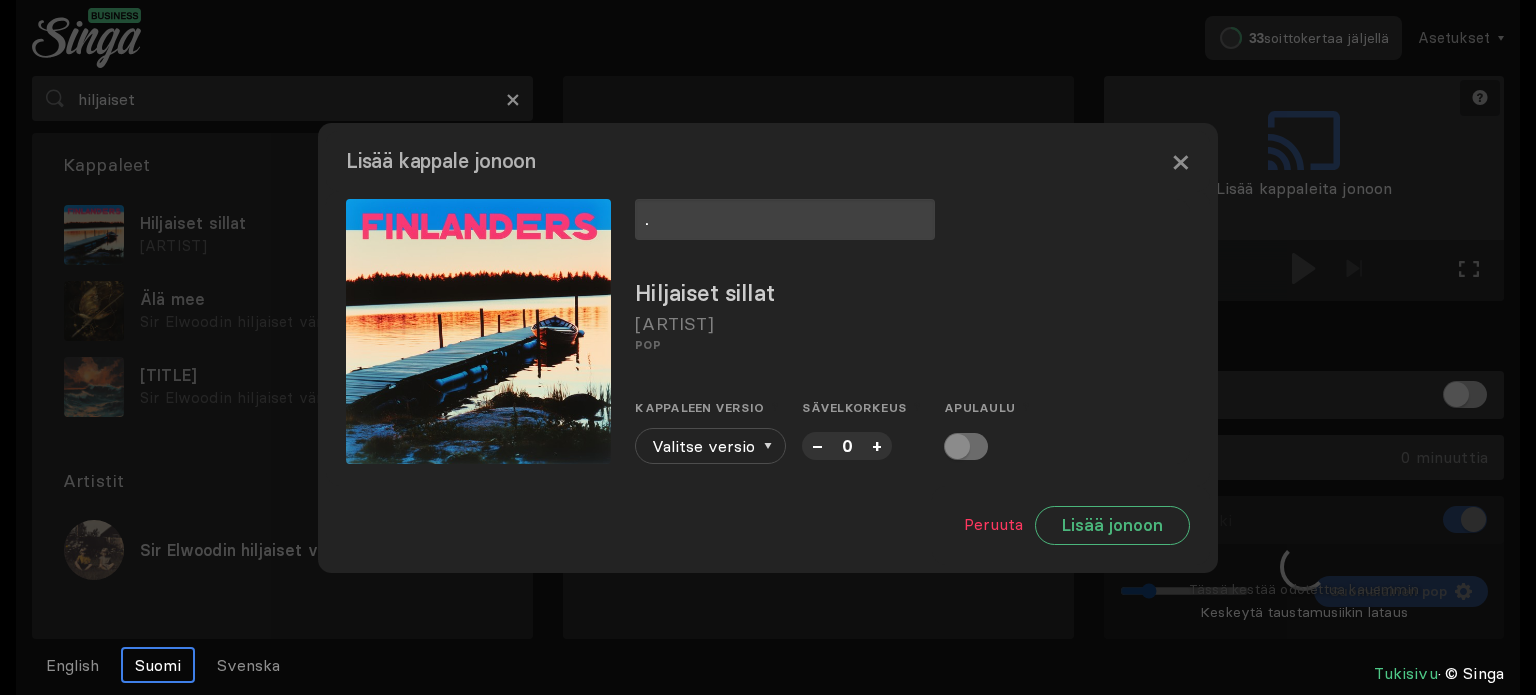 type on "." 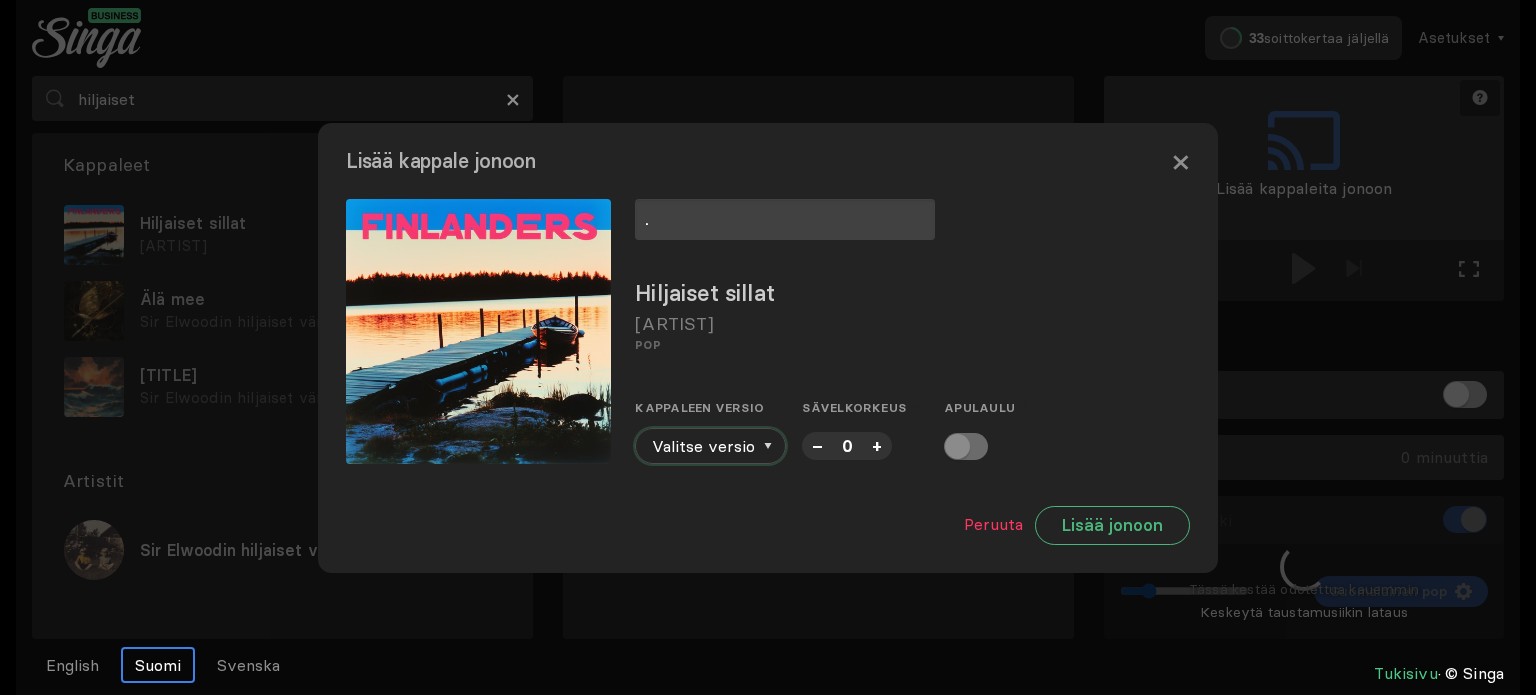 click on "Valitse versio" at bounding box center [710, 446] 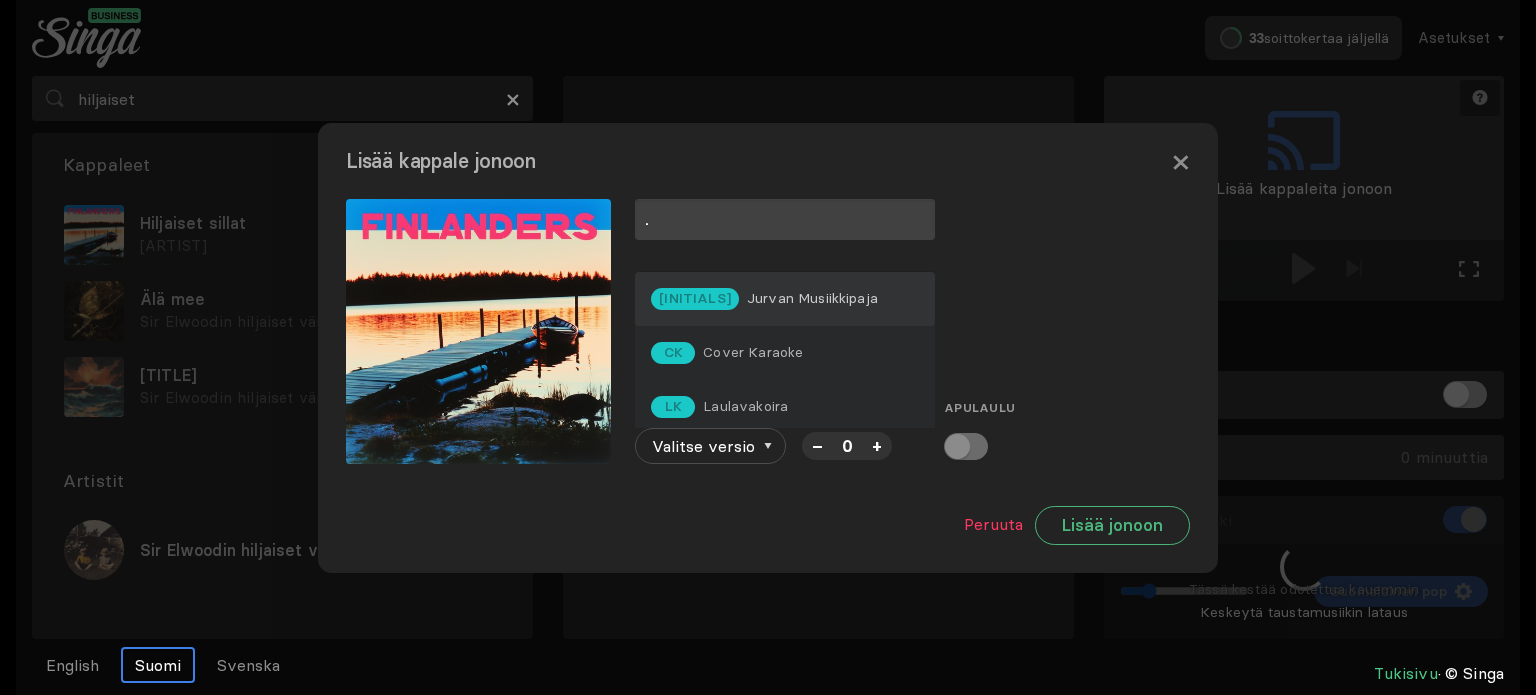 click on "Jurvan Musiikkipaja" at bounding box center [812, 298] 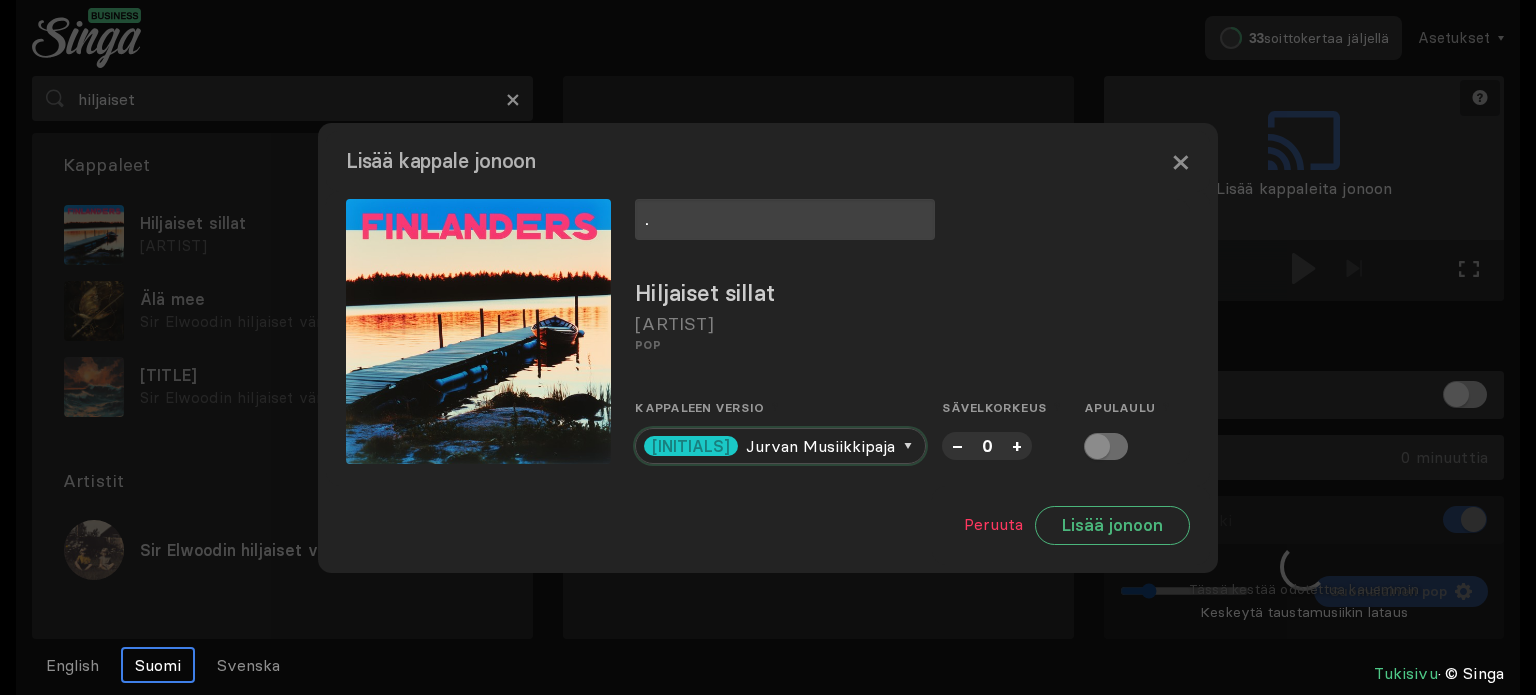 click on "[ARTIST]" at bounding box center (780, 446) 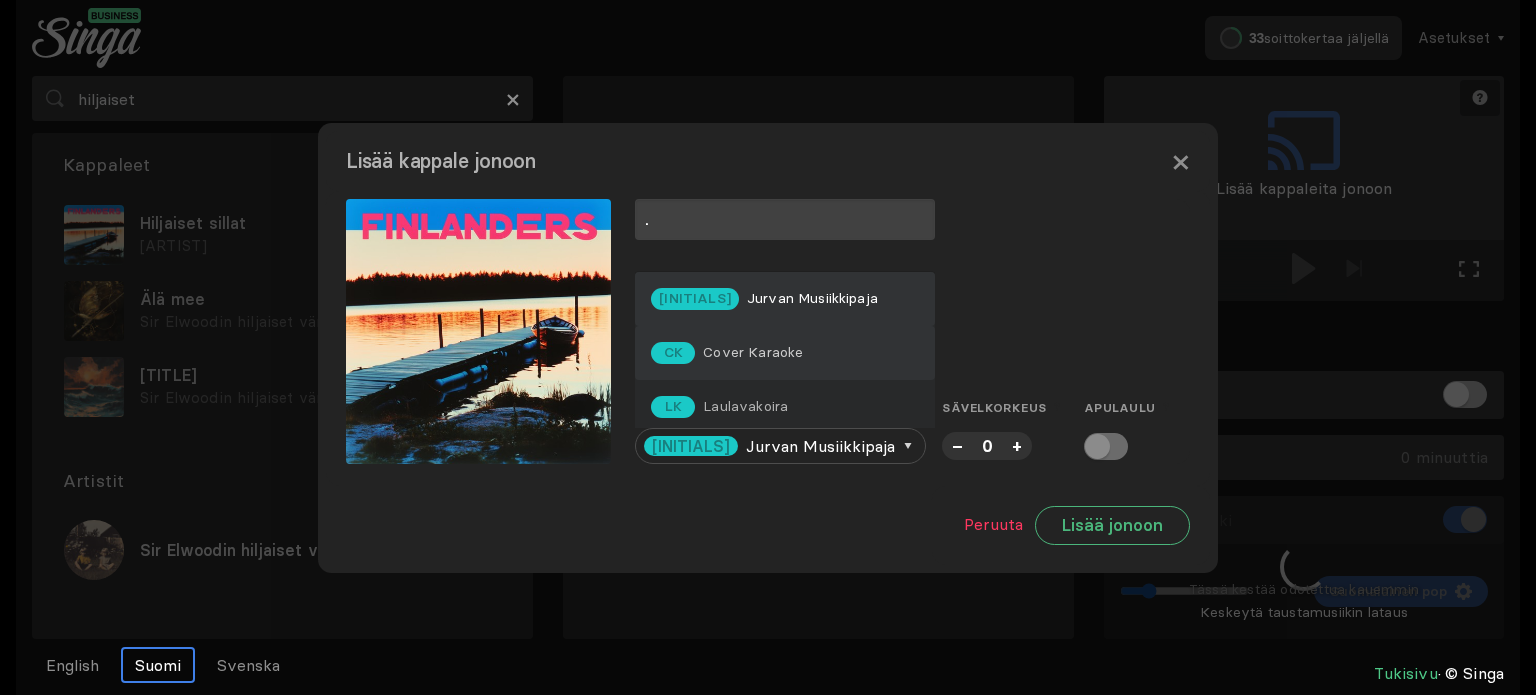 click on "Cover Karaoke" at bounding box center [812, 298] 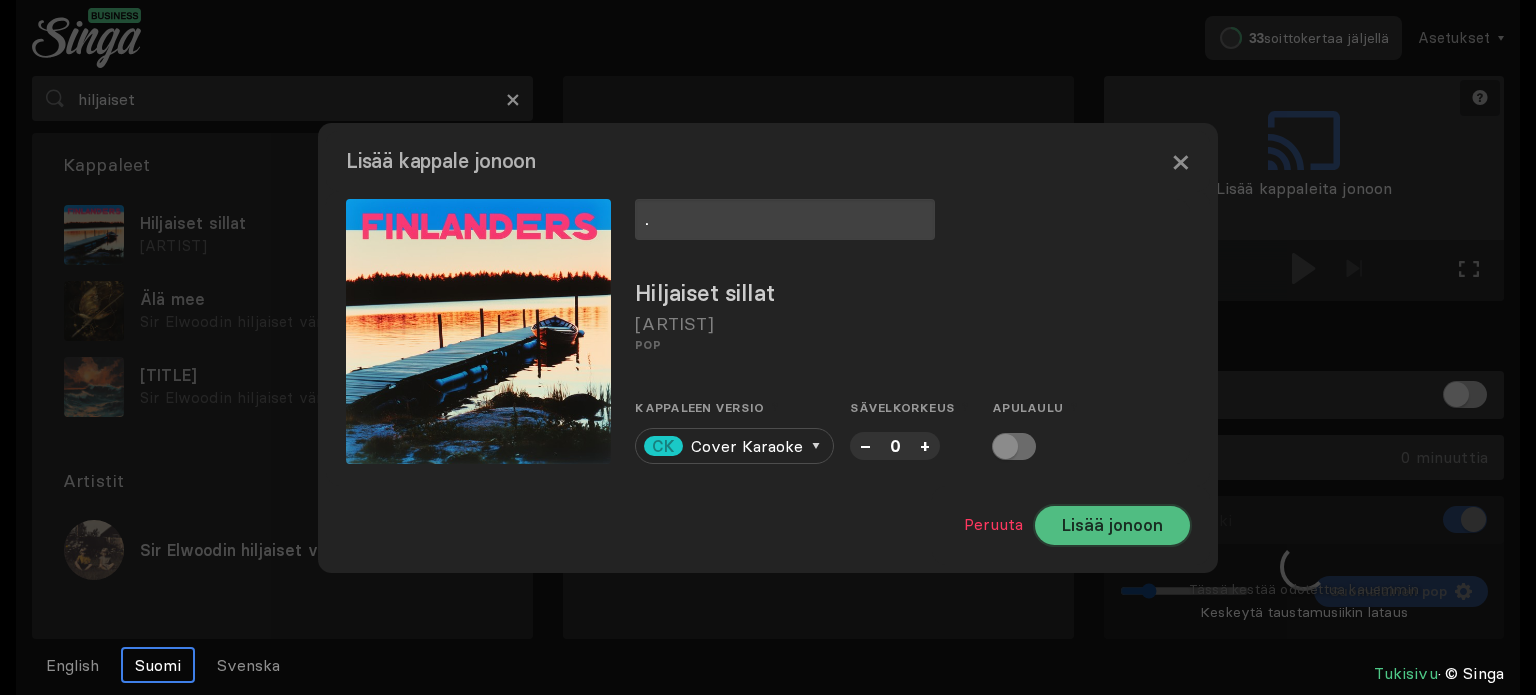 click on "Lisää jonoon" at bounding box center [1112, 525] 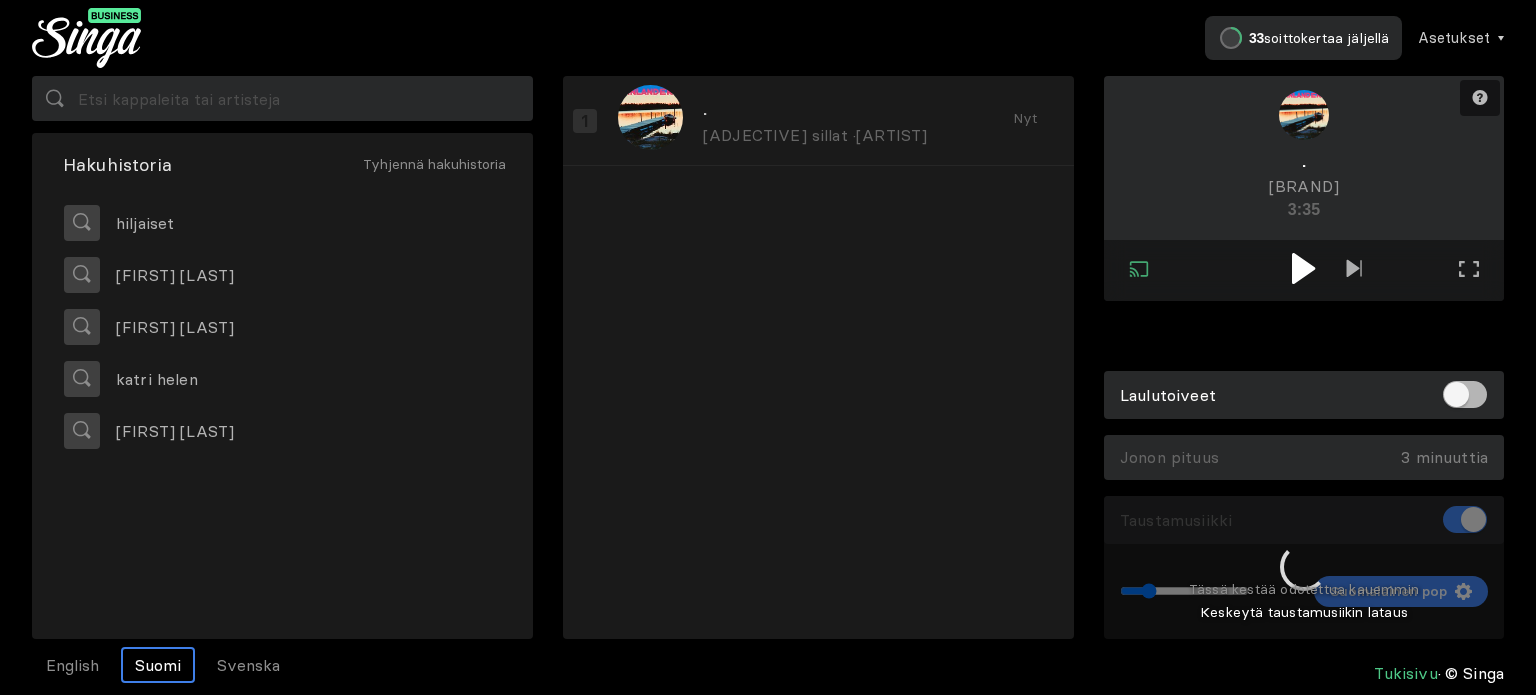 click at bounding box center (1303, 268) 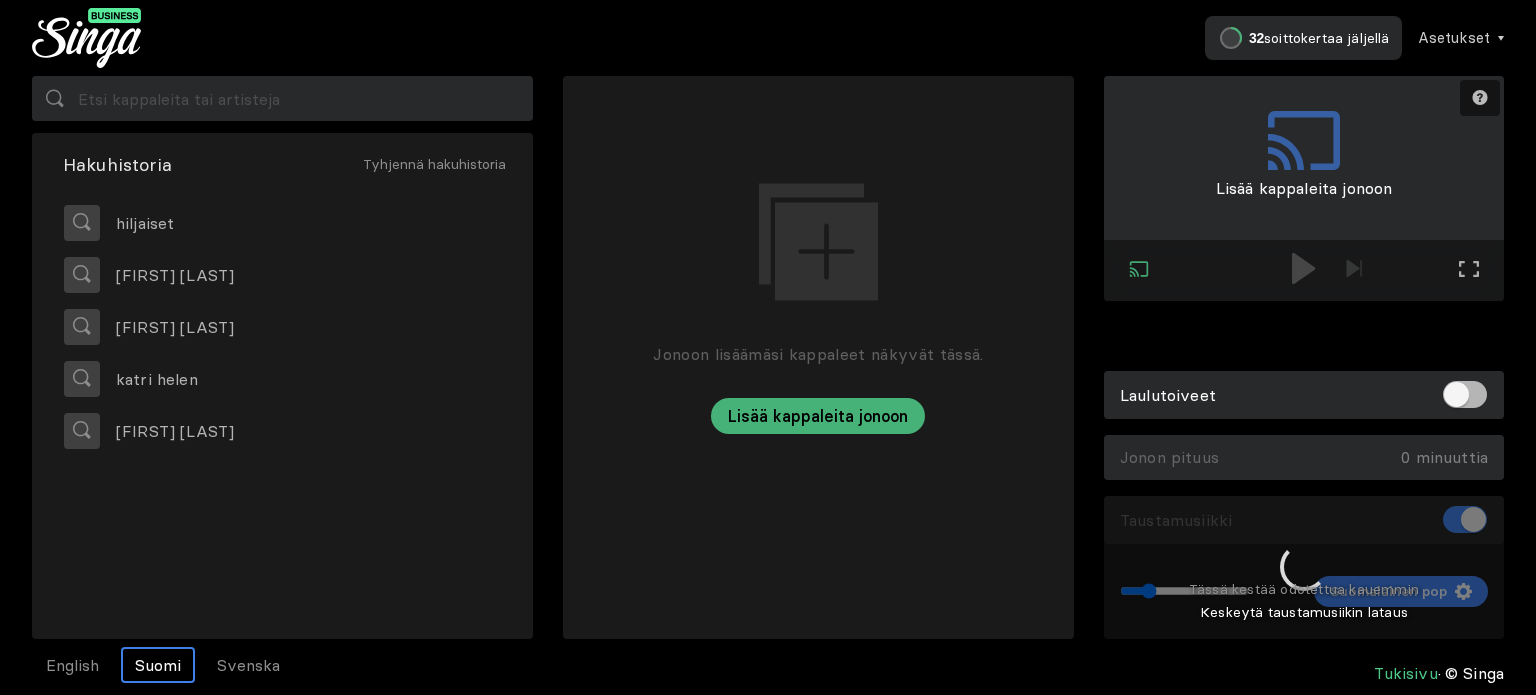 click at bounding box center (1304, 568) 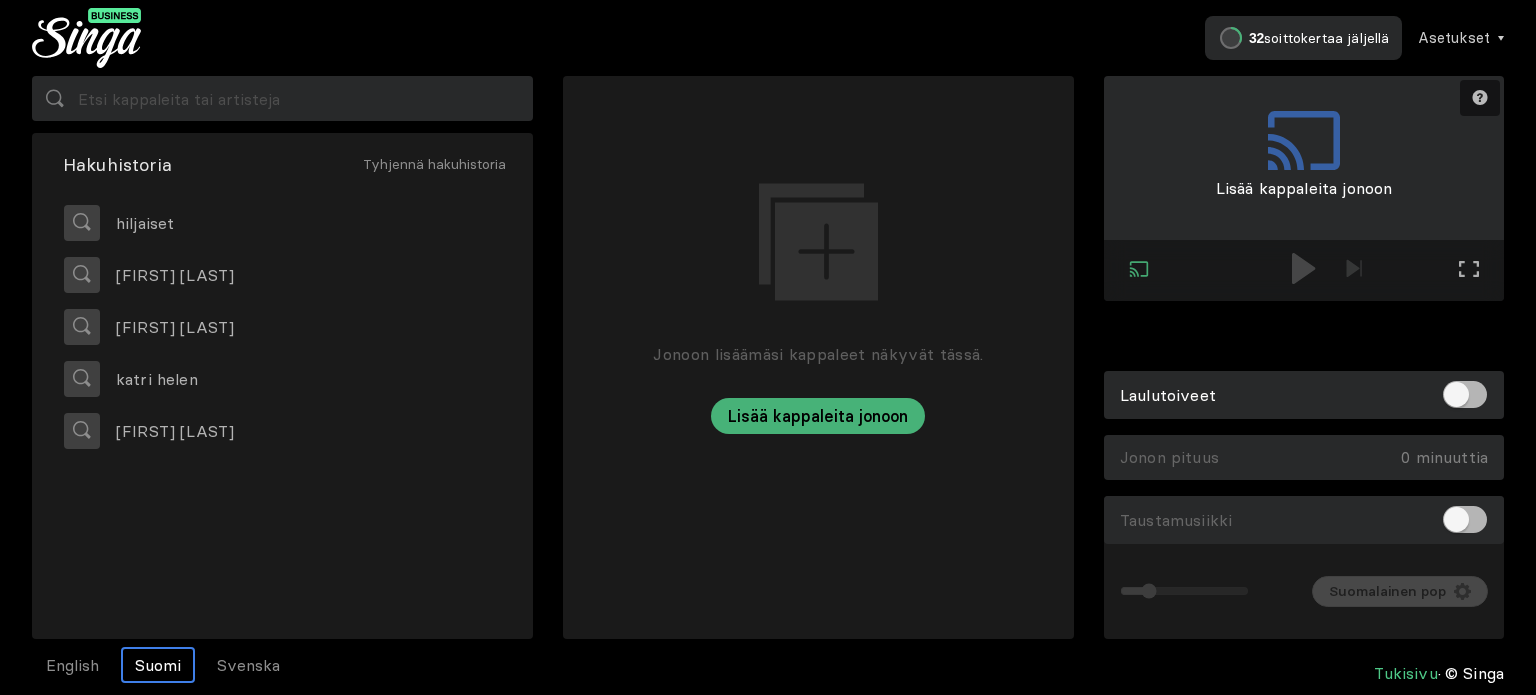 click on "Taustamusiikki" at bounding box center (1176, 520) 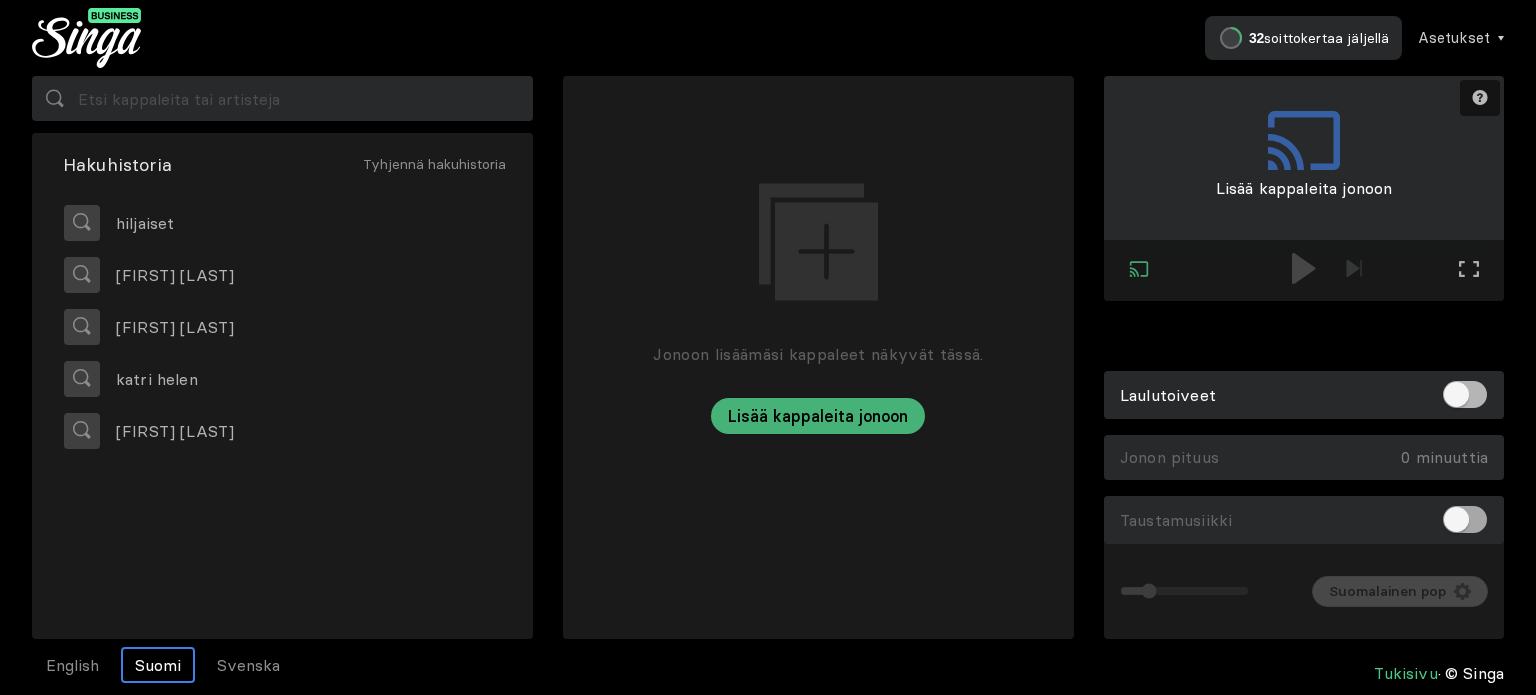 click at bounding box center [1465, 519] 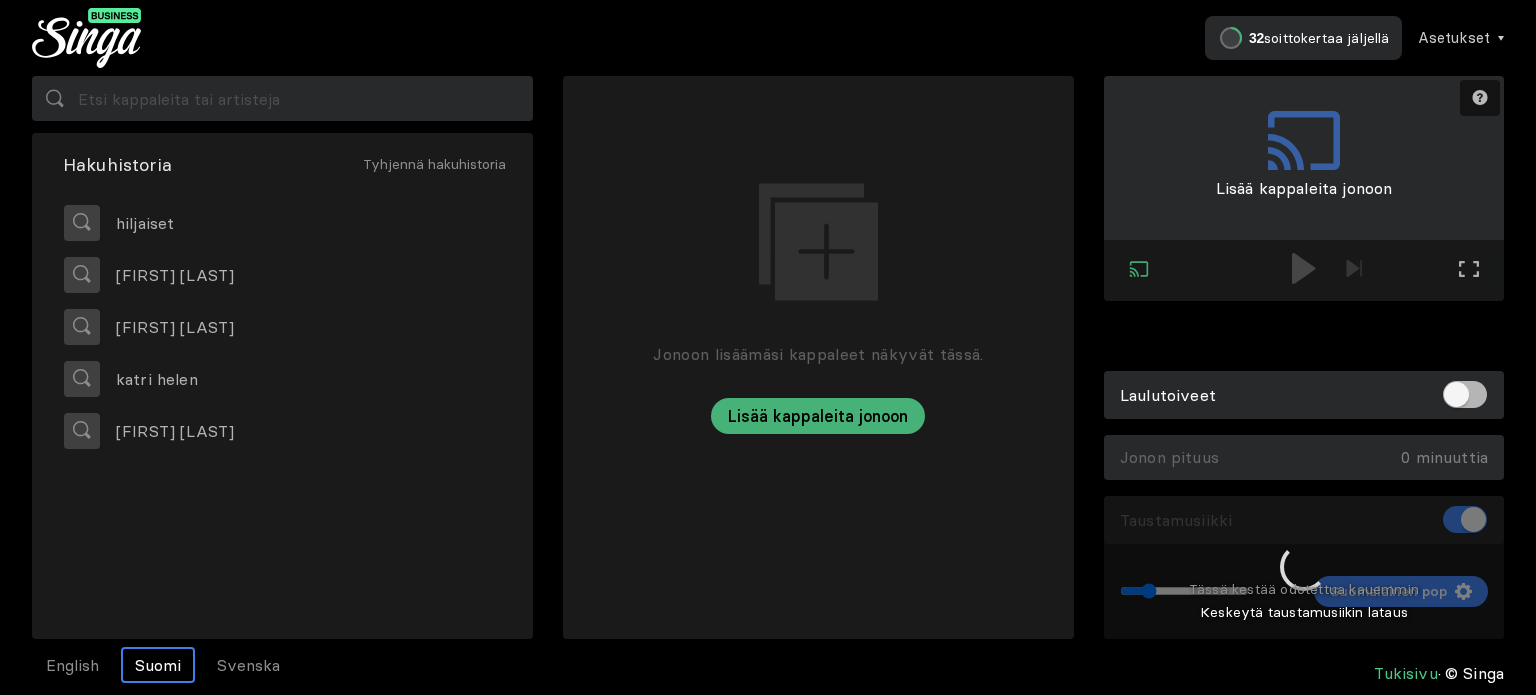 click at bounding box center [1304, 568] 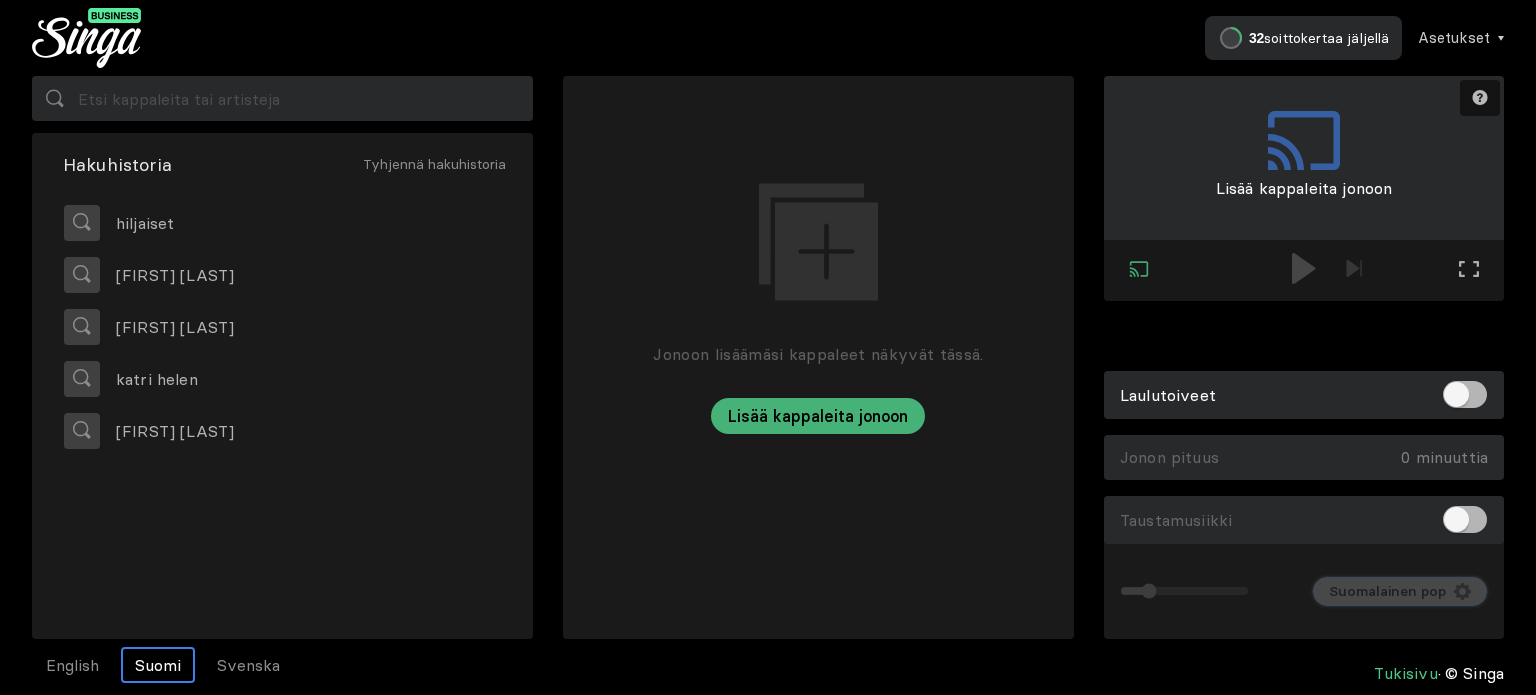 click on "Suomalainen pop" at bounding box center (1387, 591) 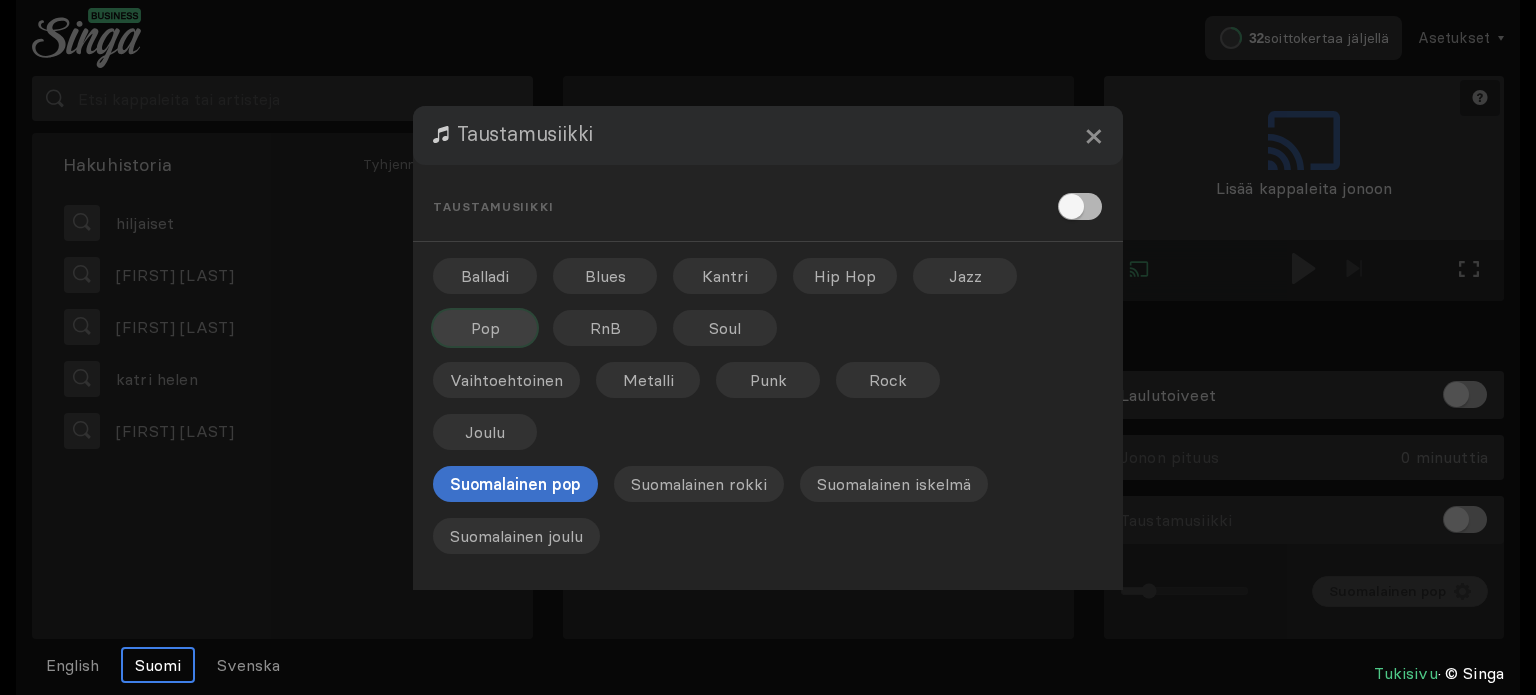 click on "Pop" at bounding box center (485, 328) 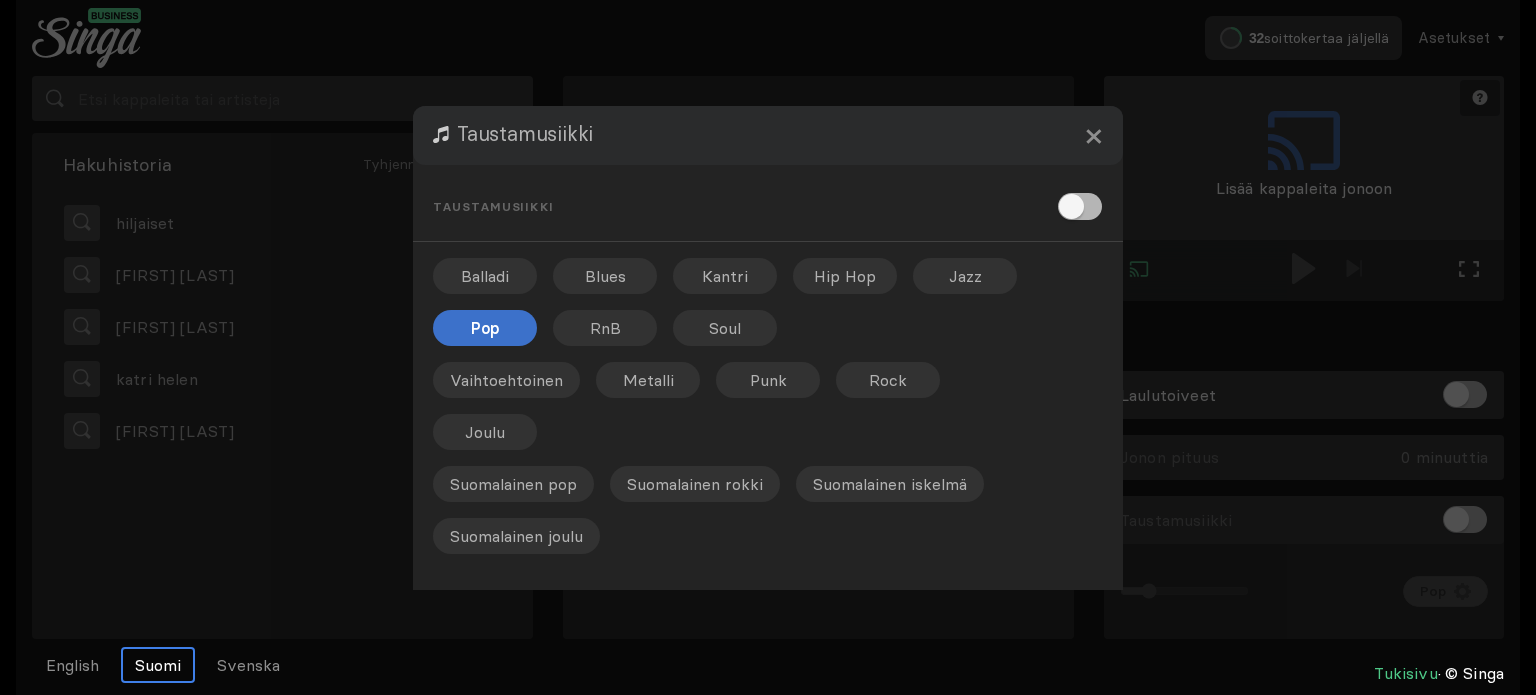 click at bounding box center (1080, 209) 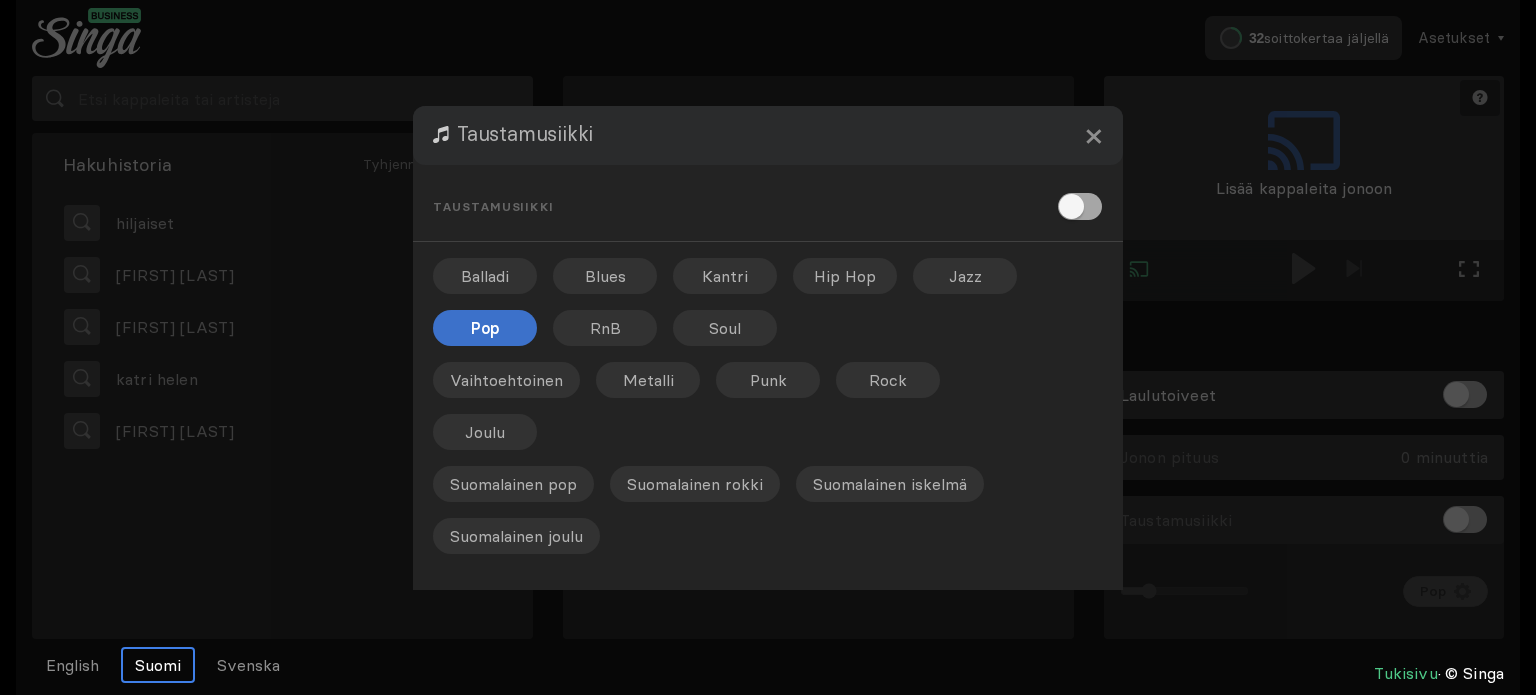 click at bounding box center [1080, 206] 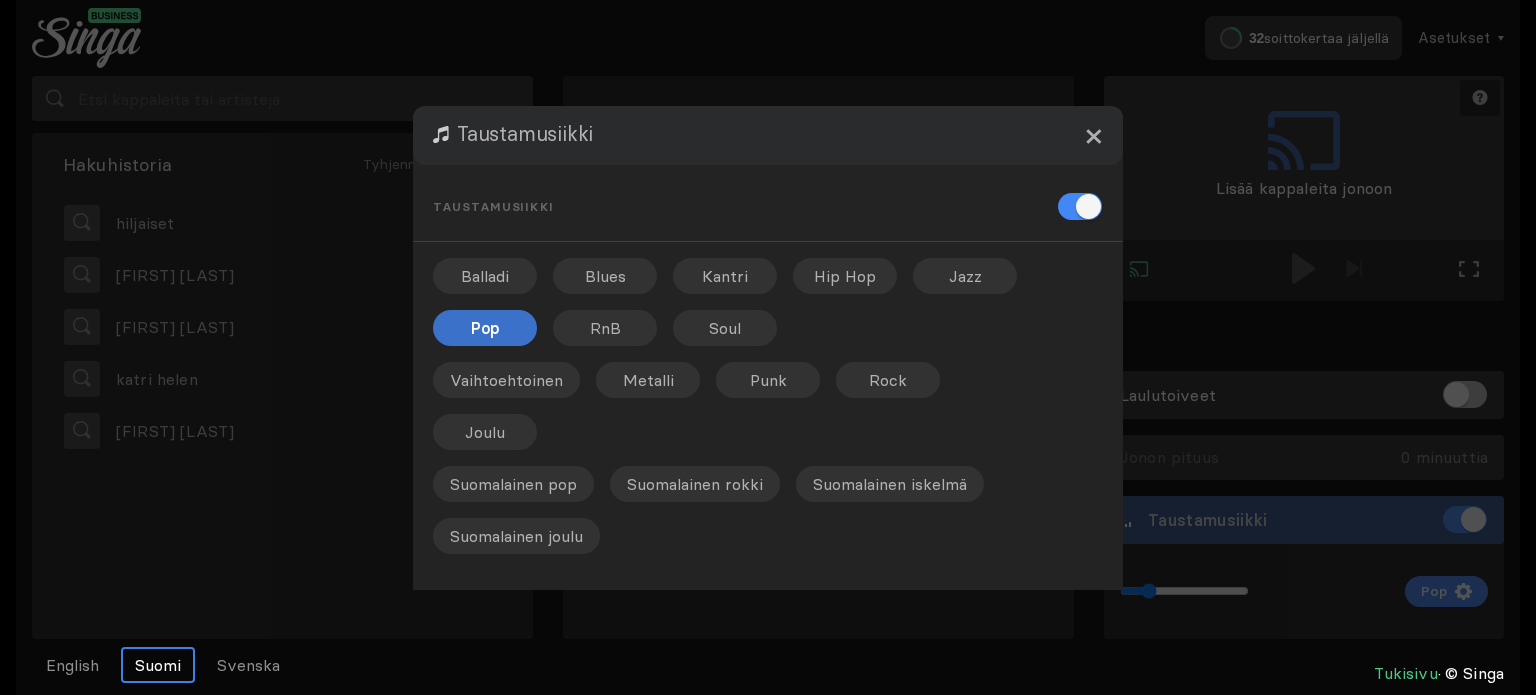 click on "×" at bounding box center [1093, 135] 